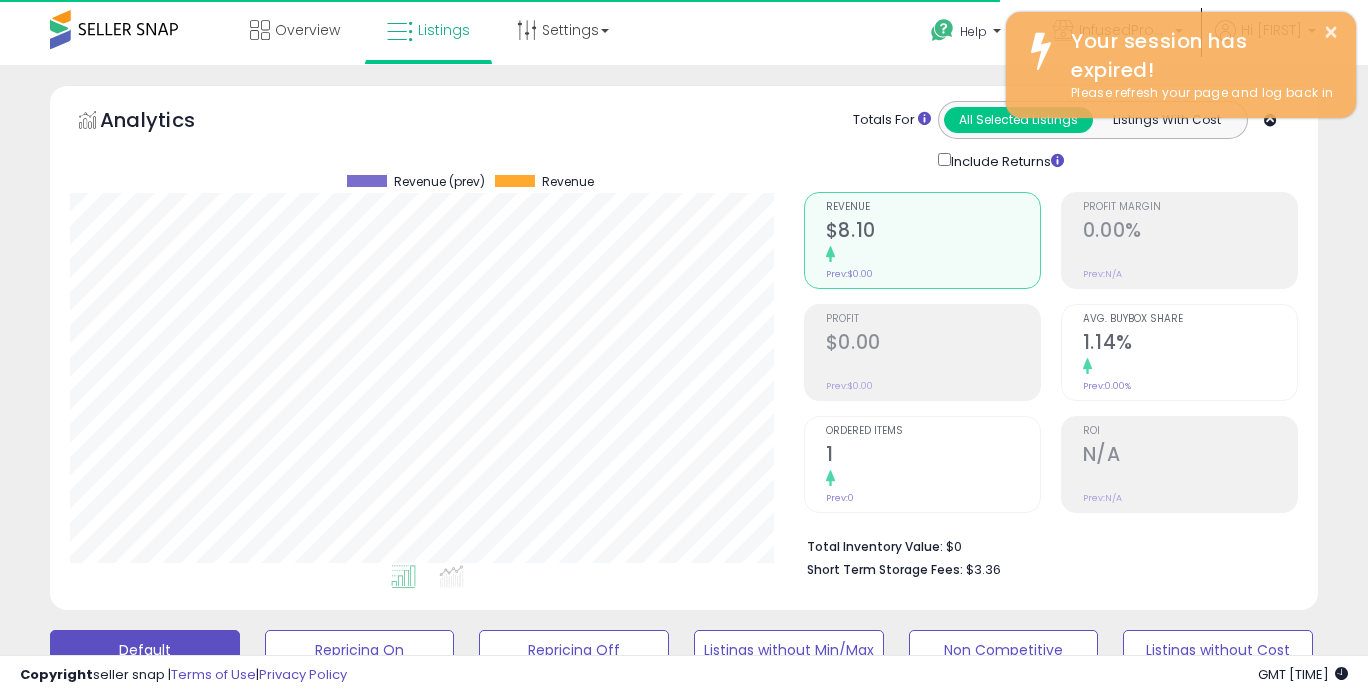 click on "**********" at bounding box center (217, 856) 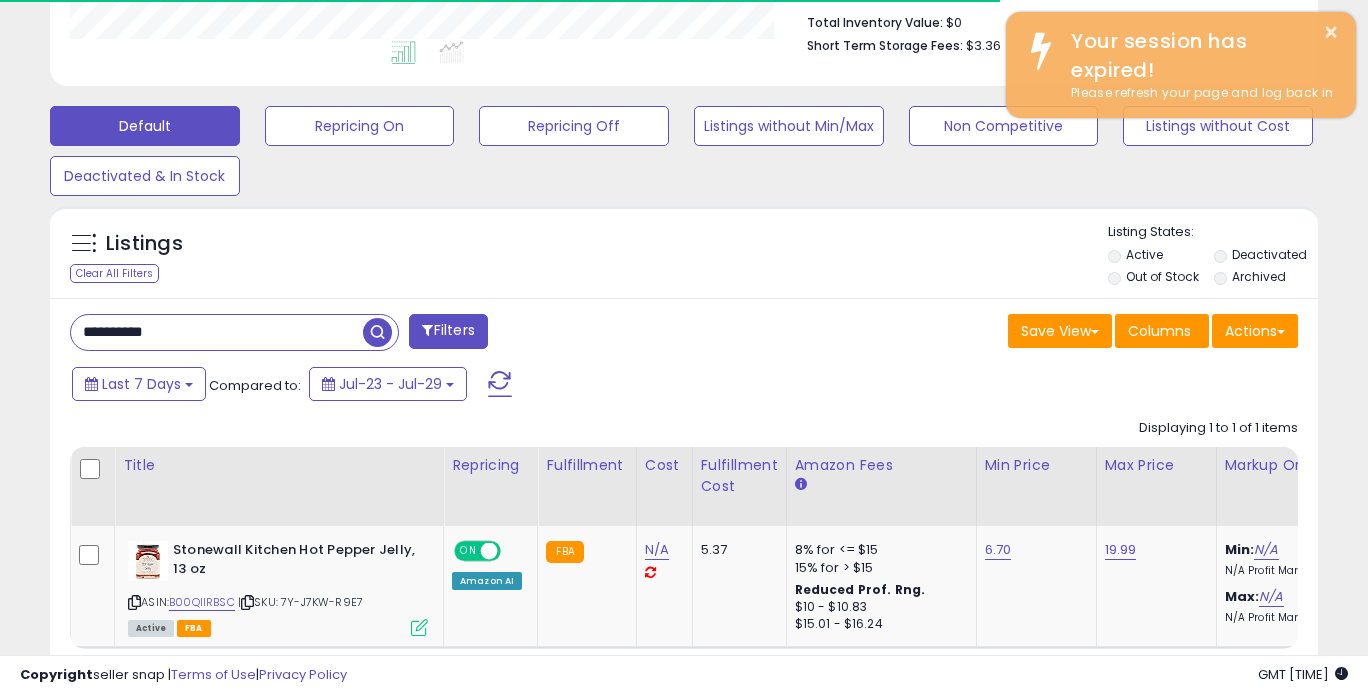 scroll, scrollTop: 999590, scrollLeft: 999266, axis: both 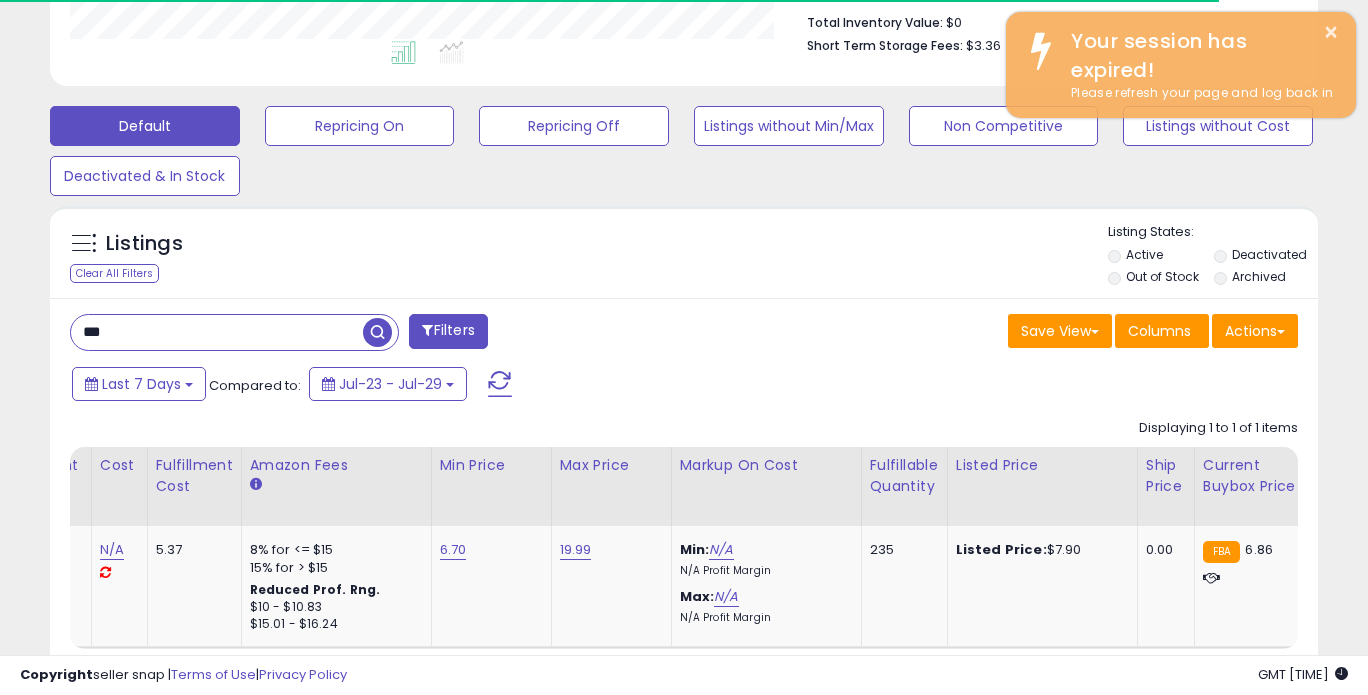 type on "********" 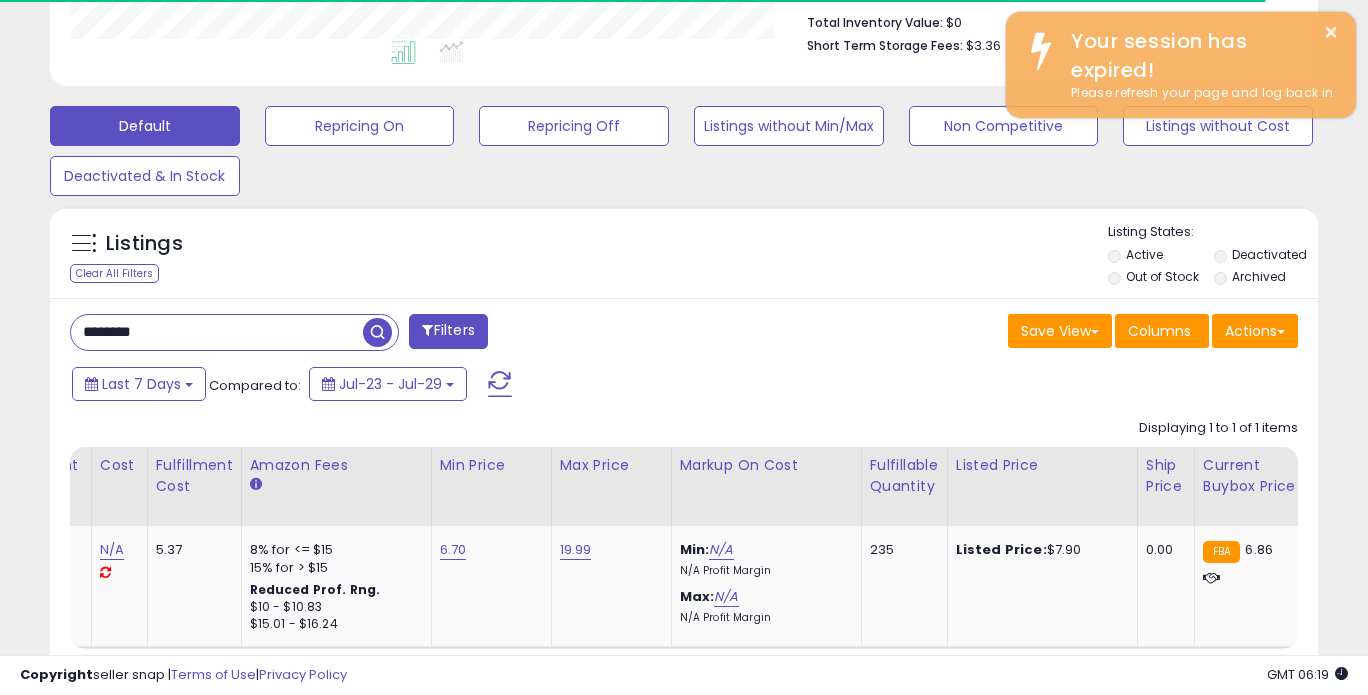 click at bounding box center (377, 332) 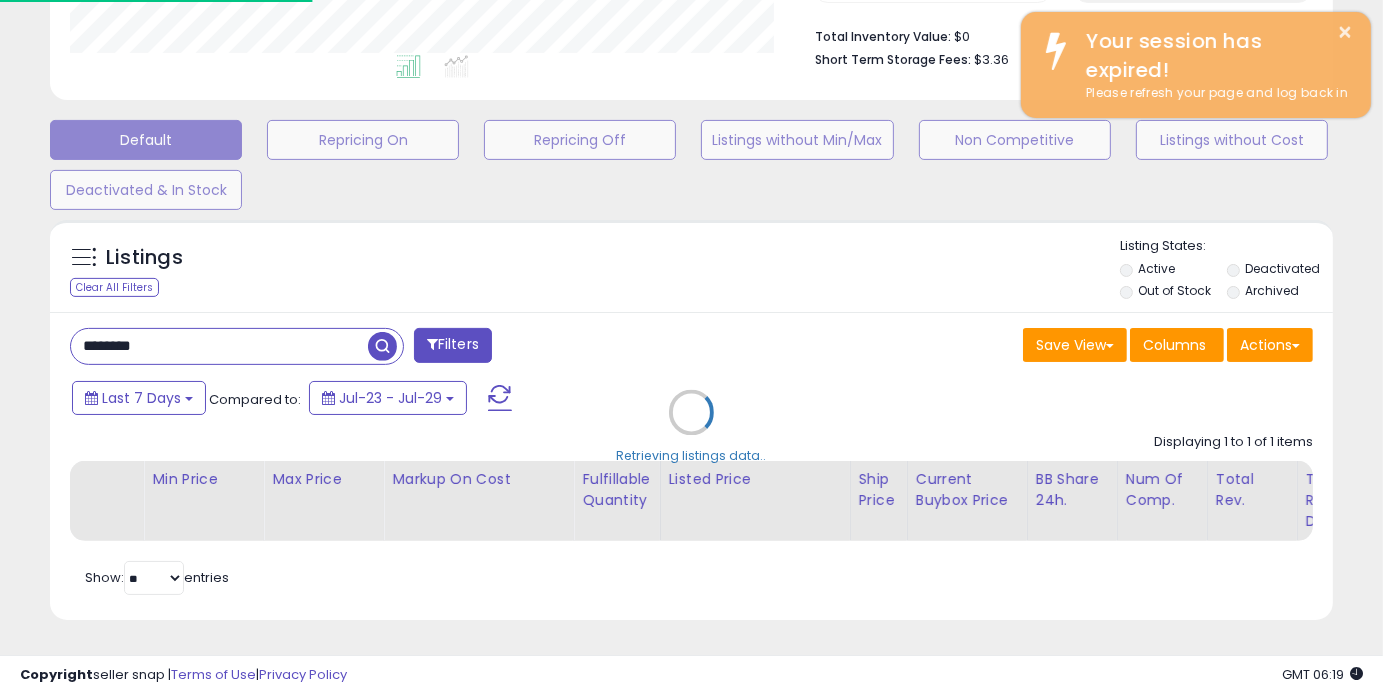 scroll, scrollTop: 999590, scrollLeft: 999257, axis: both 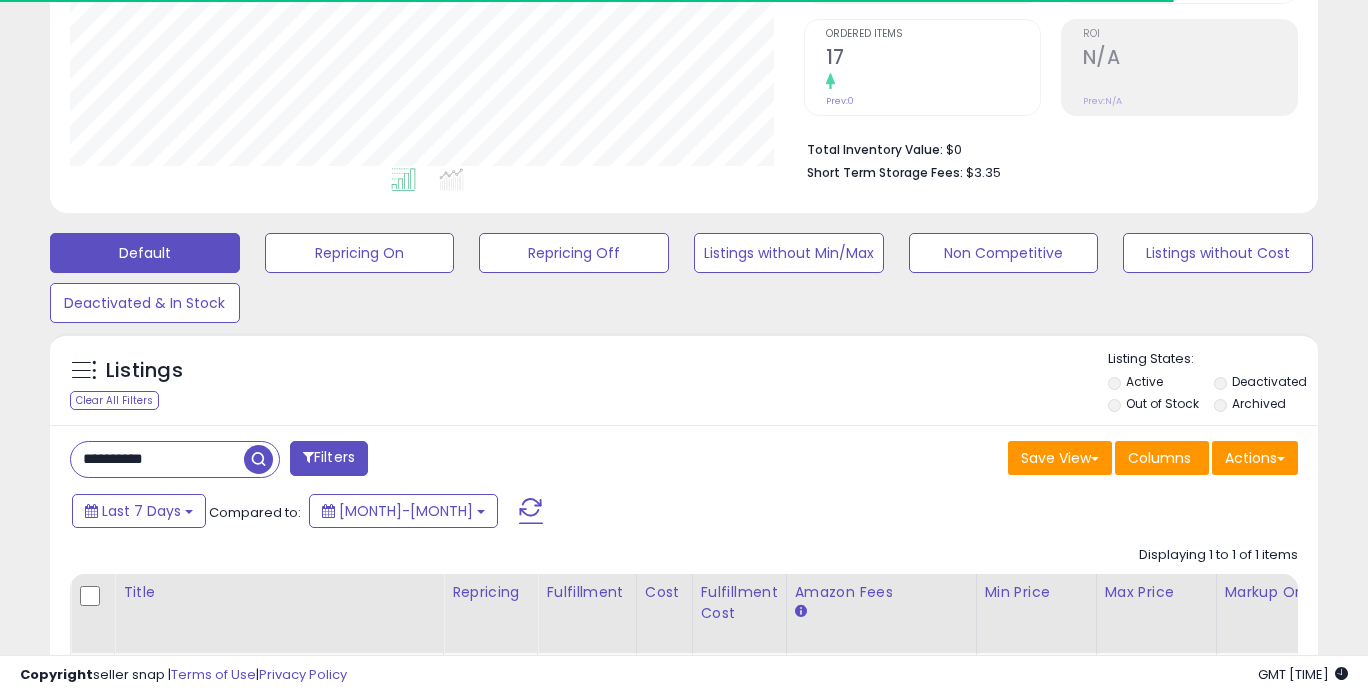 click on "**********" at bounding box center (157, 459) 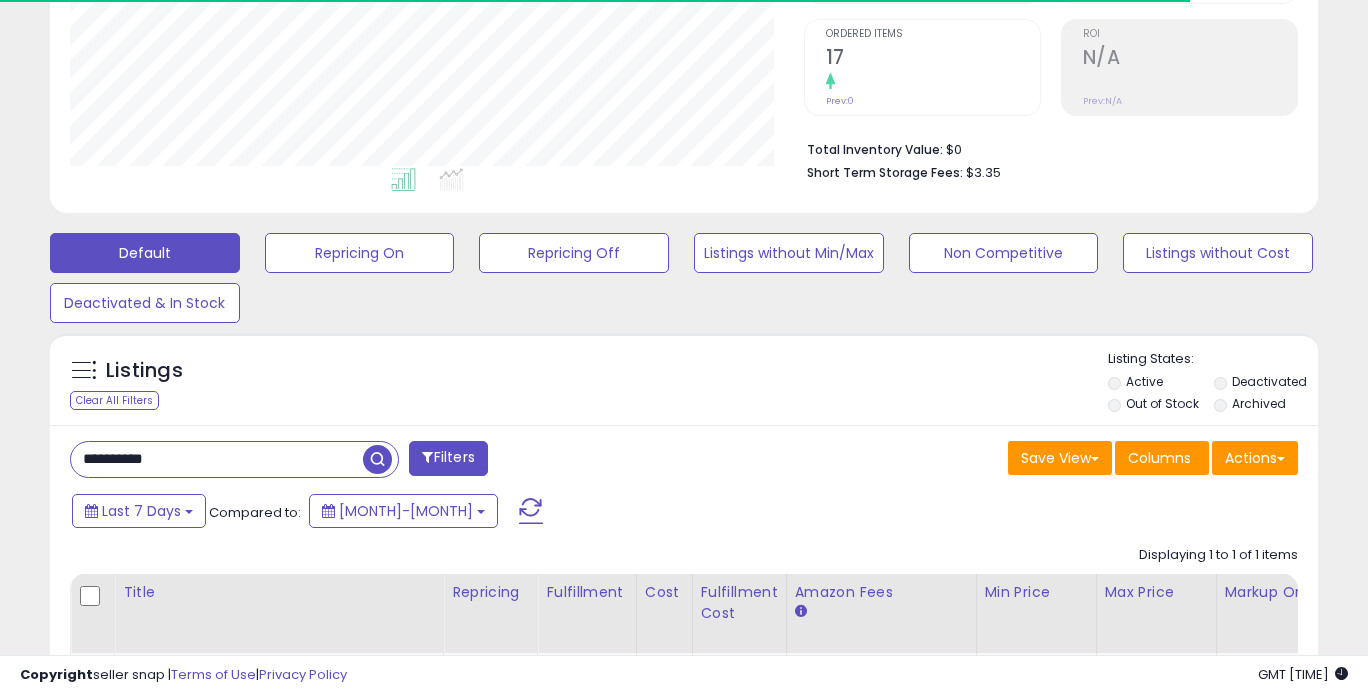 click on "**********" at bounding box center [217, 459] 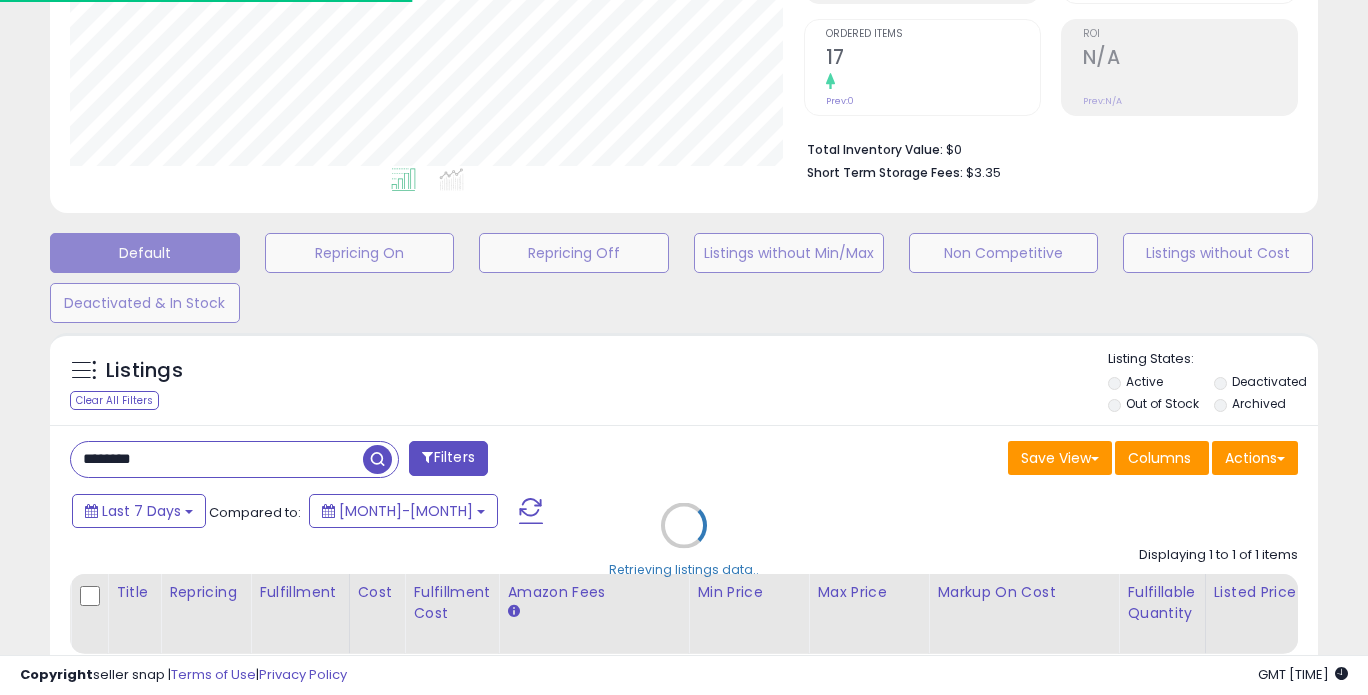 scroll, scrollTop: 999590, scrollLeft: 999257, axis: both 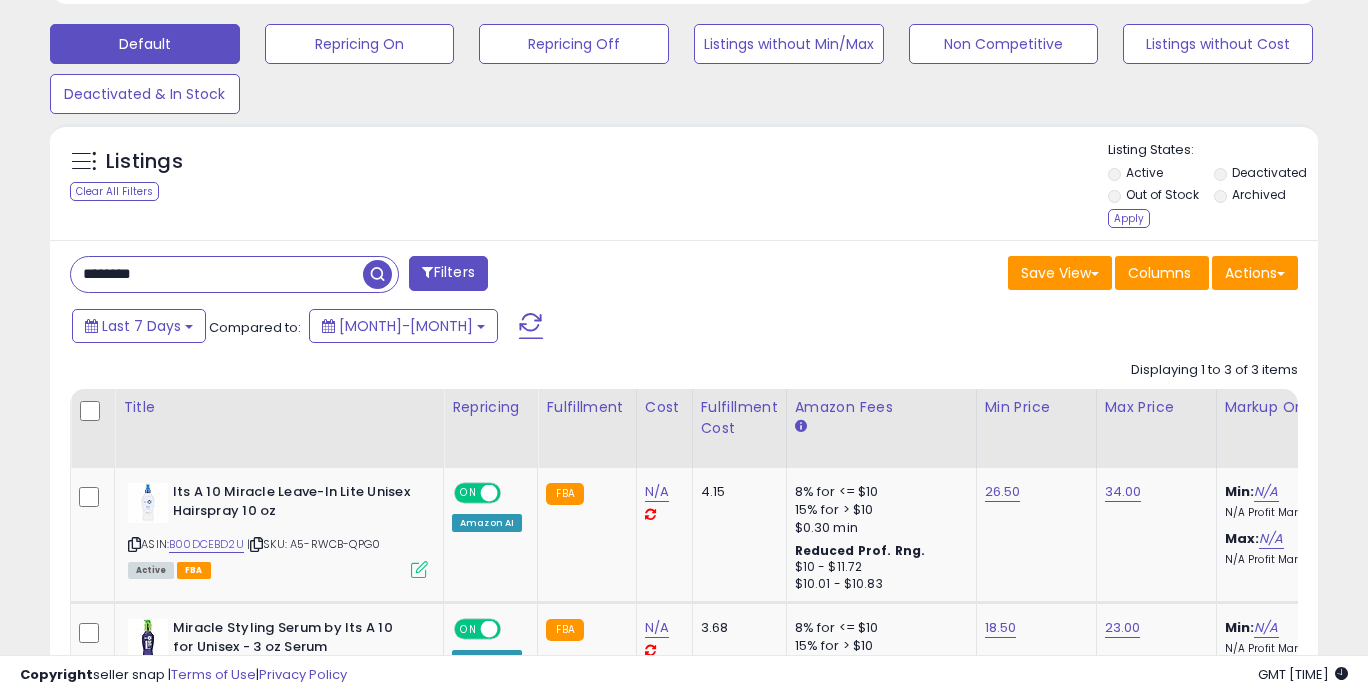 click on "********" at bounding box center (217, 274) 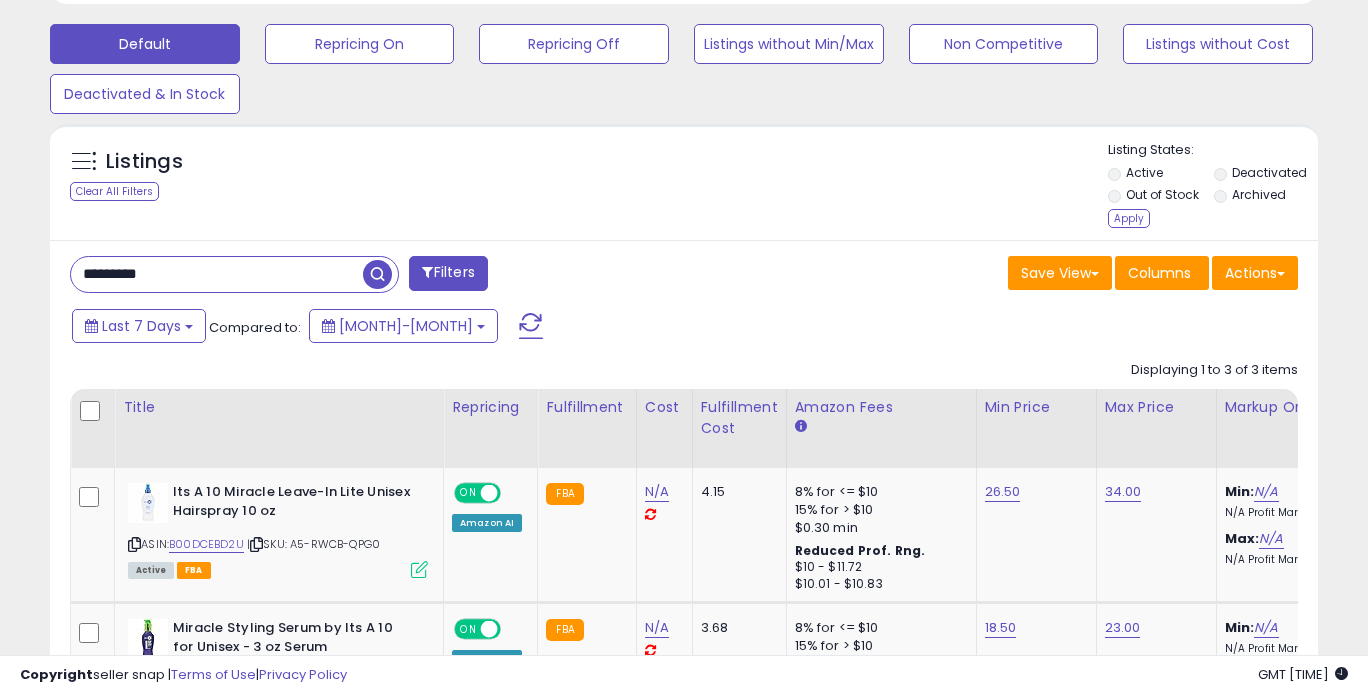 type on "*********" 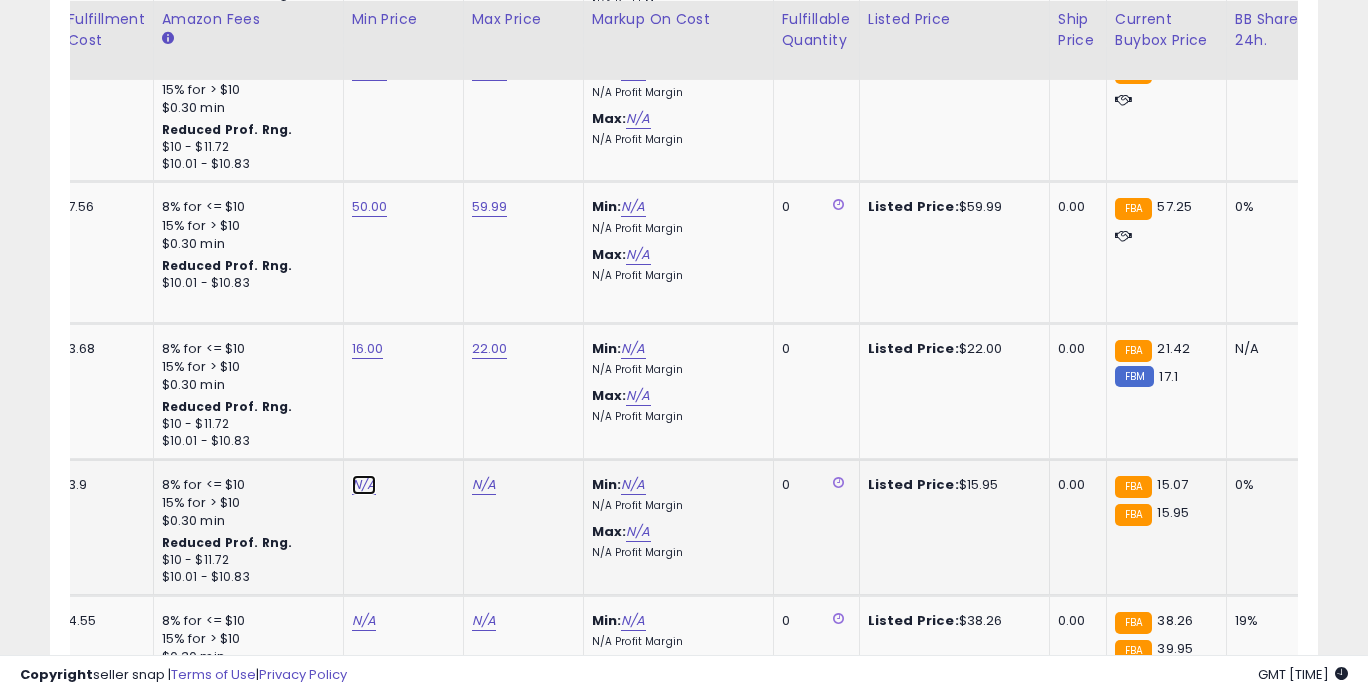 click on "N/A" at bounding box center (364, 485) 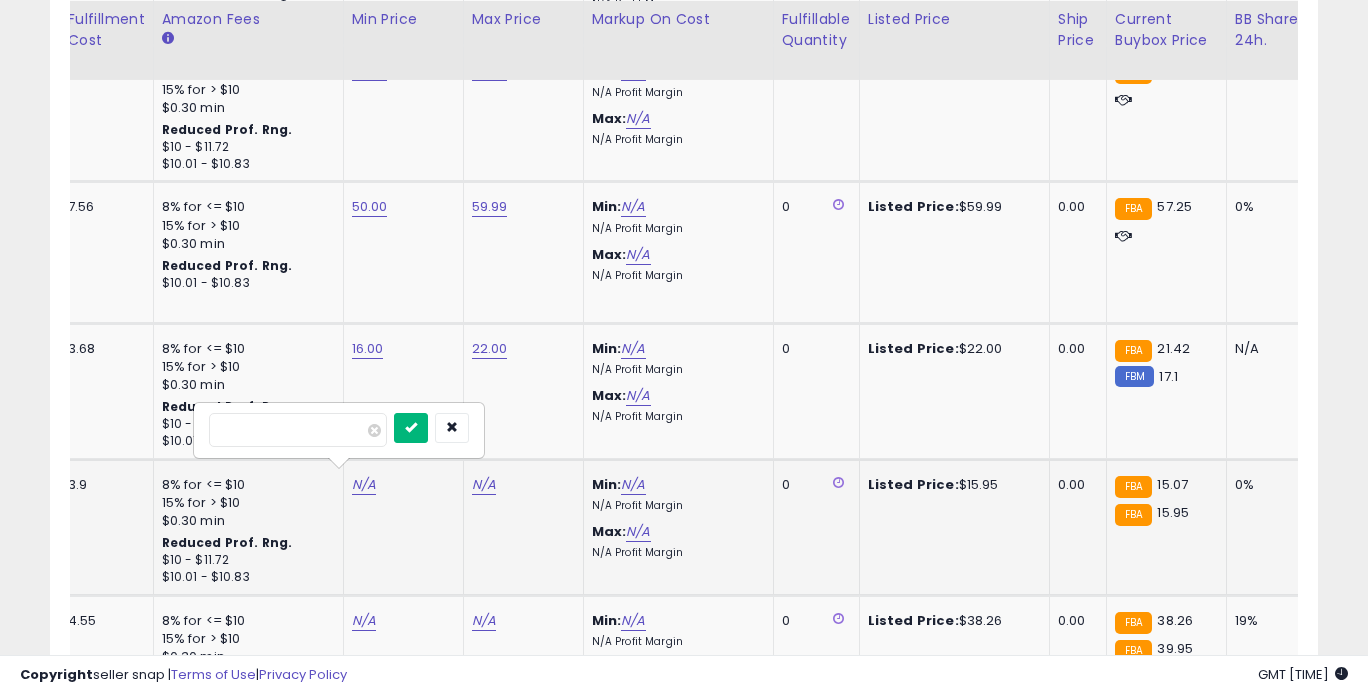 type on "*****" 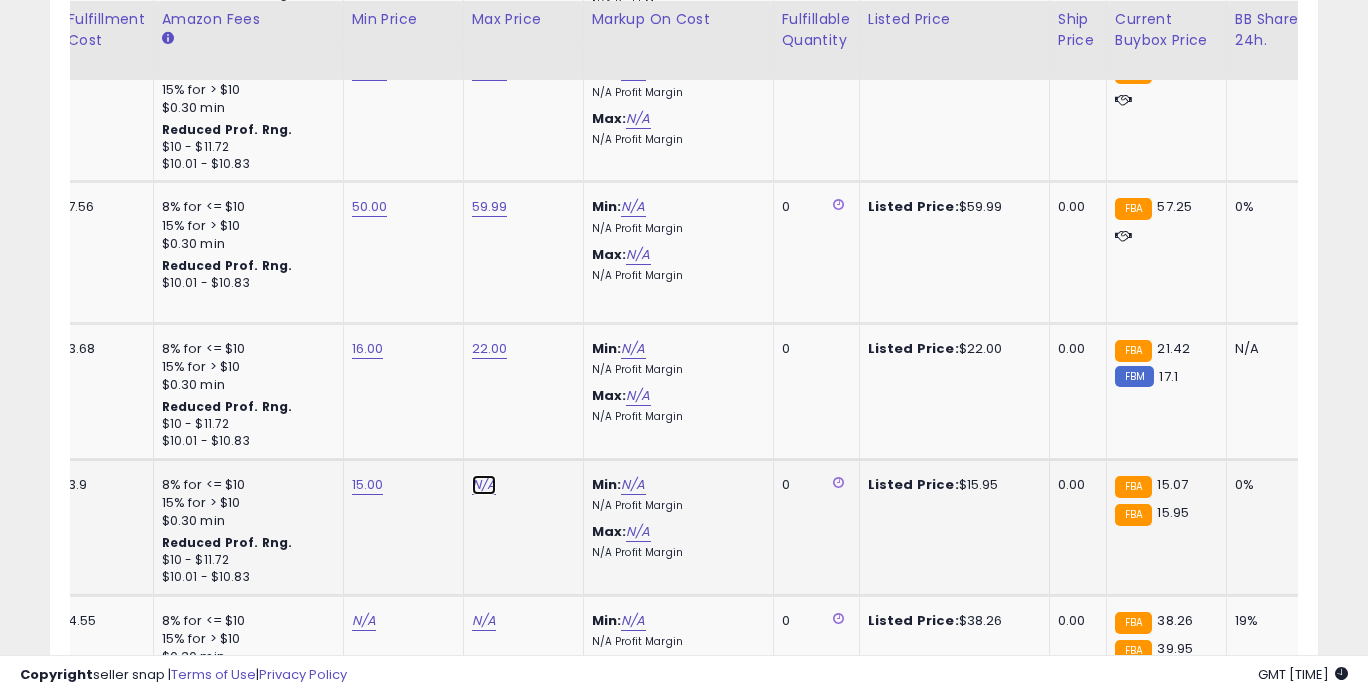 click on "N/A" at bounding box center [484, 485] 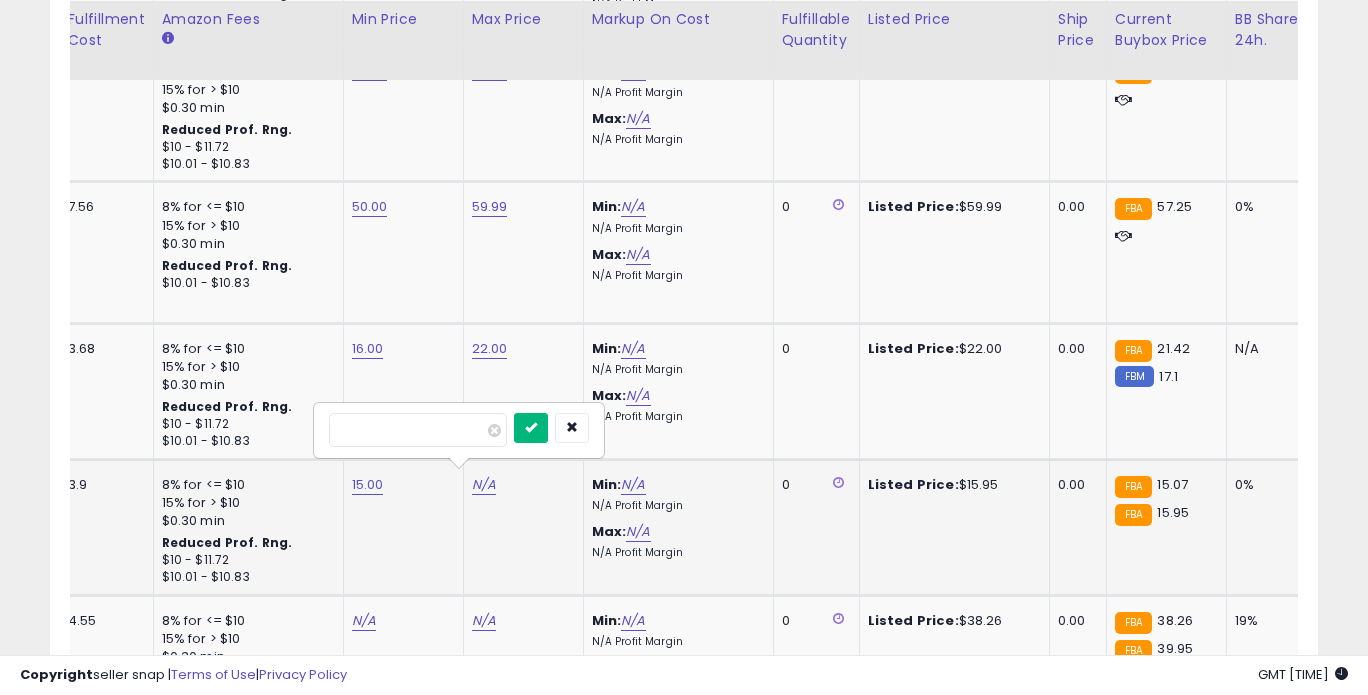 type on "*****" 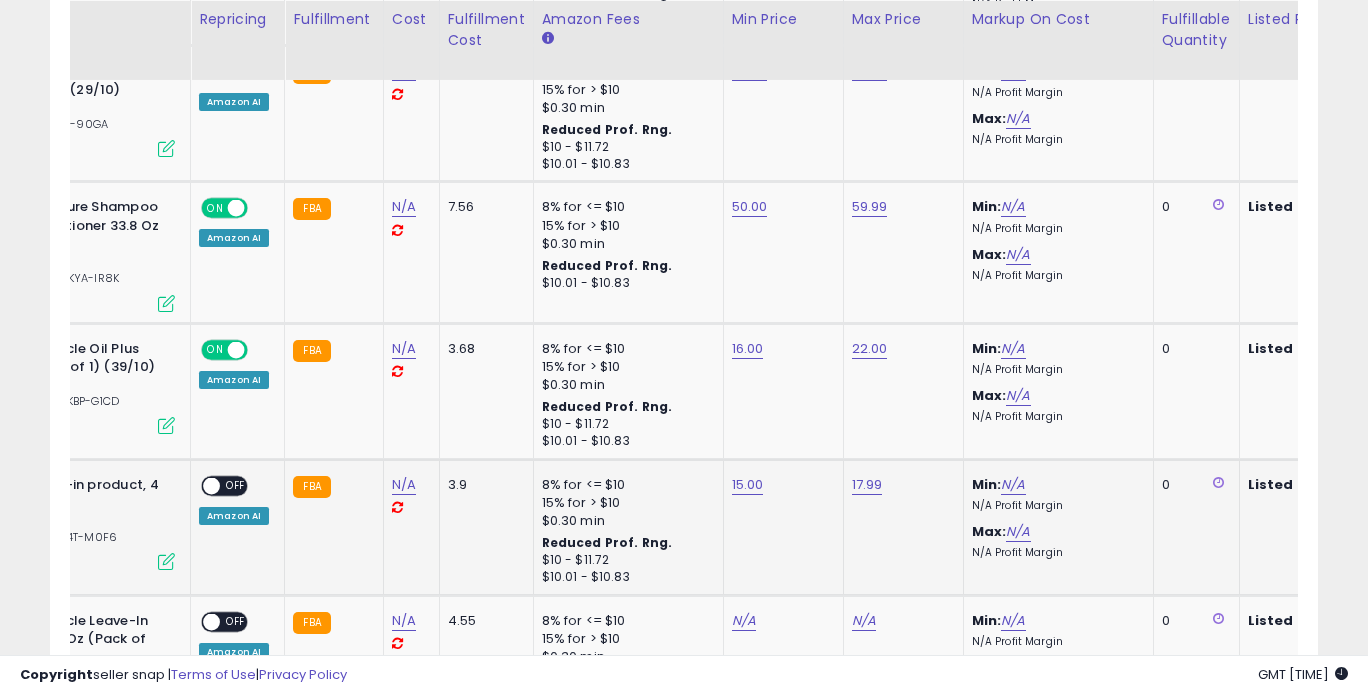click on "OFF" at bounding box center (236, 485) 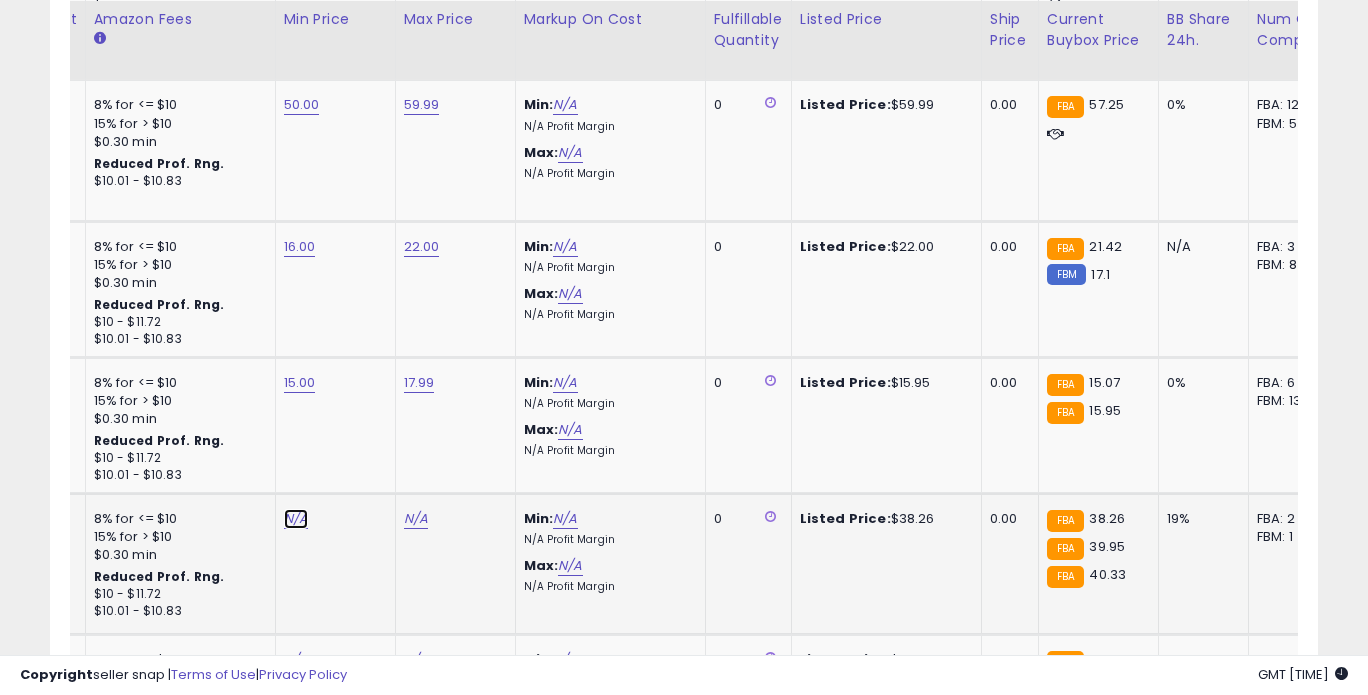 click on "N/A" at bounding box center [296, 519] 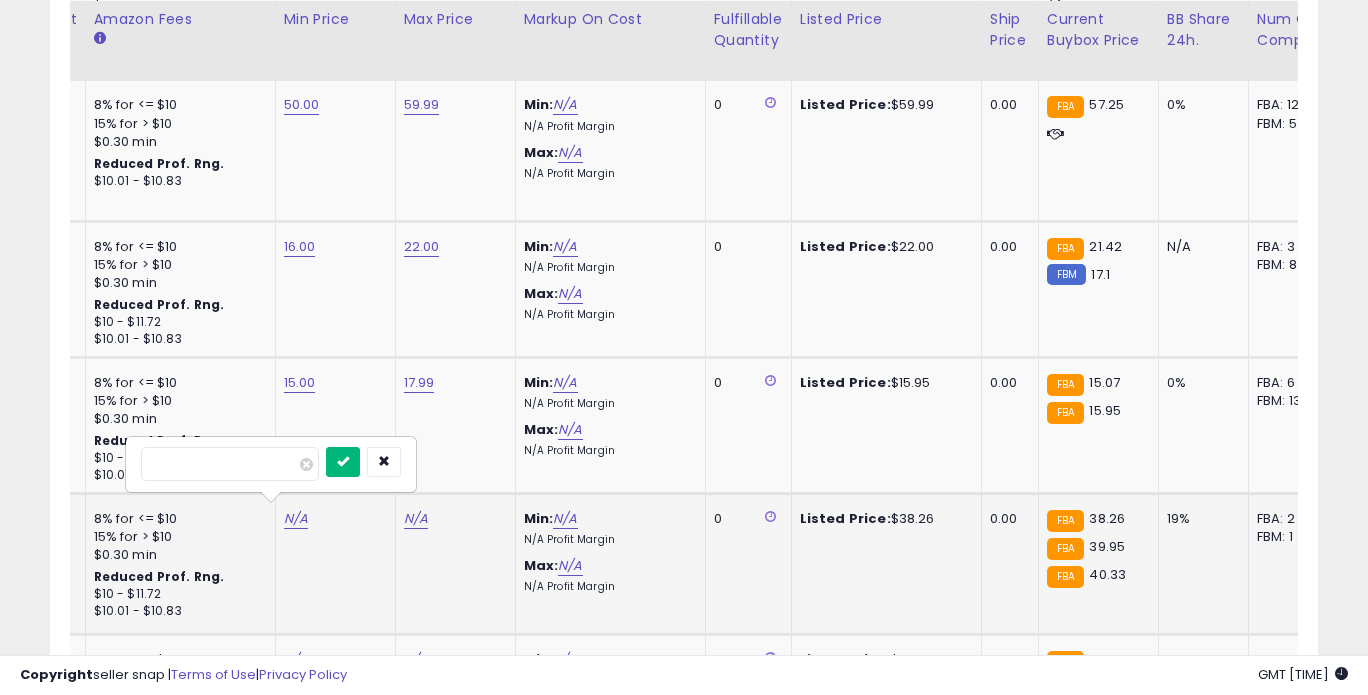 type on "*****" 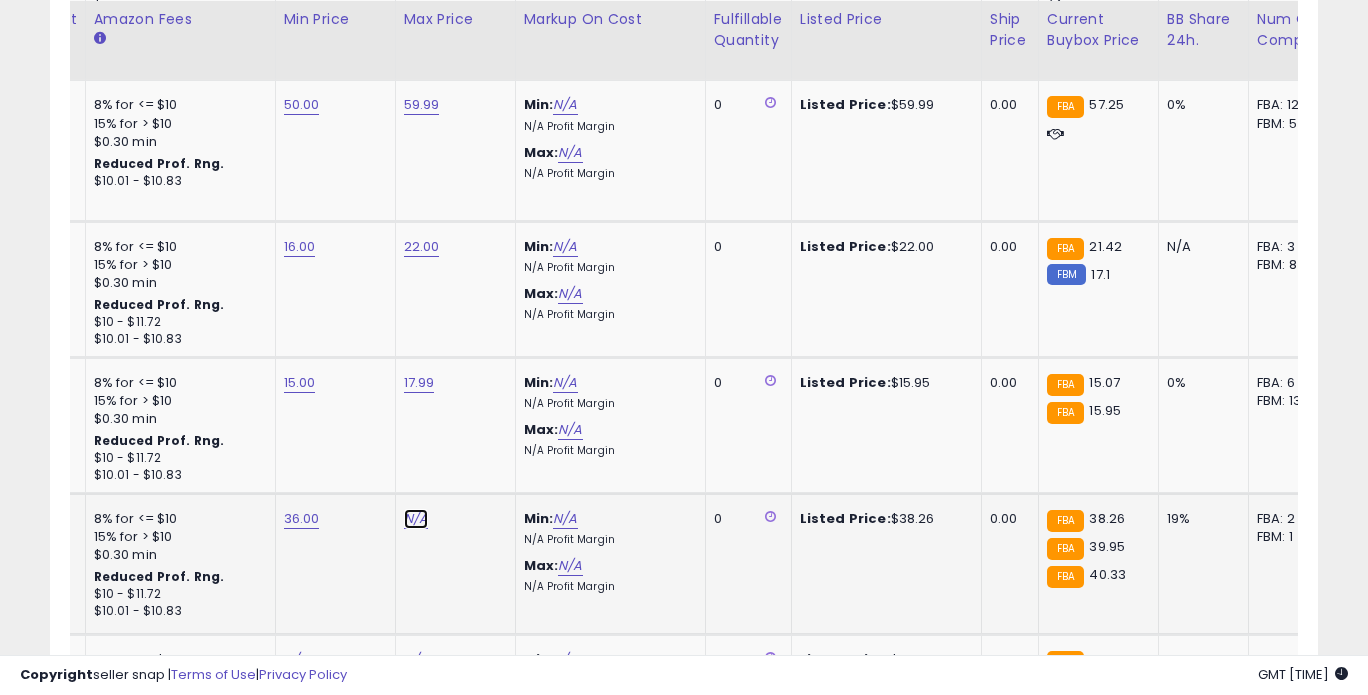 click on "N/A" at bounding box center (416, 519) 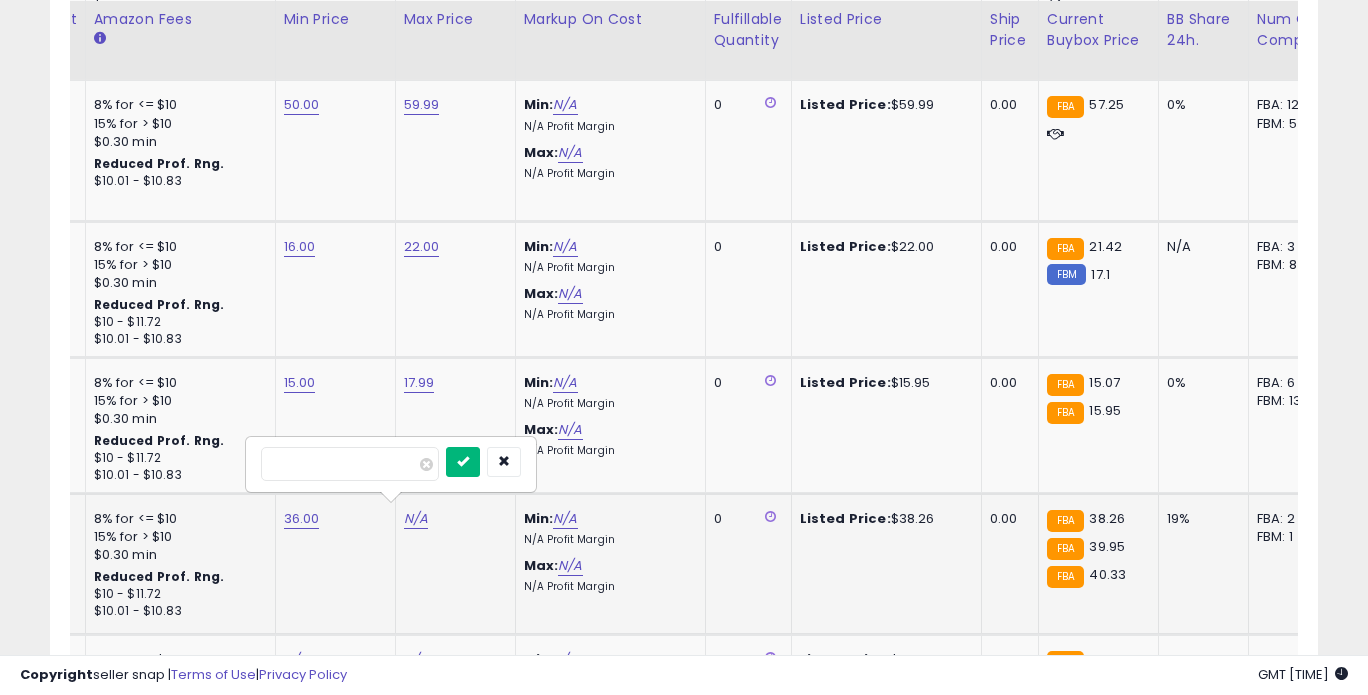 type on "*****" 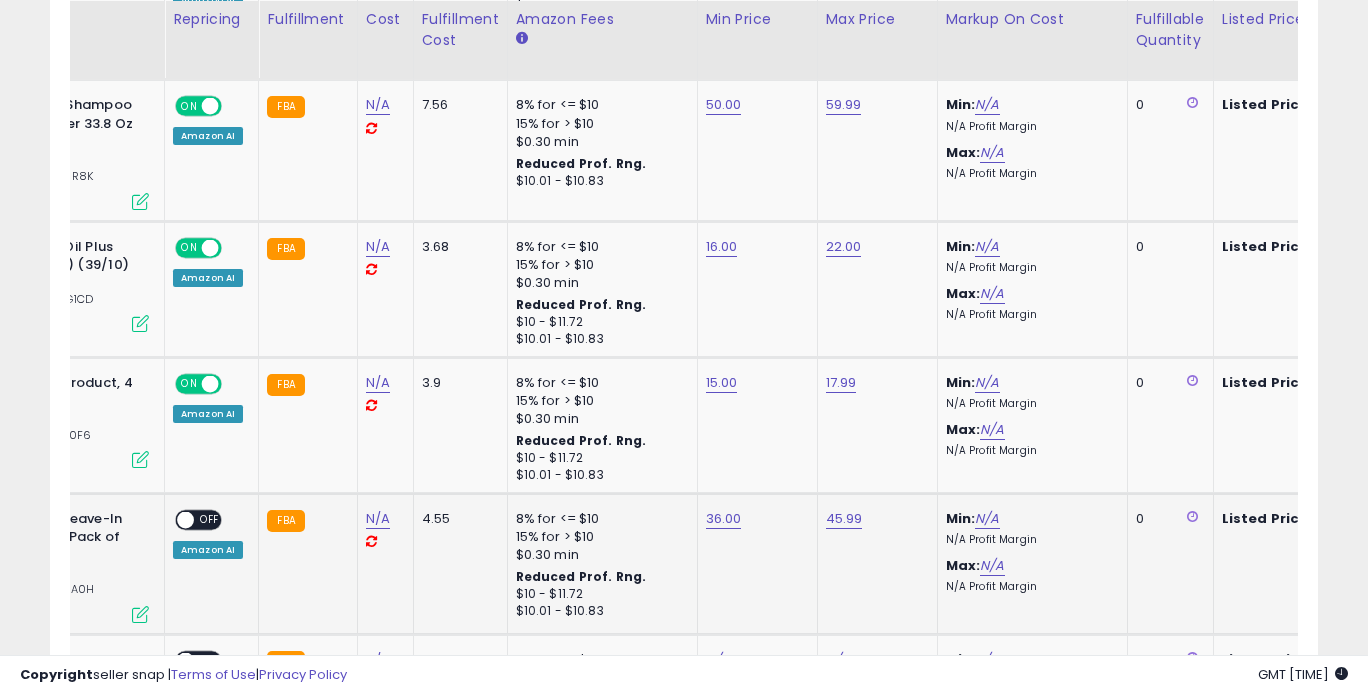click on "OFF" at bounding box center (210, 519) 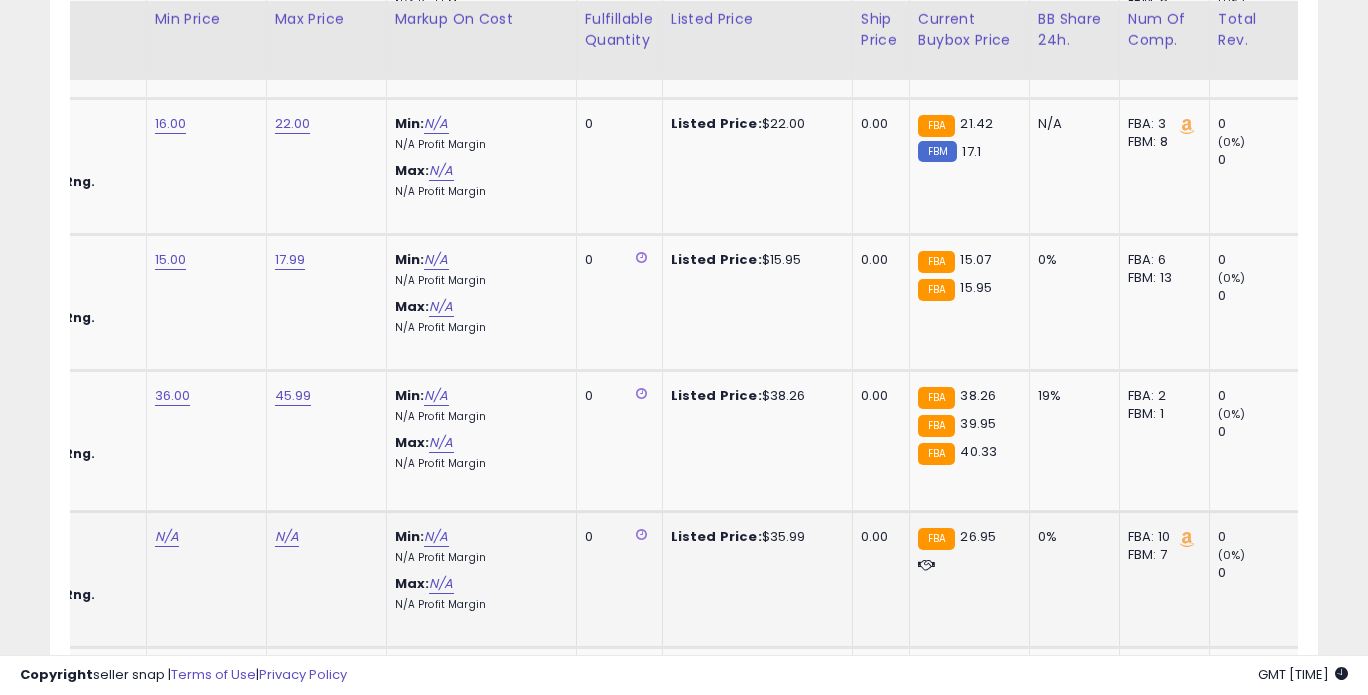 click on "N/A" 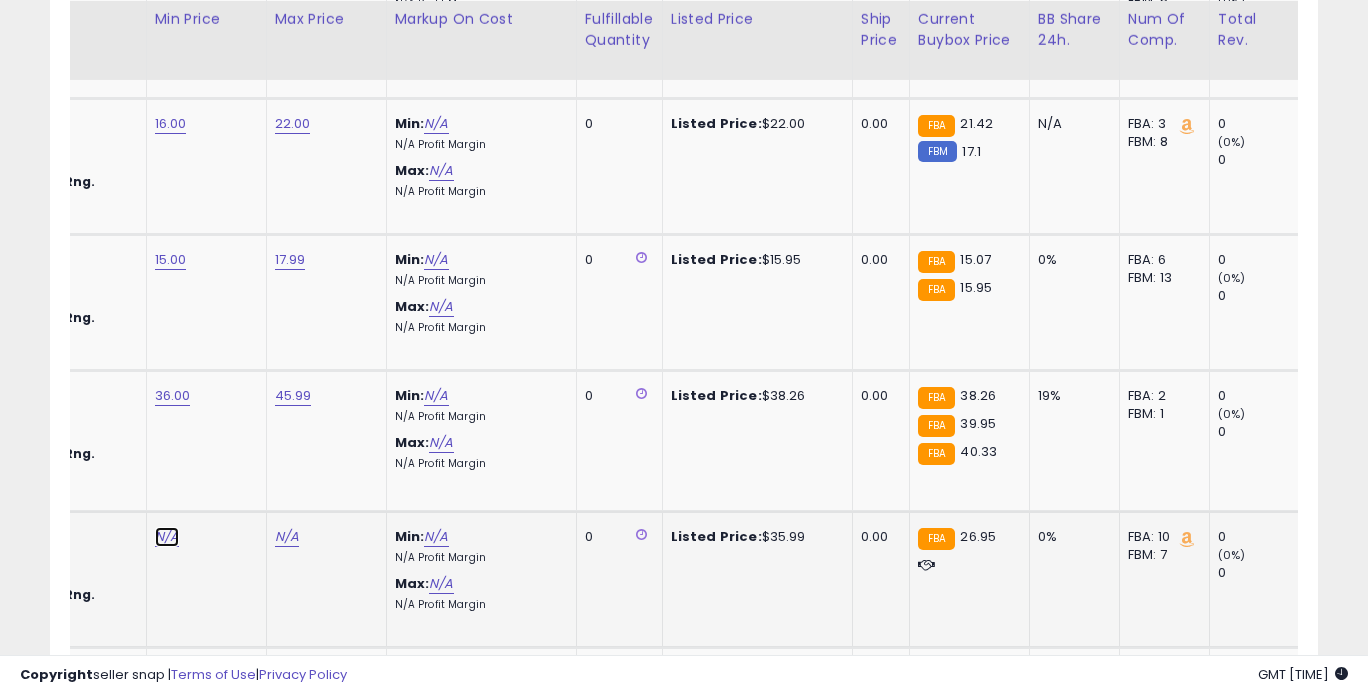 click on "N/A" at bounding box center [167, 537] 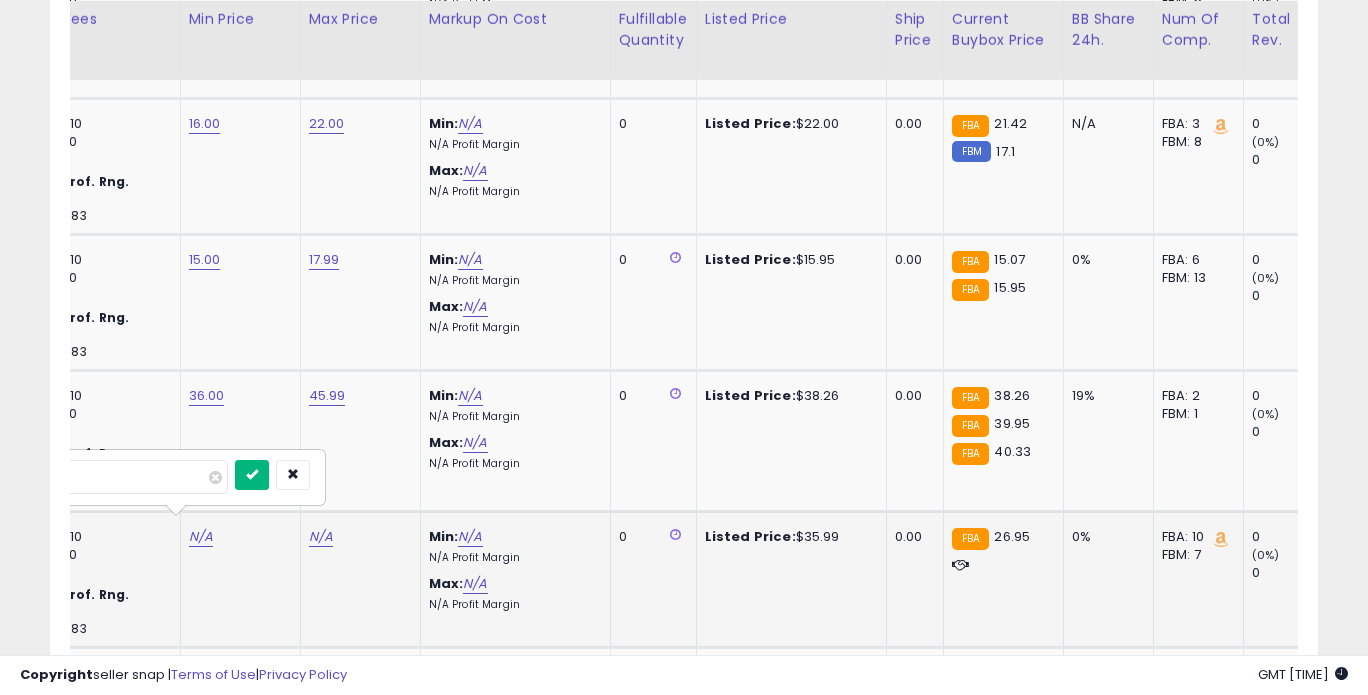 type on "*****" 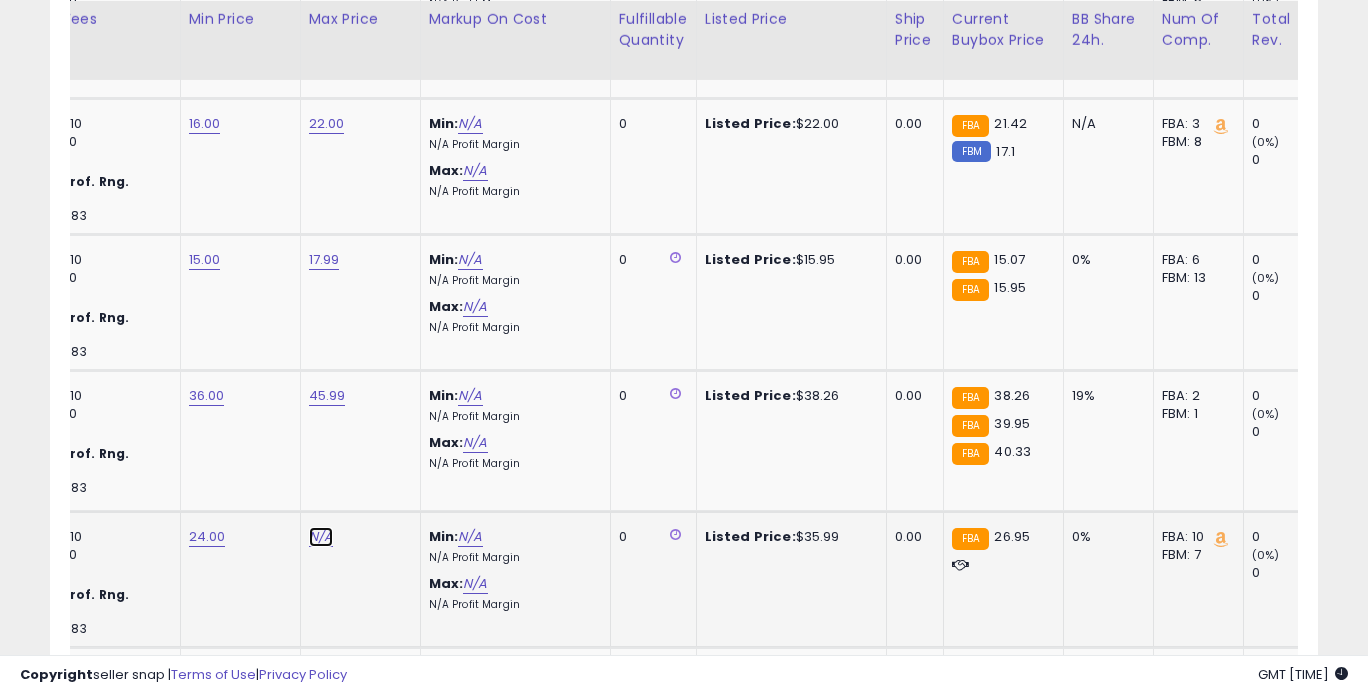 click on "N/A" at bounding box center (321, 537) 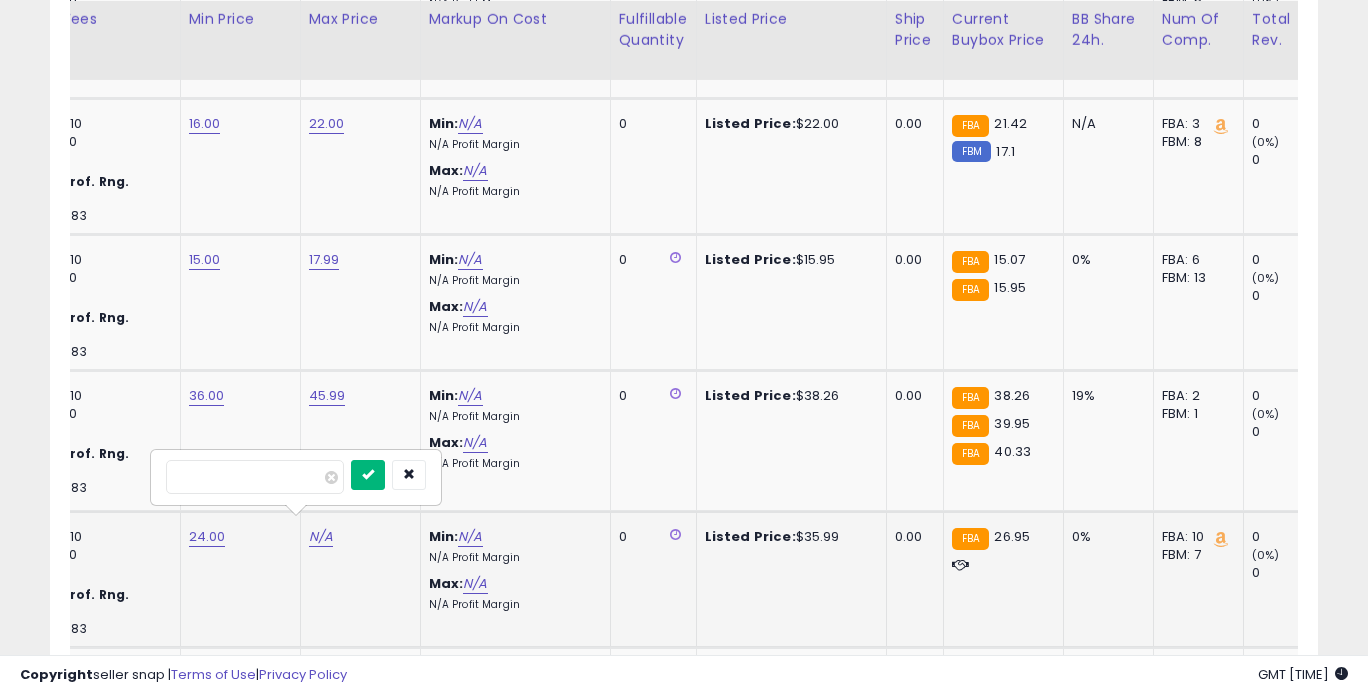 type on "*****" 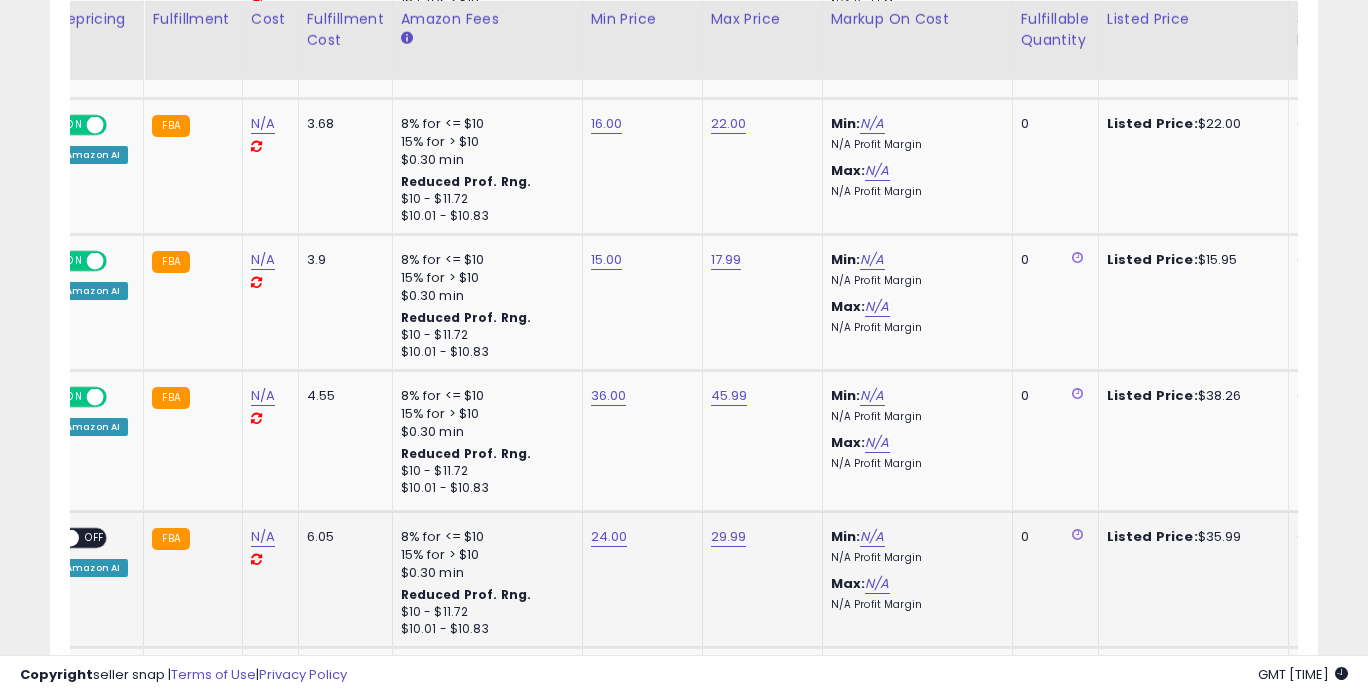click on "OFF" at bounding box center [95, 537] 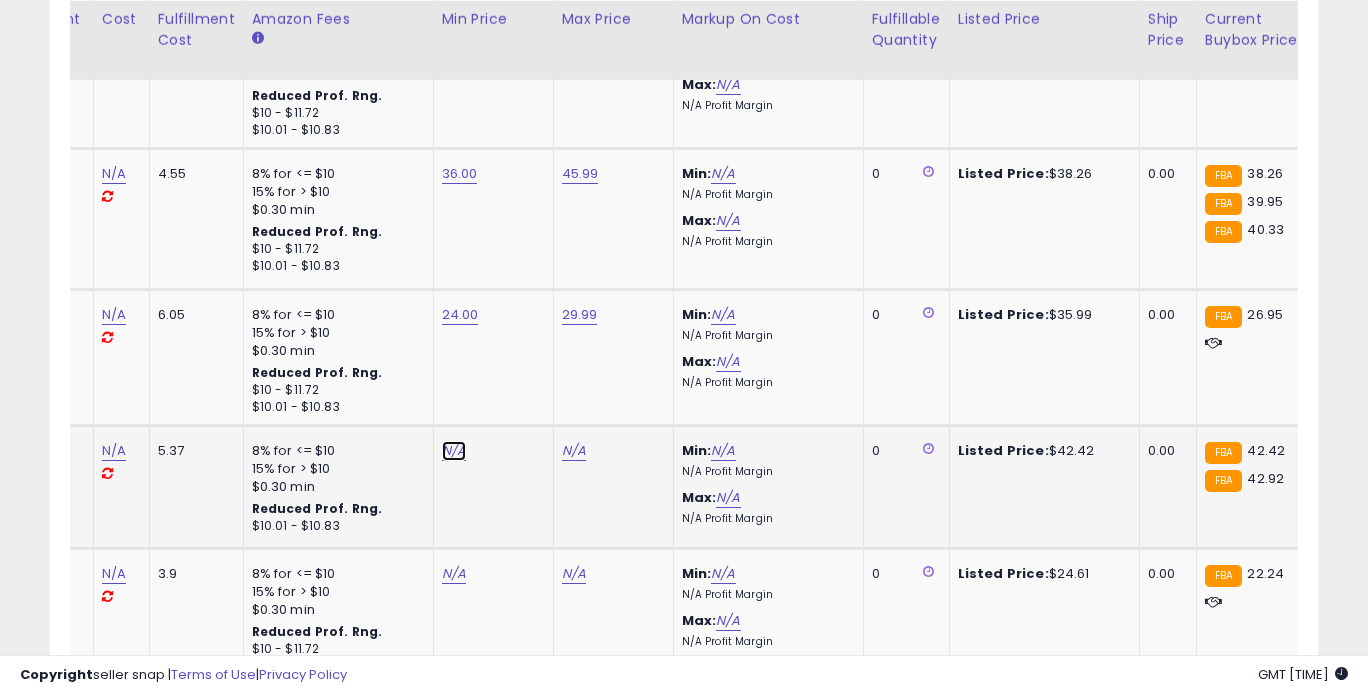 click on "N/A" at bounding box center (454, 451) 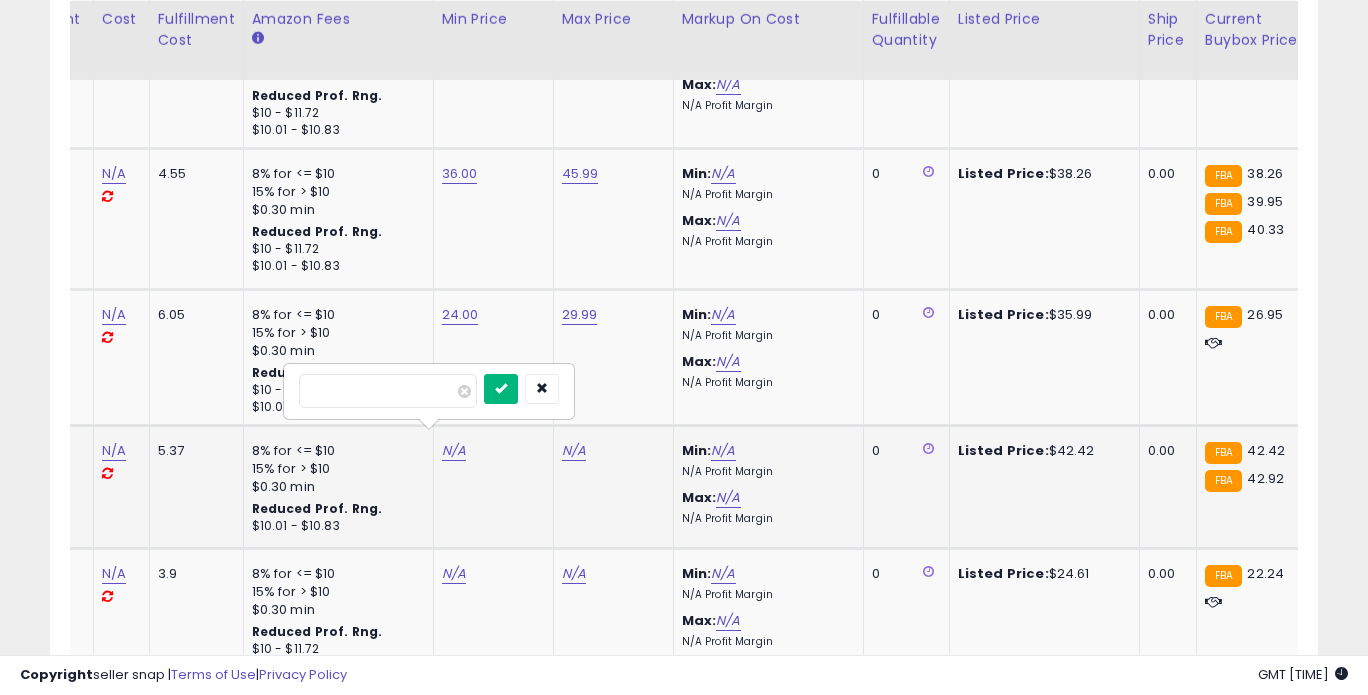 type on "*****" 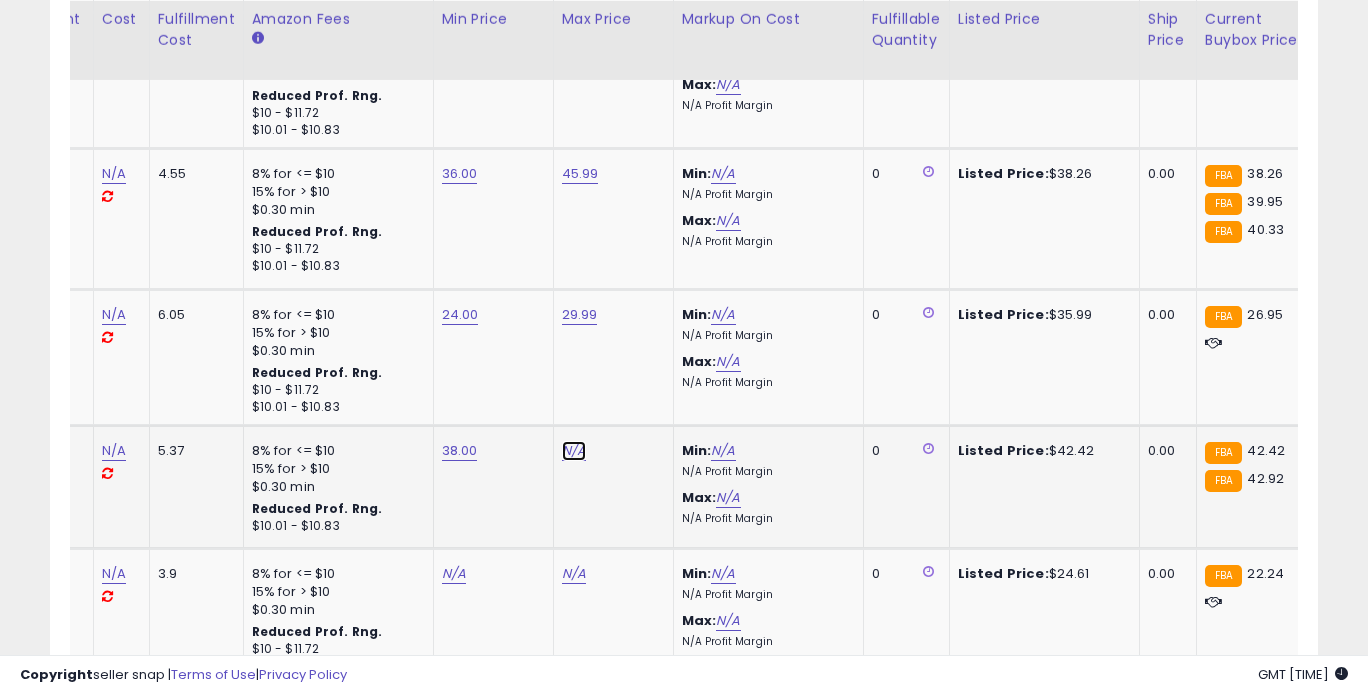 click on "N/A" at bounding box center (574, 451) 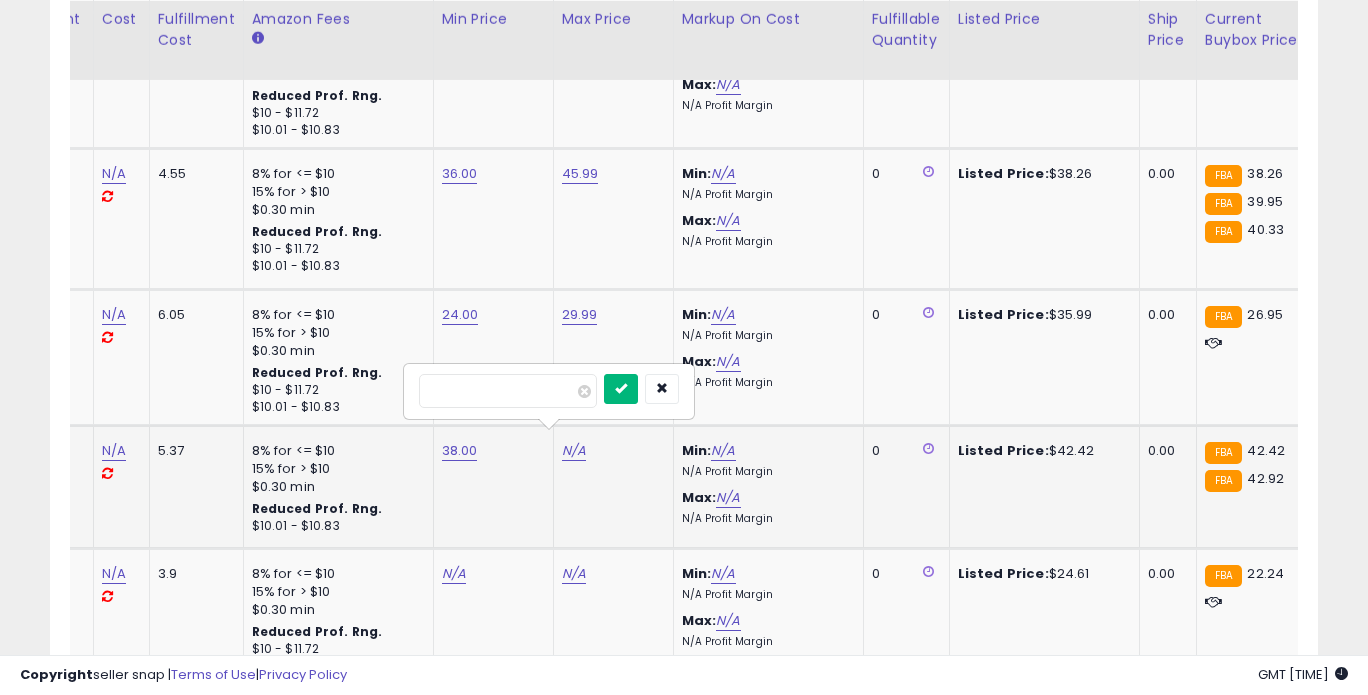 type on "*****" 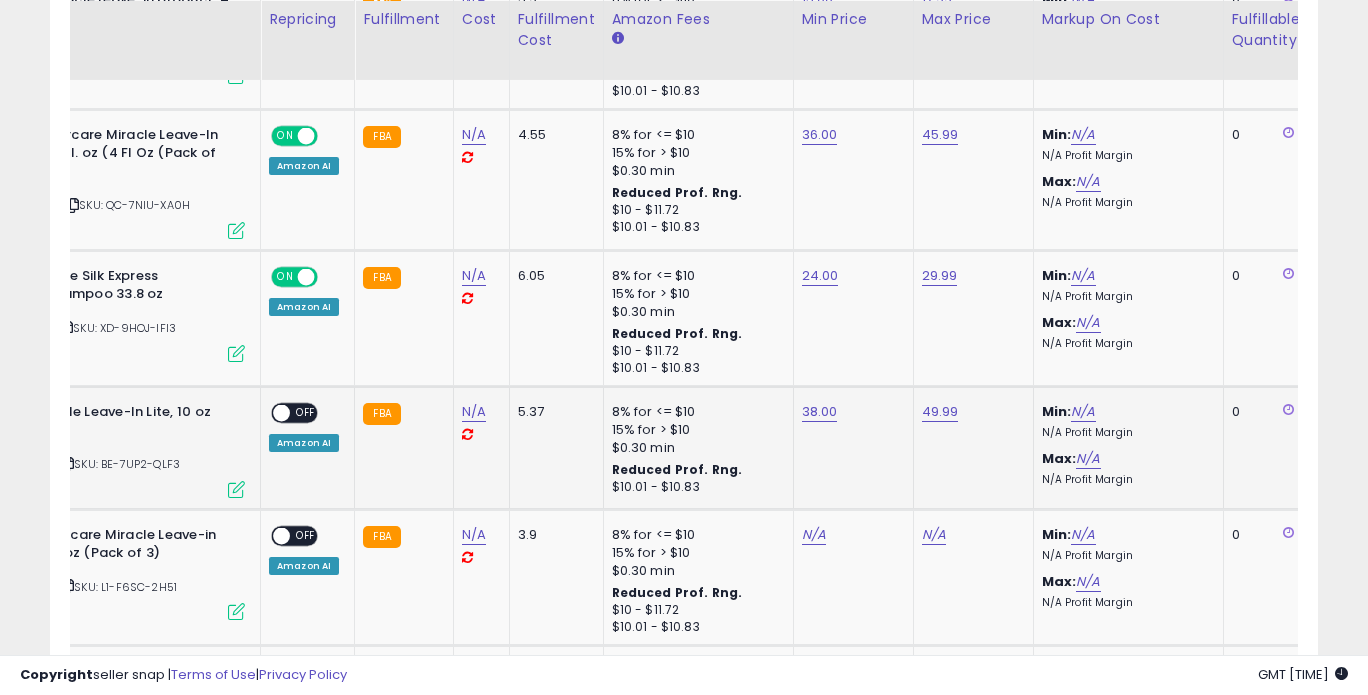 click on "OFF" at bounding box center [306, 412] 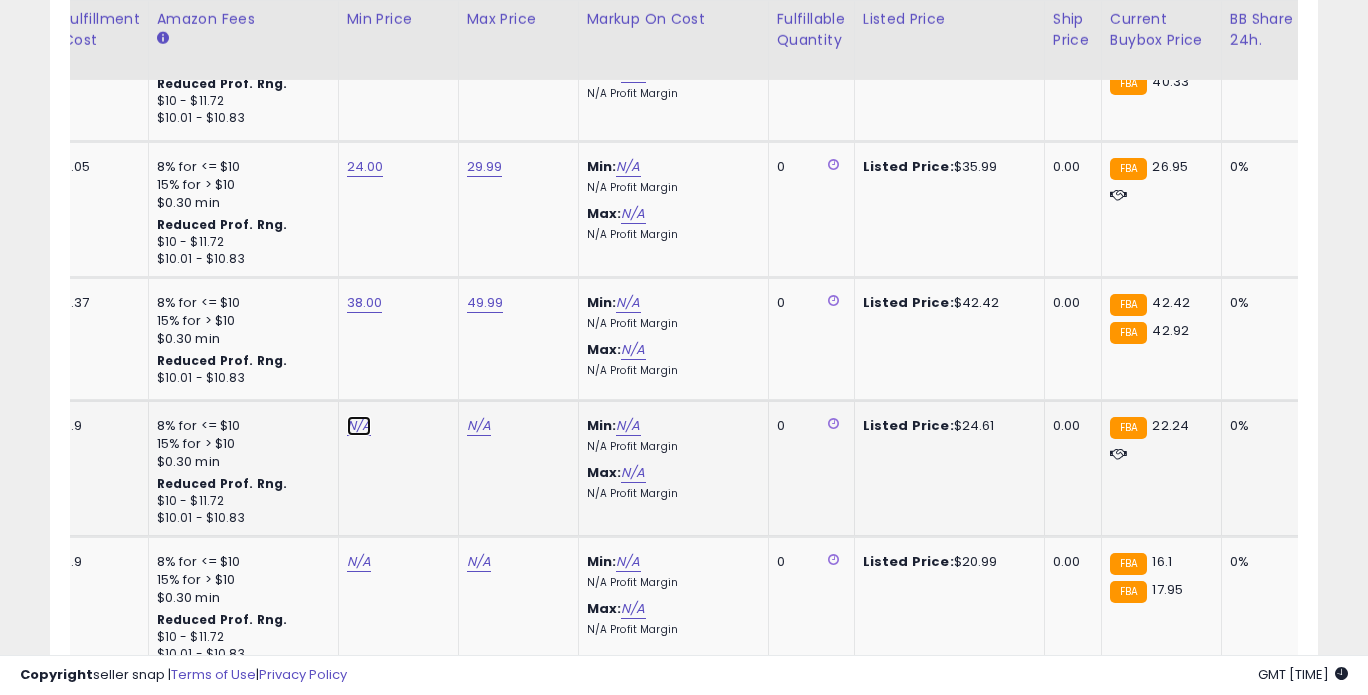 click on "N/A" at bounding box center [359, 426] 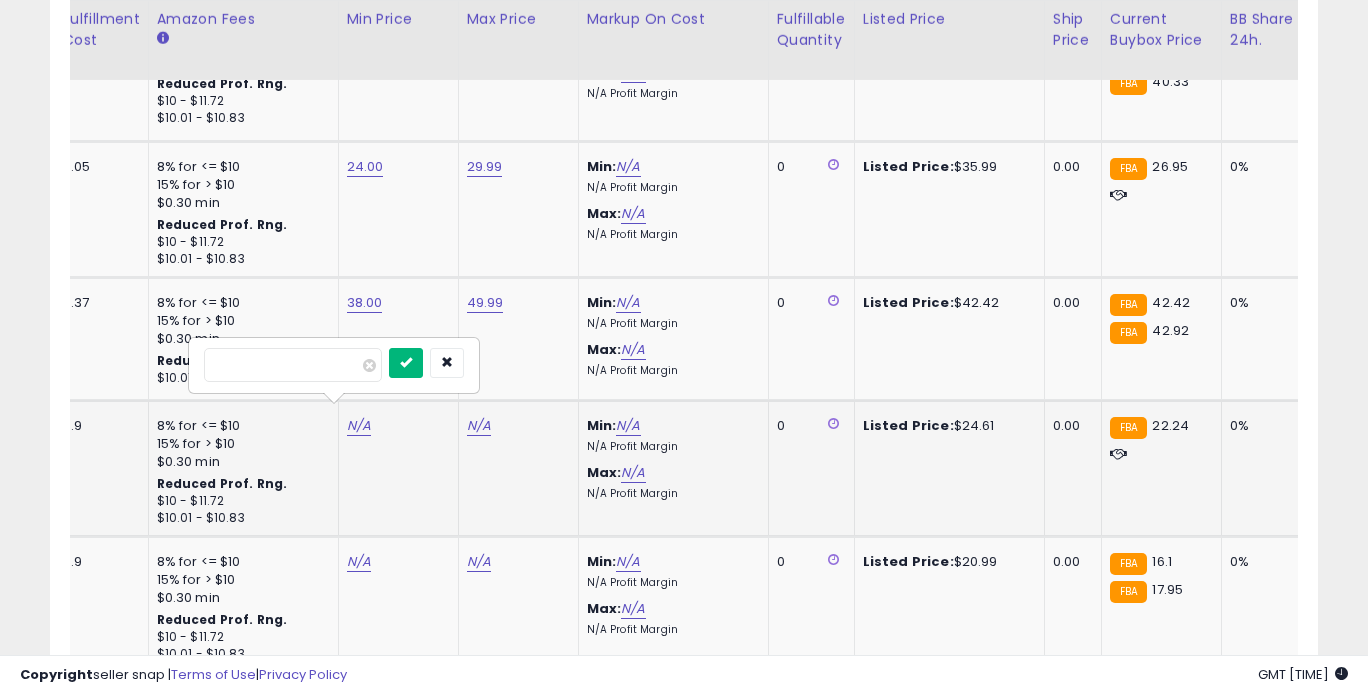 type on "*****" 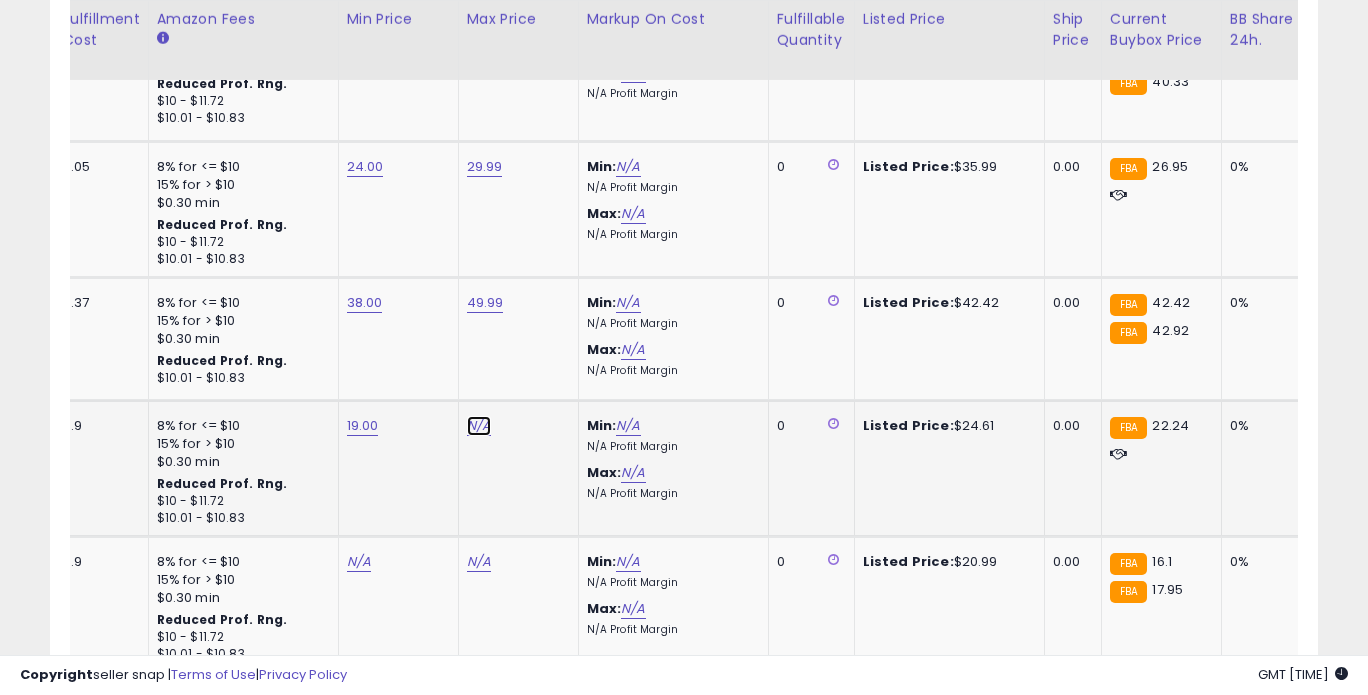 click on "N/A" at bounding box center (479, 426) 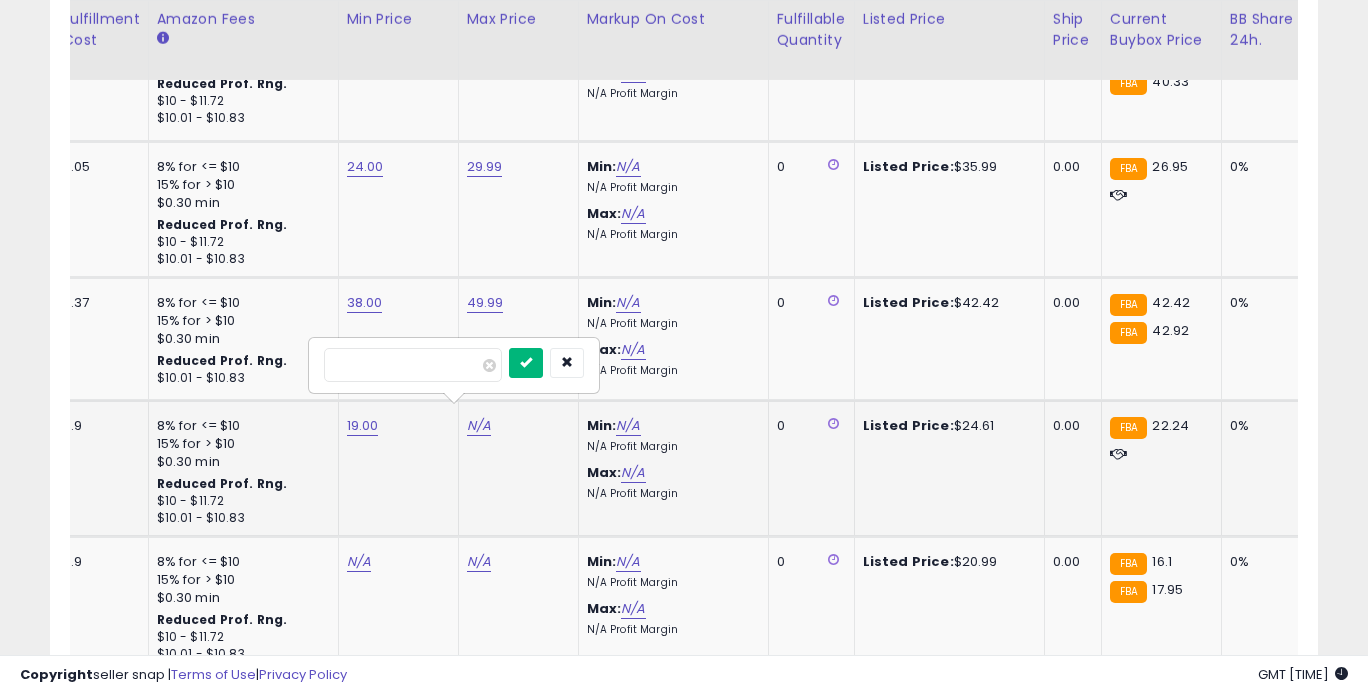 type on "*****" 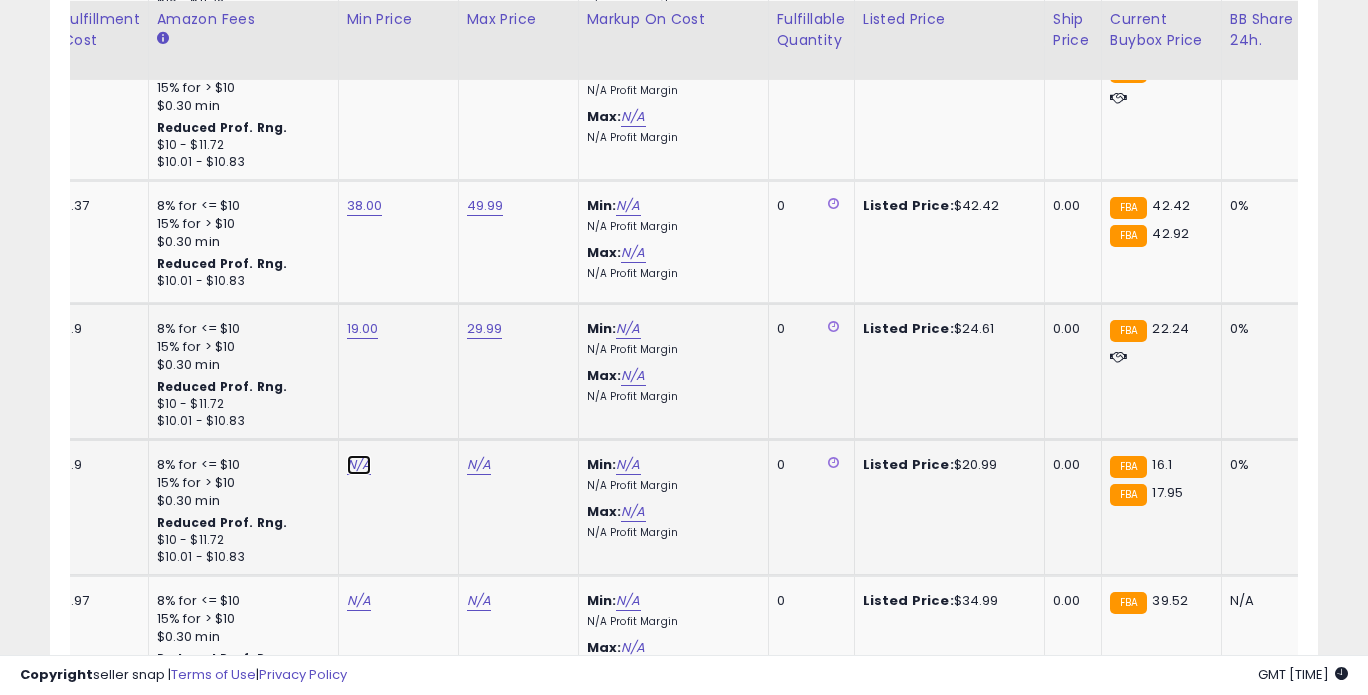 click on "N/A" at bounding box center [359, 465] 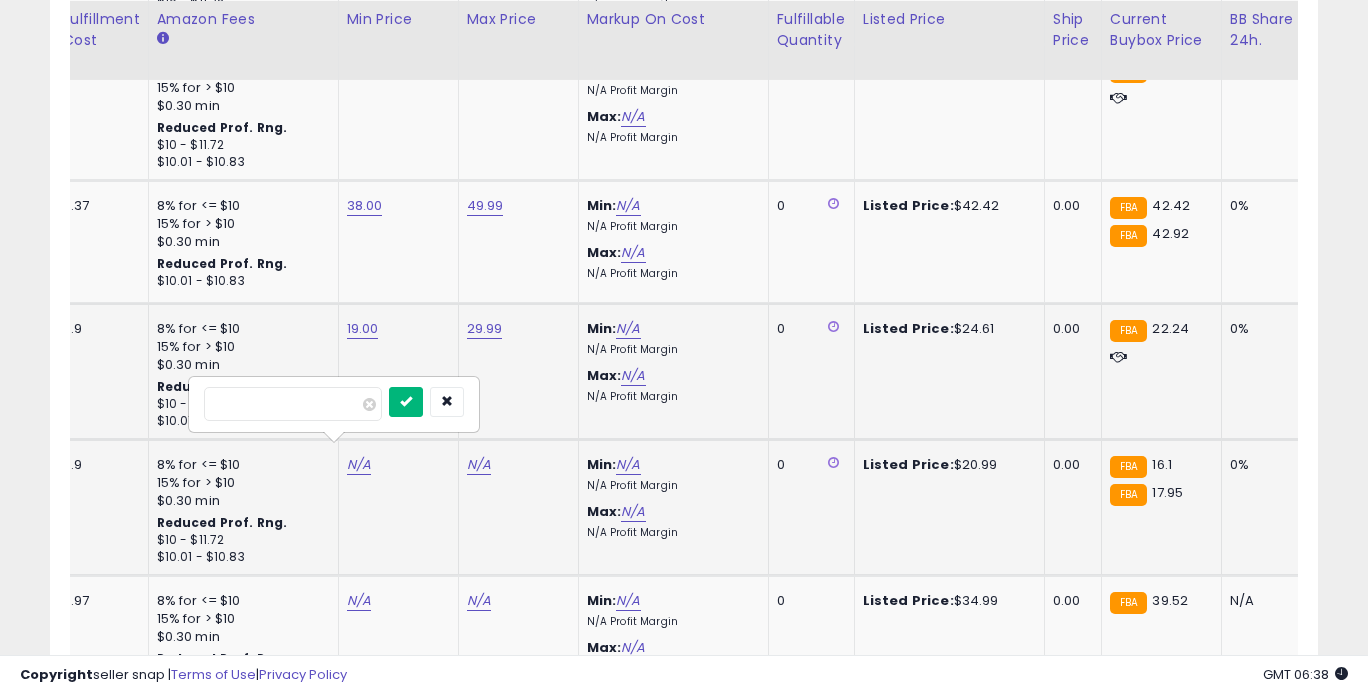 type on "*****" 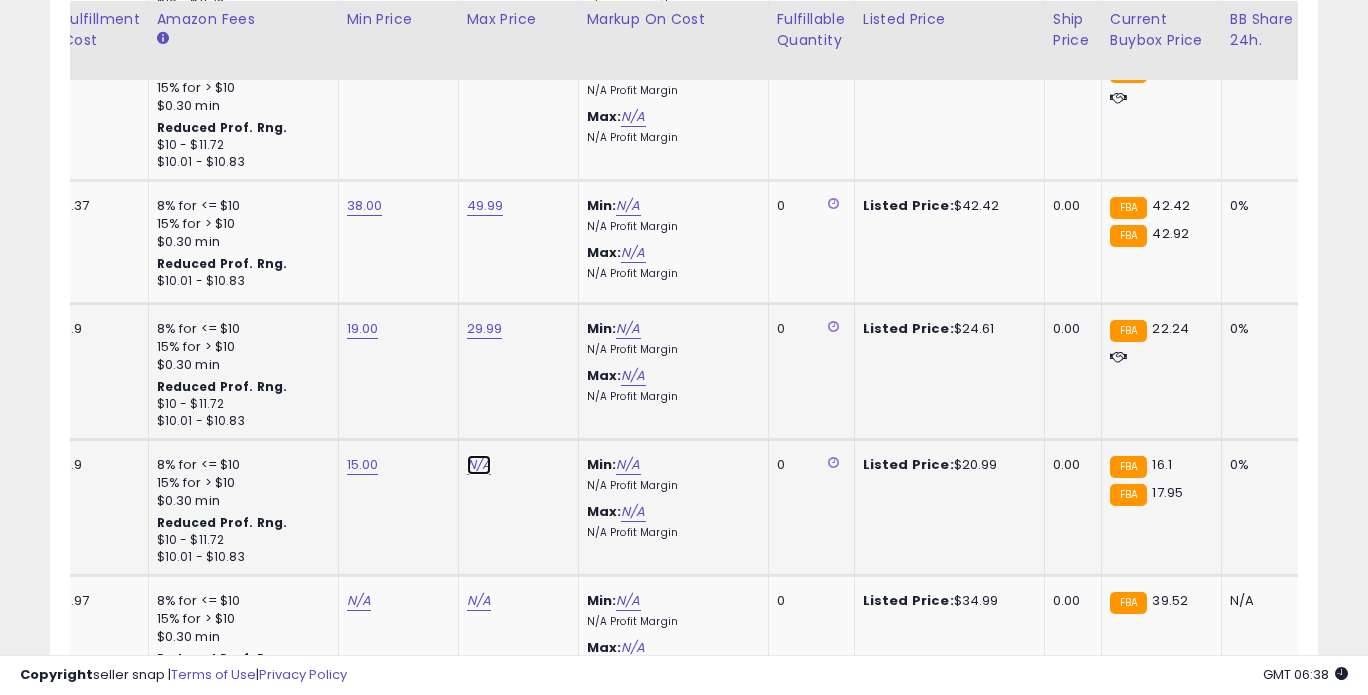 click on "N/A" at bounding box center [479, 465] 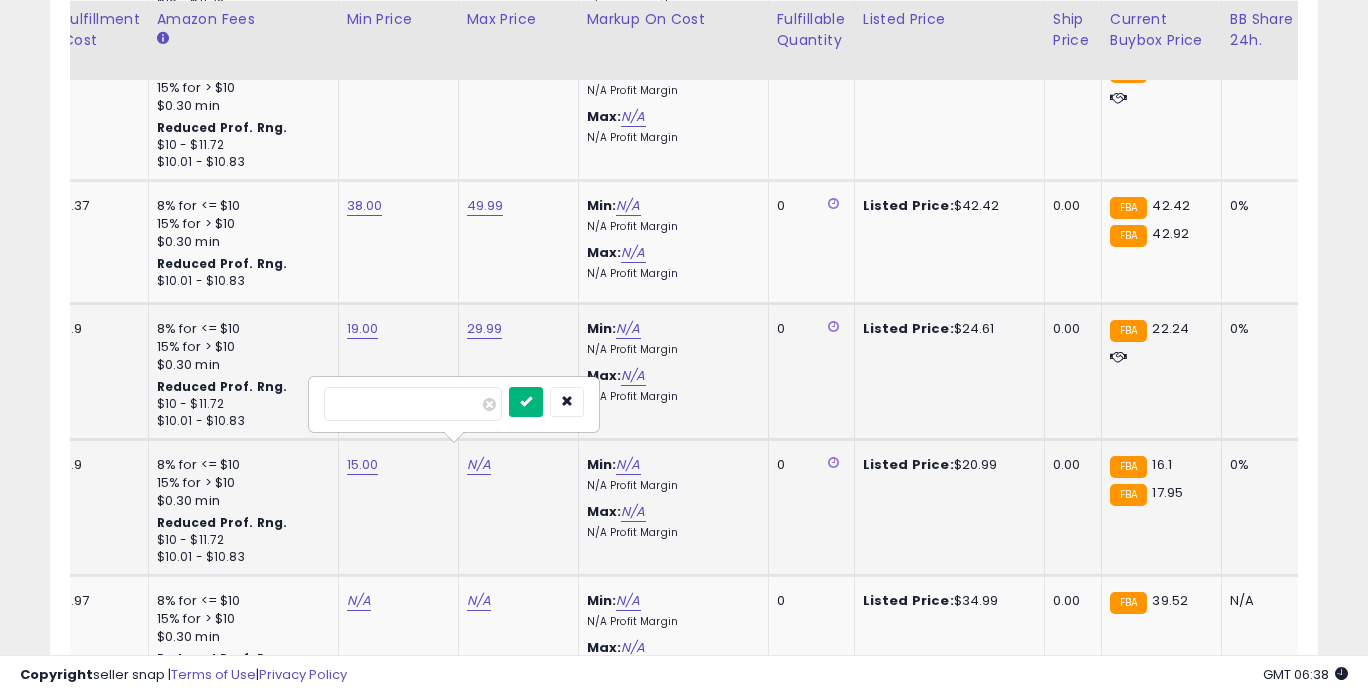 type on "*****" 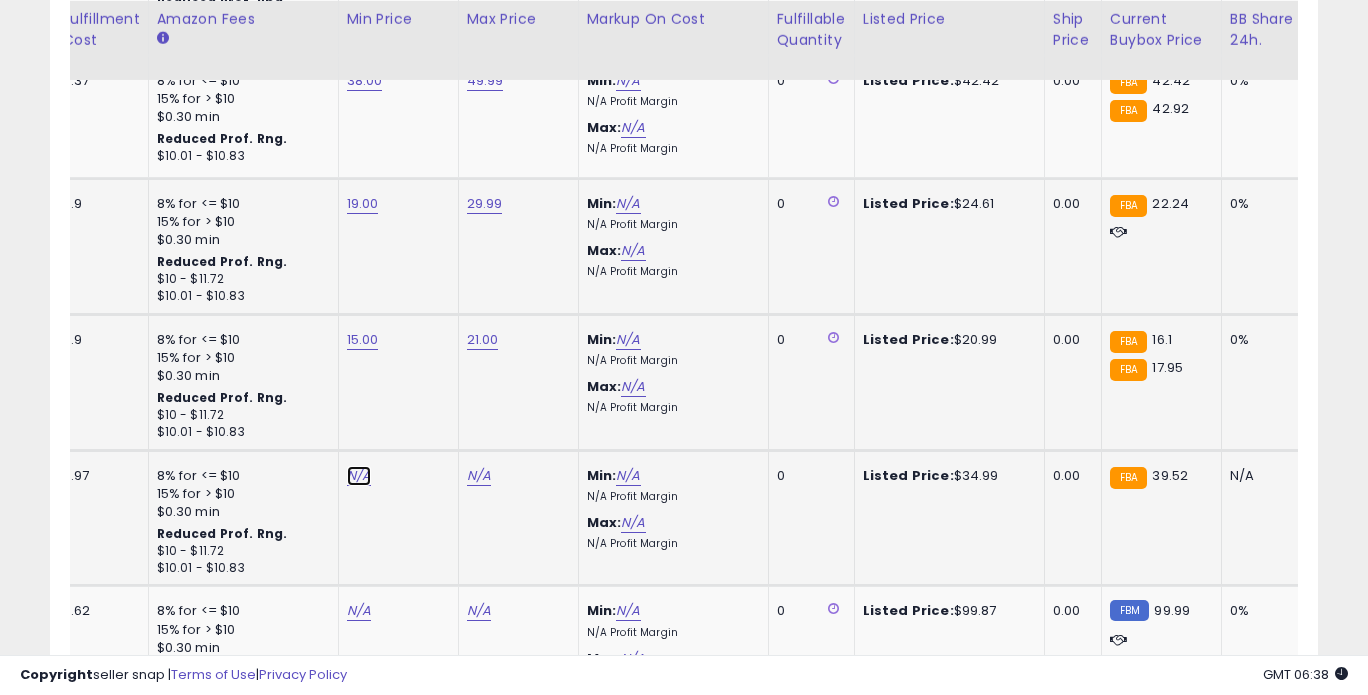 click on "N/A" at bounding box center (359, 476) 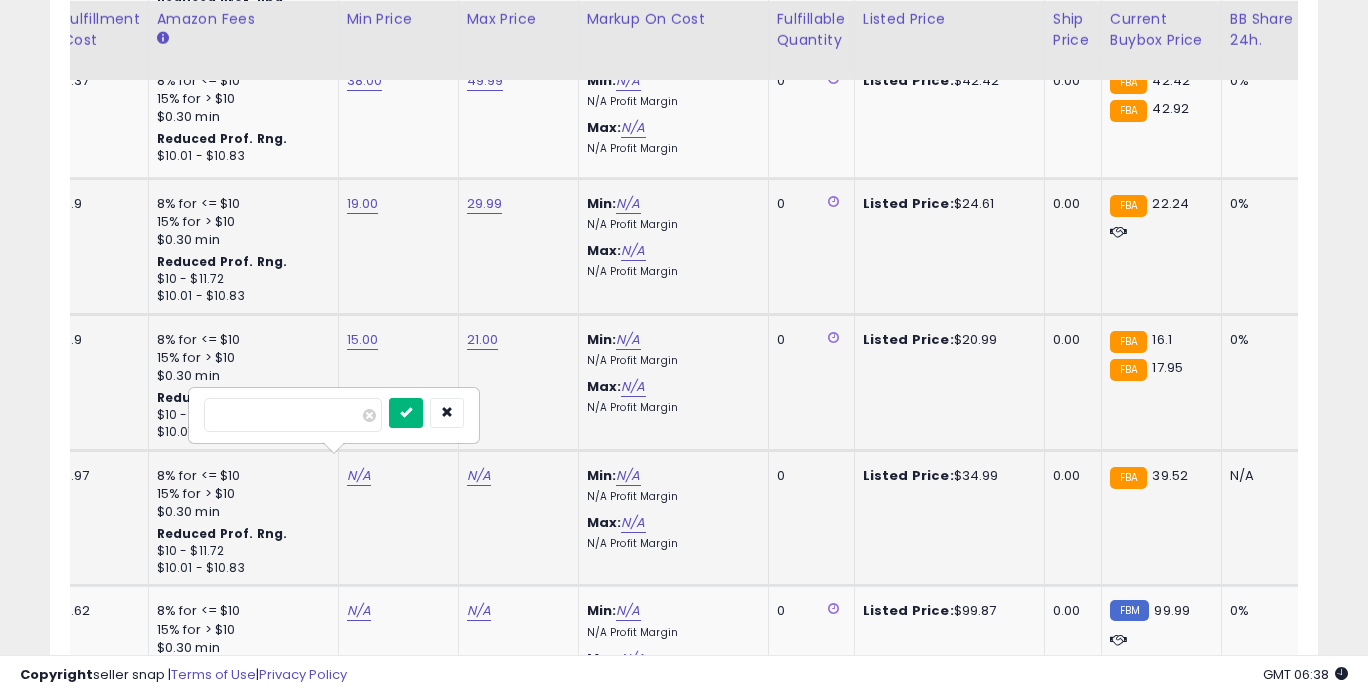 type on "*****" 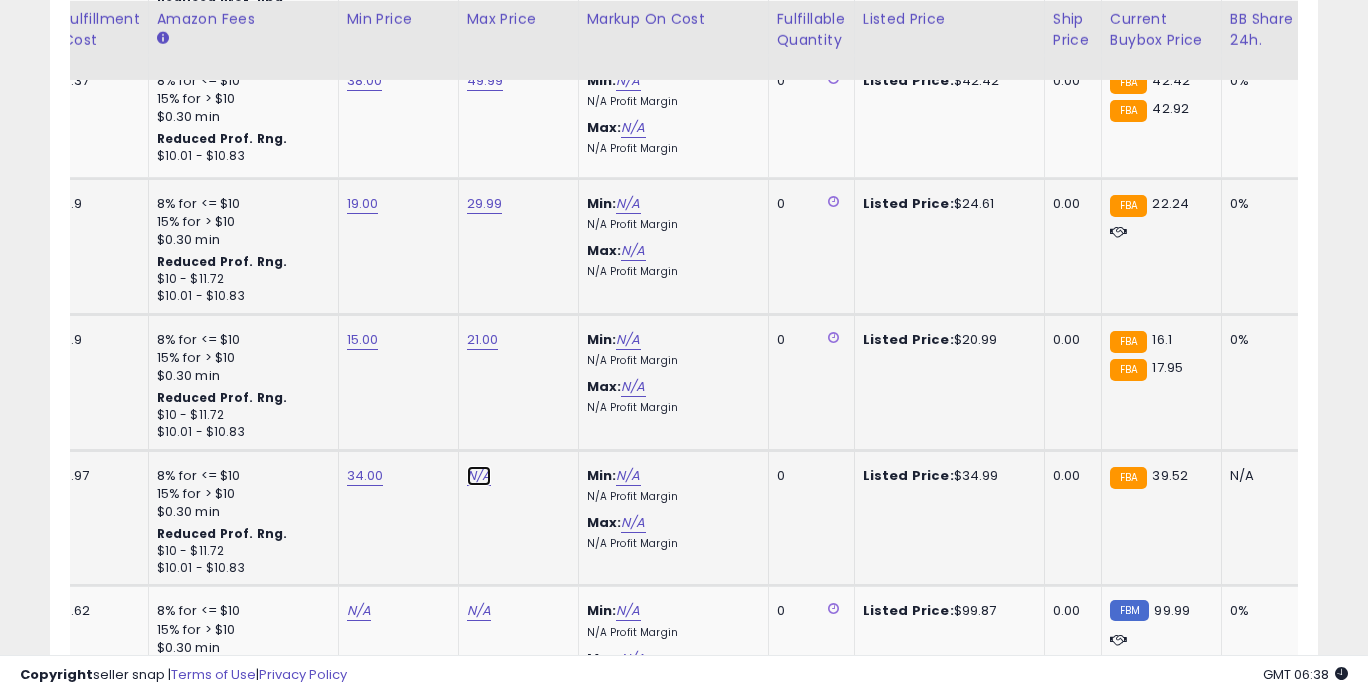click on "N/A" at bounding box center [479, 476] 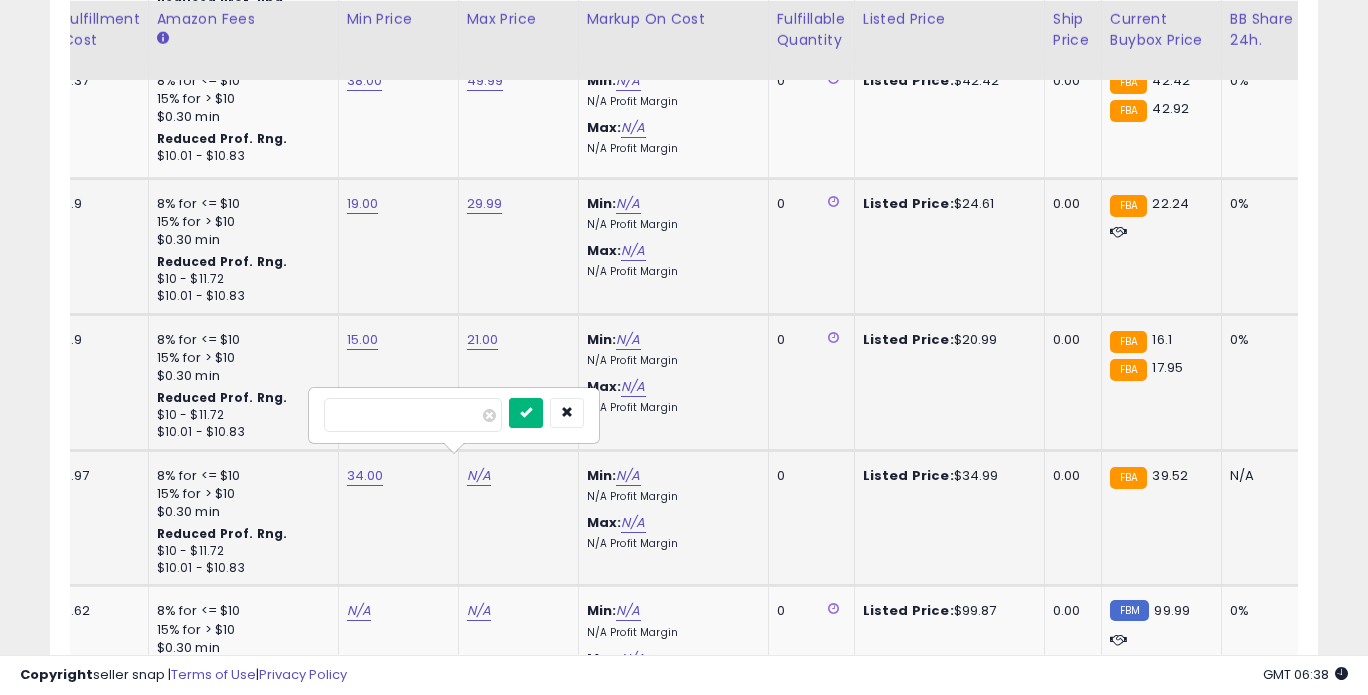 type on "*****" 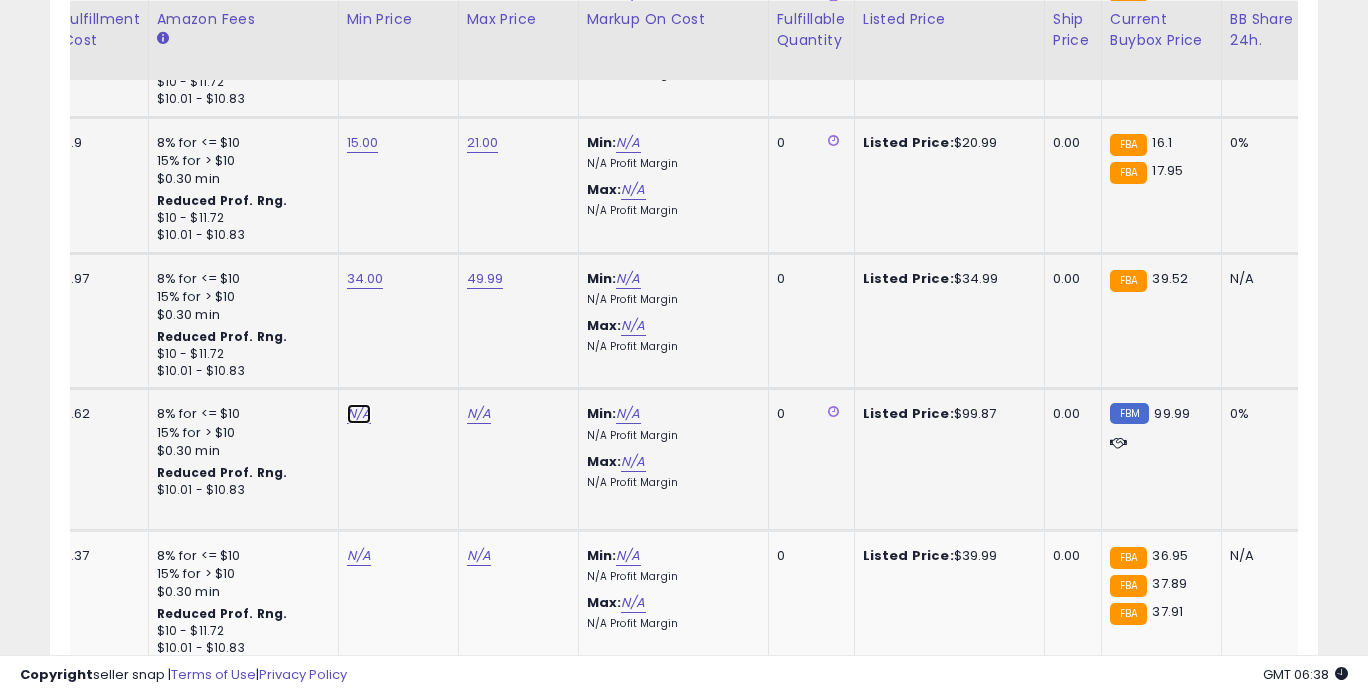 click on "N/A" at bounding box center [359, 414] 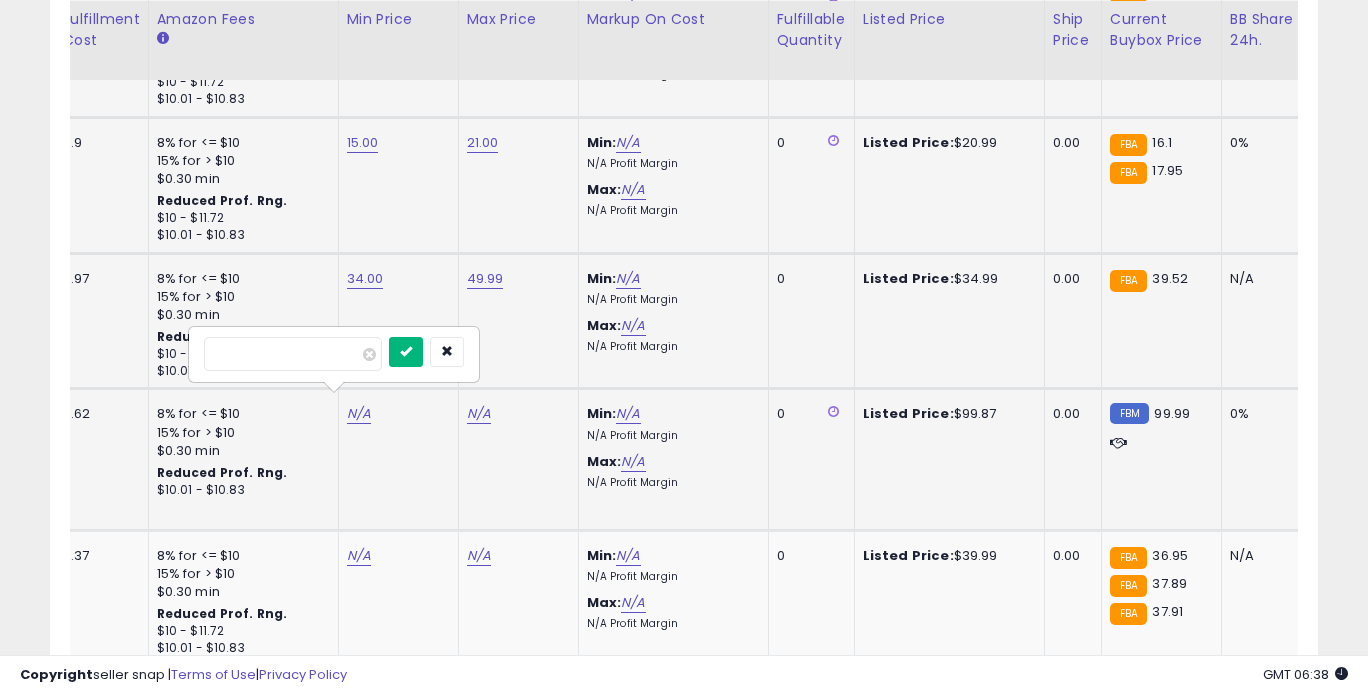 type on "*****" 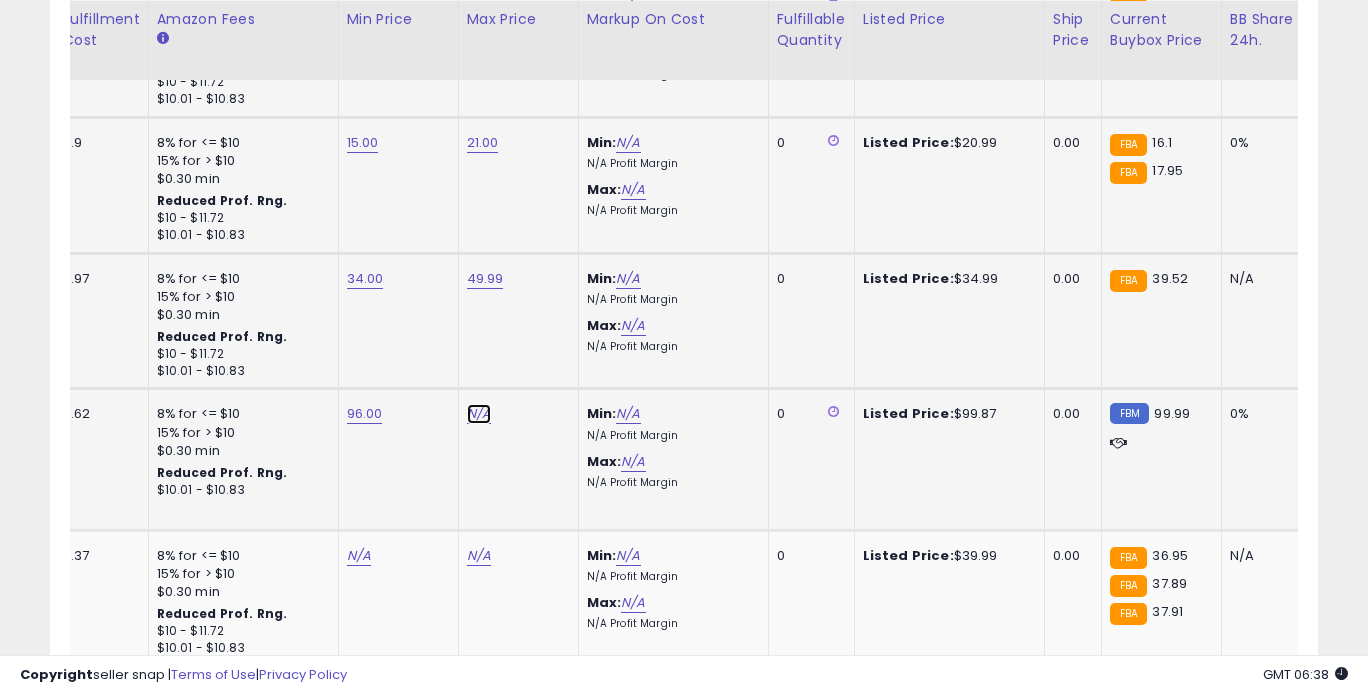 click on "N/A" at bounding box center [479, 414] 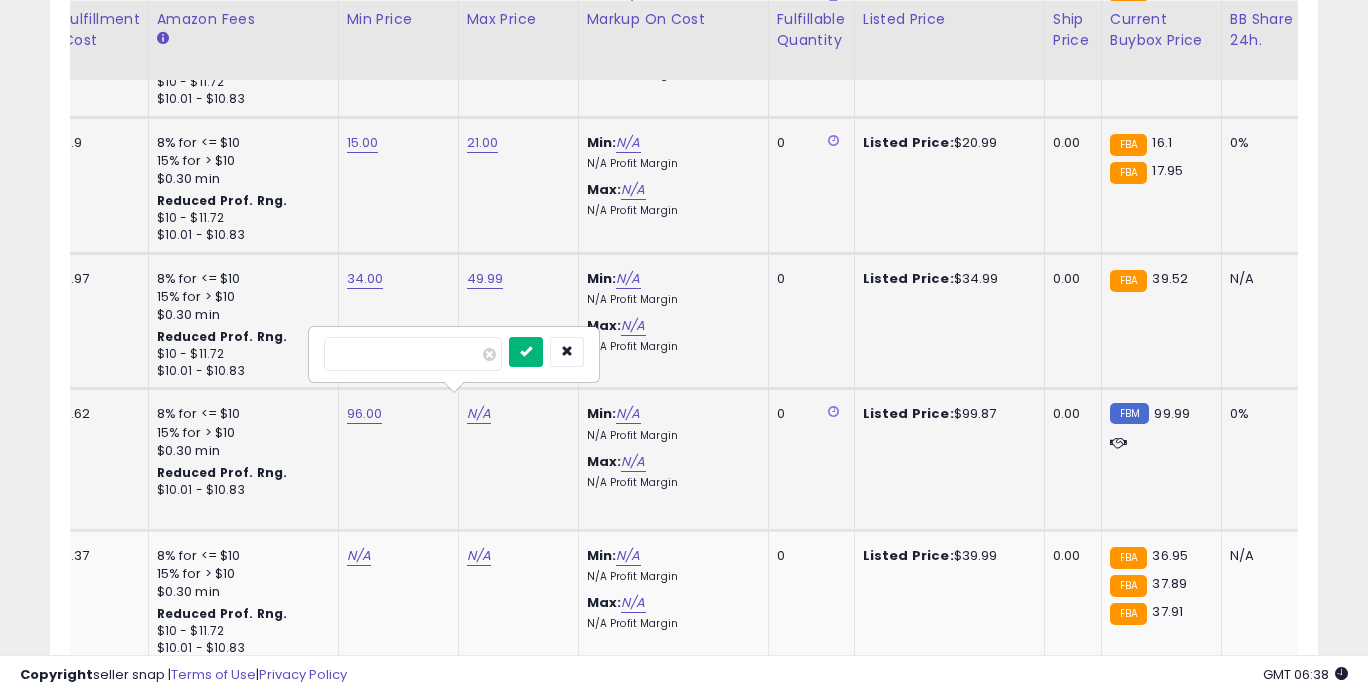 type on "******" 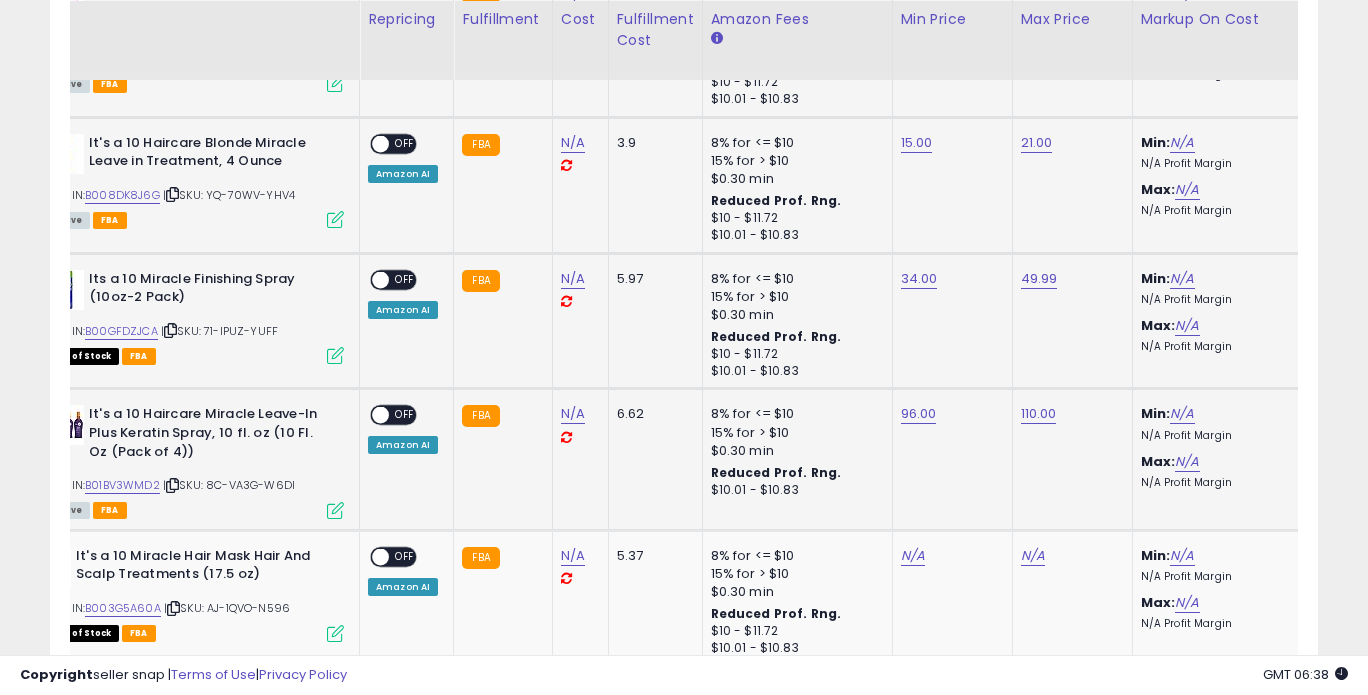 click on "OFF" at bounding box center (405, 415) 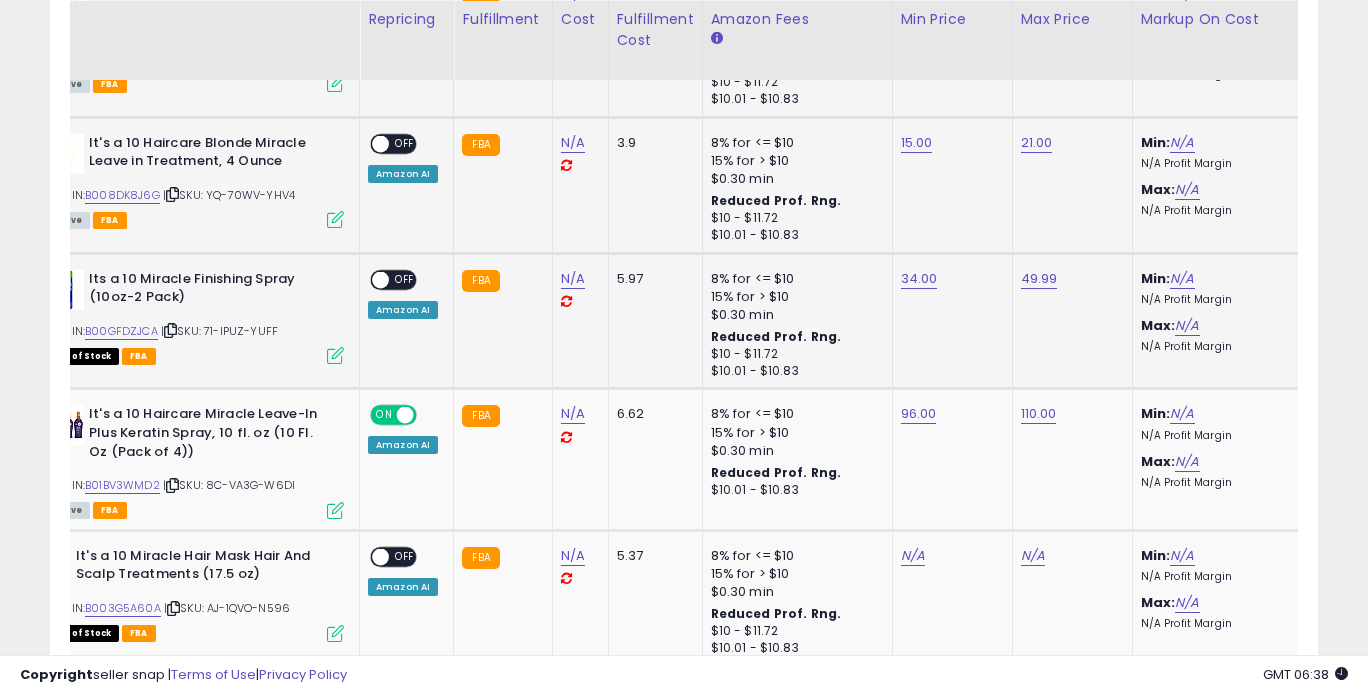 click at bounding box center (380, 279) 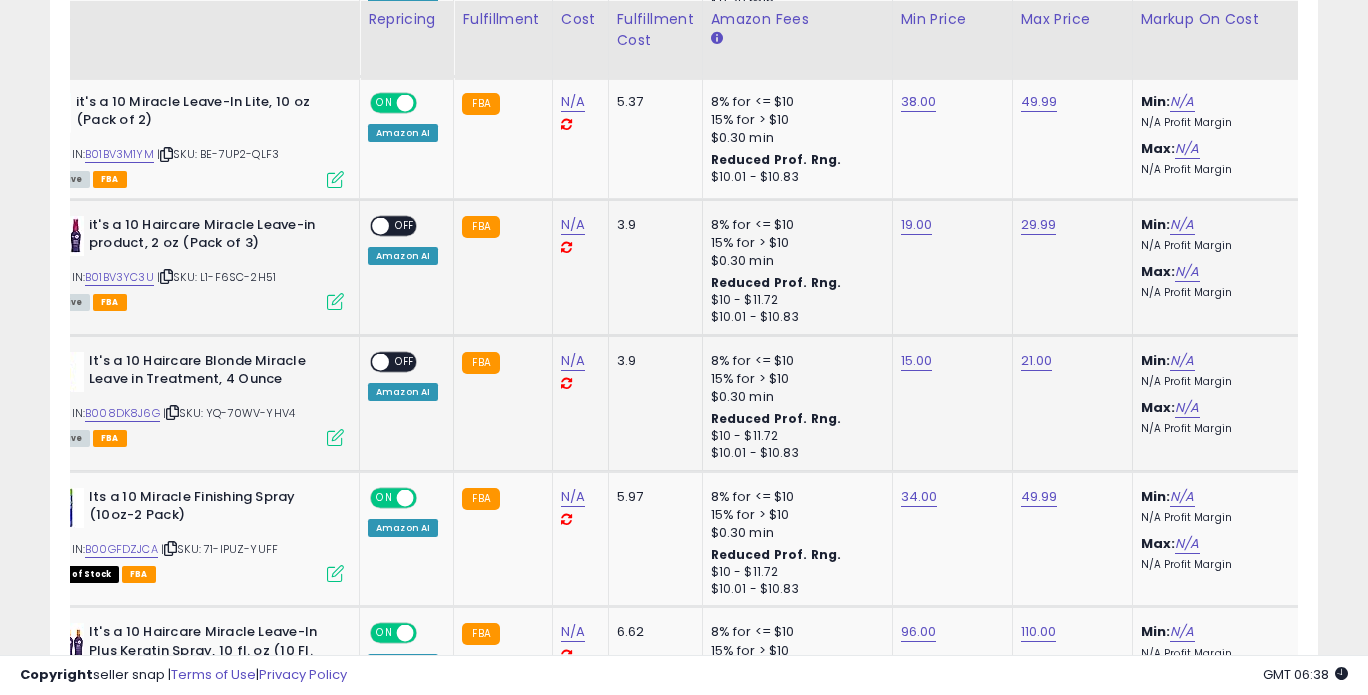 click on "OFF" at bounding box center [405, 361] 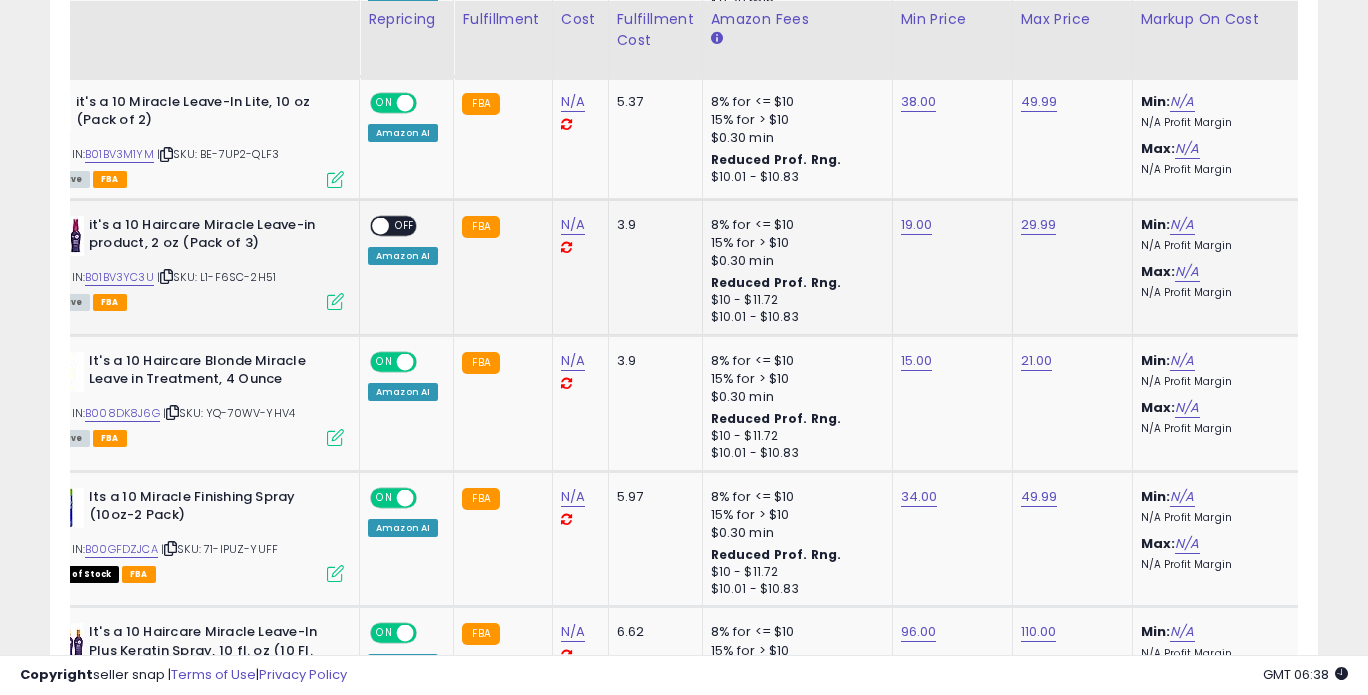 click on "OFF" at bounding box center (405, 225) 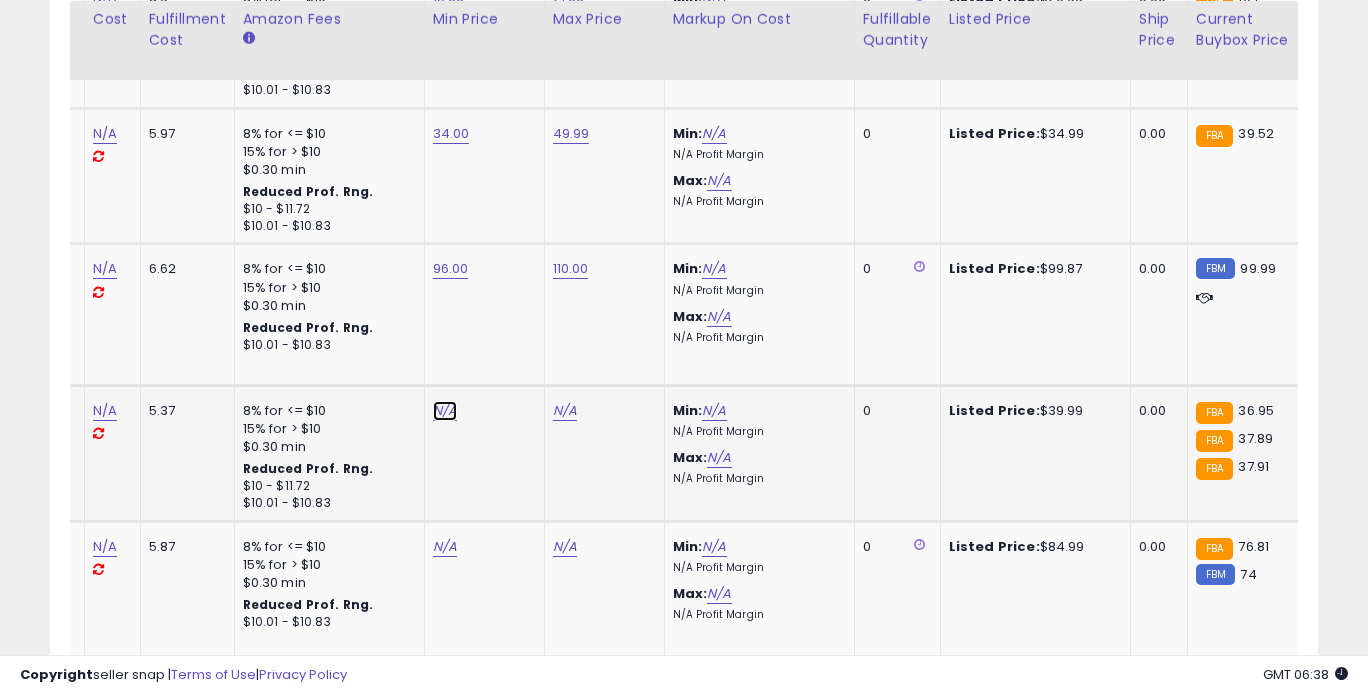 click on "N/A" at bounding box center (445, 411) 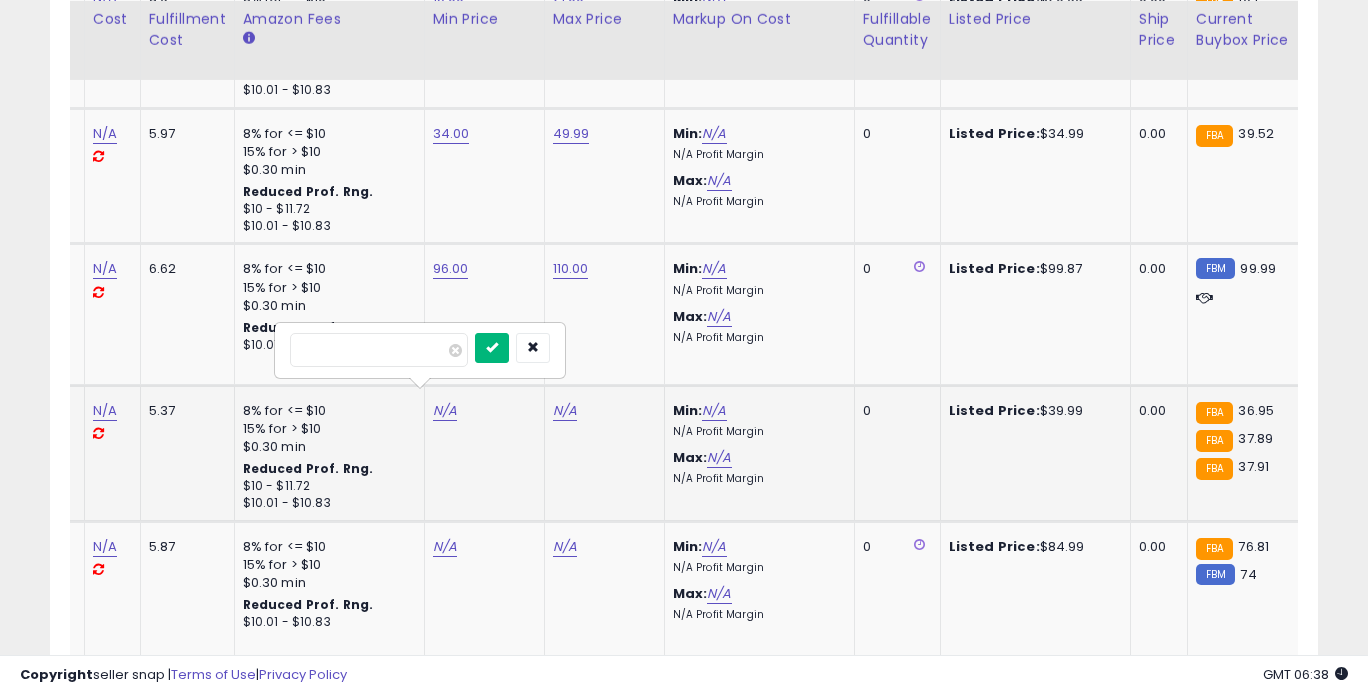 type on "*****" 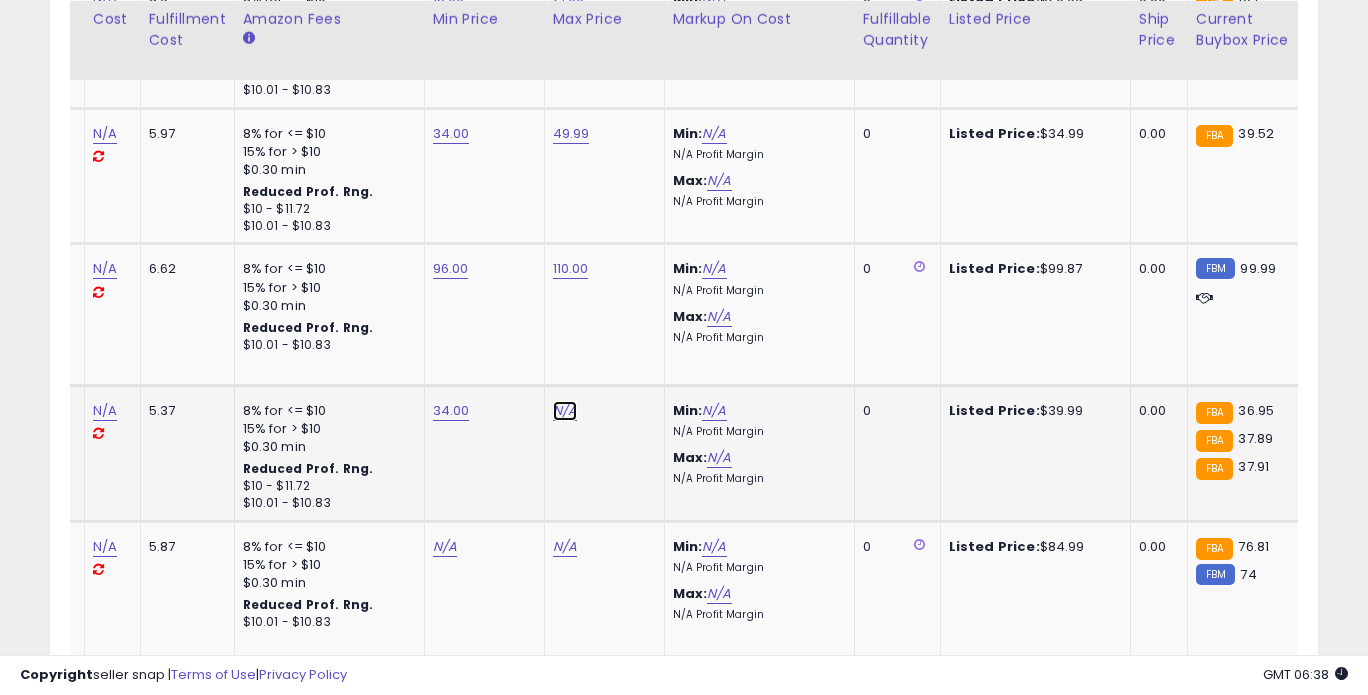 click on "N/A" at bounding box center [565, 411] 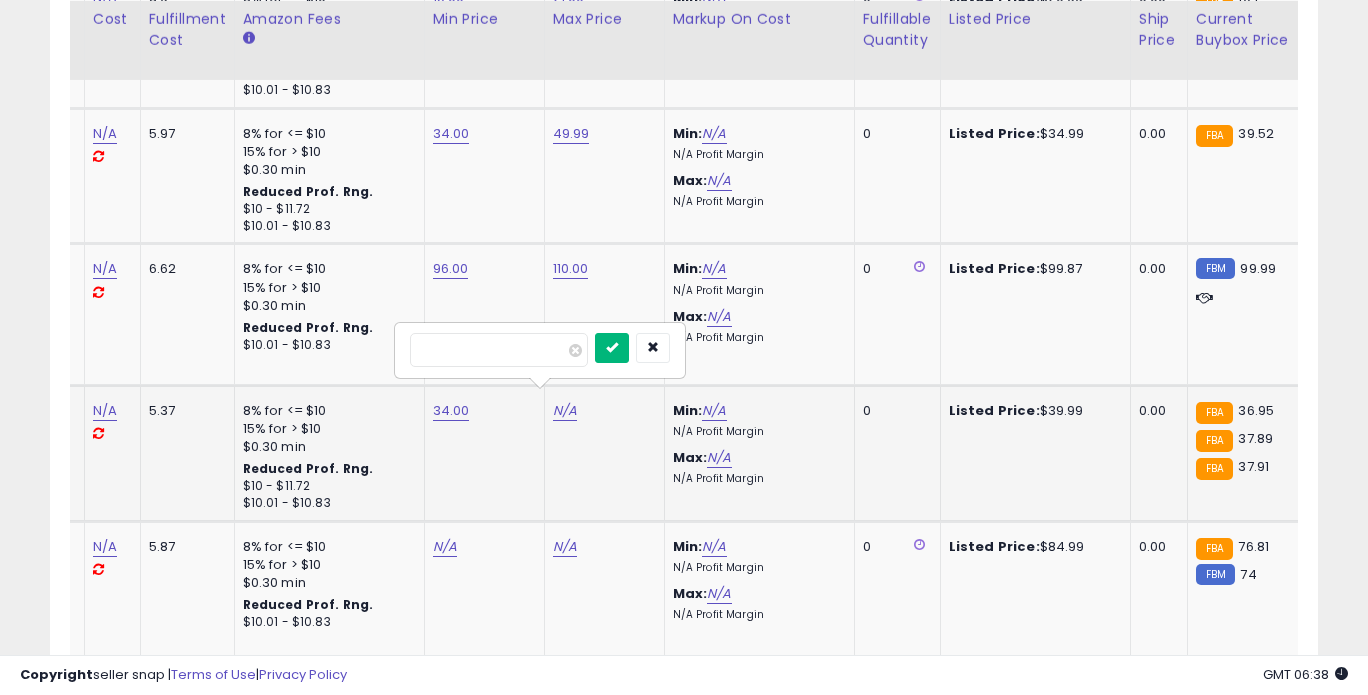 type on "*****" 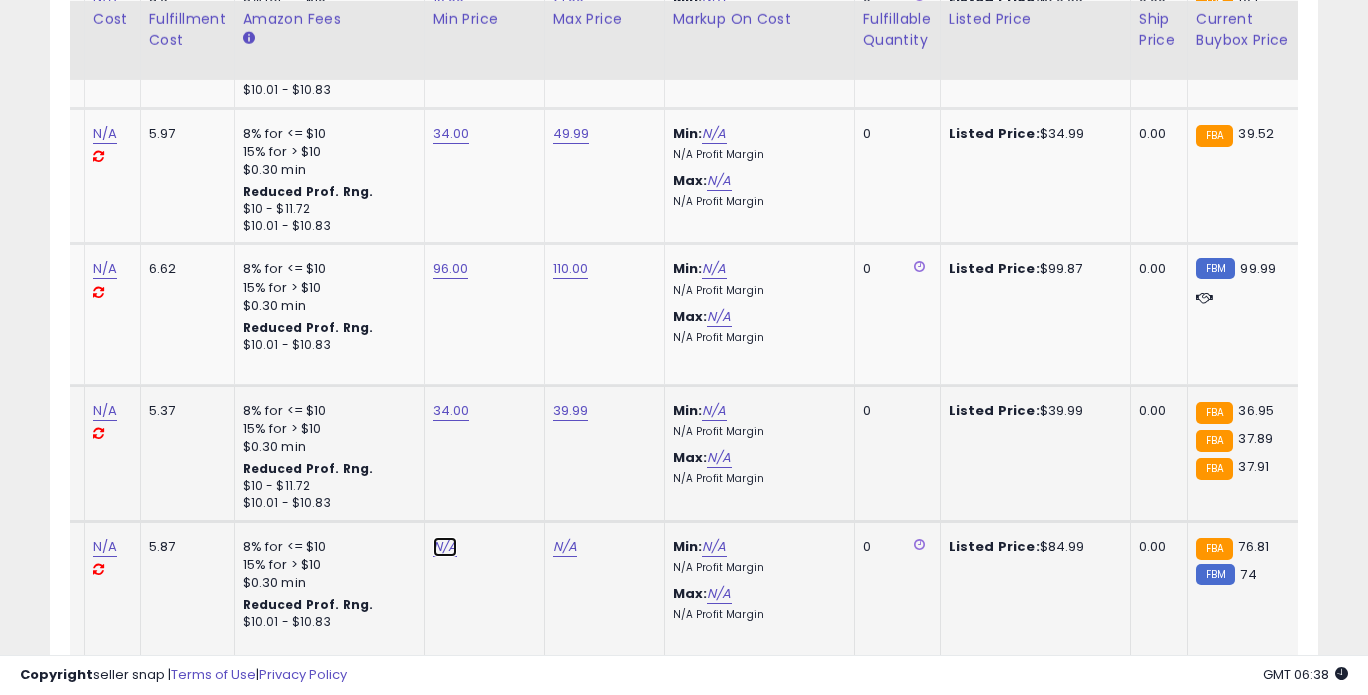 click on "N/A" at bounding box center (445, 547) 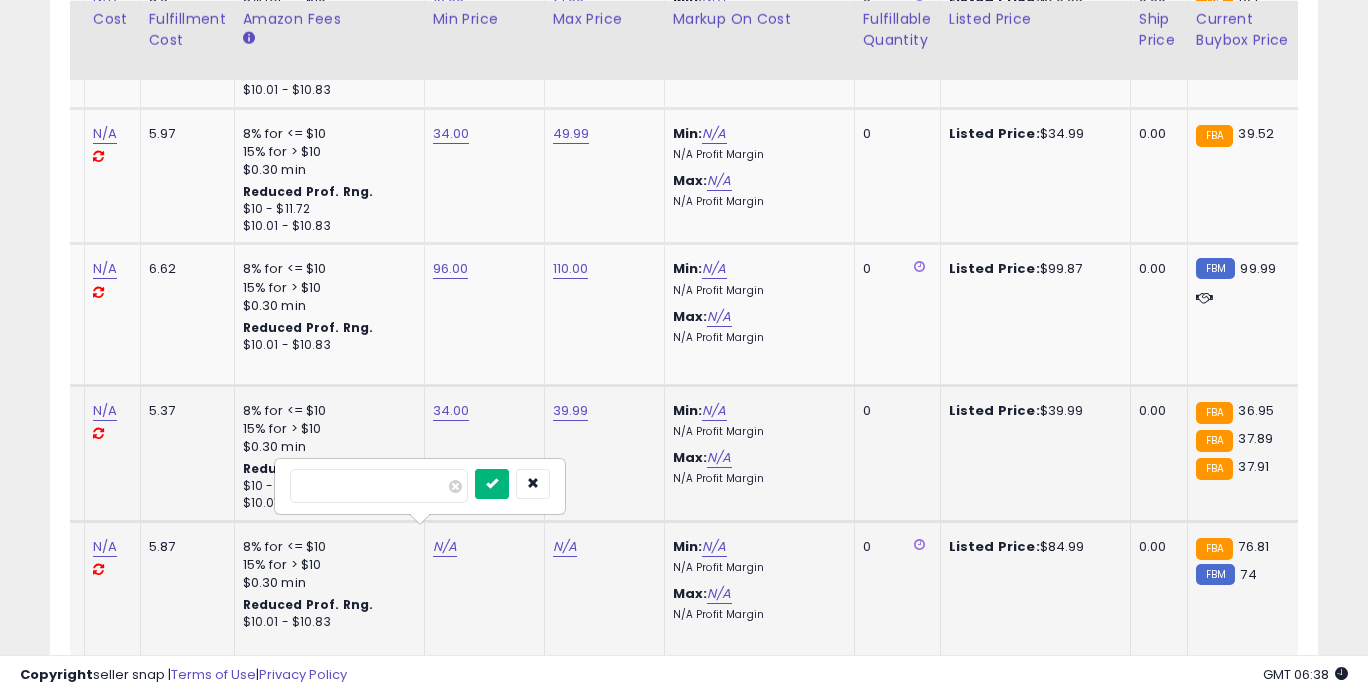 type on "*****" 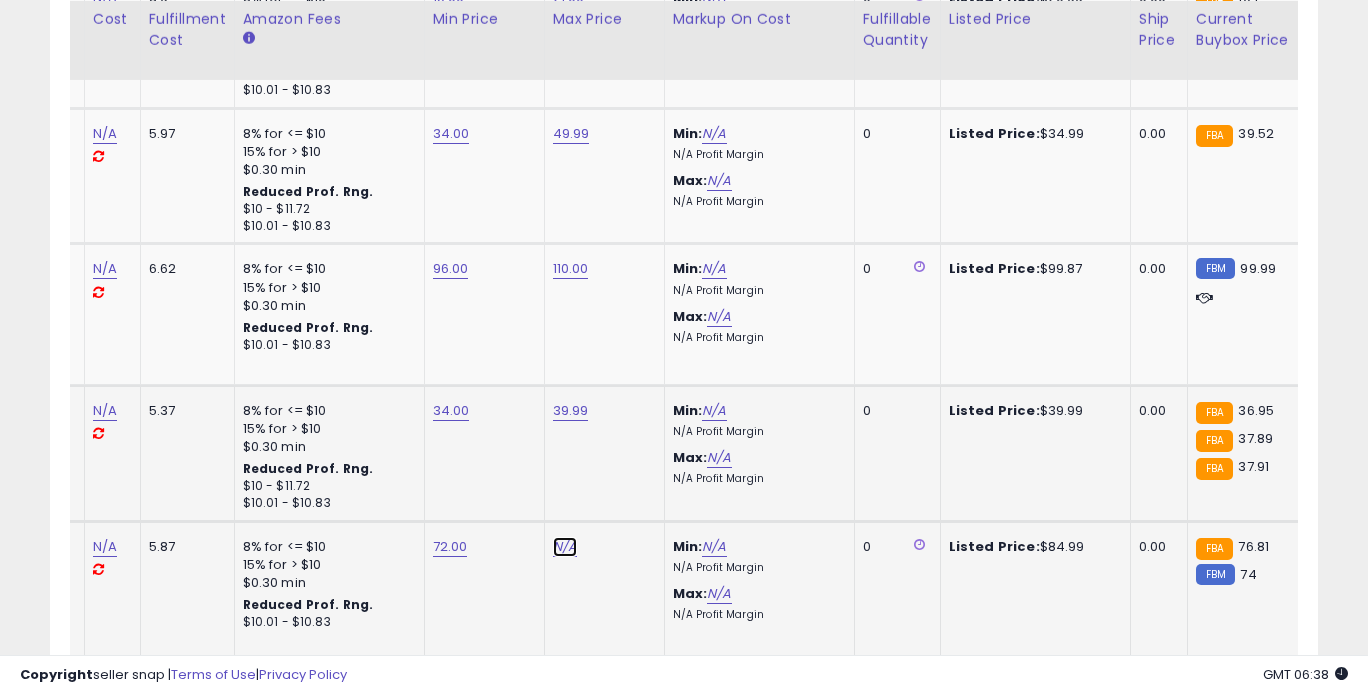 click on "N/A" at bounding box center [565, 547] 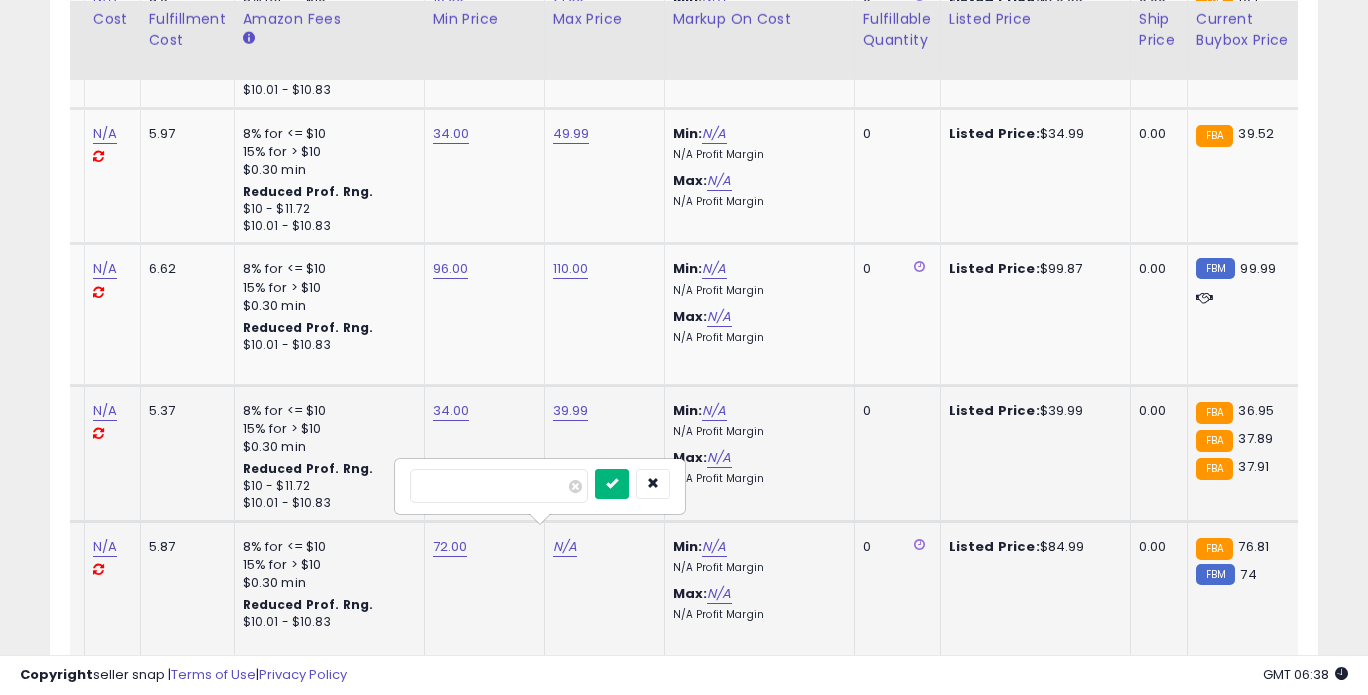 type on "*****" 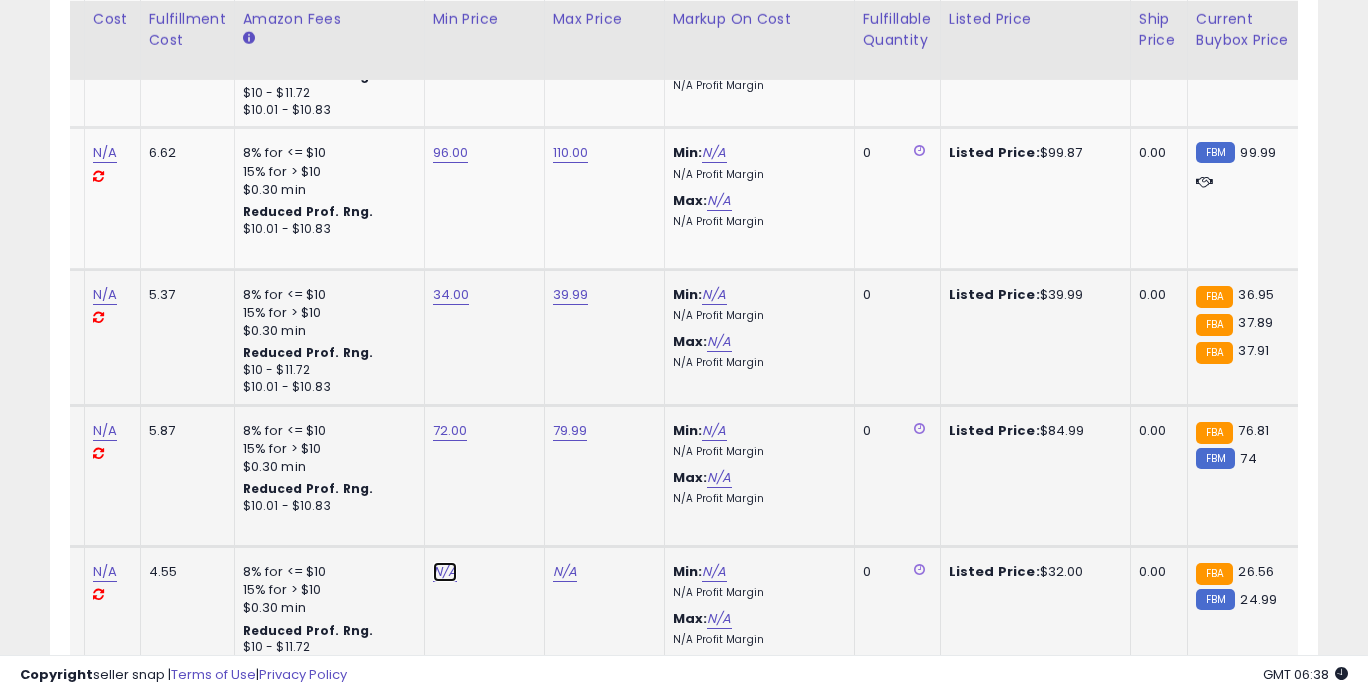 click on "N/A" at bounding box center (445, 572) 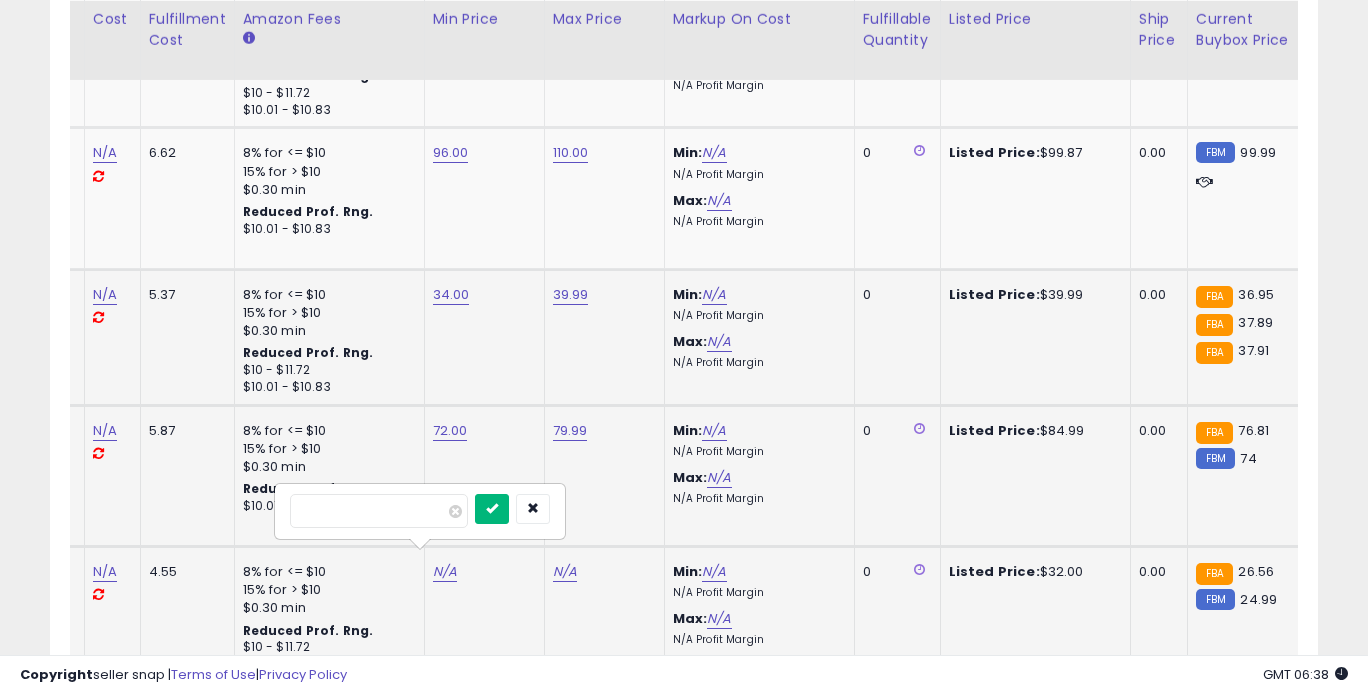 type on "*****" 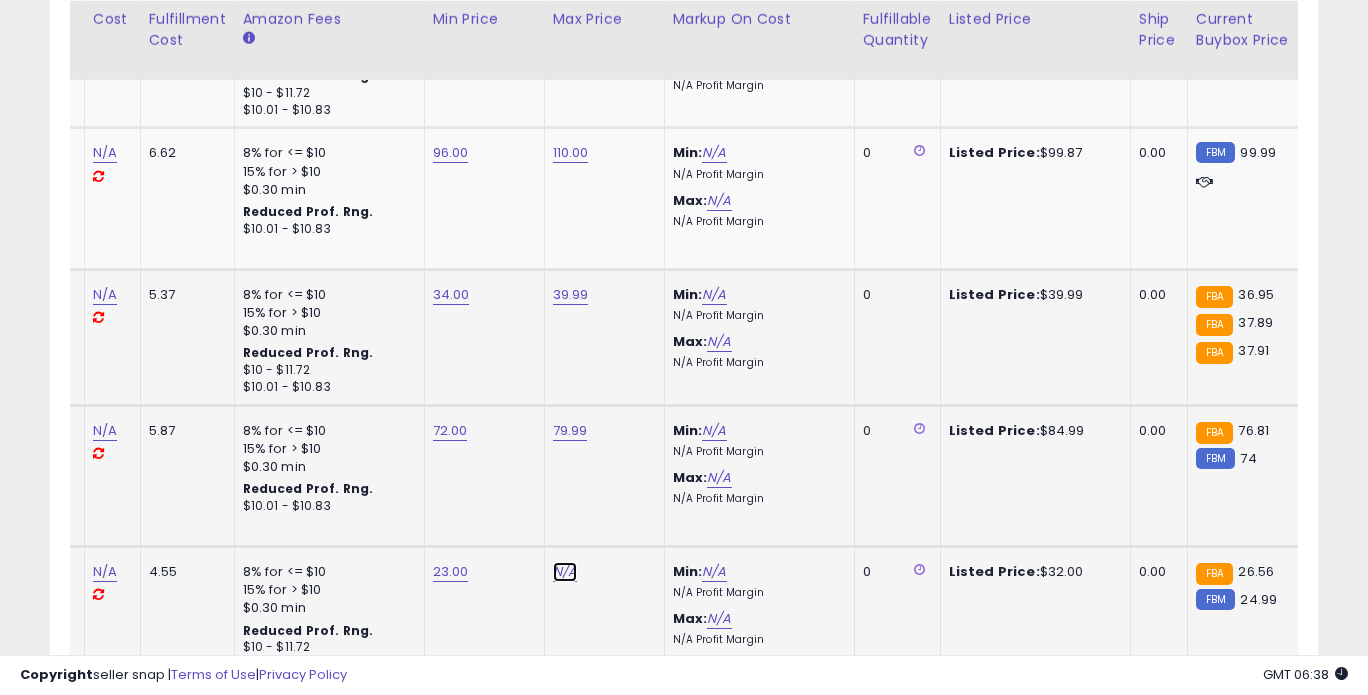 click on "N/A" at bounding box center [565, 572] 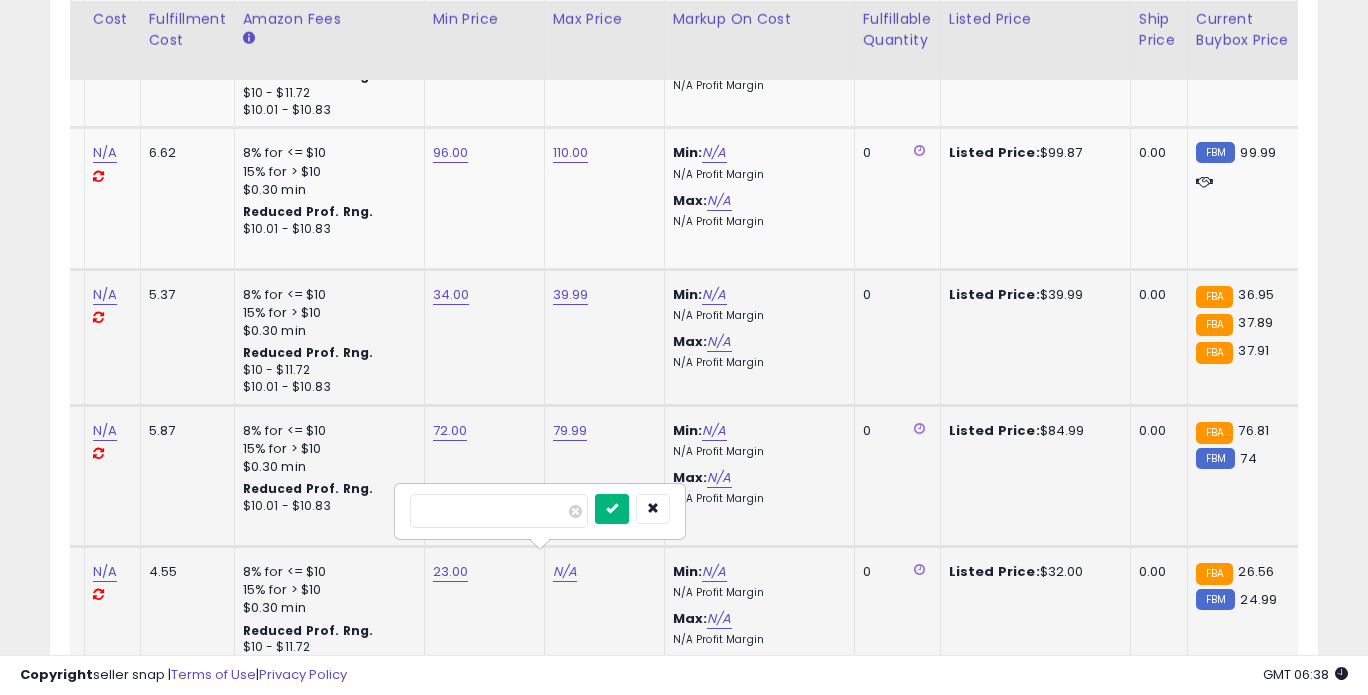 type on "*****" 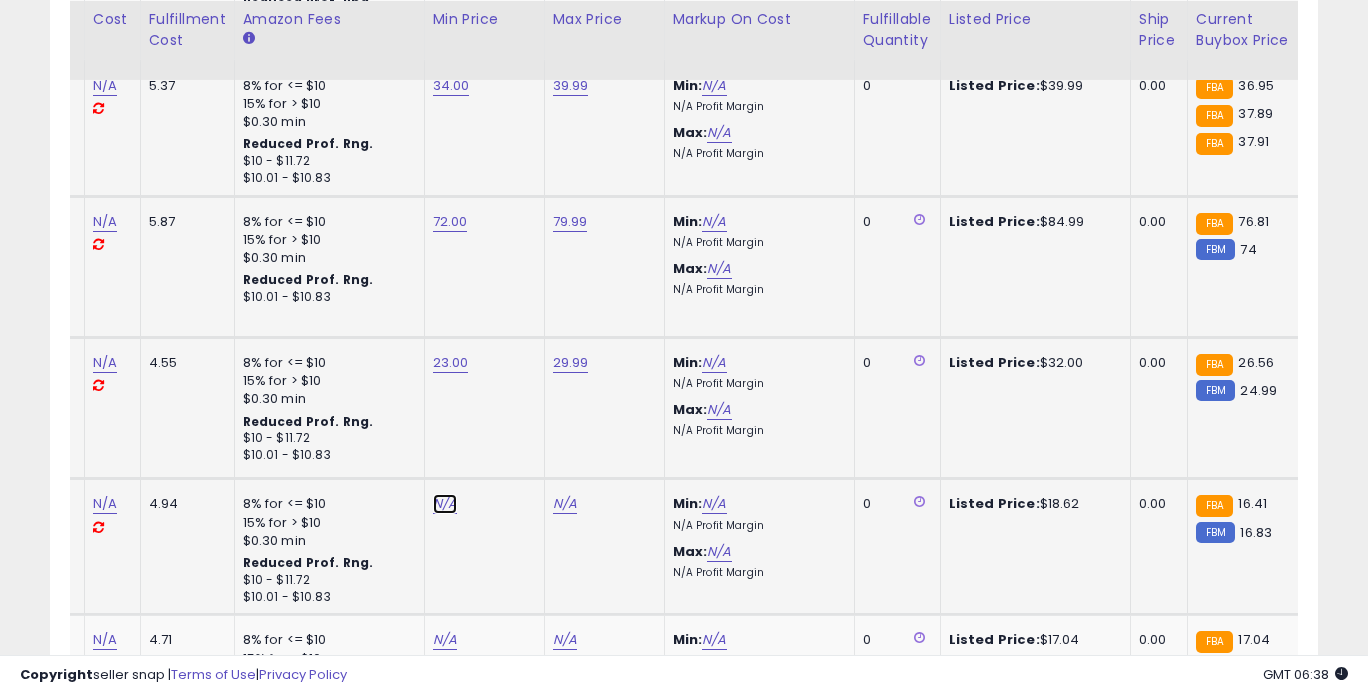 click on "N/A" at bounding box center [445, 504] 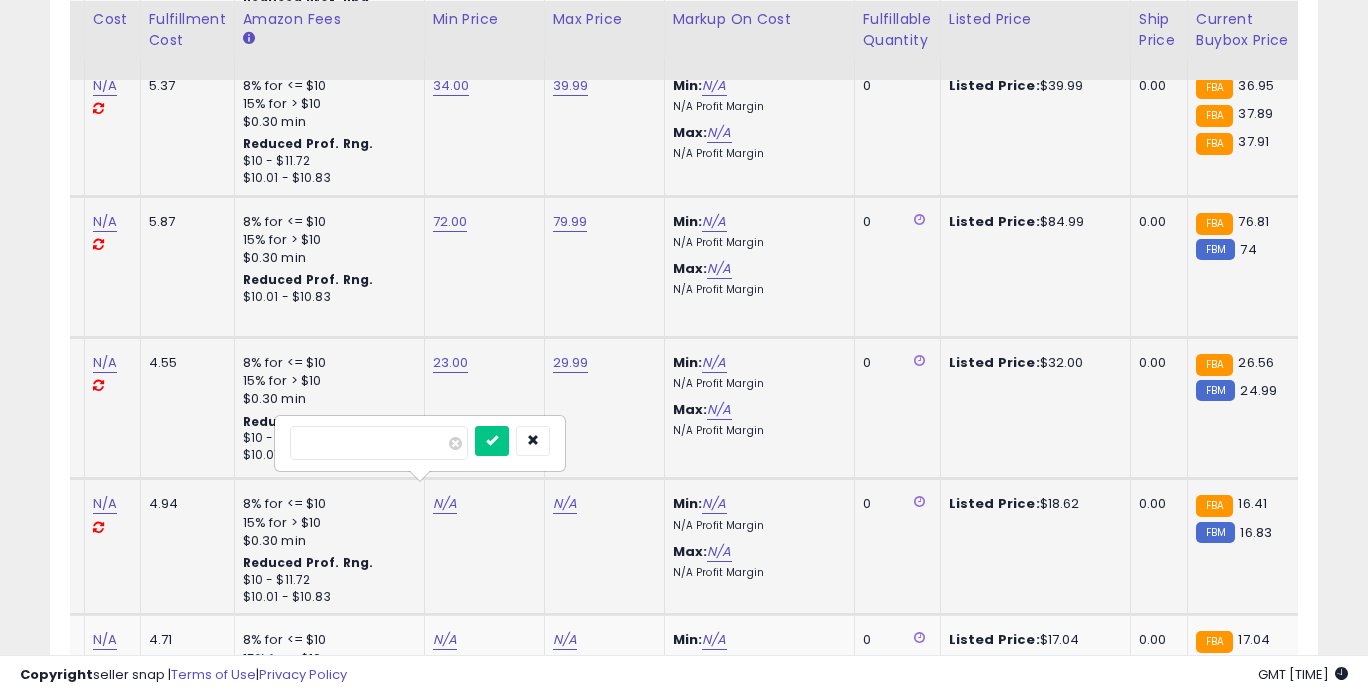 type on "*" 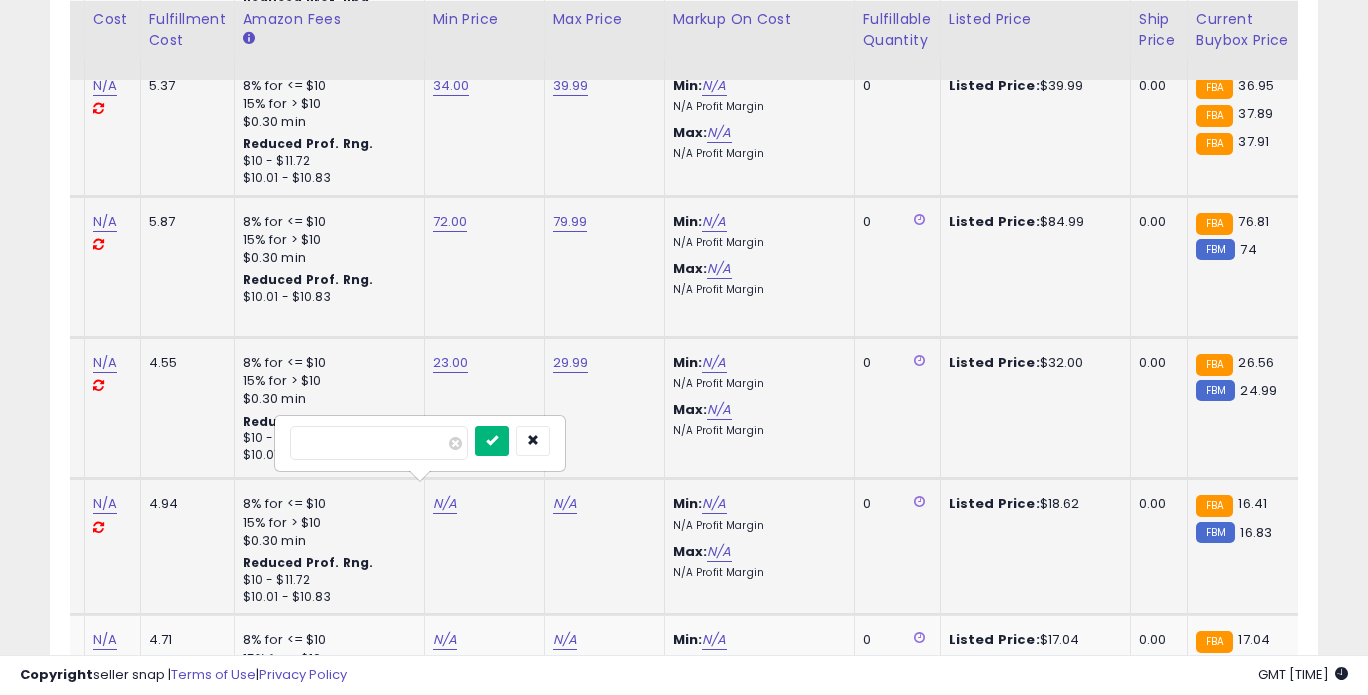 type on "*****" 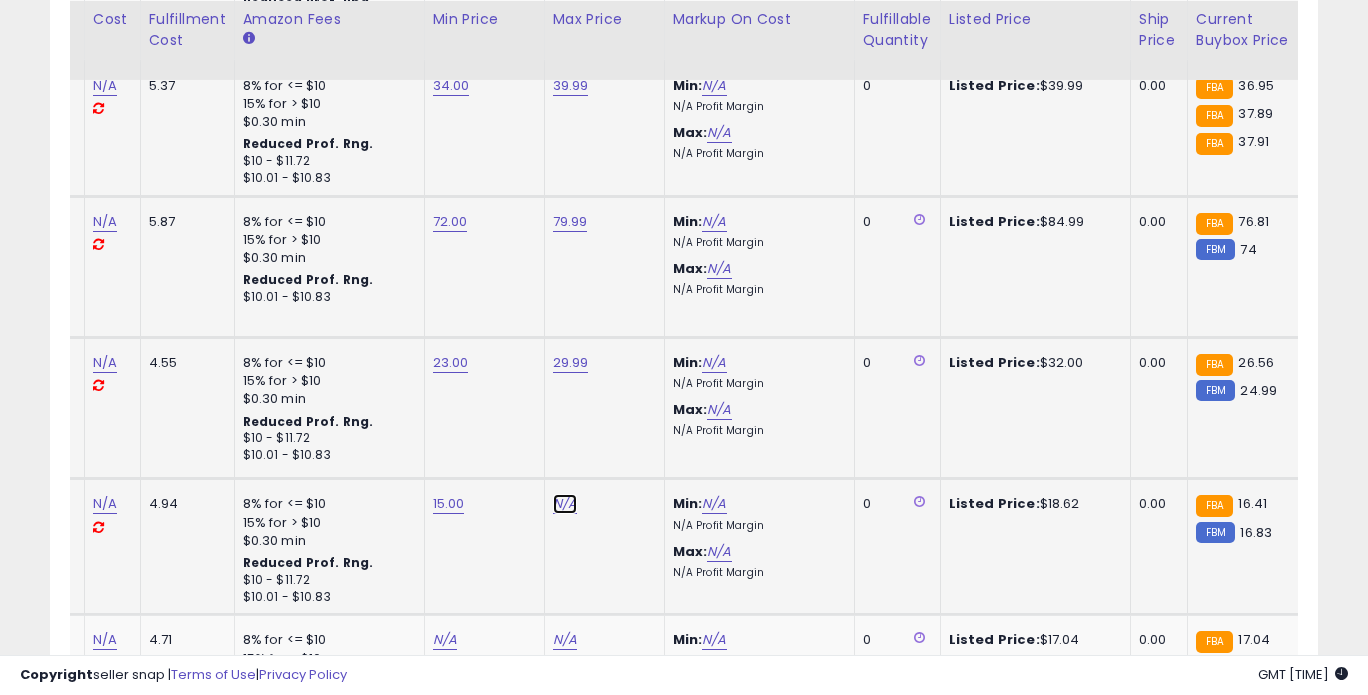 click on "N/A" at bounding box center (565, 504) 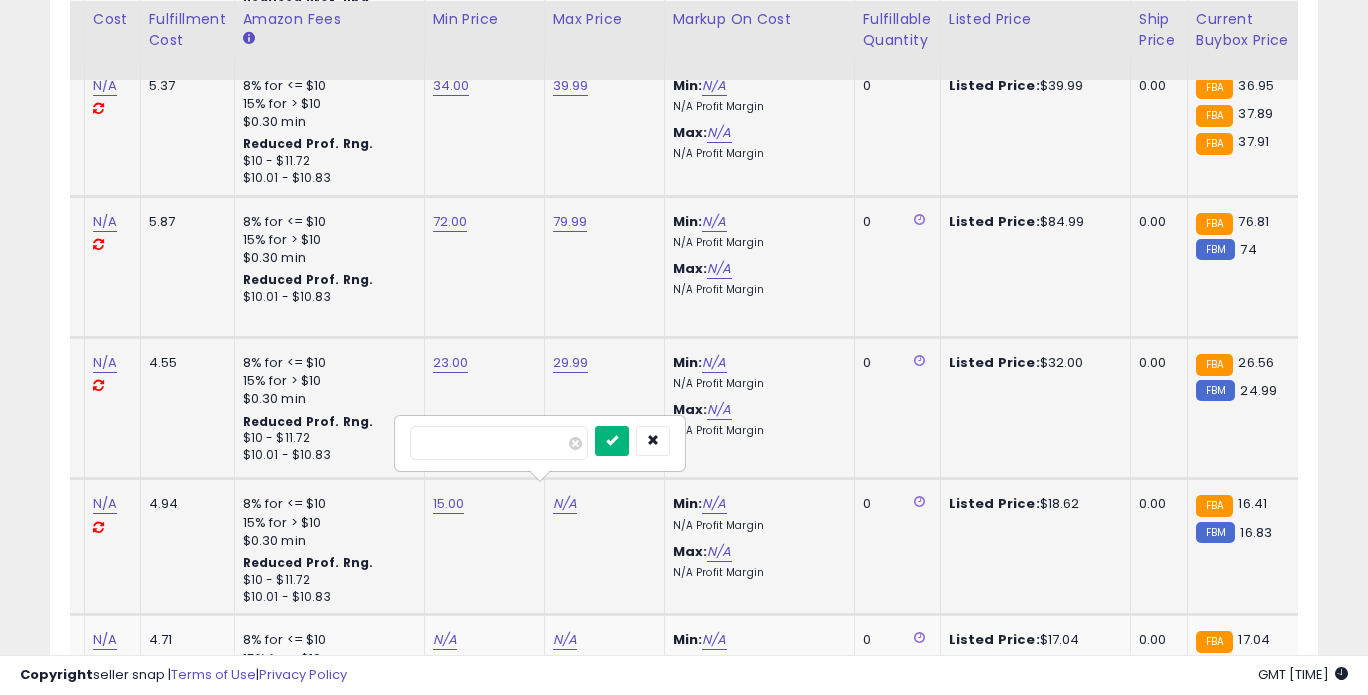type on "*****" 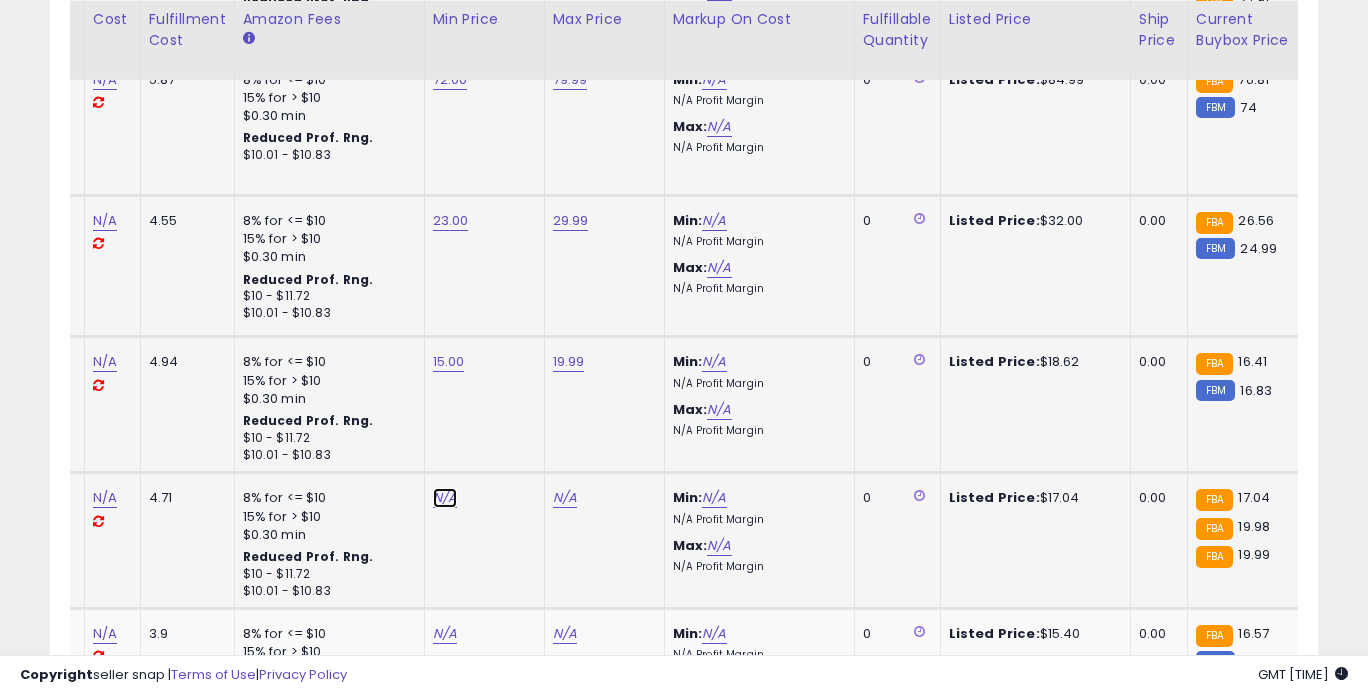 click on "N/A" at bounding box center (445, 498) 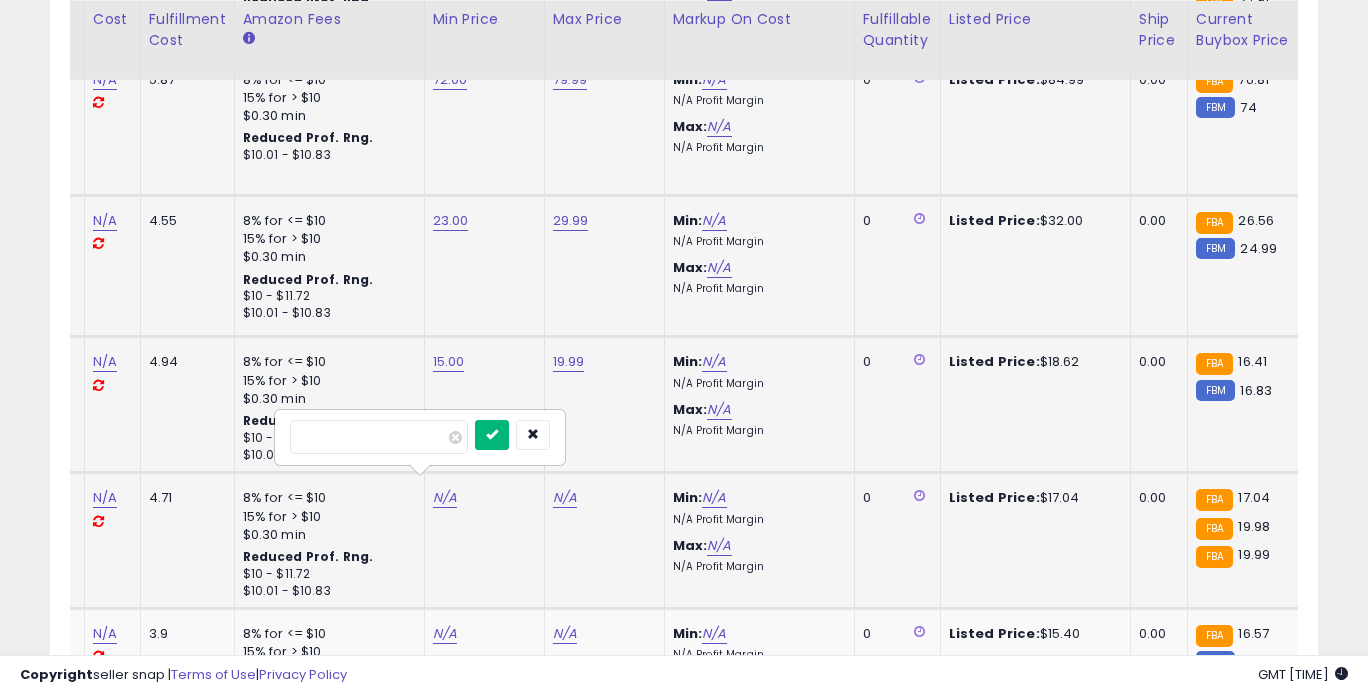 type on "*****" 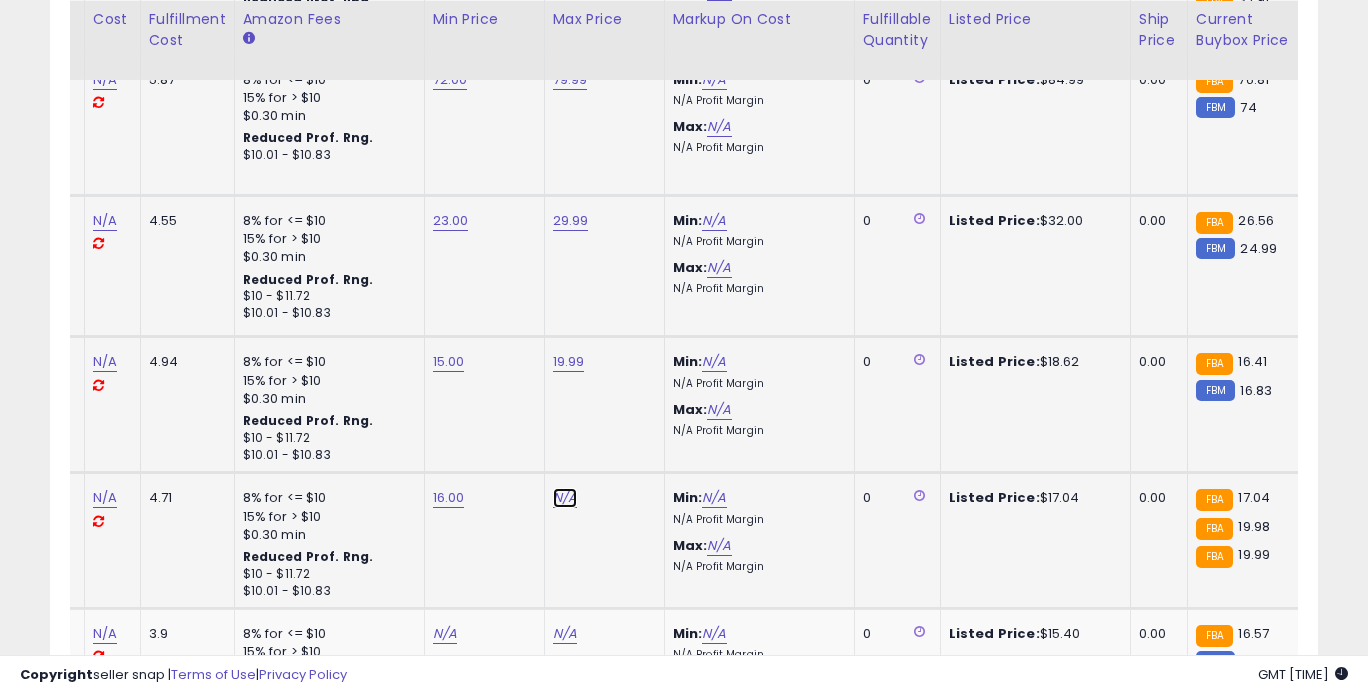 click on "N/A" at bounding box center [565, 498] 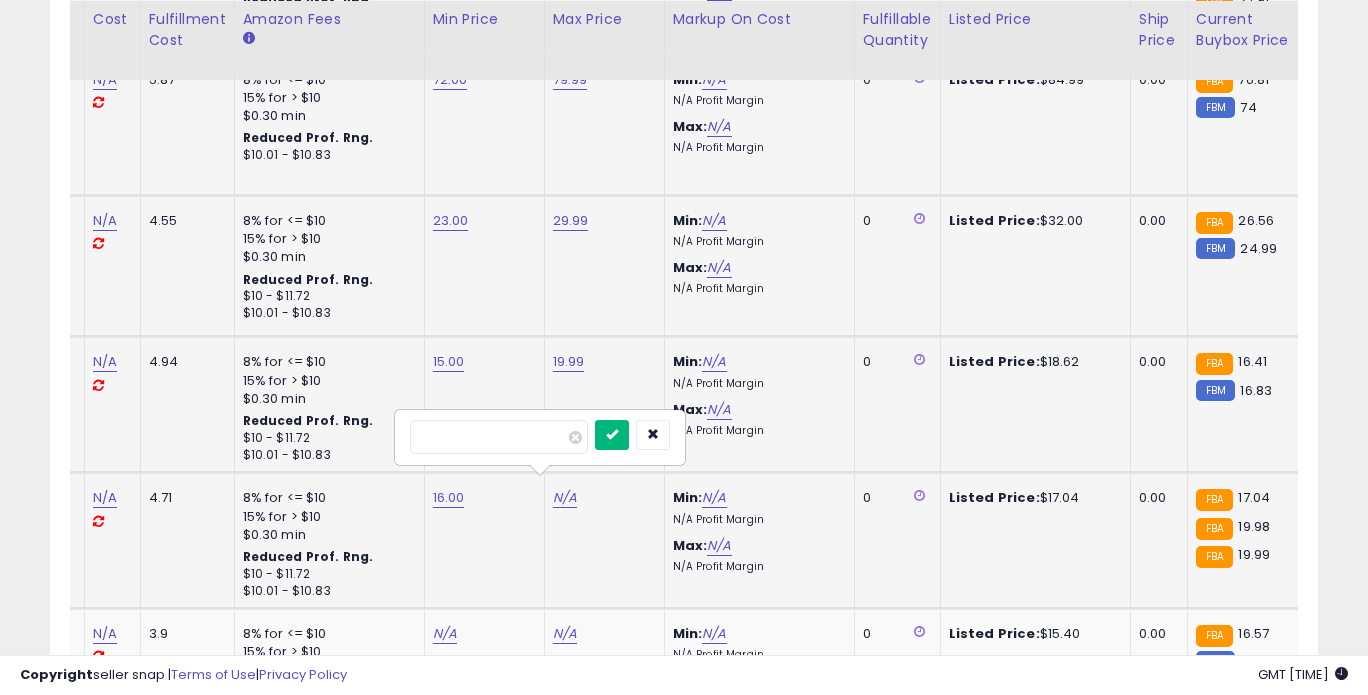 type on "*****" 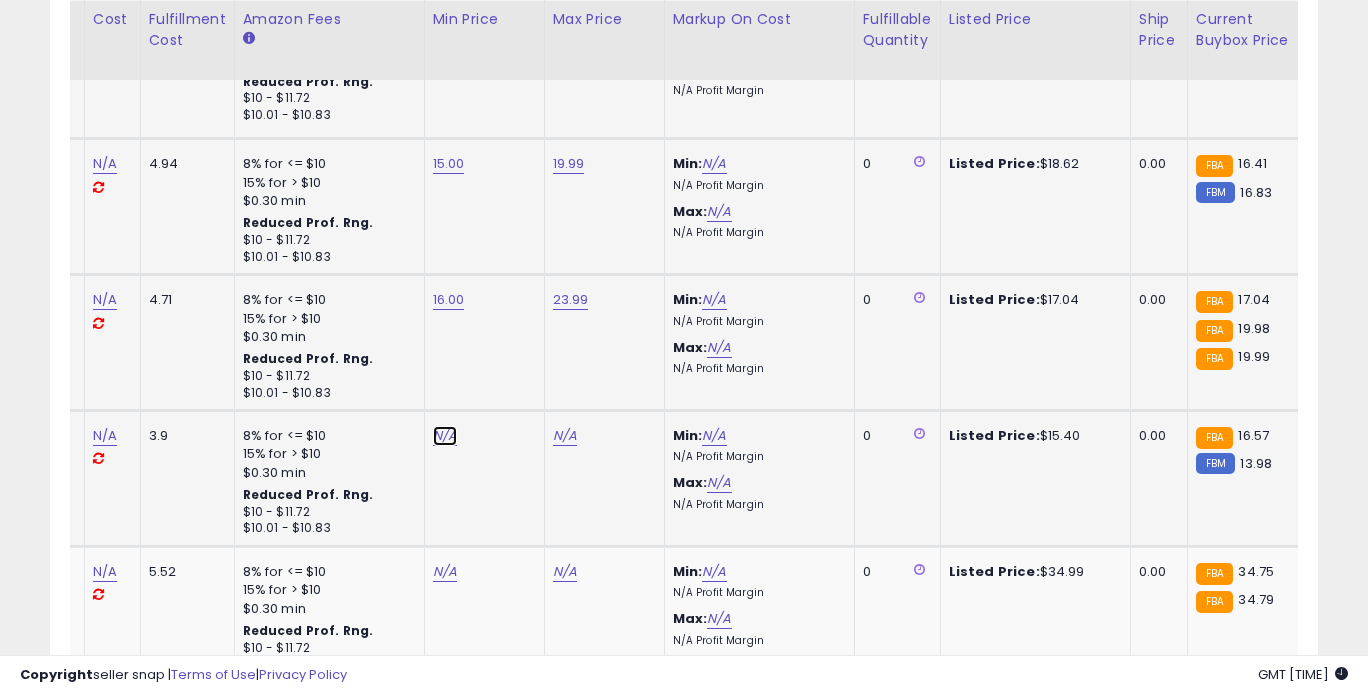 click on "N/A" at bounding box center [445, 436] 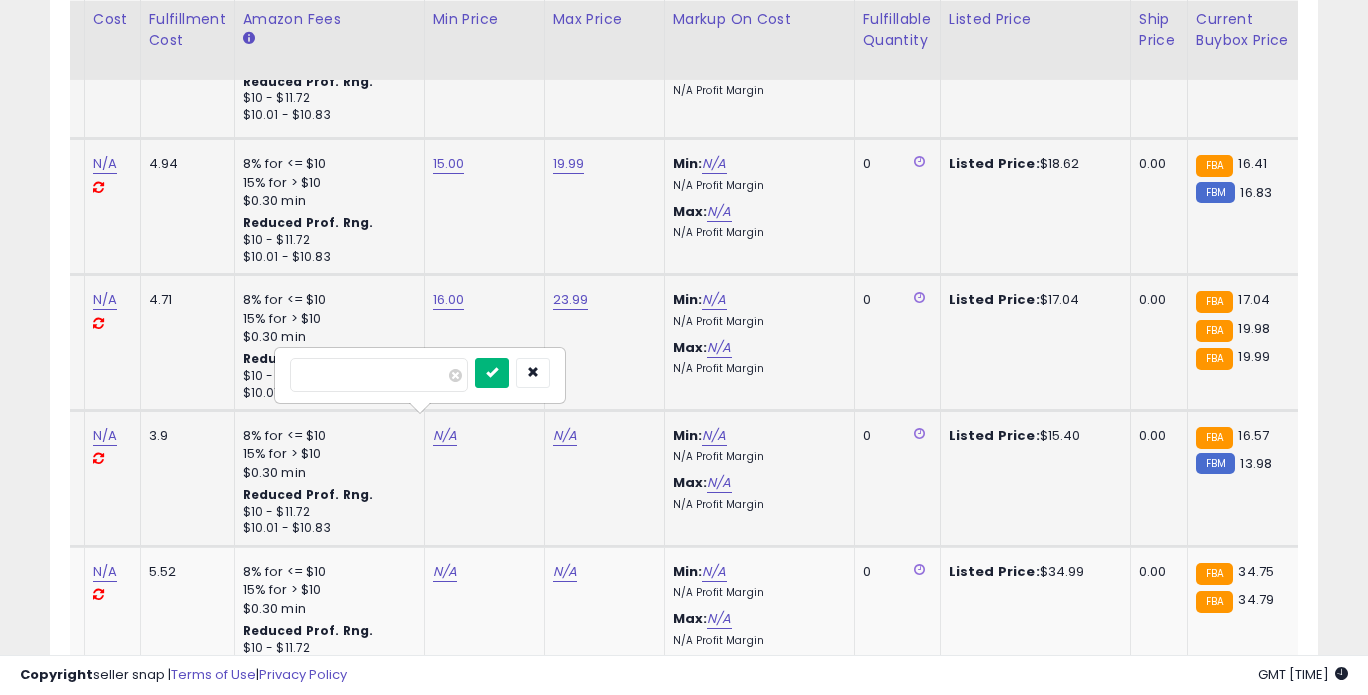 type on "*****" 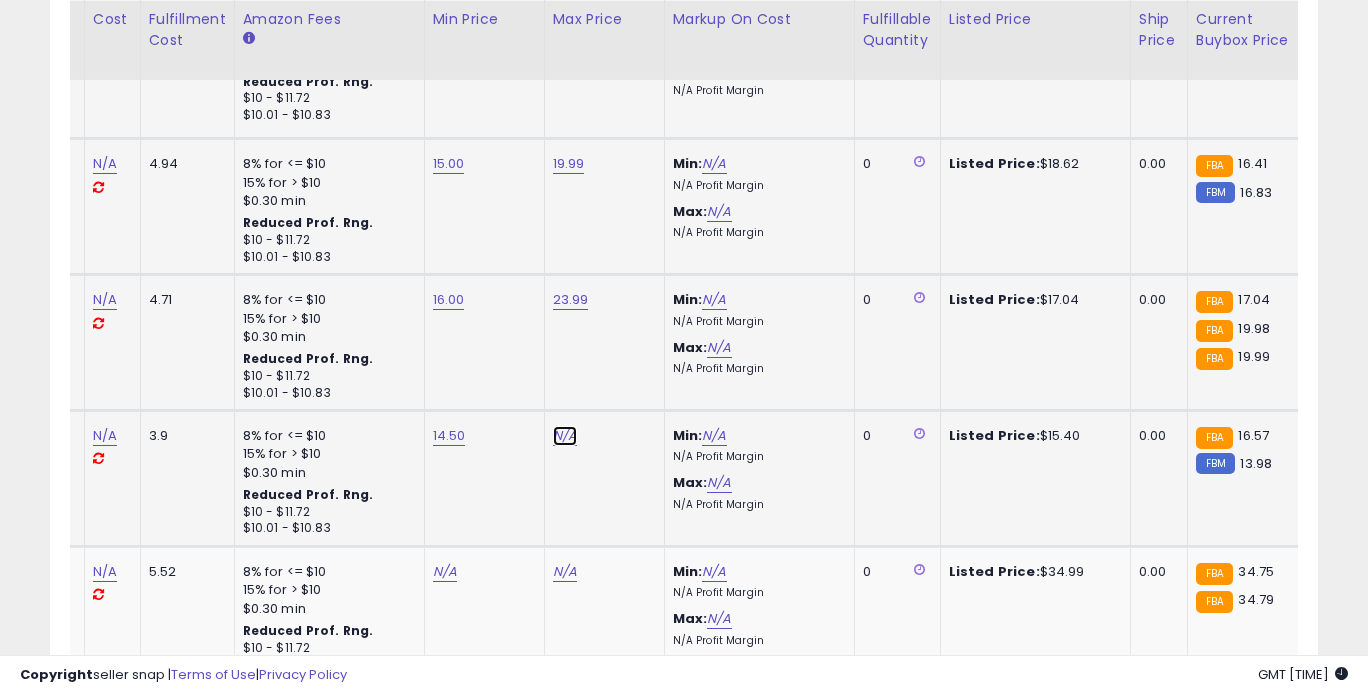 click on "N/A" at bounding box center [565, 436] 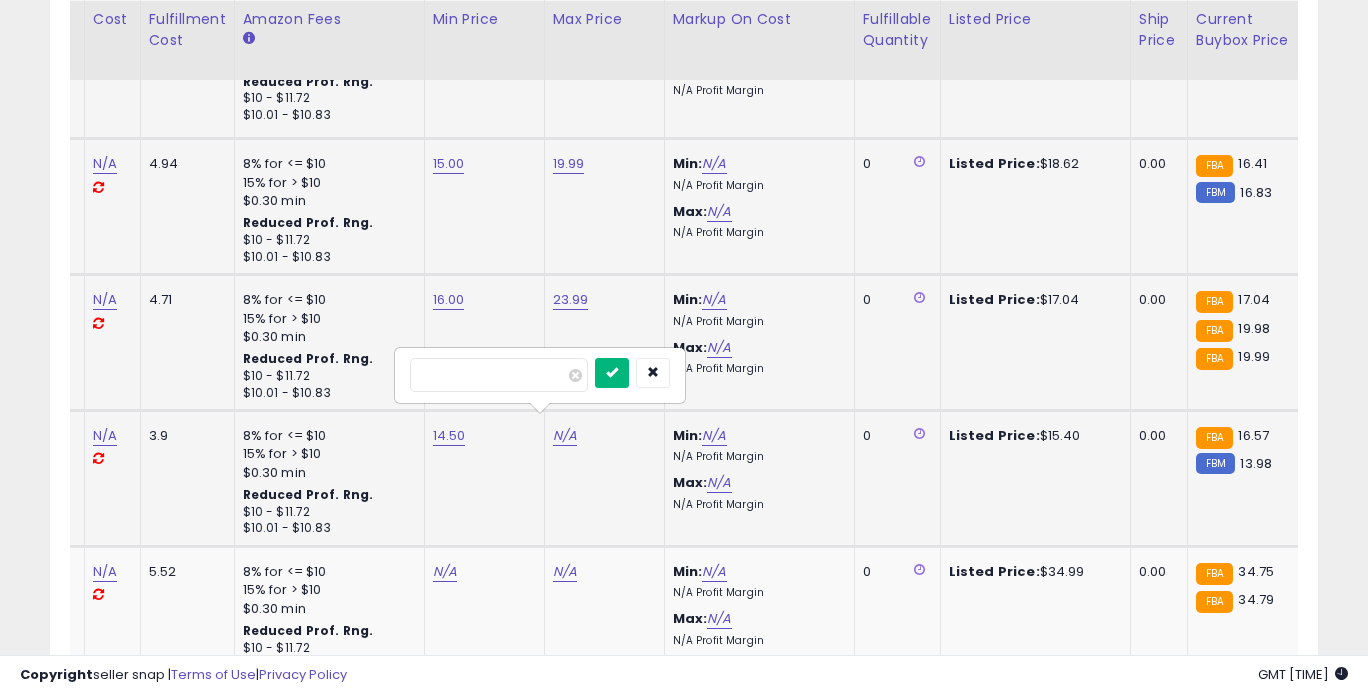 type on "*****" 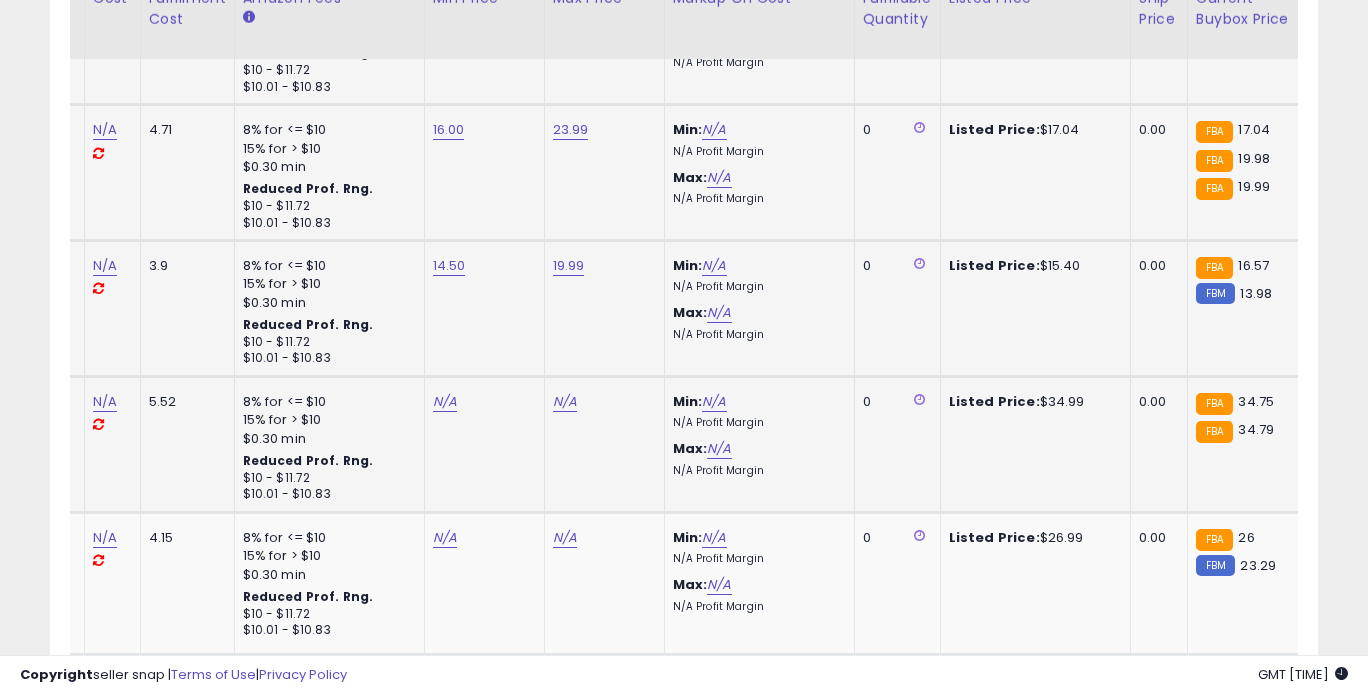 scroll, scrollTop: 3277, scrollLeft: 0, axis: vertical 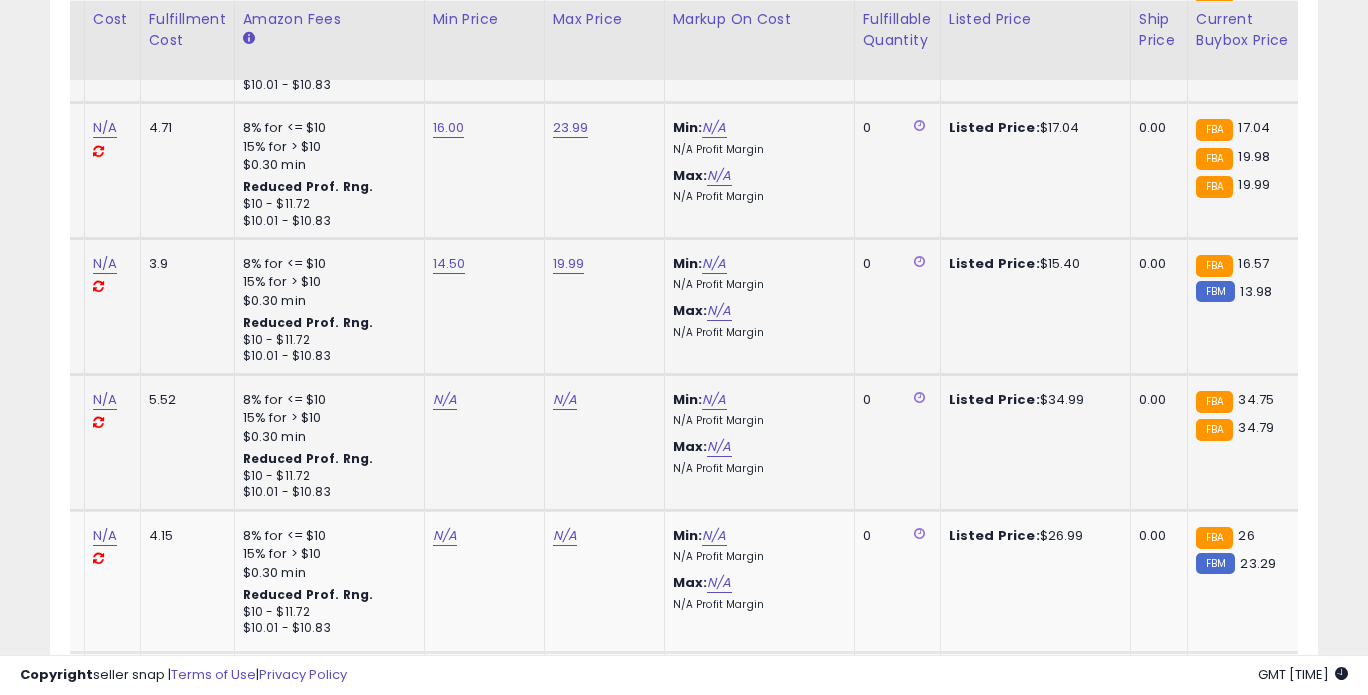click on "N/A" at bounding box center [481, 400] 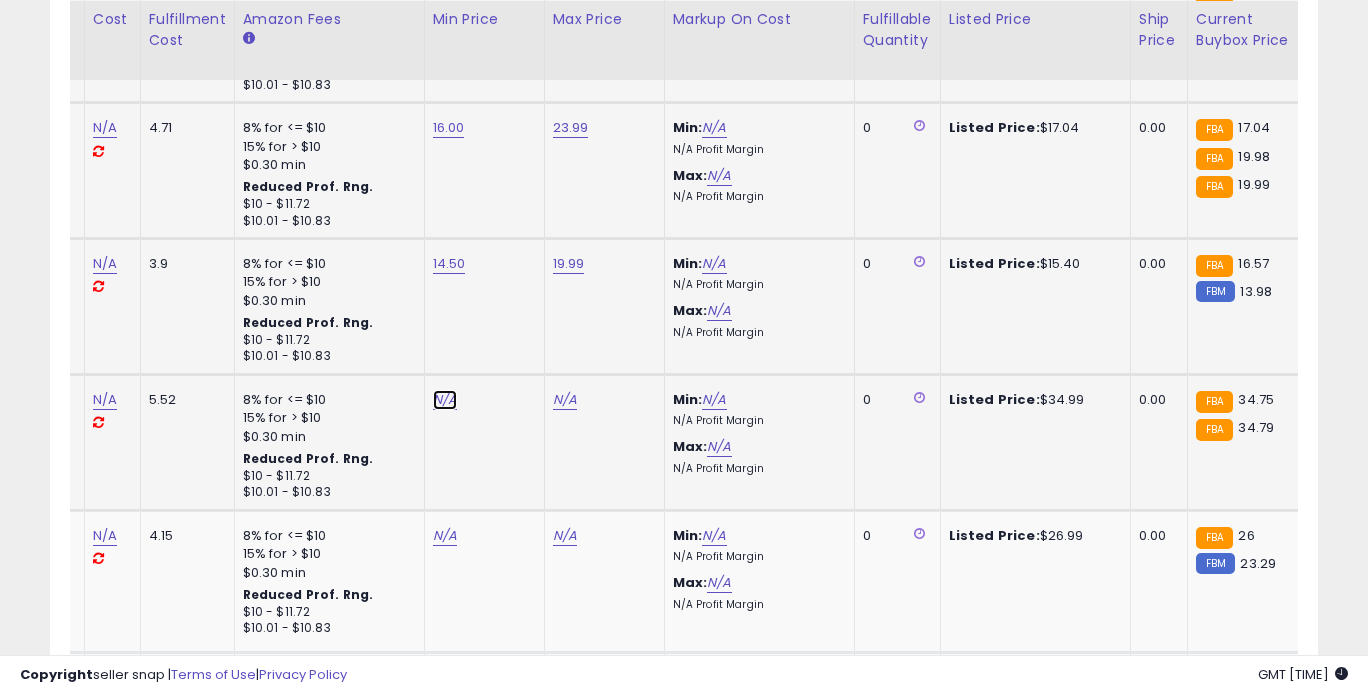 click on "N/A" at bounding box center (445, 400) 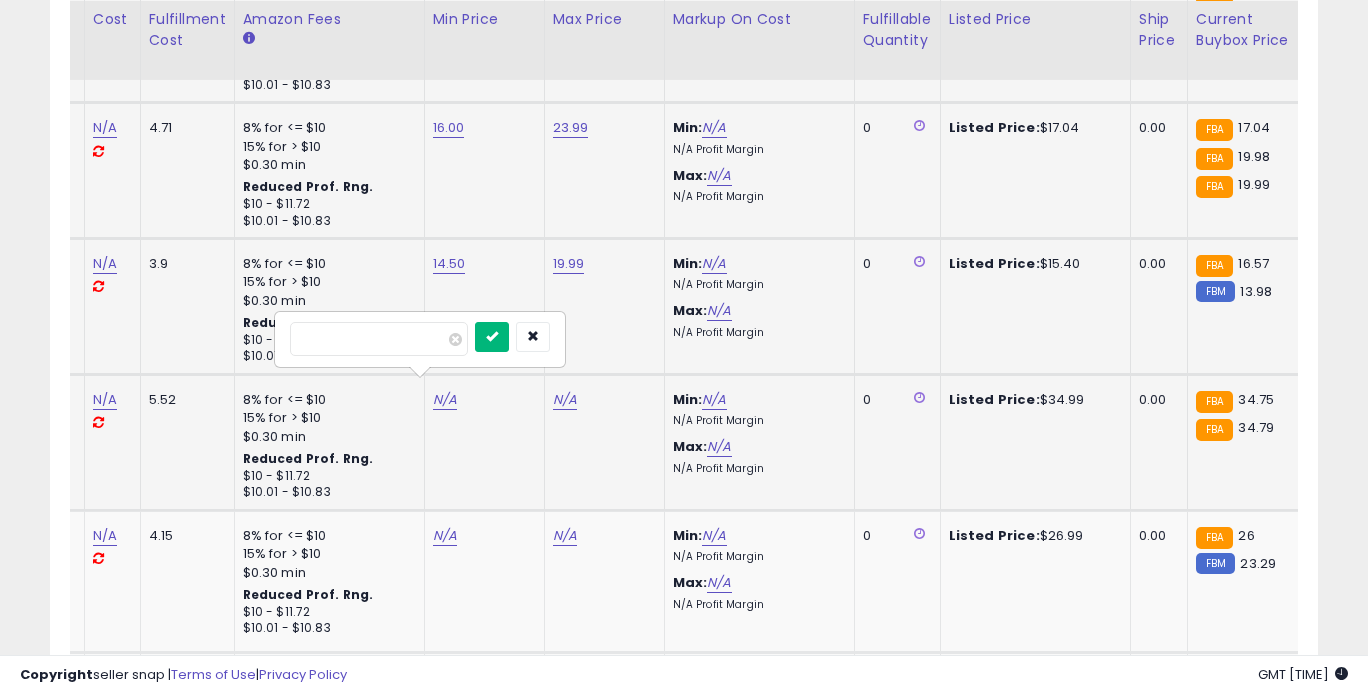 type on "*****" 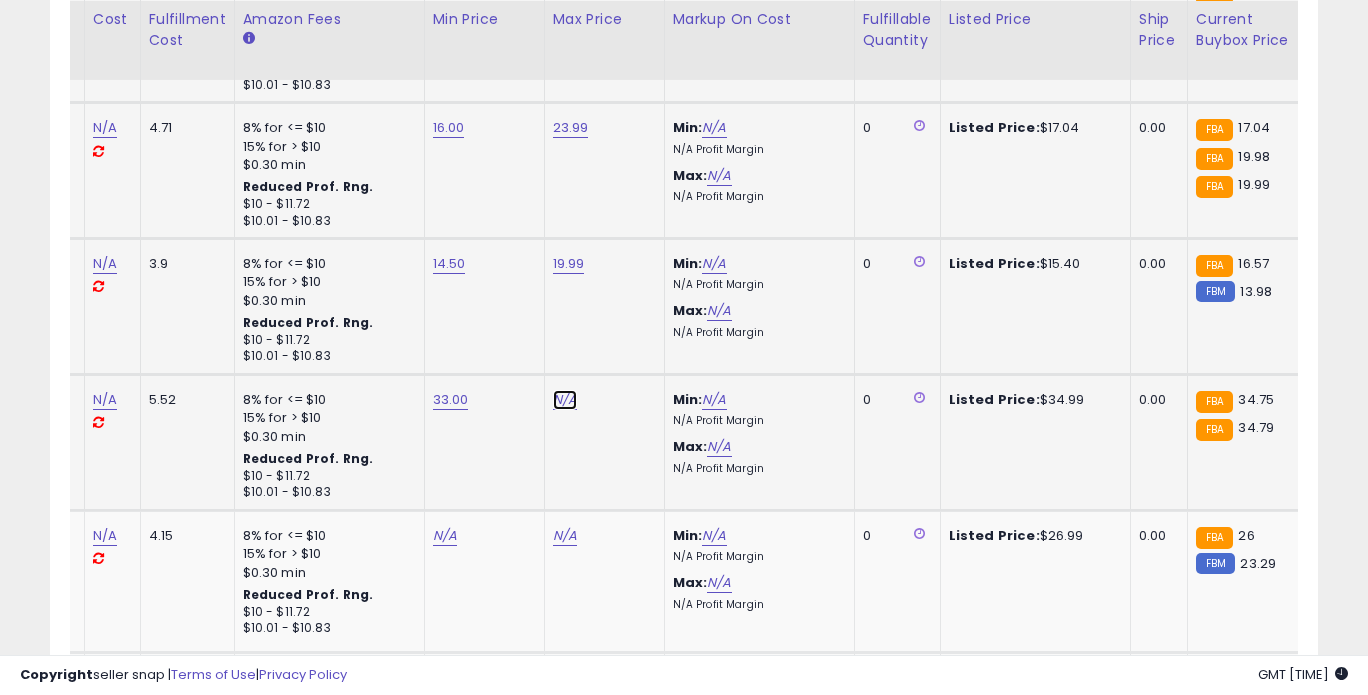 click on "N/A" at bounding box center [565, 400] 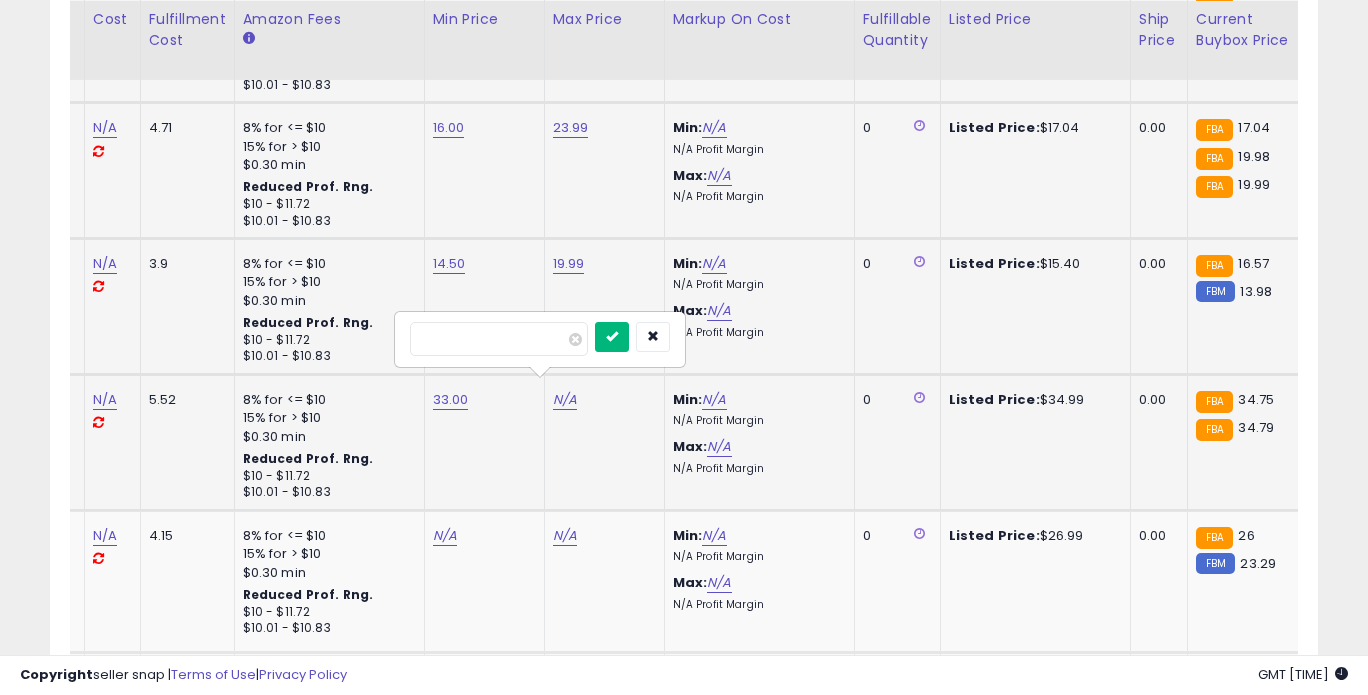 type on "*****" 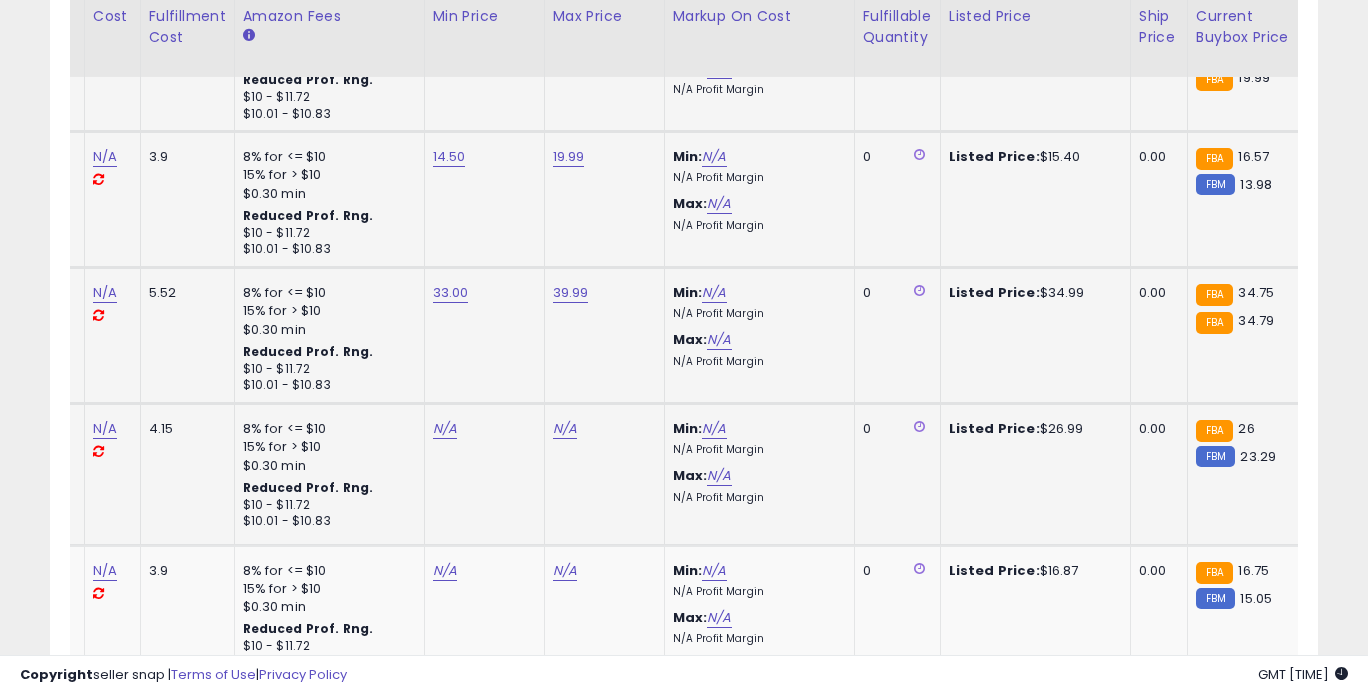scroll, scrollTop: 3387, scrollLeft: 0, axis: vertical 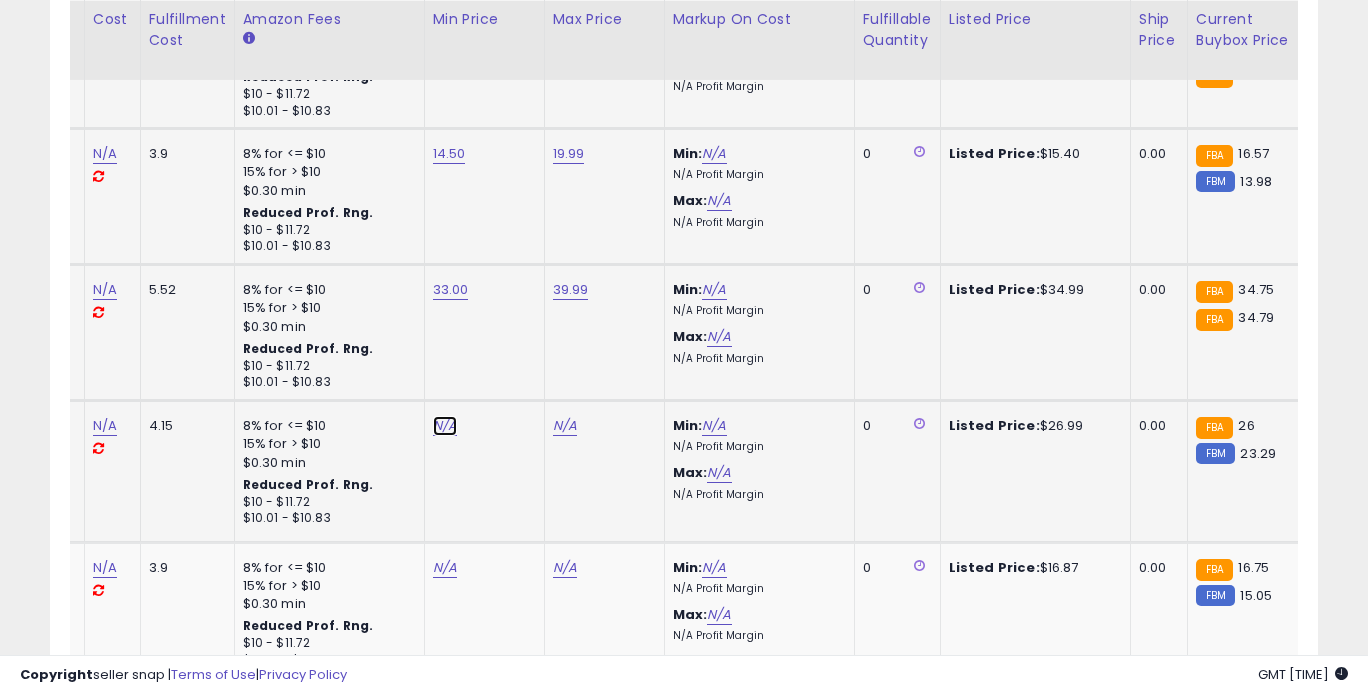 click on "N/A" at bounding box center (445, 426) 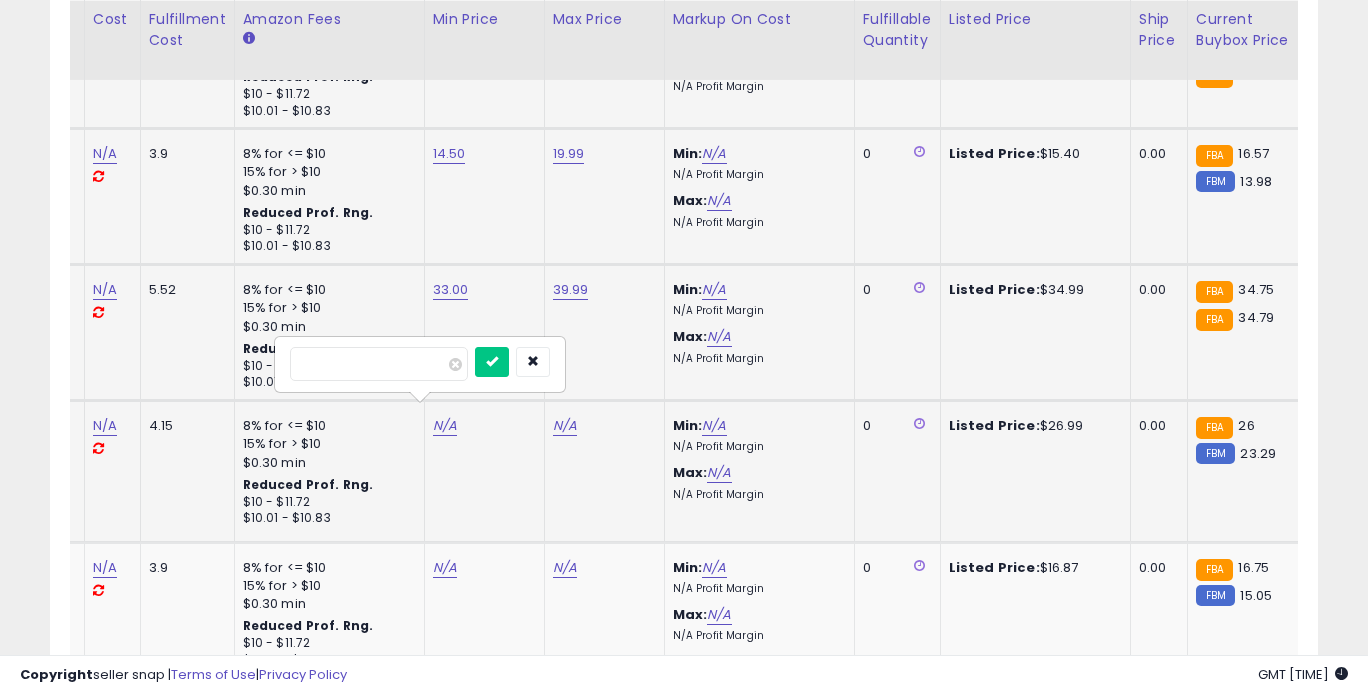 type on "*" 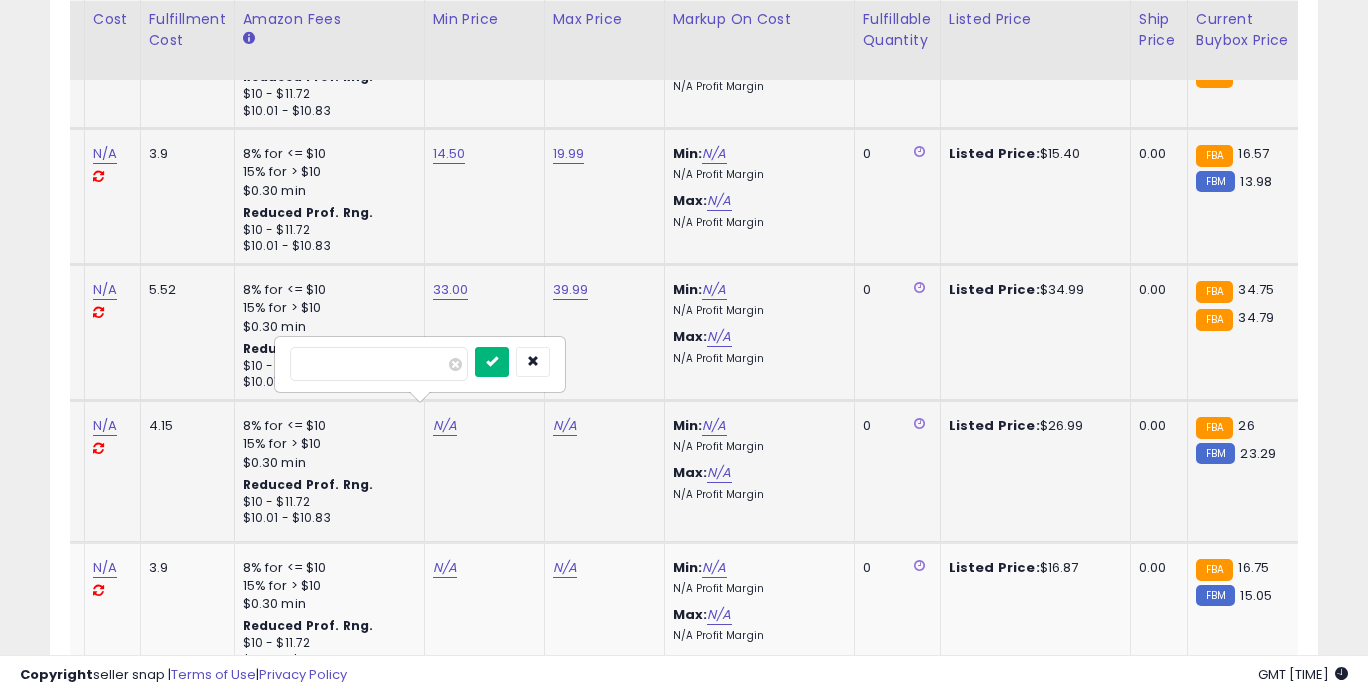type on "*****" 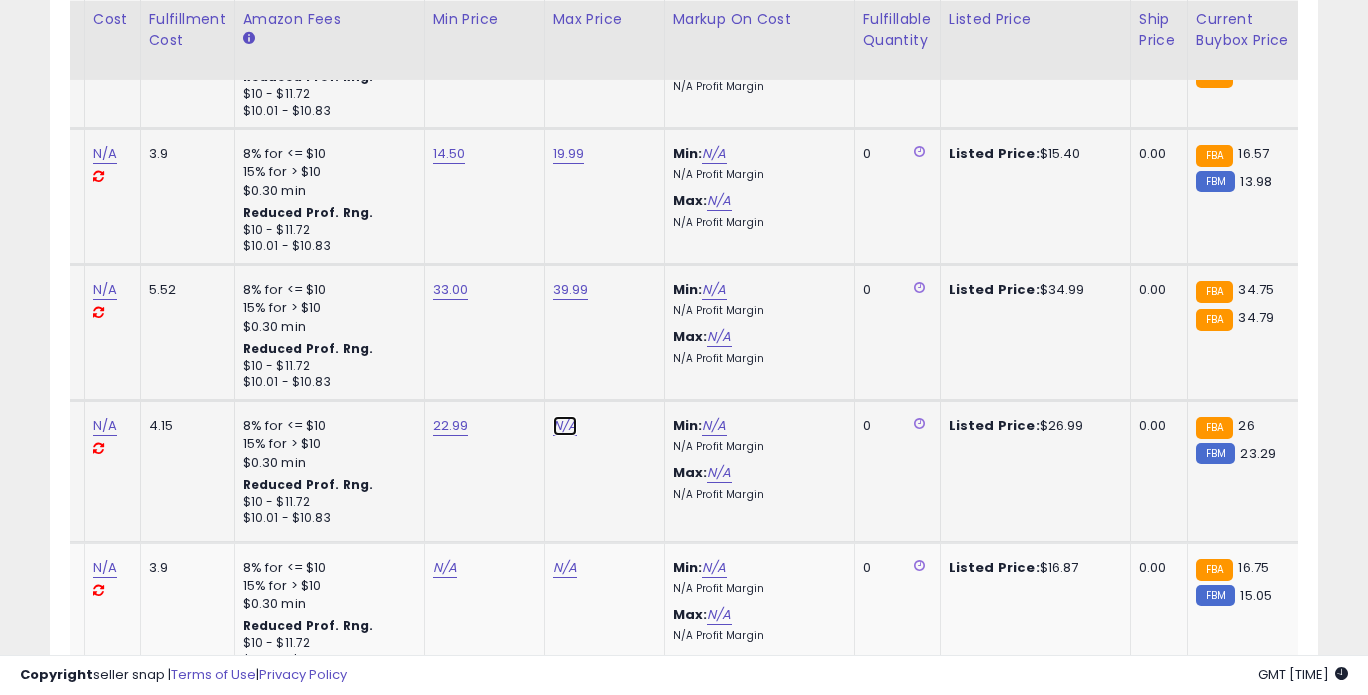 click on "N/A" at bounding box center (565, 426) 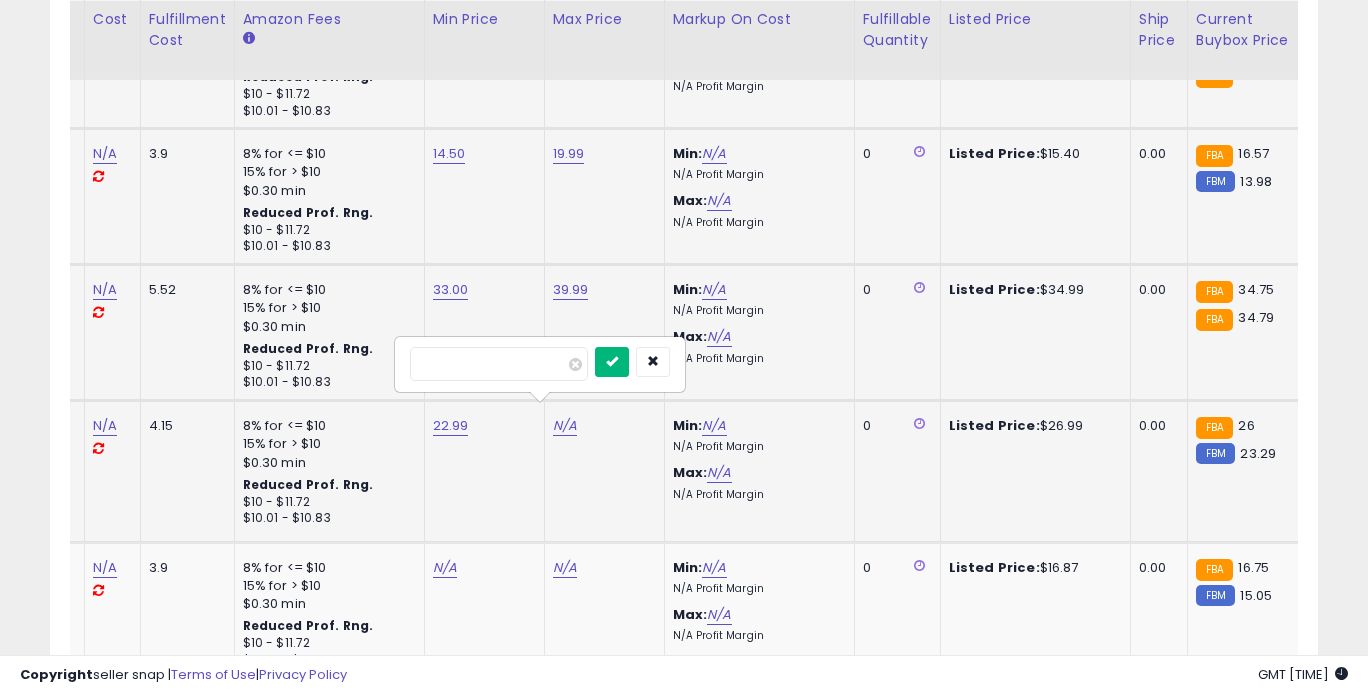 type on "*****" 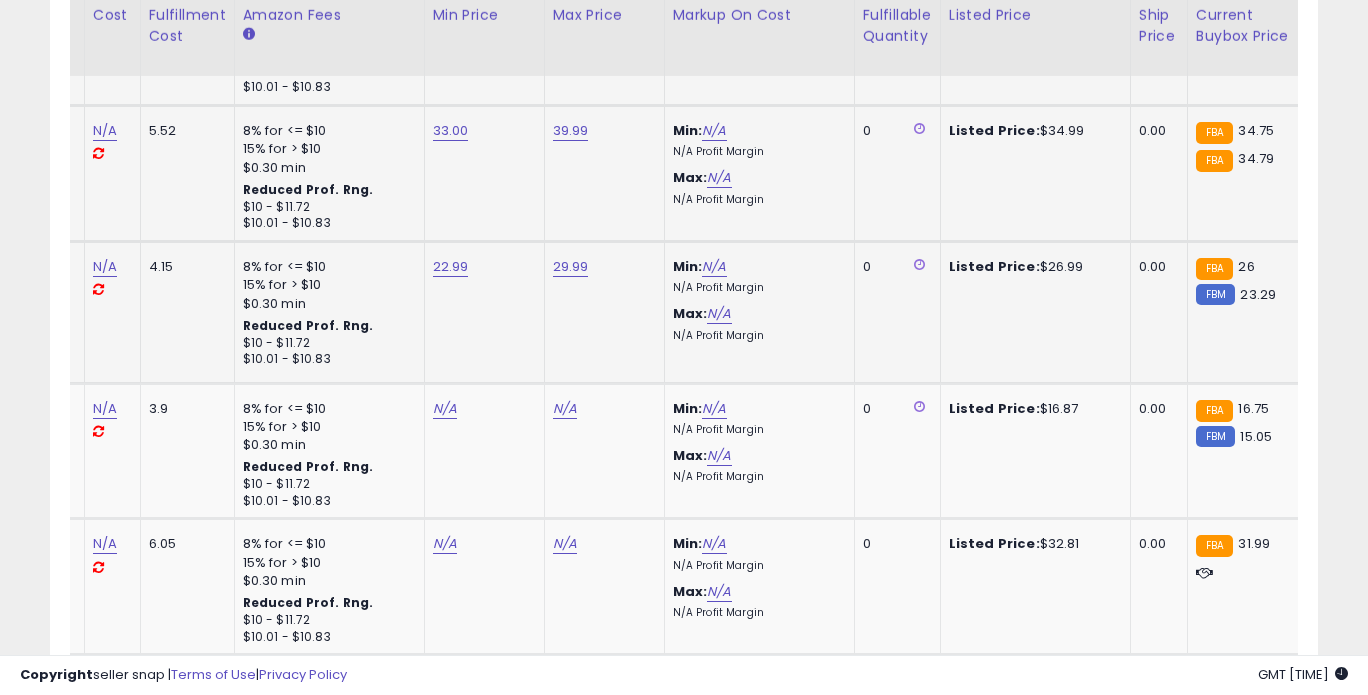 scroll, scrollTop: 3548, scrollLeft: 0, axis: vertical 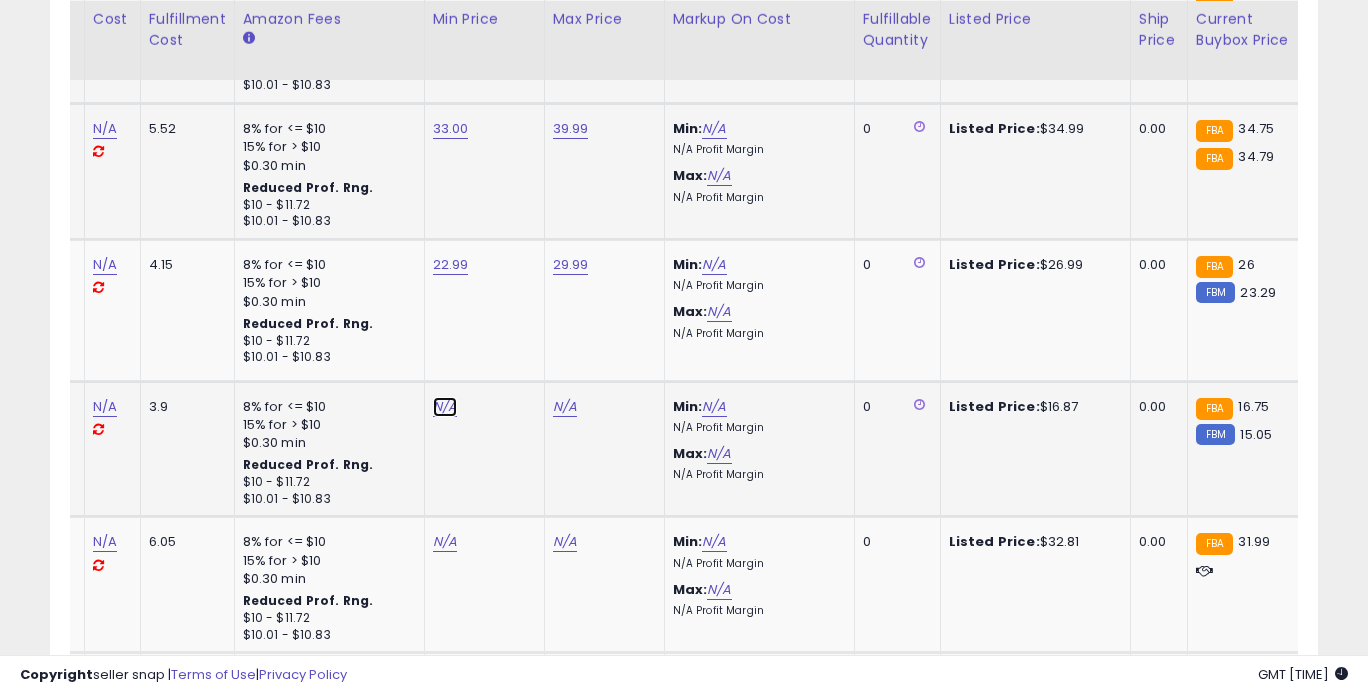 click on "N/A" at bounding box center [445, 407] 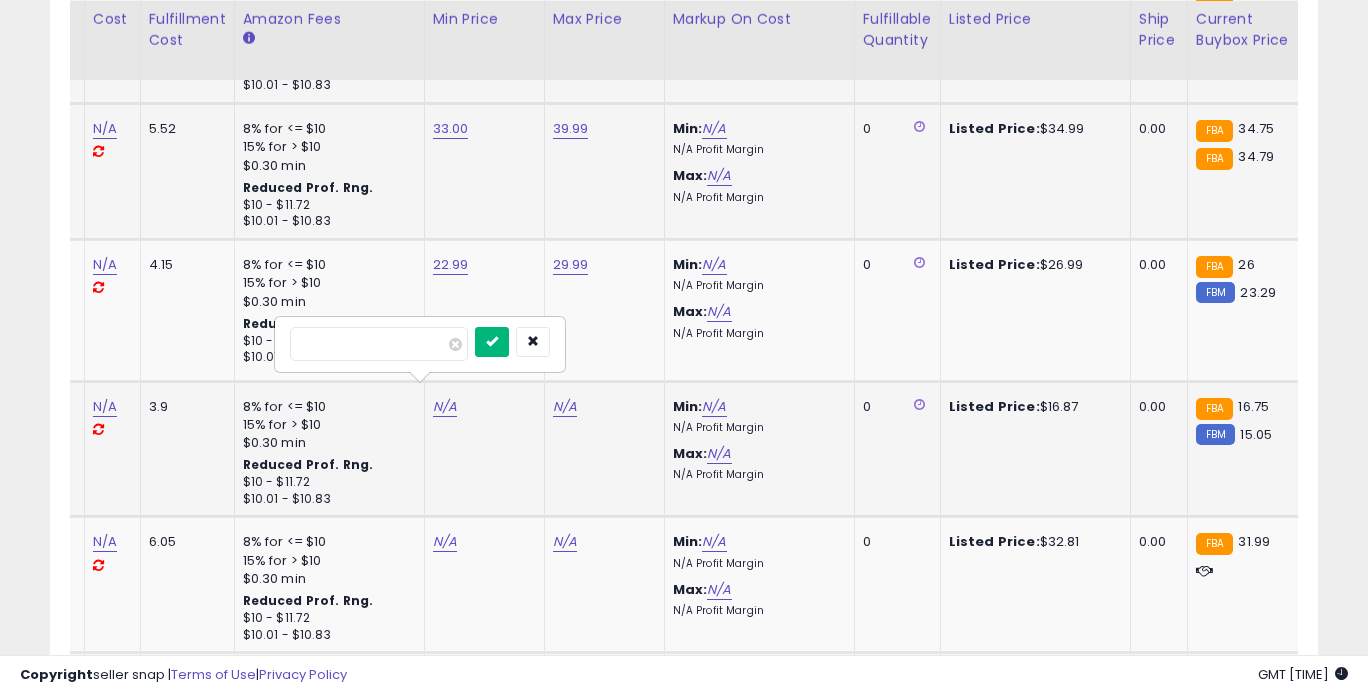 type on "*****" 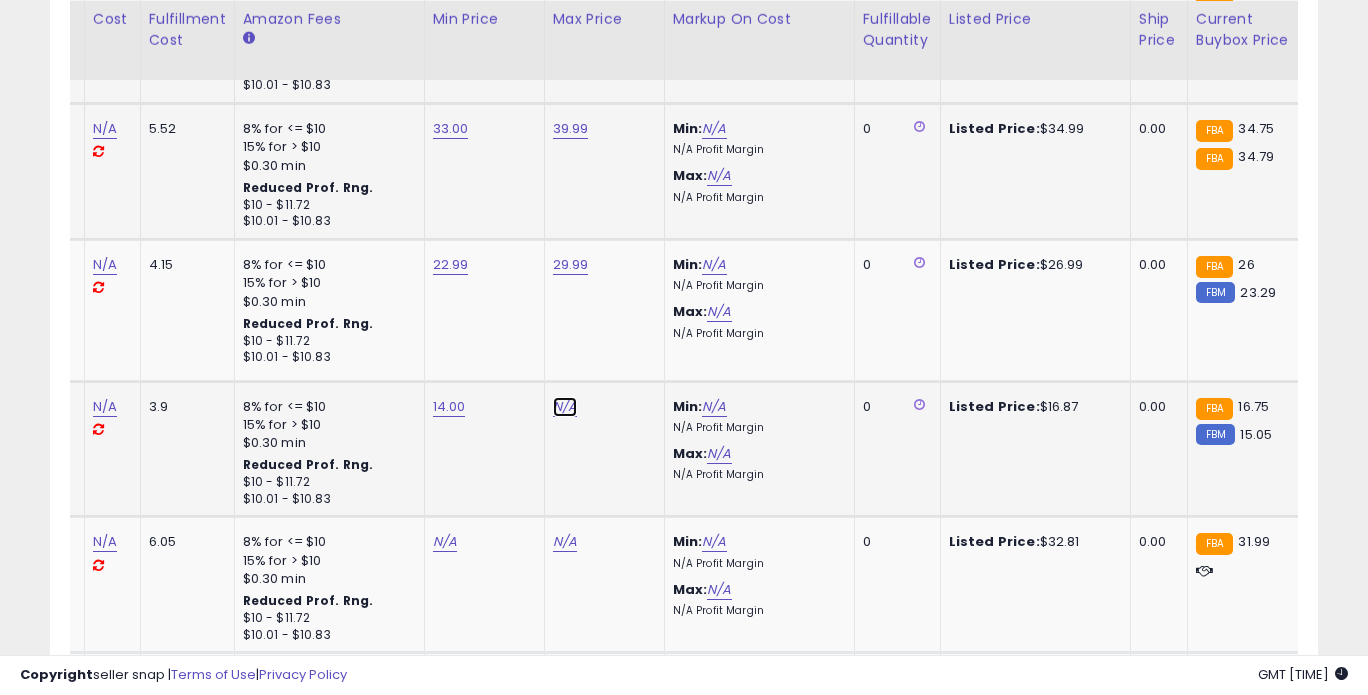 click on "N/A" at bounding box center (565, 407) 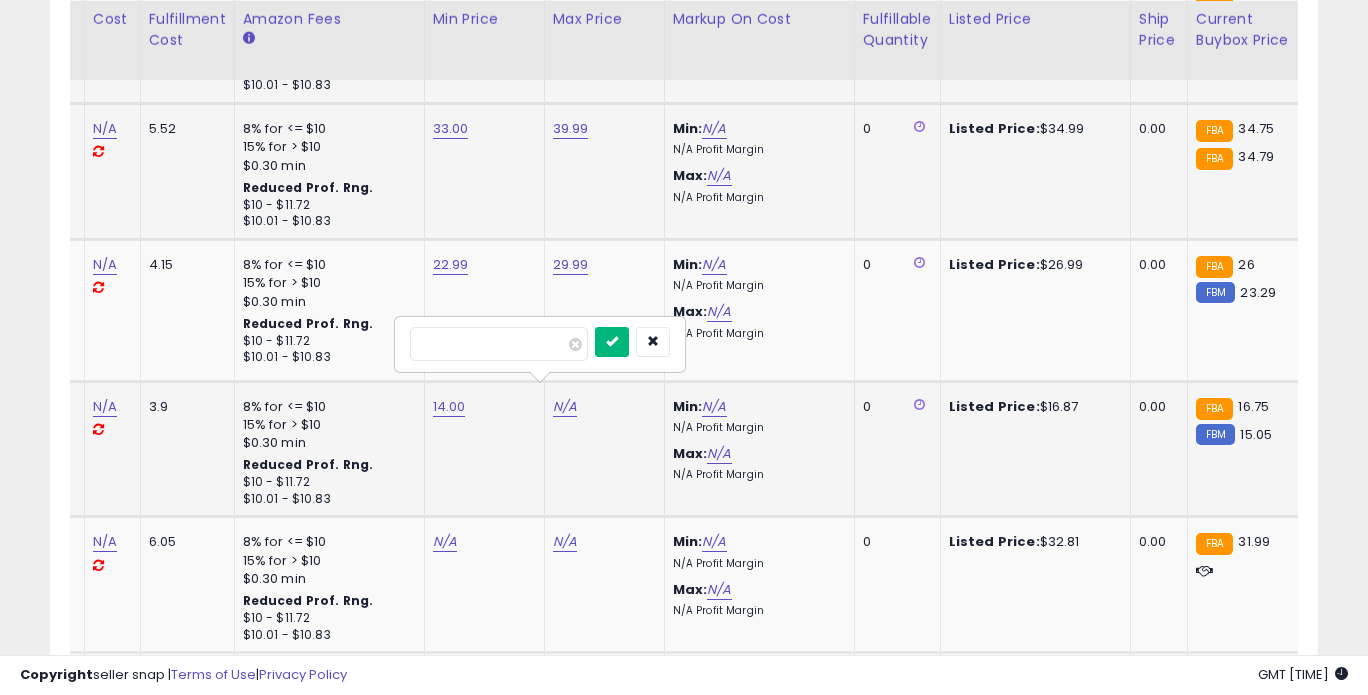 type on "*****" 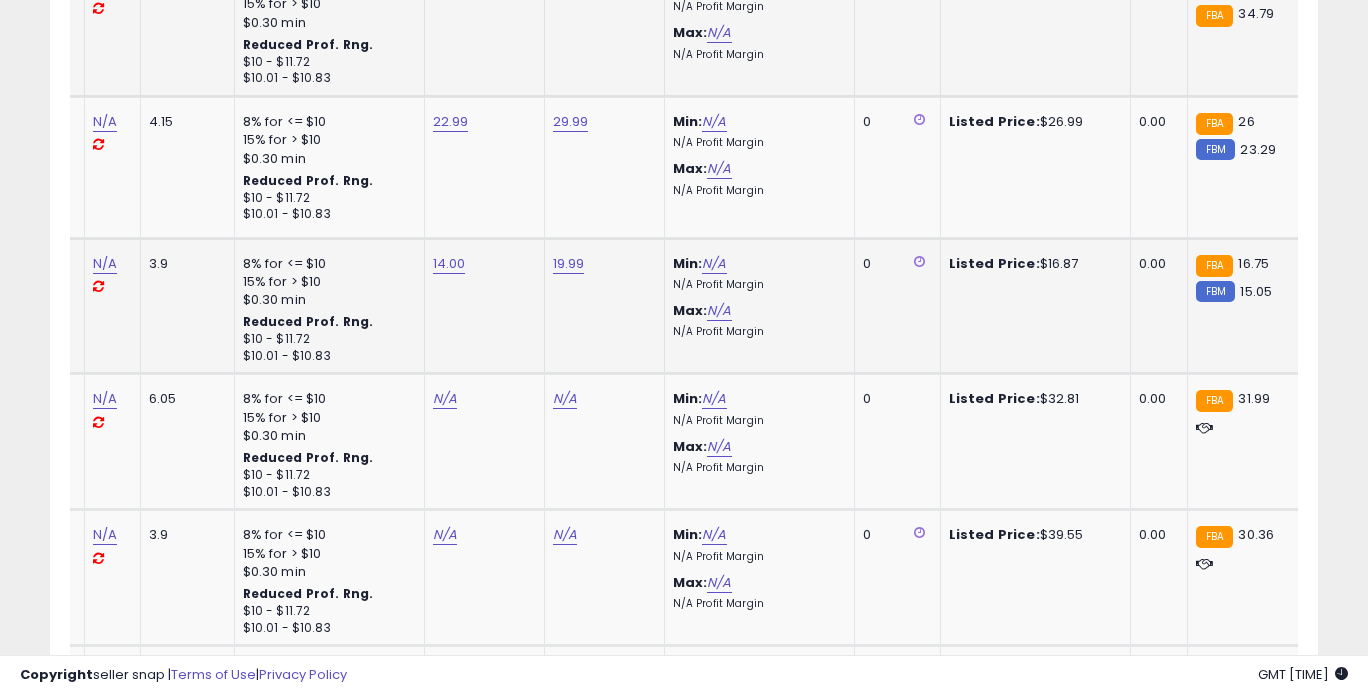 scroll, scrollTop: 3694, scrollLeft: 0, axis: vertical 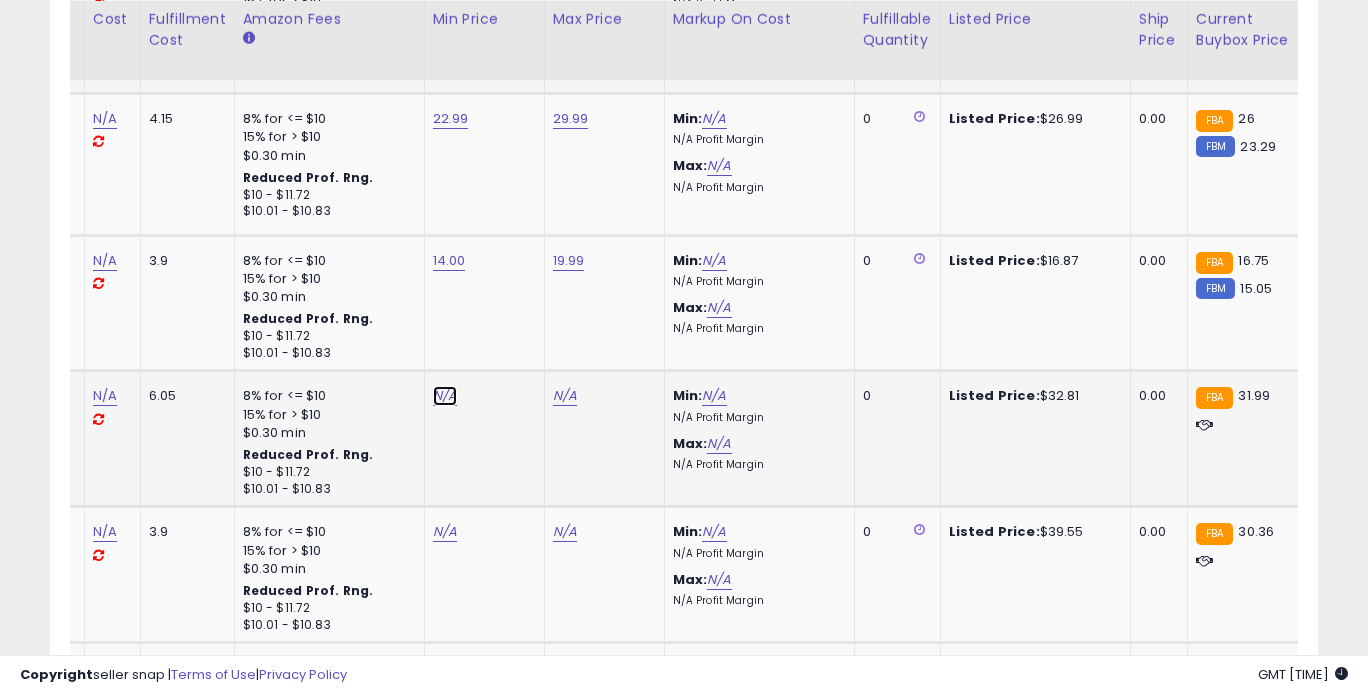 click on "N/A" at bounding box center [445, 396] 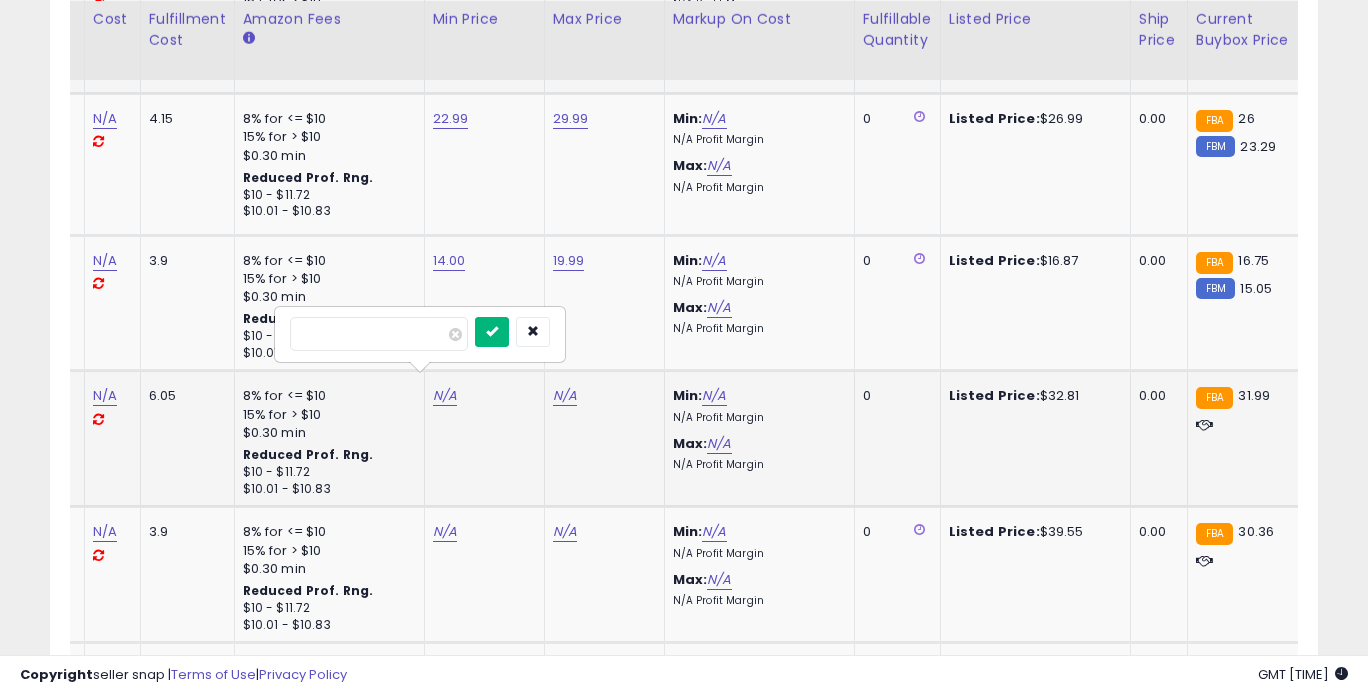 type on "*****" 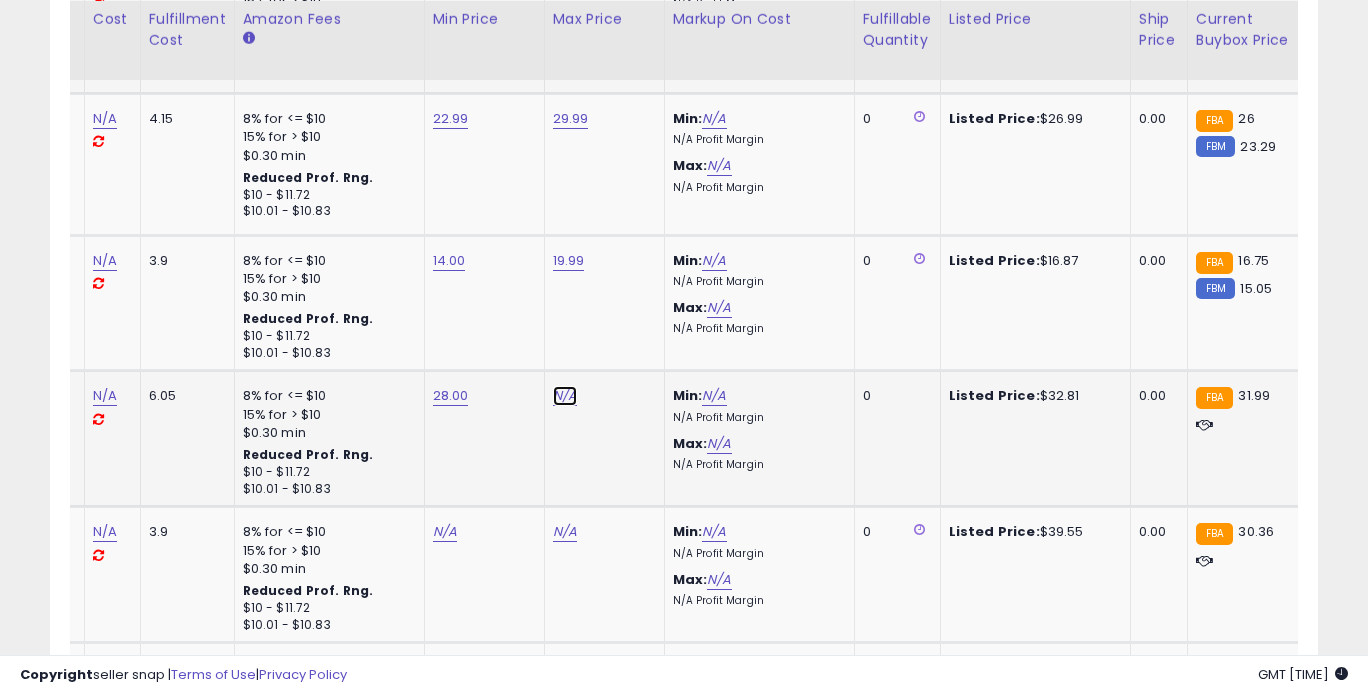 click on "N/A" at bounding box center (565, 396) 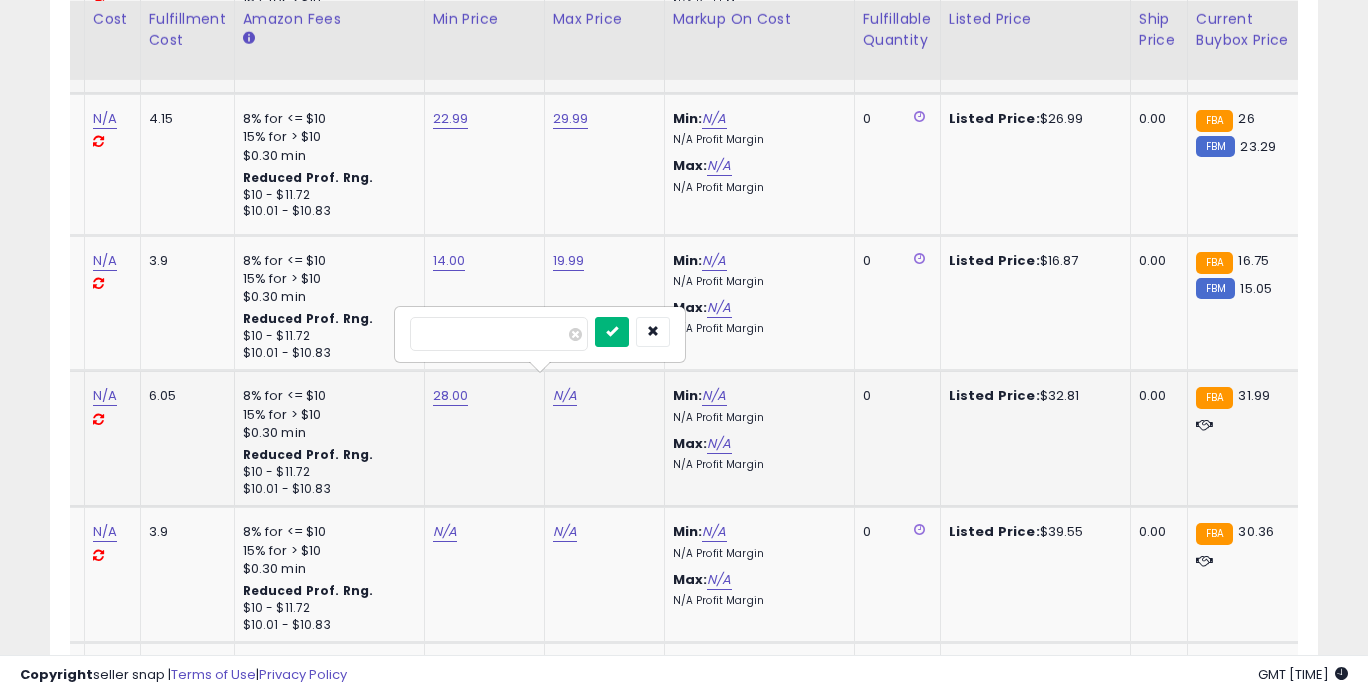 type on "*****" 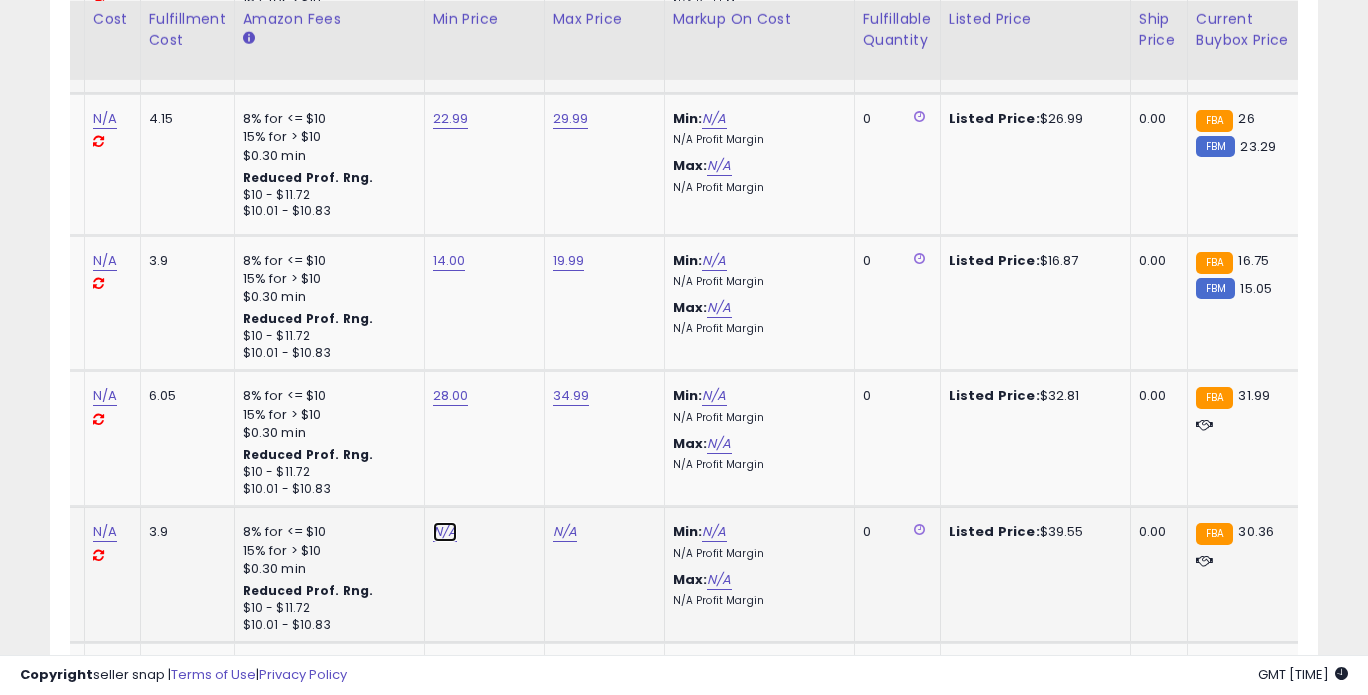 click on "N/A" at bounding box center [445, 532] 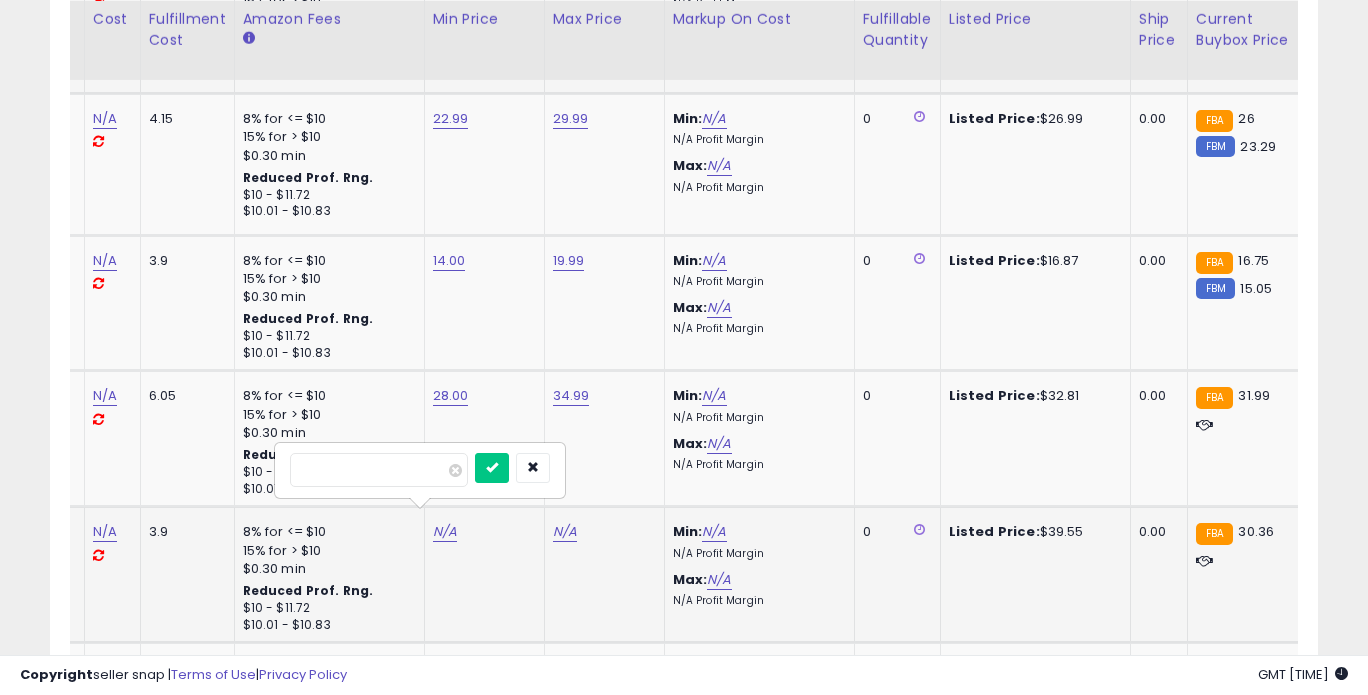 type on "*" 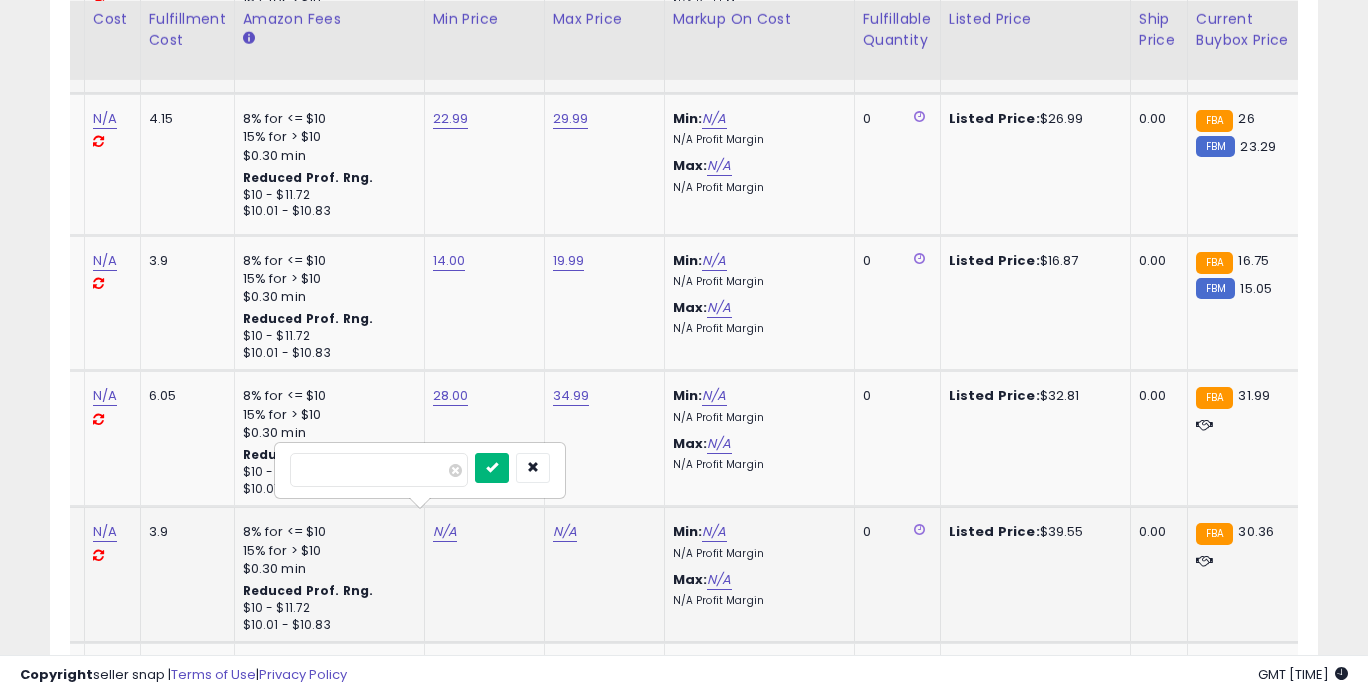 type on "*****" 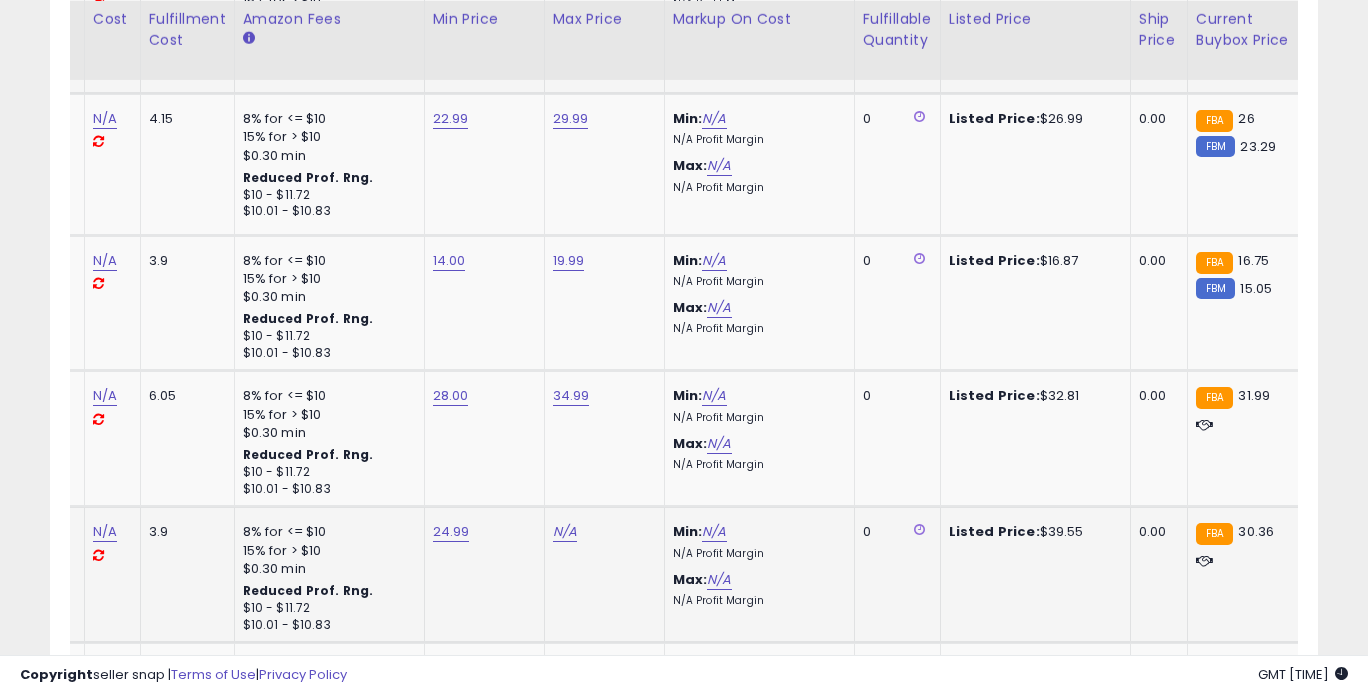click on "N/A" 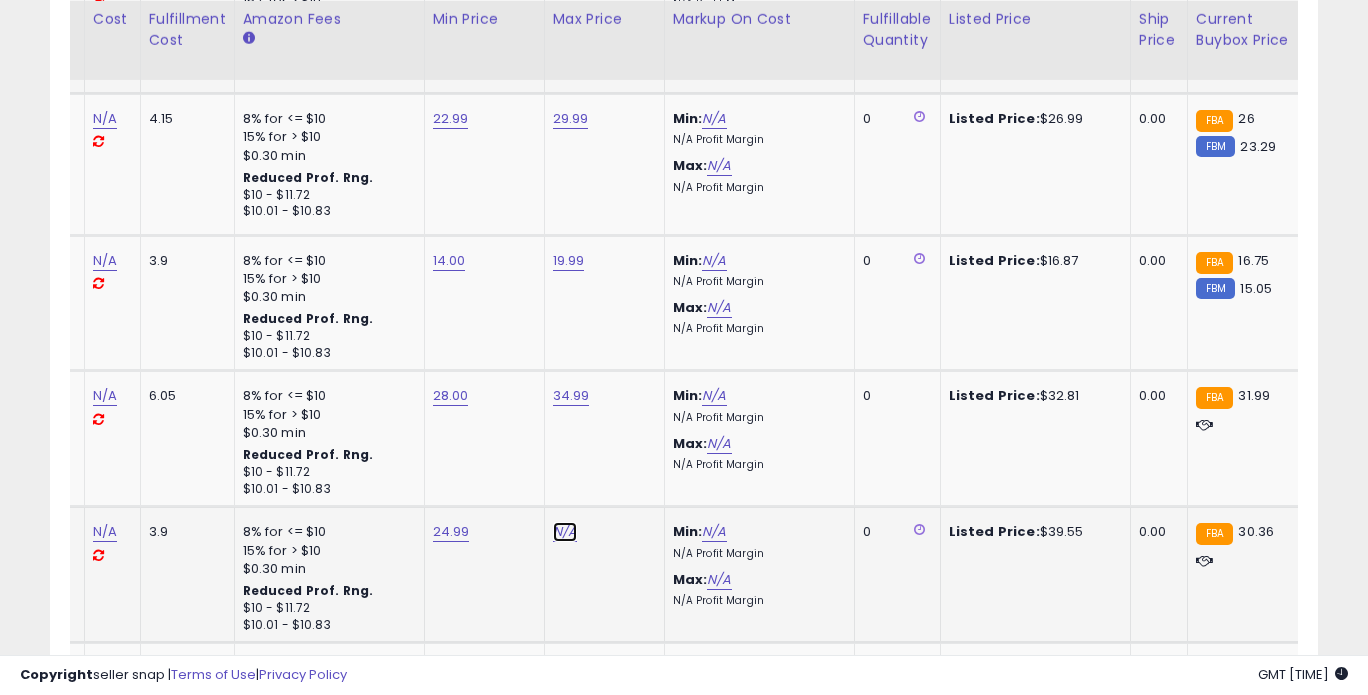 click on "N/A" at bounding box center (565, 532) 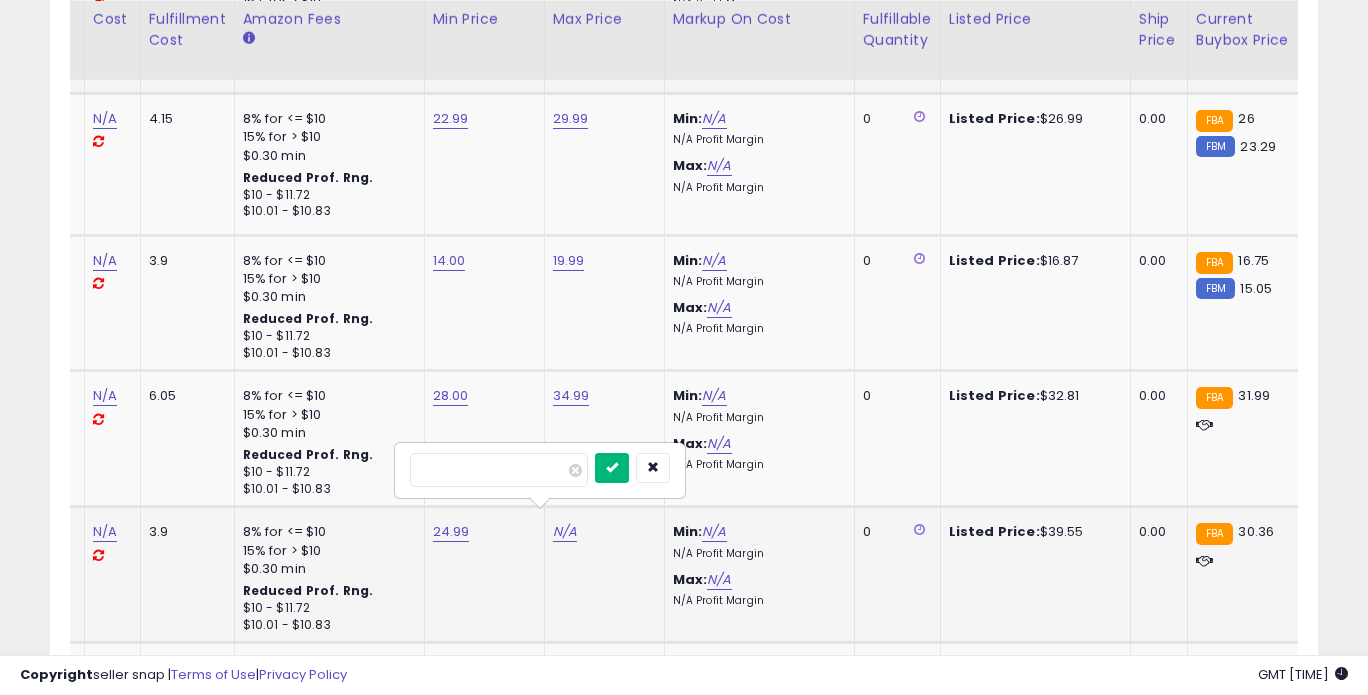 type on "*****" 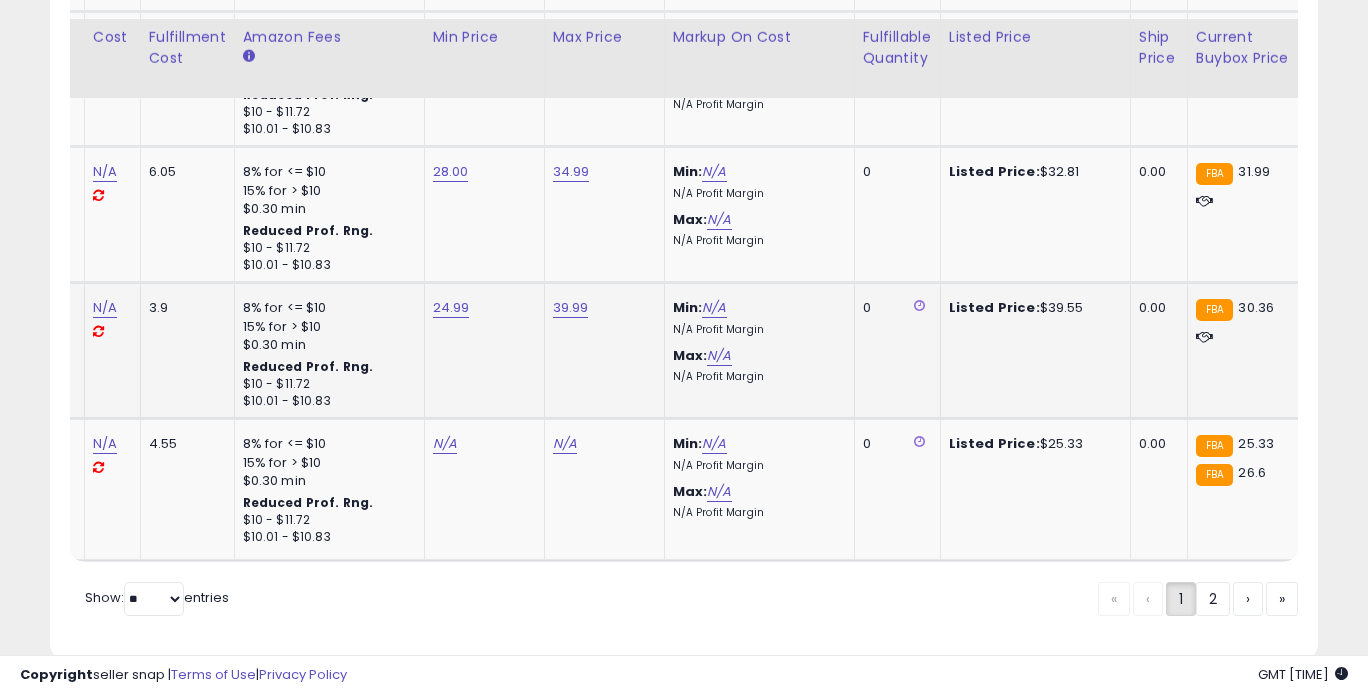 scroll, scrollTop: 3951, scrollLeft: 0, axis: vertical 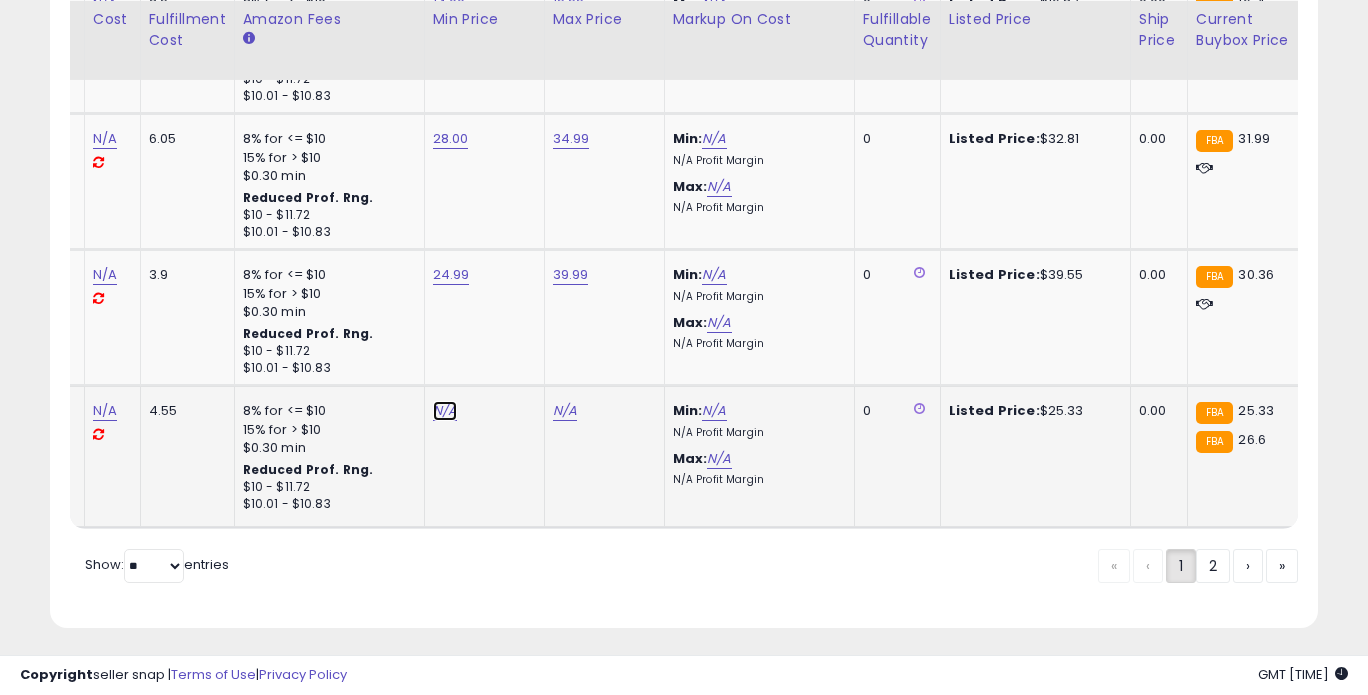 click on "N/A" at bounding box center [445, 411] 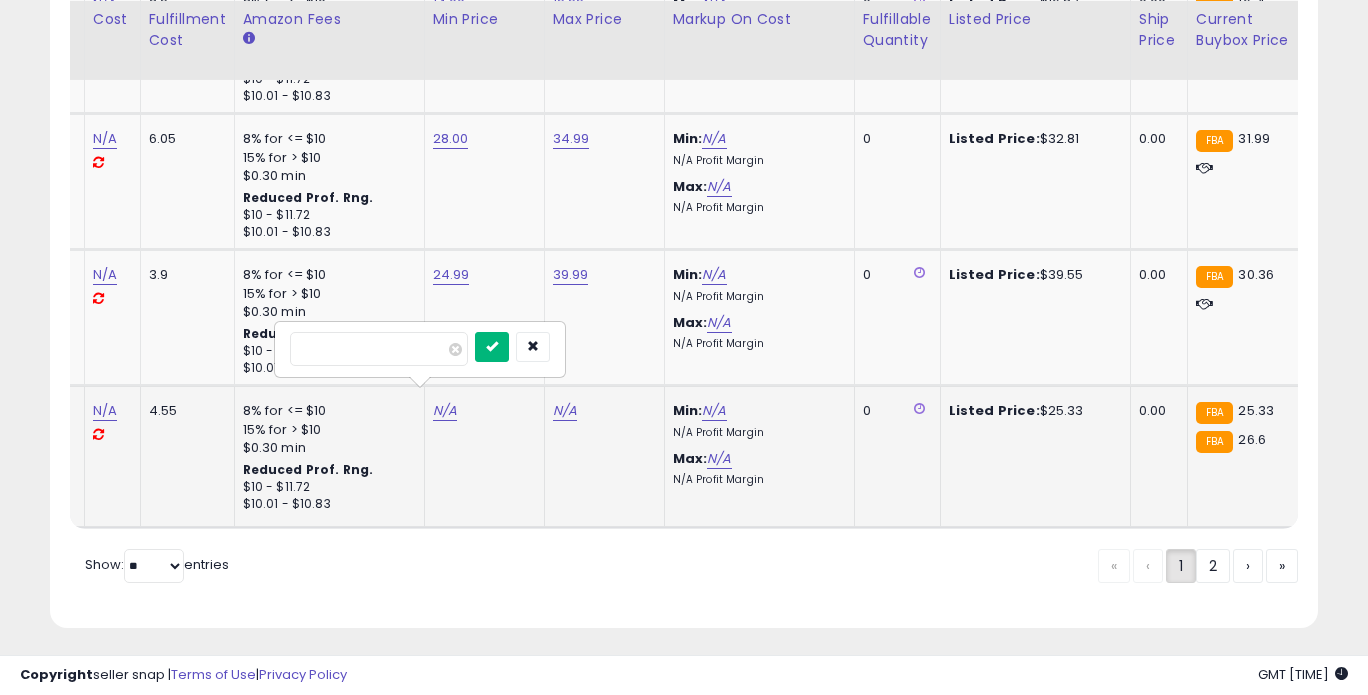 type on "*****" 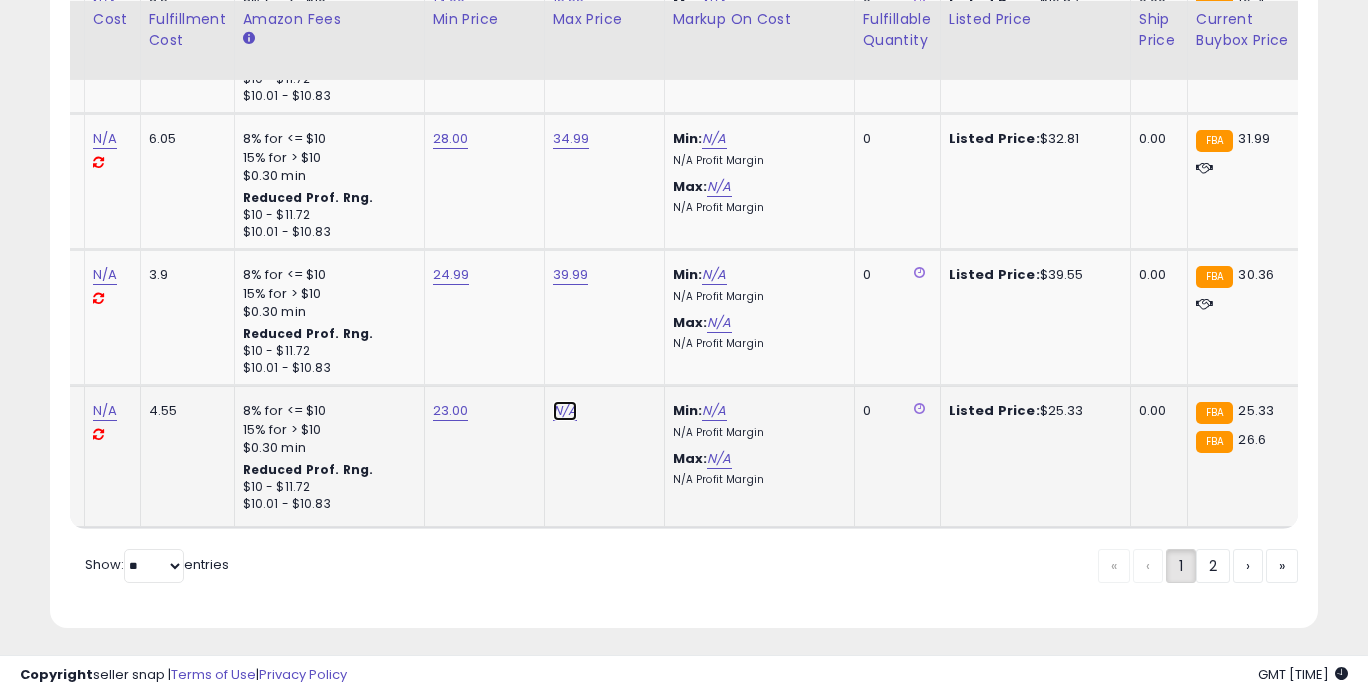 click on "N/A" at bounding box center (565, 411) 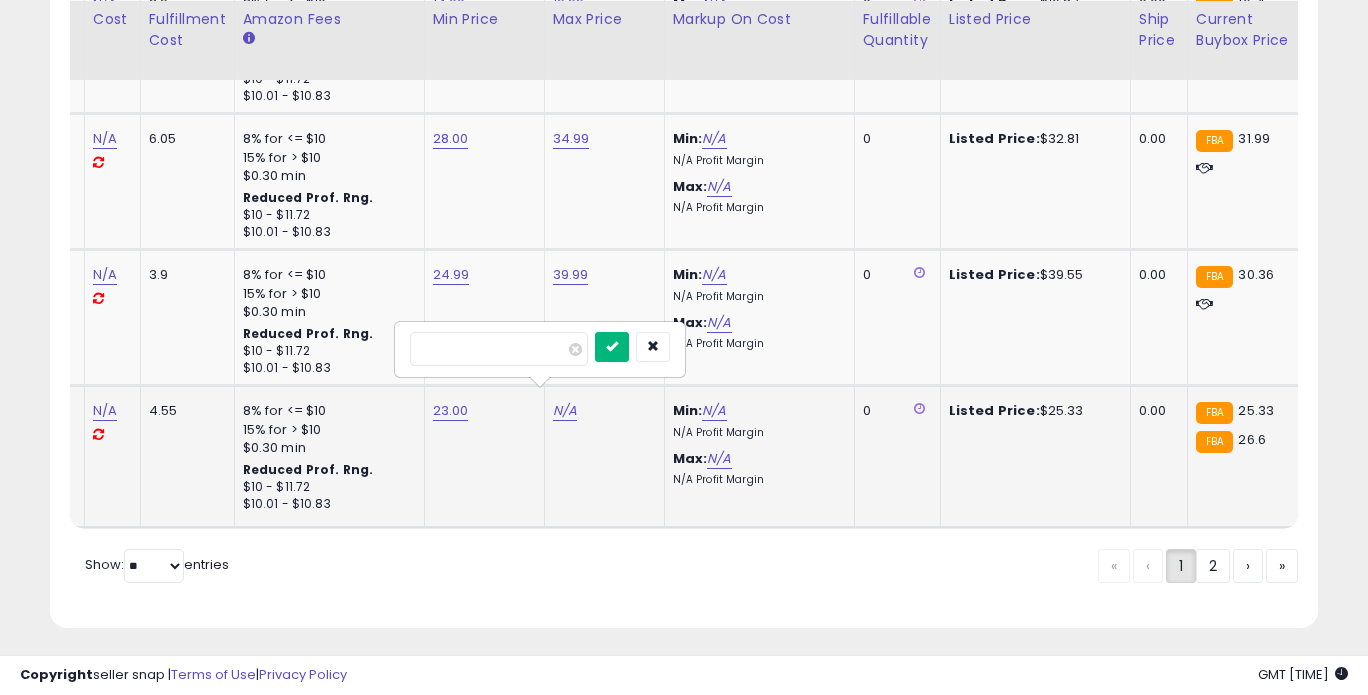 type on "*****" 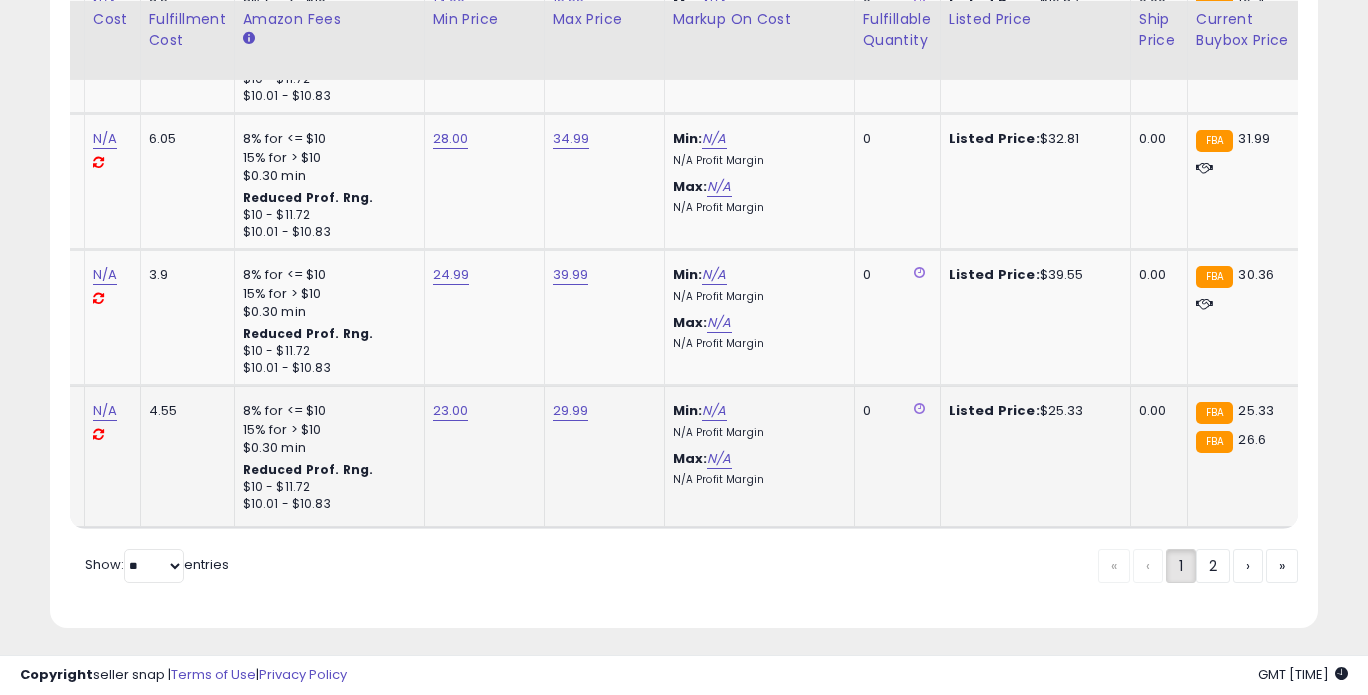 scroll, scrollTop: 0, scrollLeft: 333, axis: horizontal 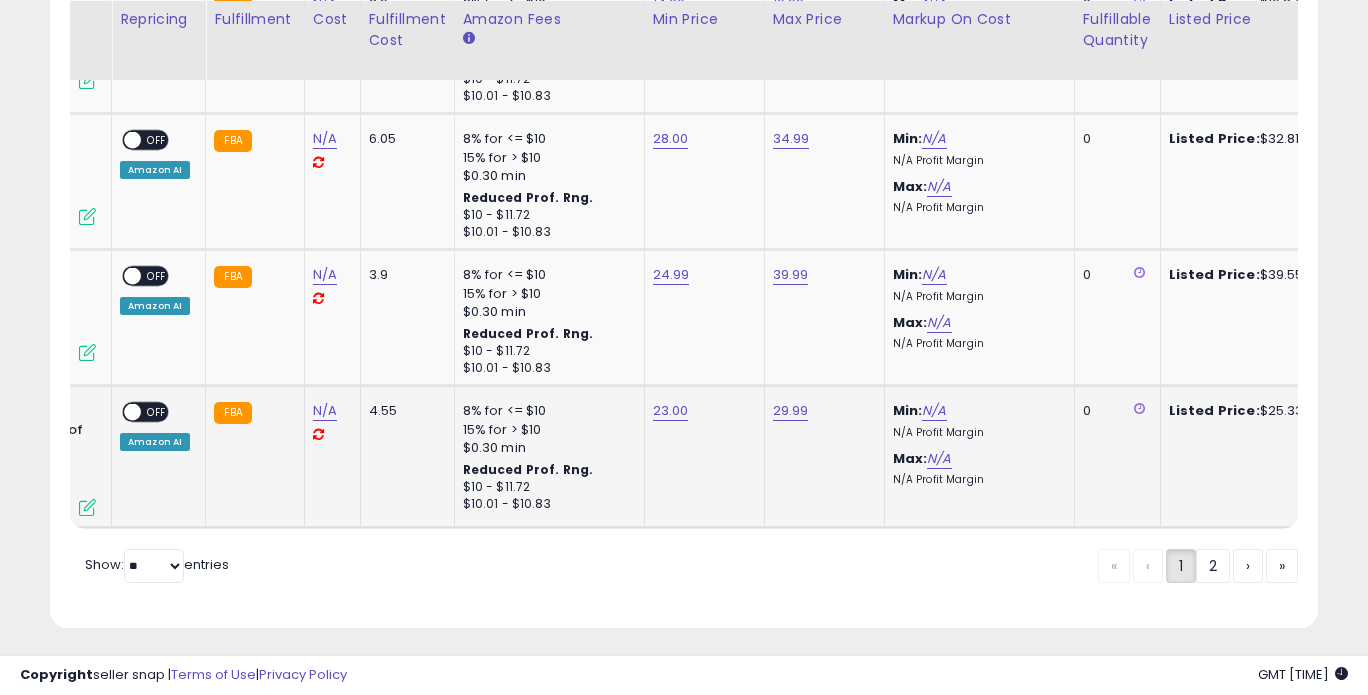 click on "OFF" at bounding box center [157, 412] 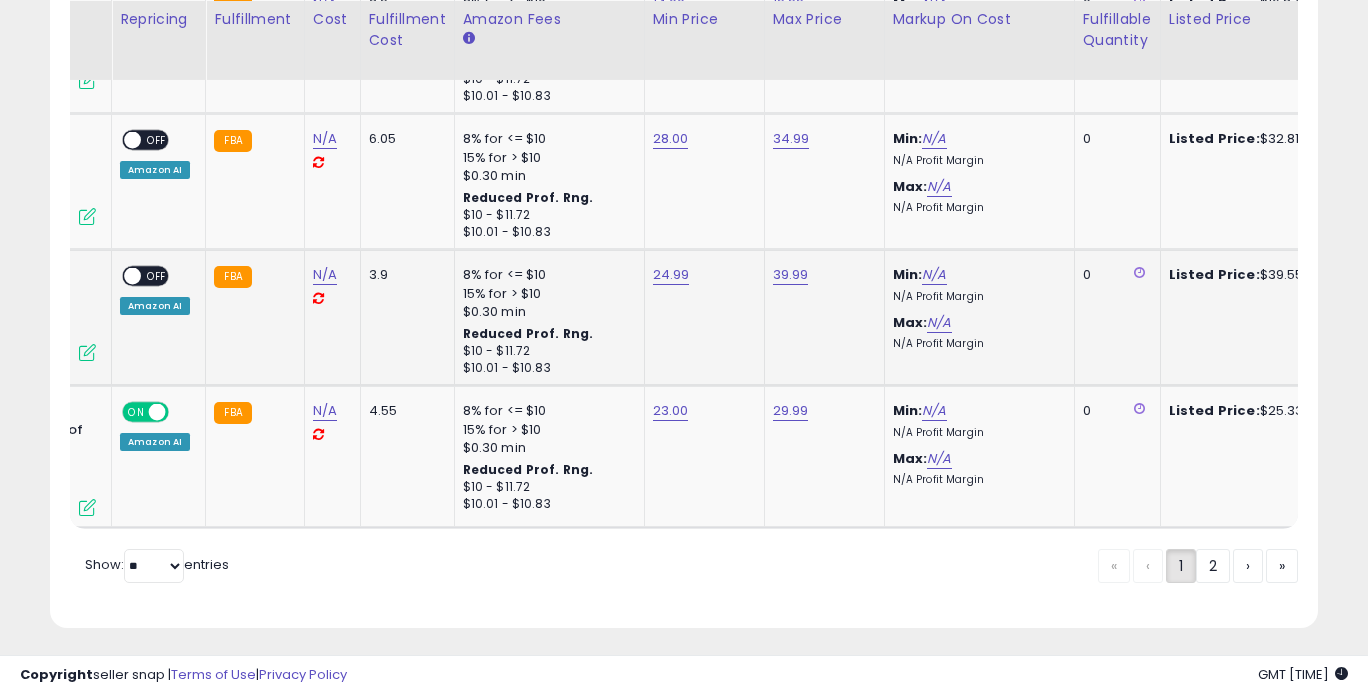 click on "OFF" at bounding box center [157, 276] 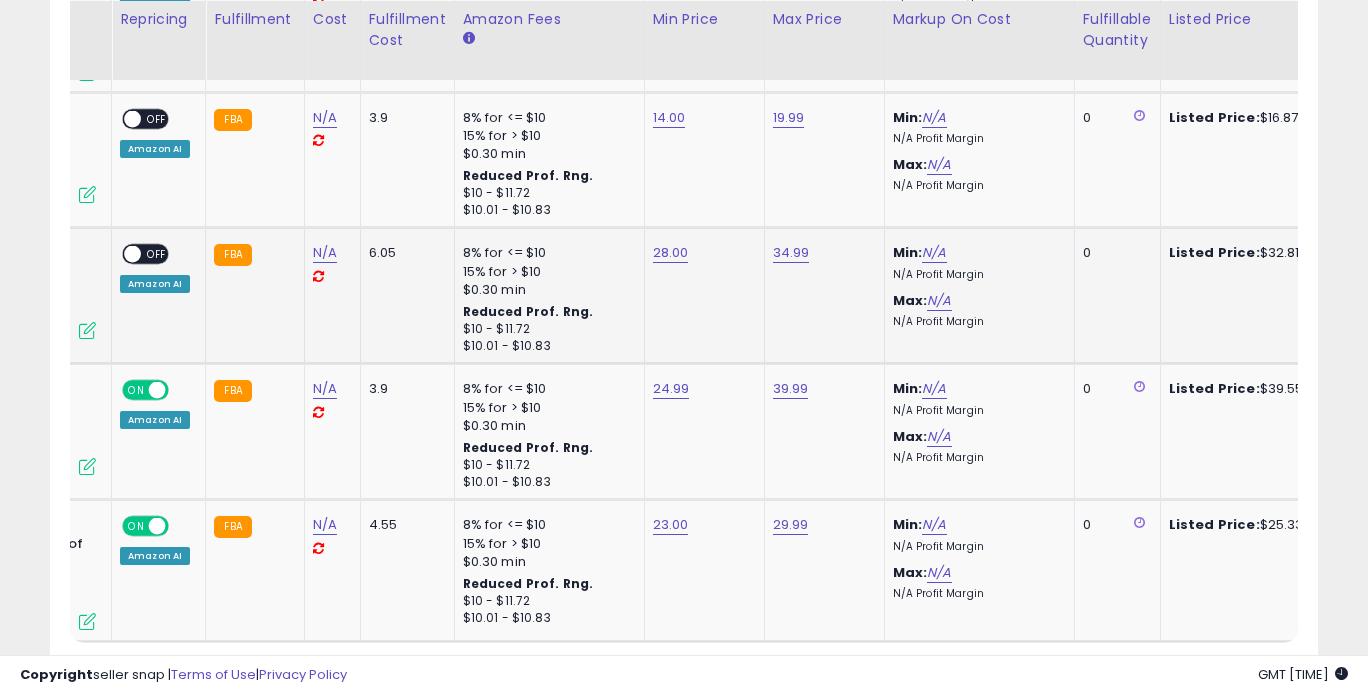 click on "ON   OFF" at bounding box center [123, 254] 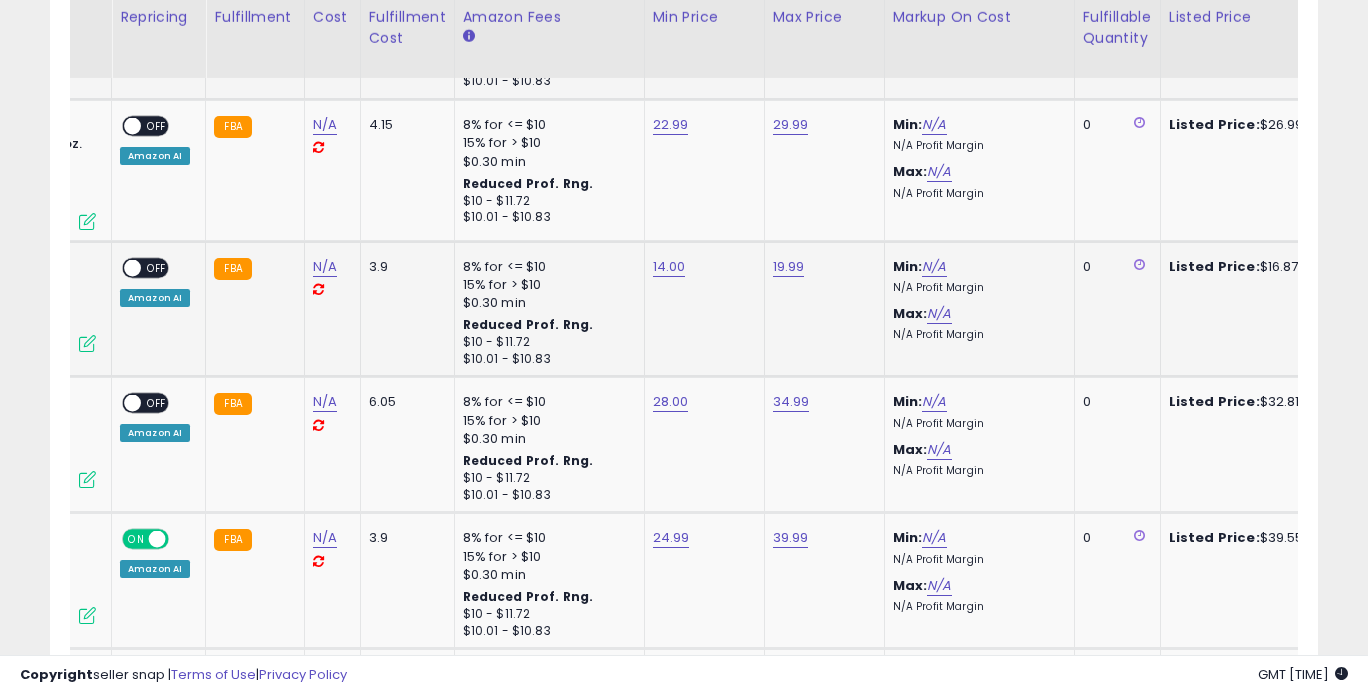 scroll, scrollTop: 3686, scrollLeft: 0, axis: vertical 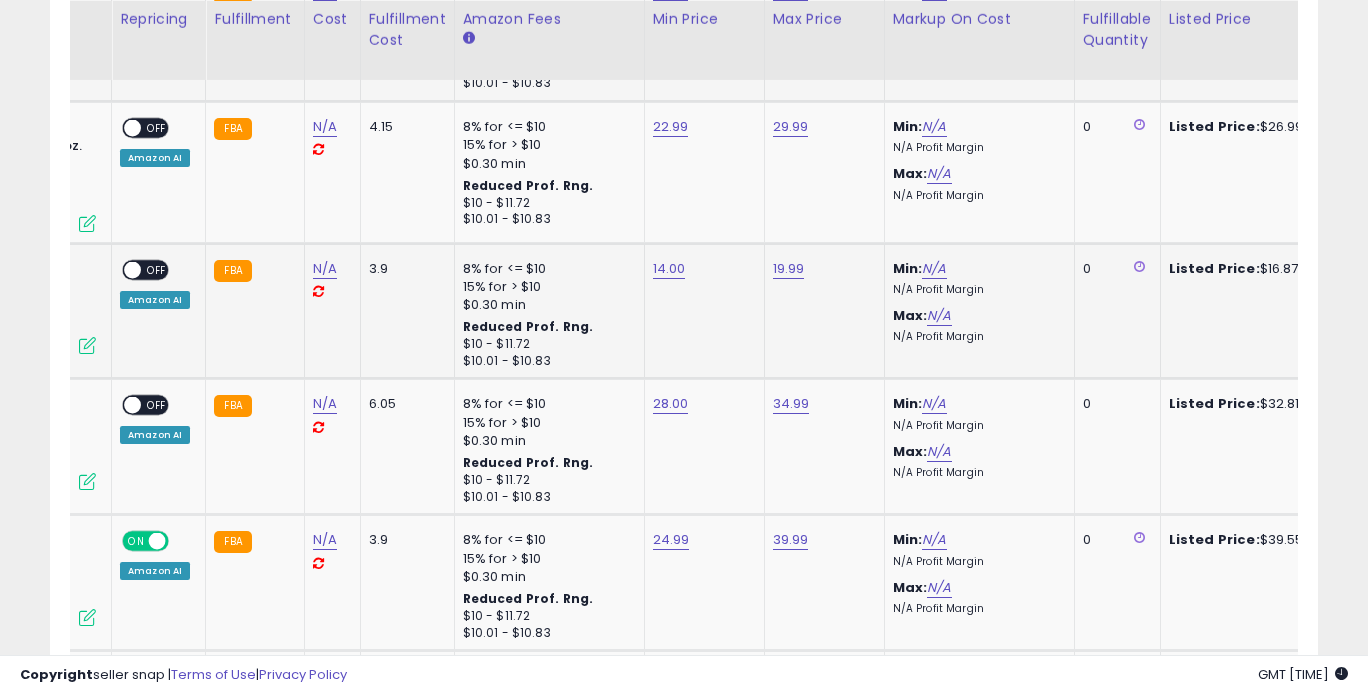 click on "ON   OFF" at bounding box center (123, 269) 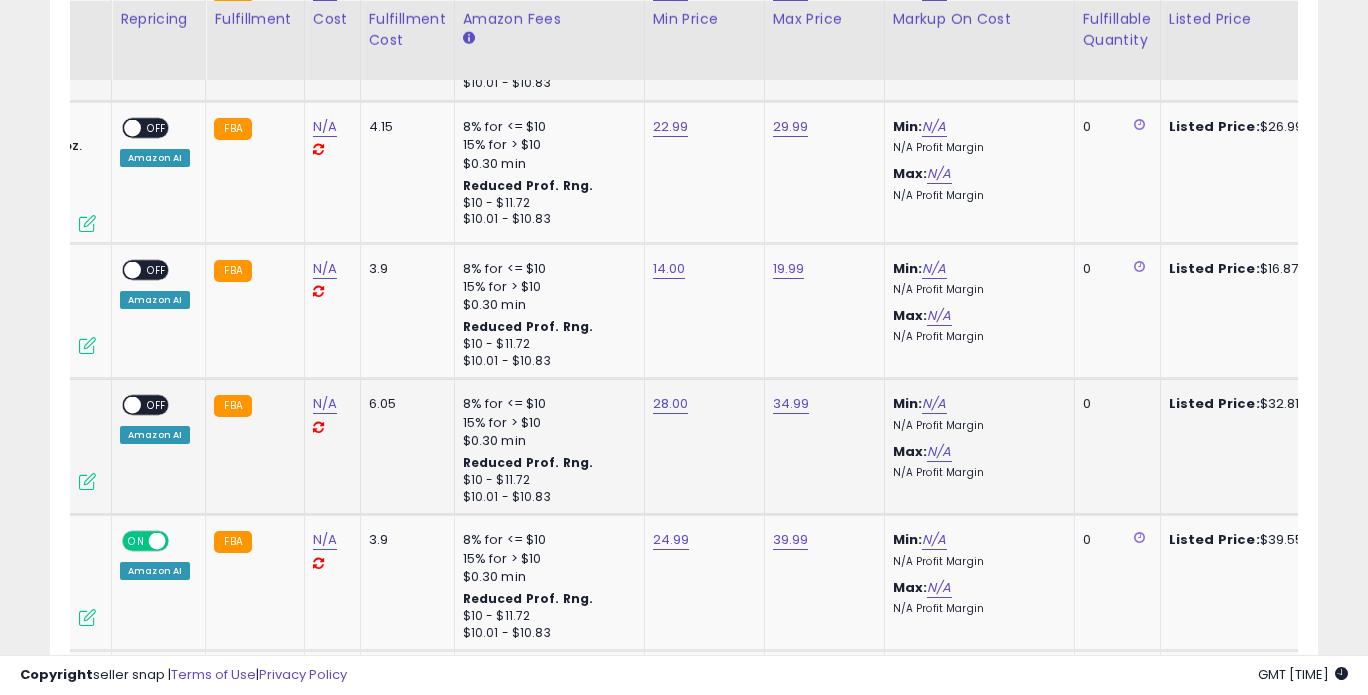 click on "OFF" at bounding box center [157, 405] 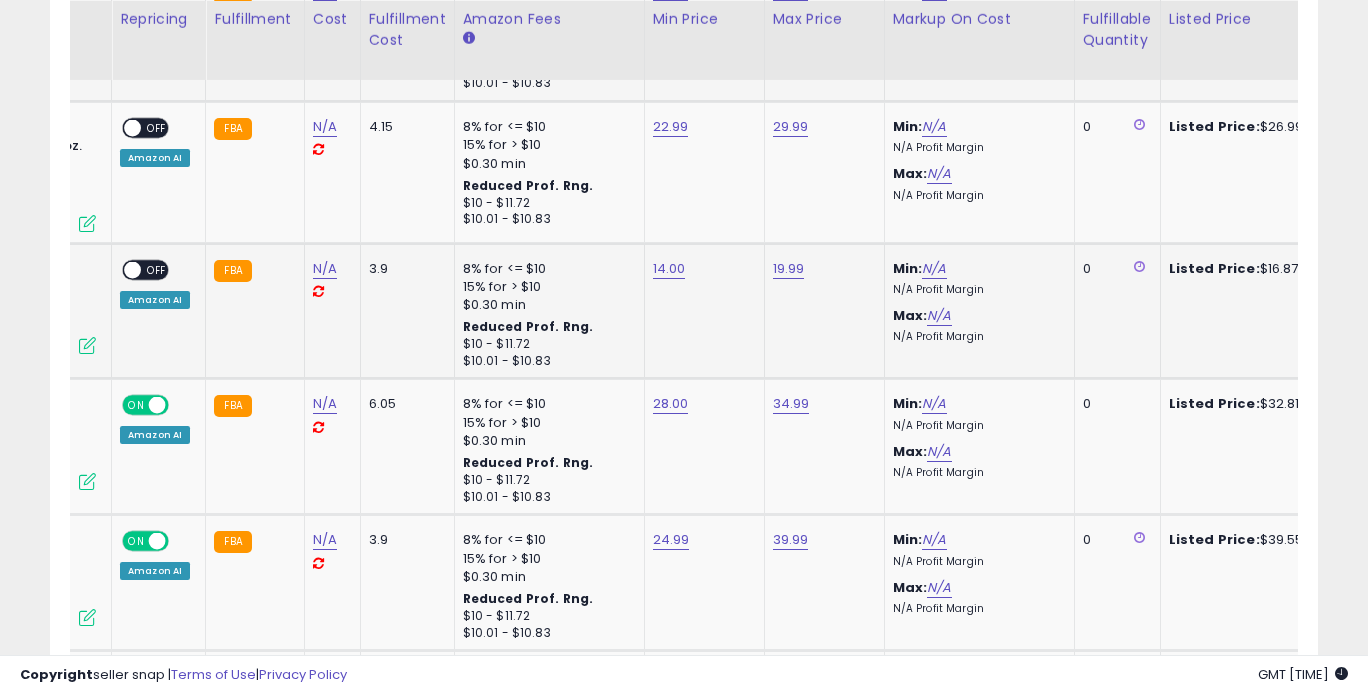 click on "OFF" at bounding box center (157, 269) 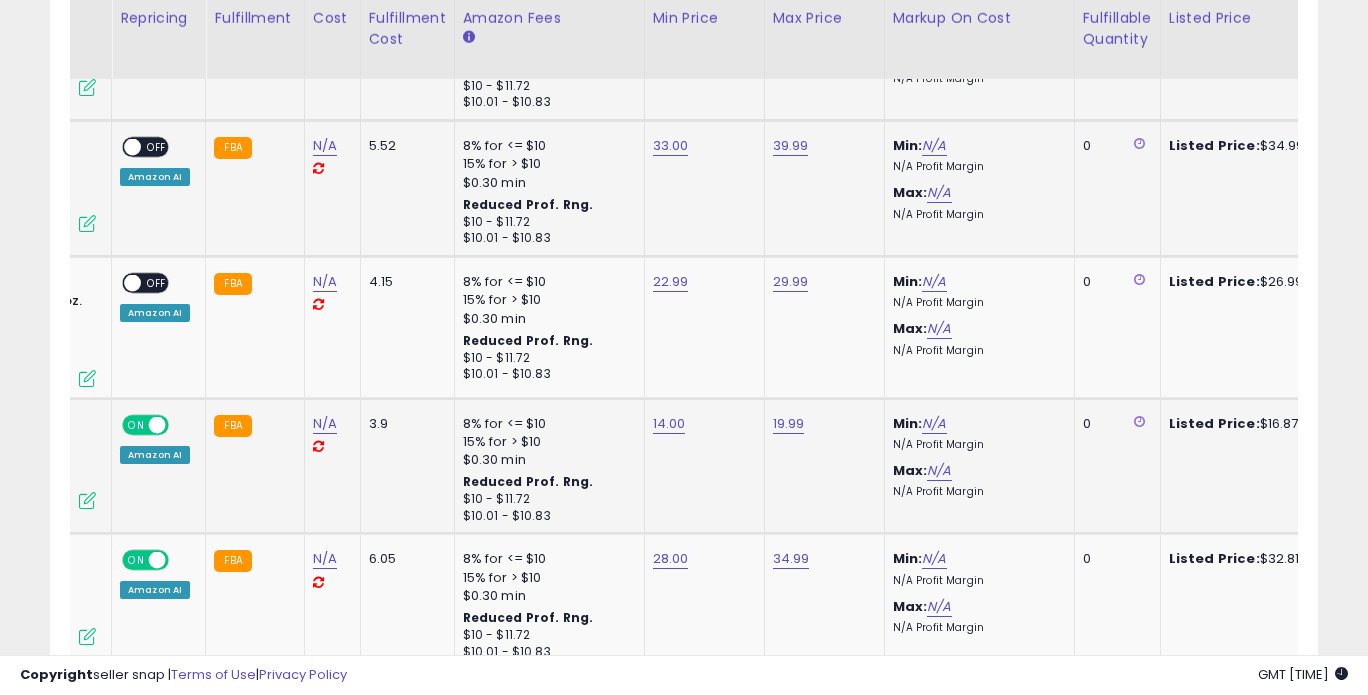 scroll, scrollTop: 3529, scrollLeft: 0, axis: vertical 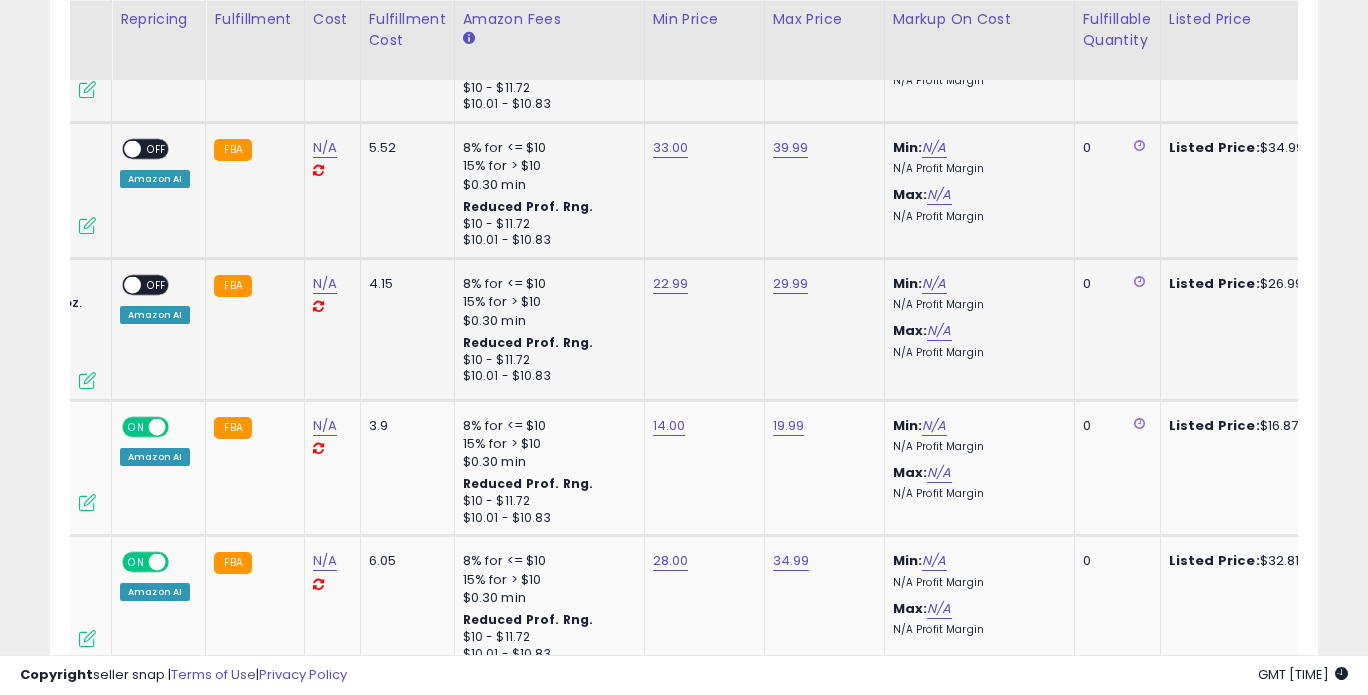 click on "OFF" at bounding box center (157, 285) 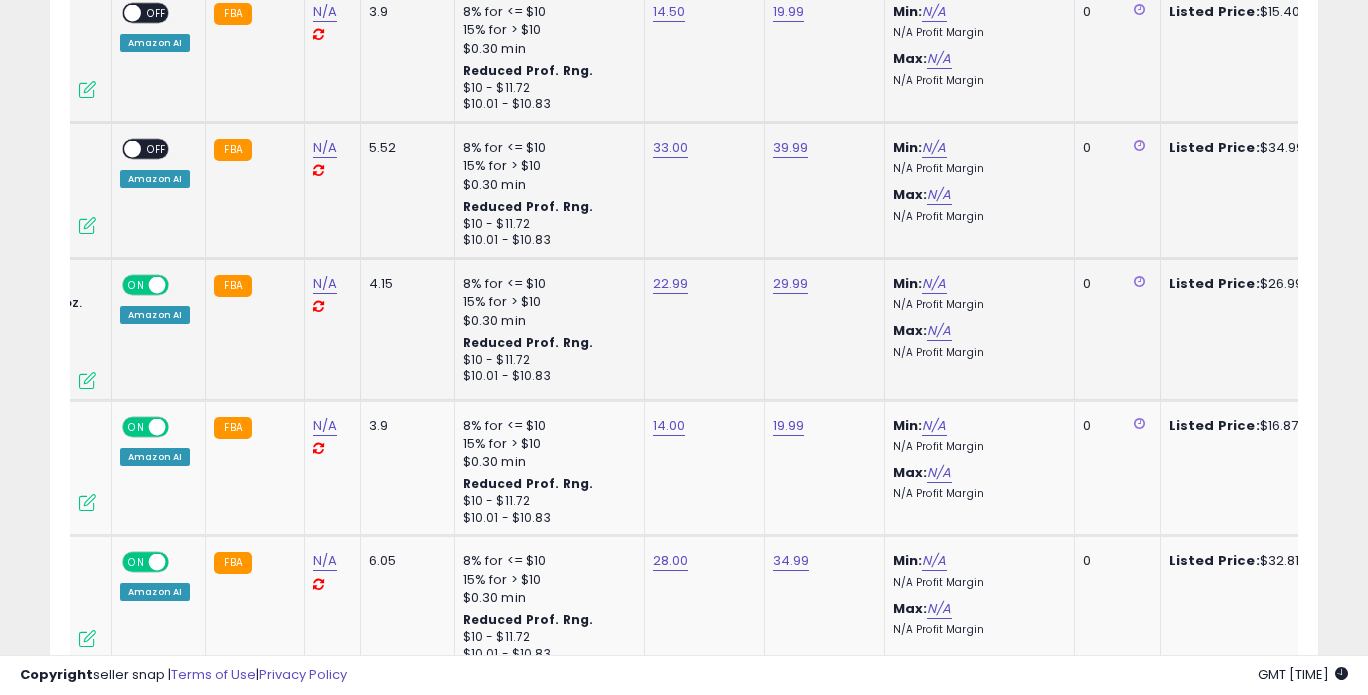 scroll, scrollTop: 3342, scrollLeft: 0, axis: vertical 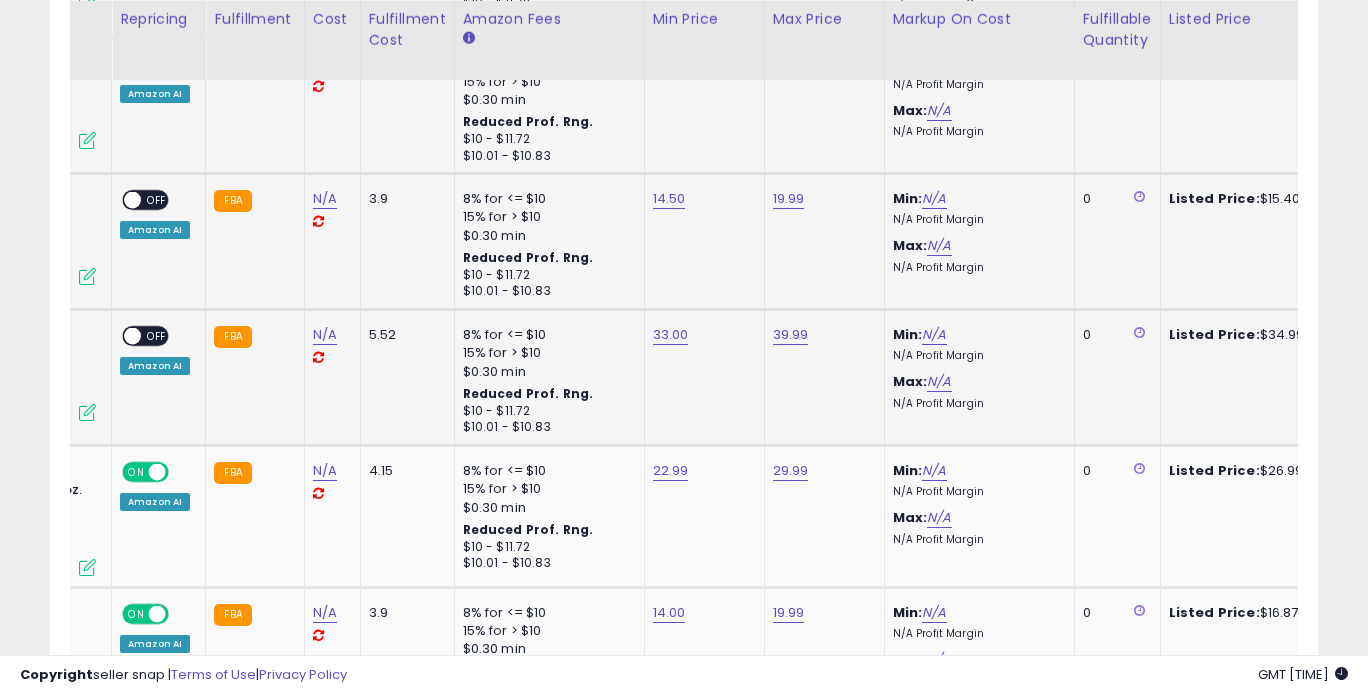 click on "OFF" at bounding box center [157, 336] 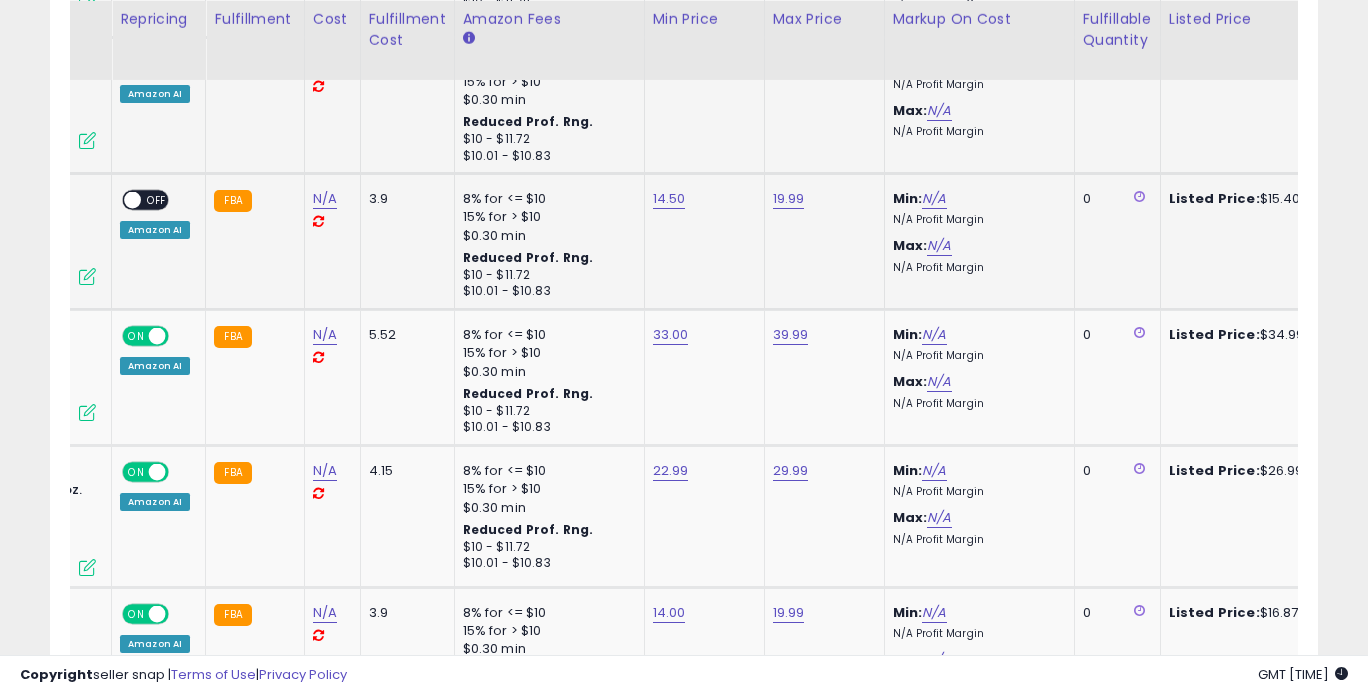 click on "OFF" at bounding box center [157, 200] 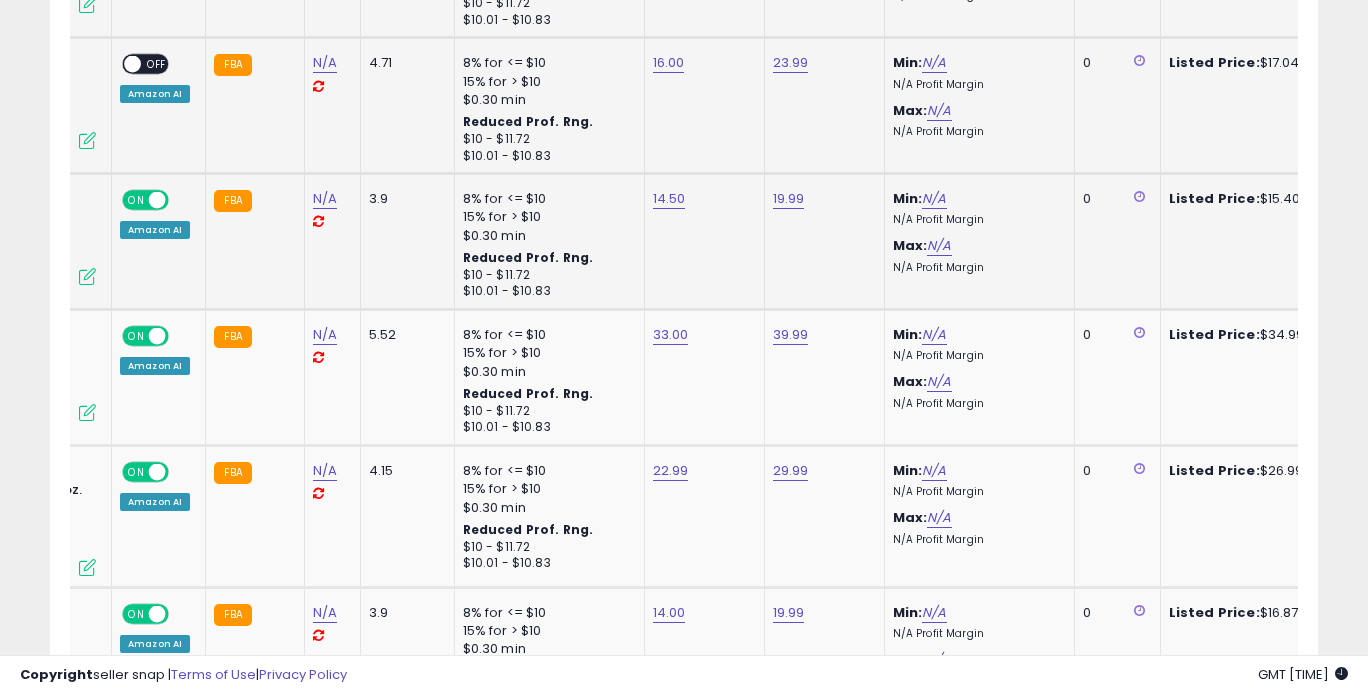 scroll, scrollTop: 3137, scrollLeft: 0, axis: vertical 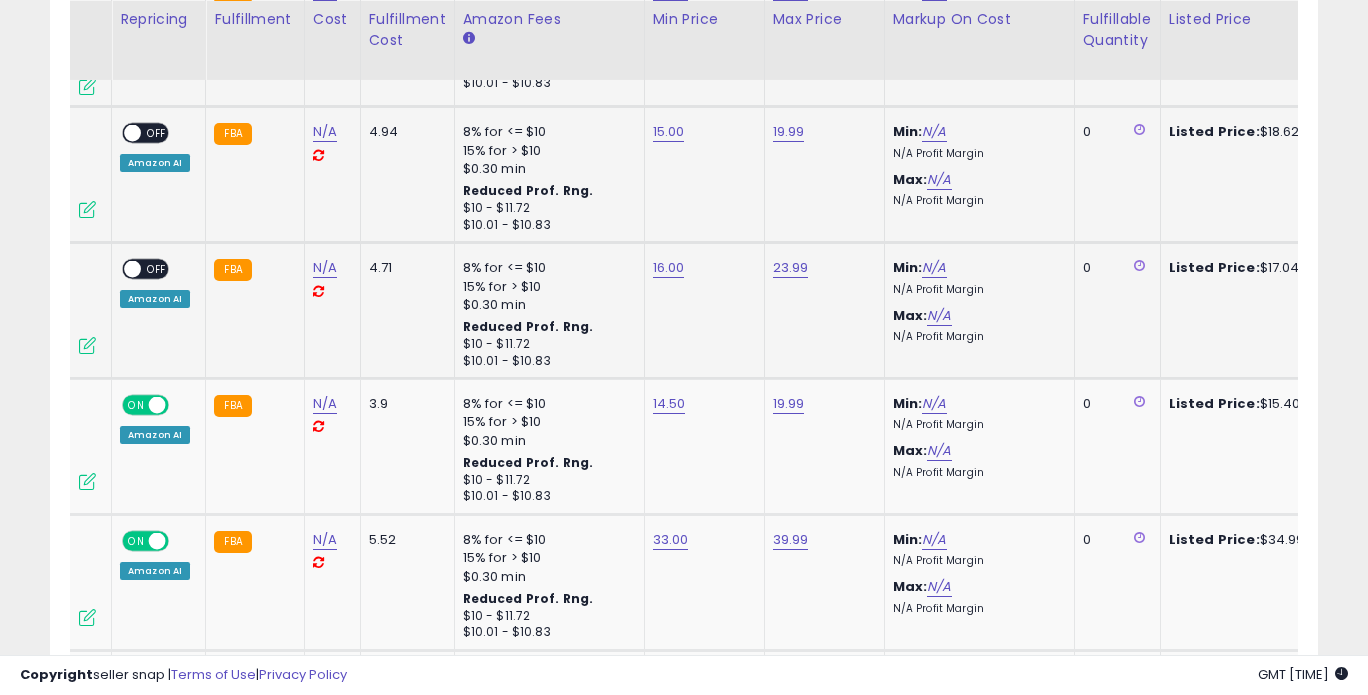 click on "OFF" at bounding box center (157, 269) 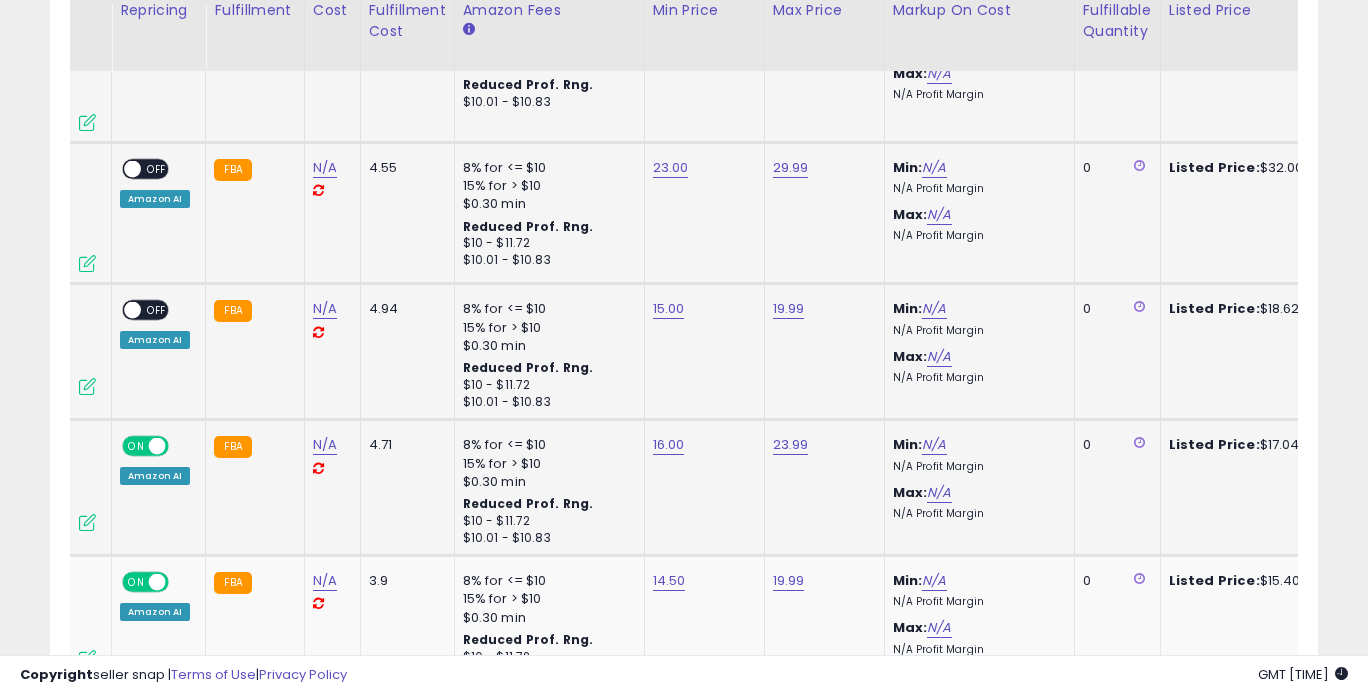 scroll, scrollTop: 2950, scrollLeft: 0, axis: vertical 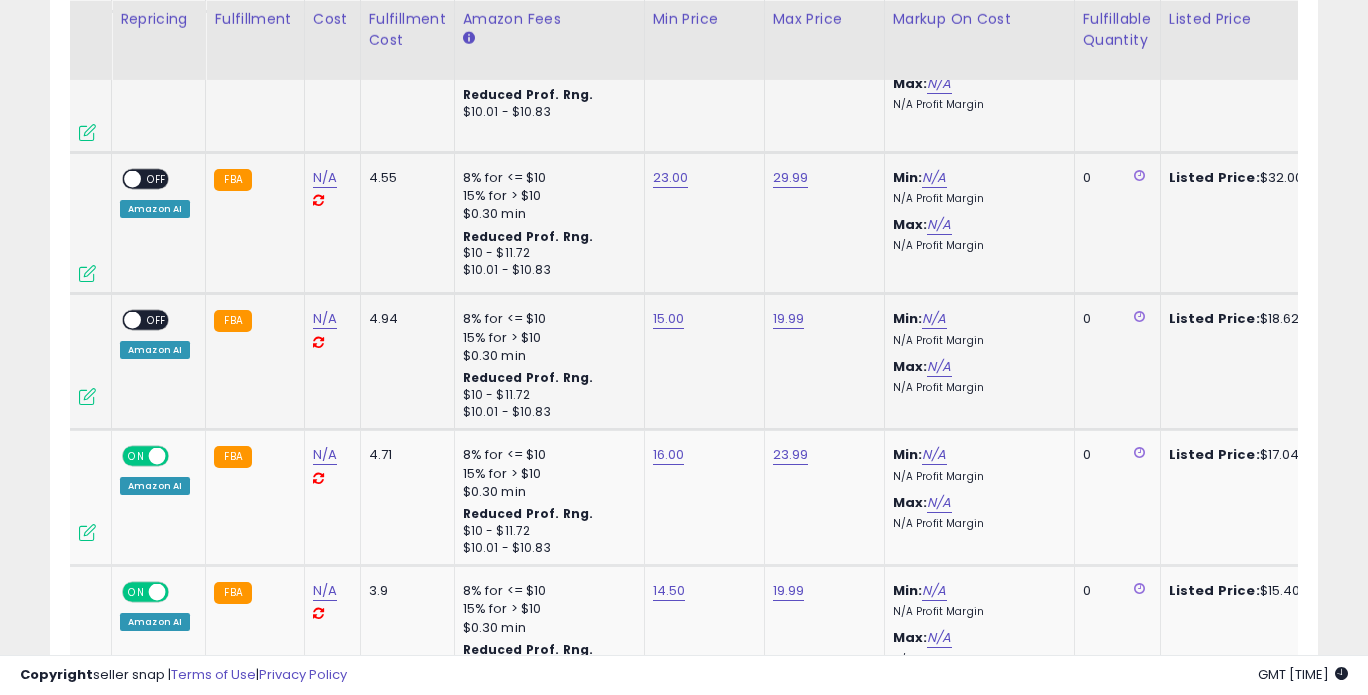 click on "OFF" at bounding box center [157, 320] 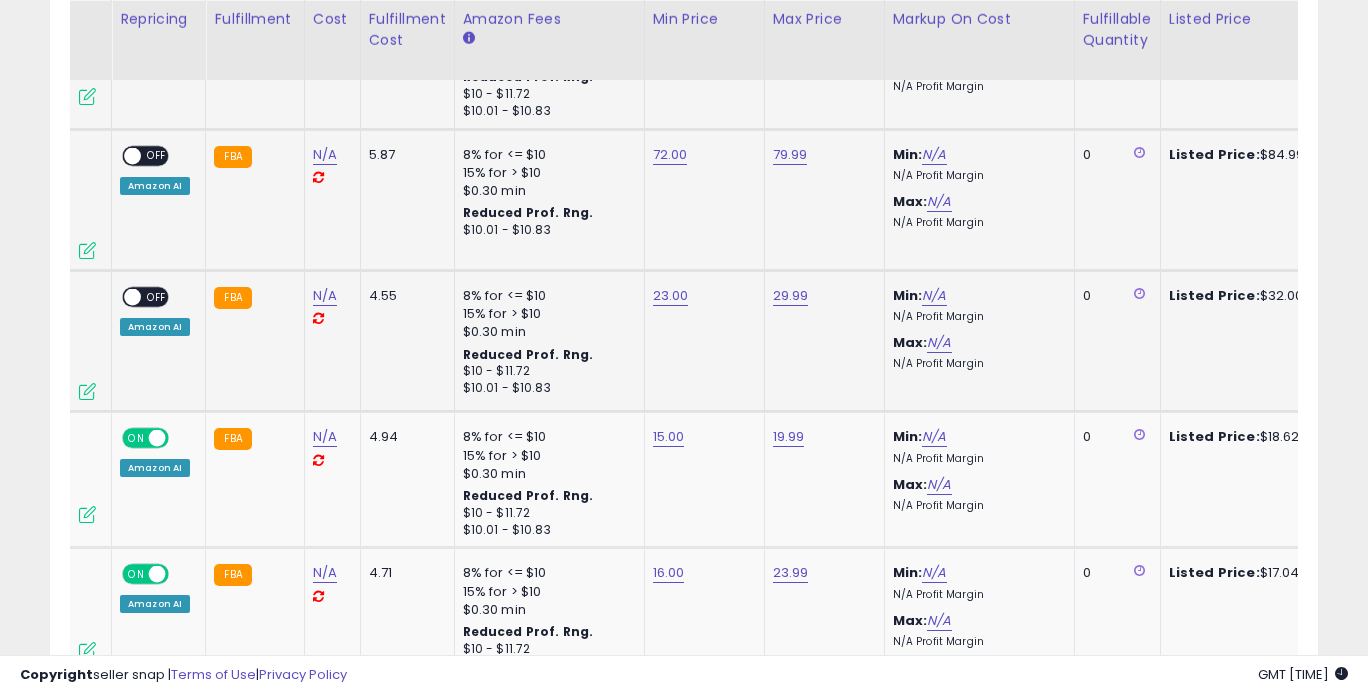 click on "OFF" at bounding box center [157, 297] 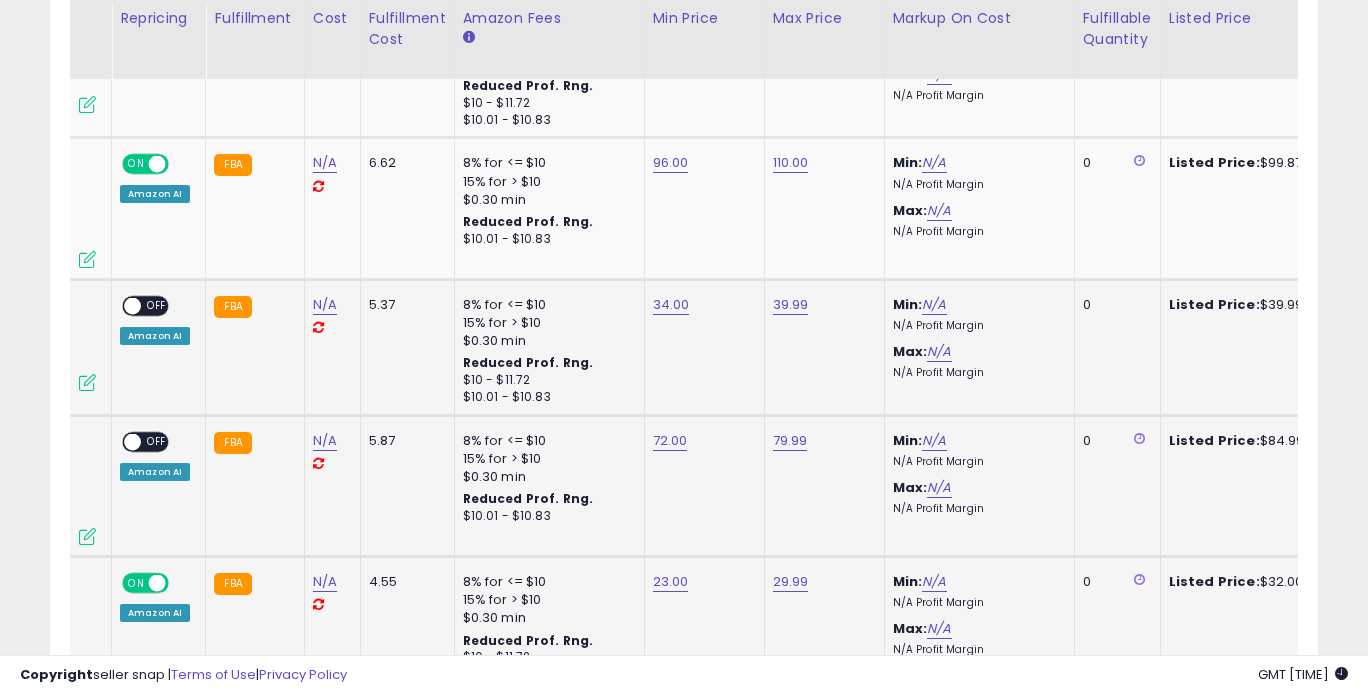 scroll, scrollTop: 2545, scrollLeft: 0, axis: vertical 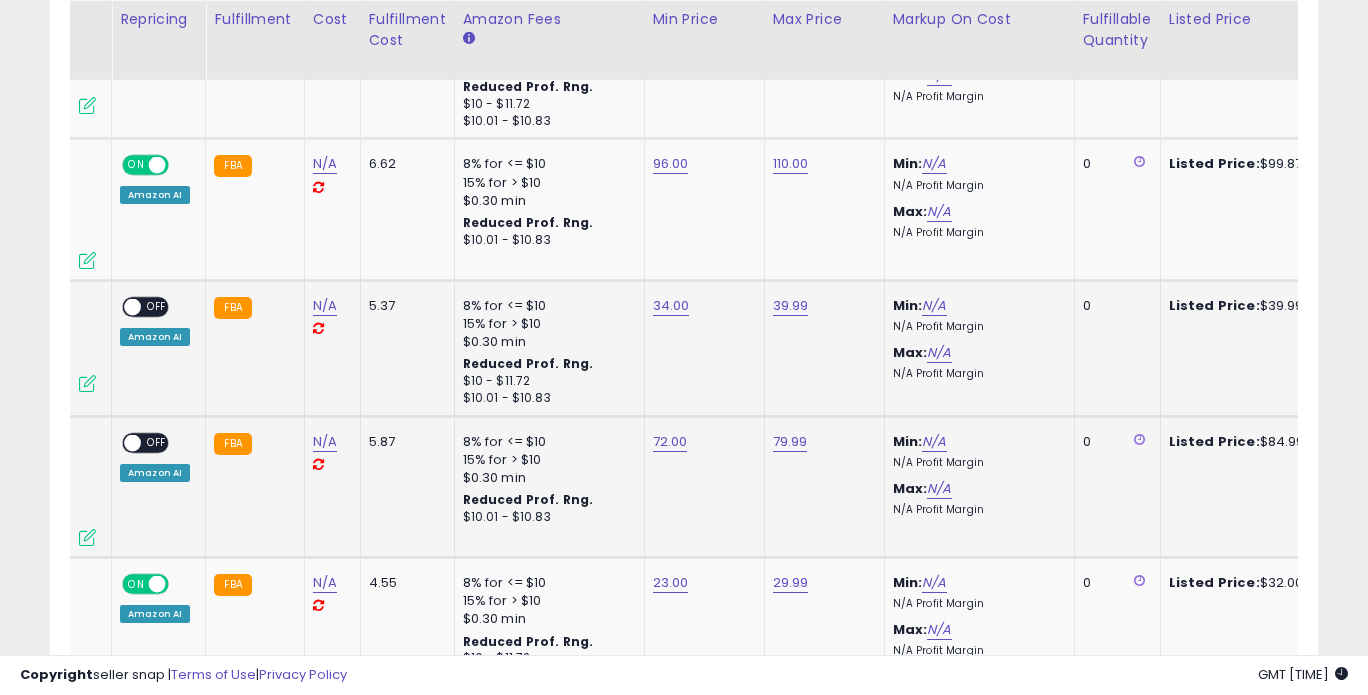 click on "OFF" at bounding box center (157, 306) 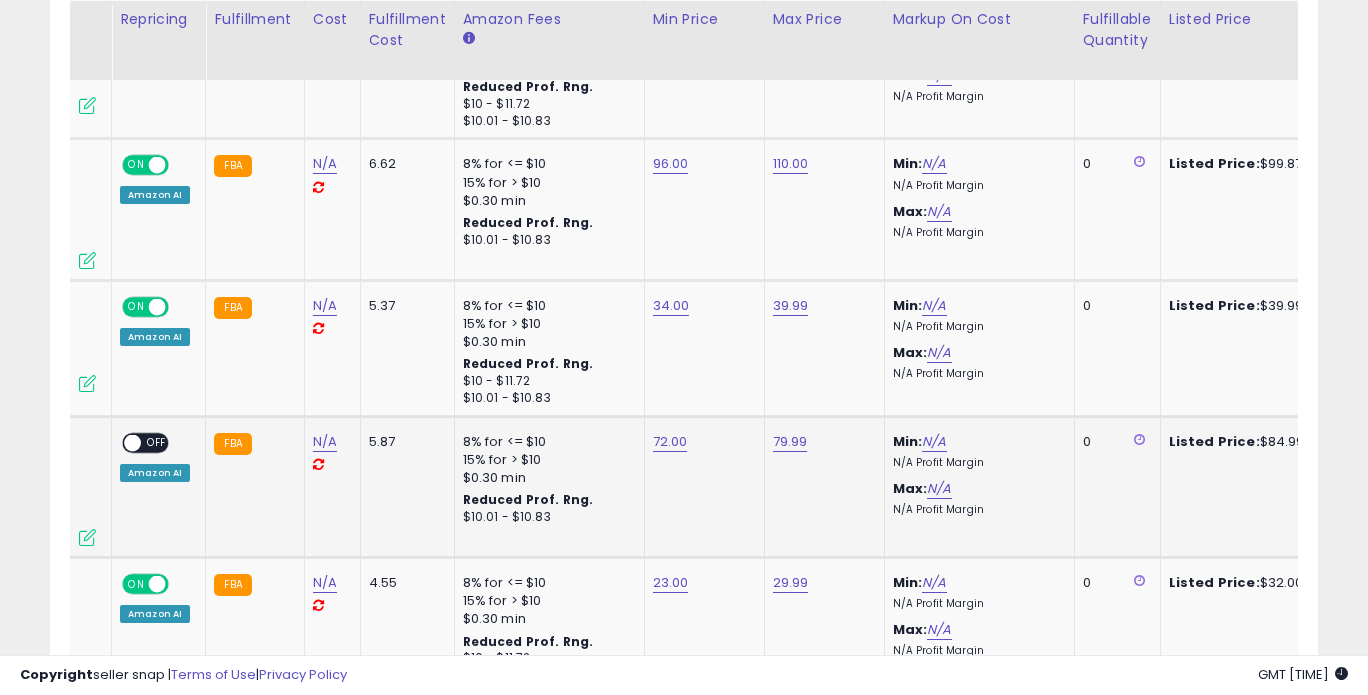 click on "OFF" at bounding box center (157, 442) 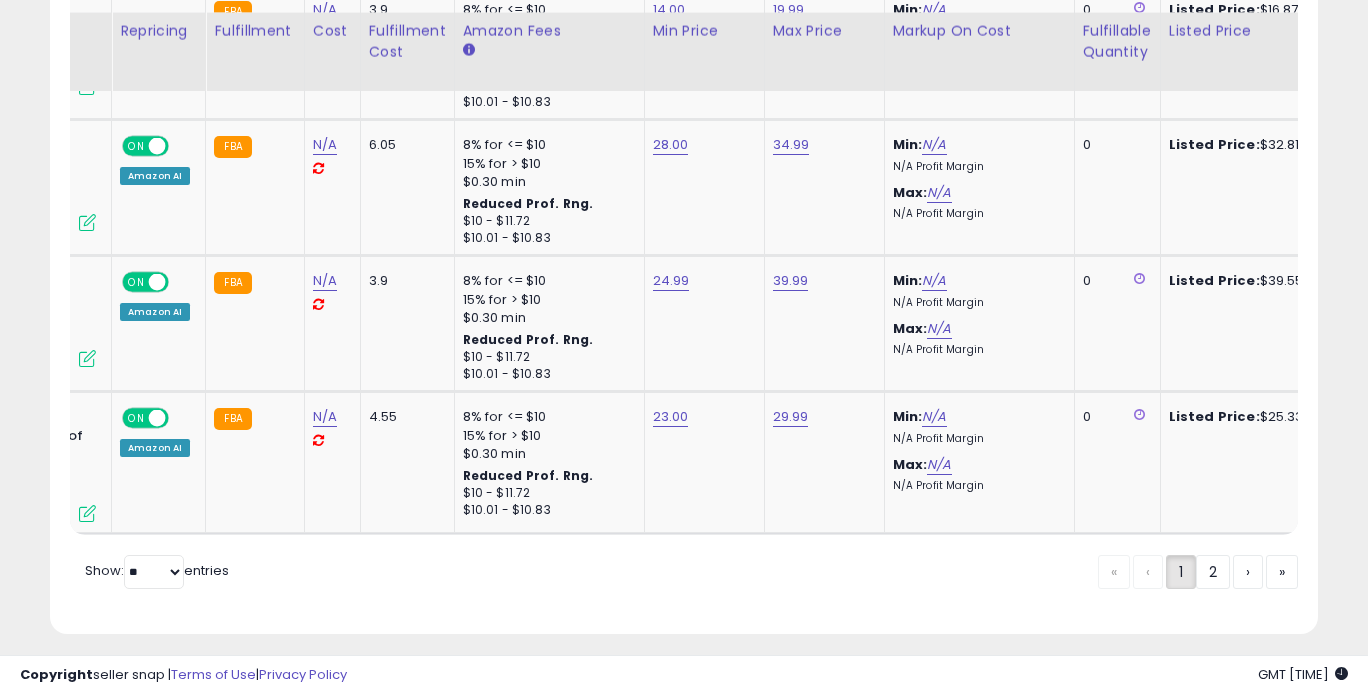 scroll, scrollTop: 3957, scrollLeft: 0, axis: vertical 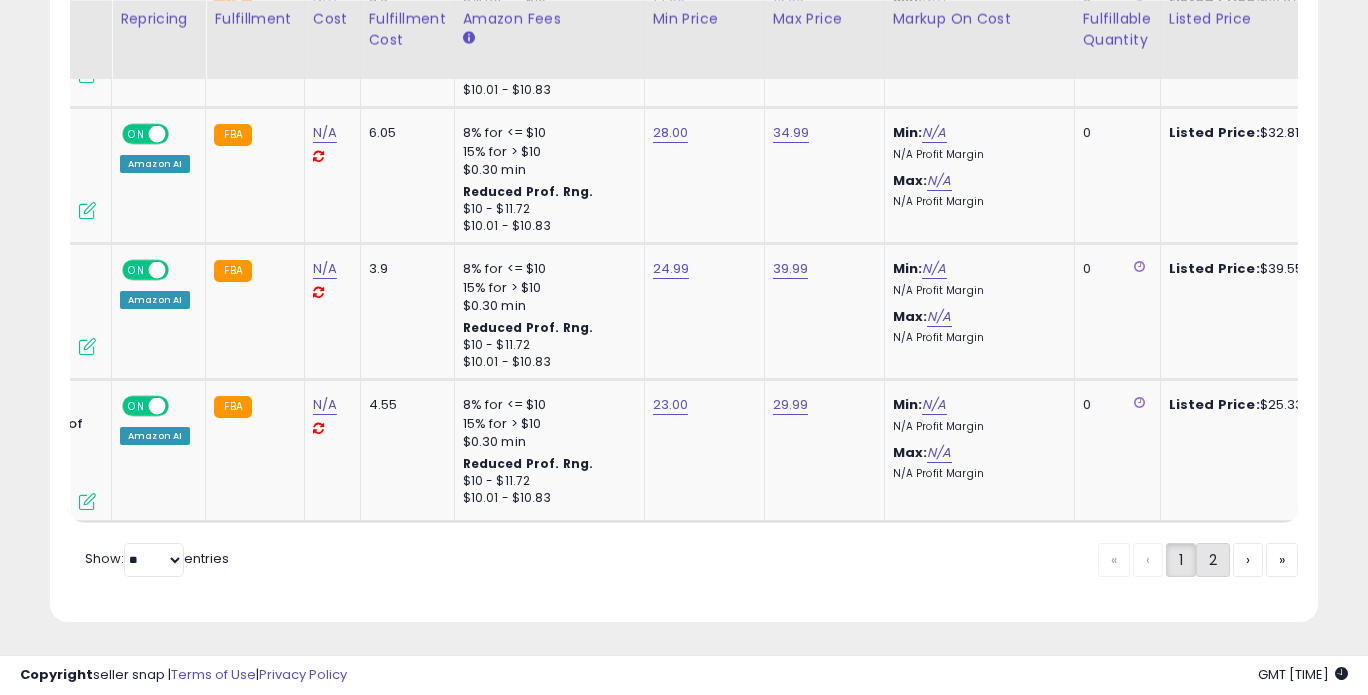 click on "2" 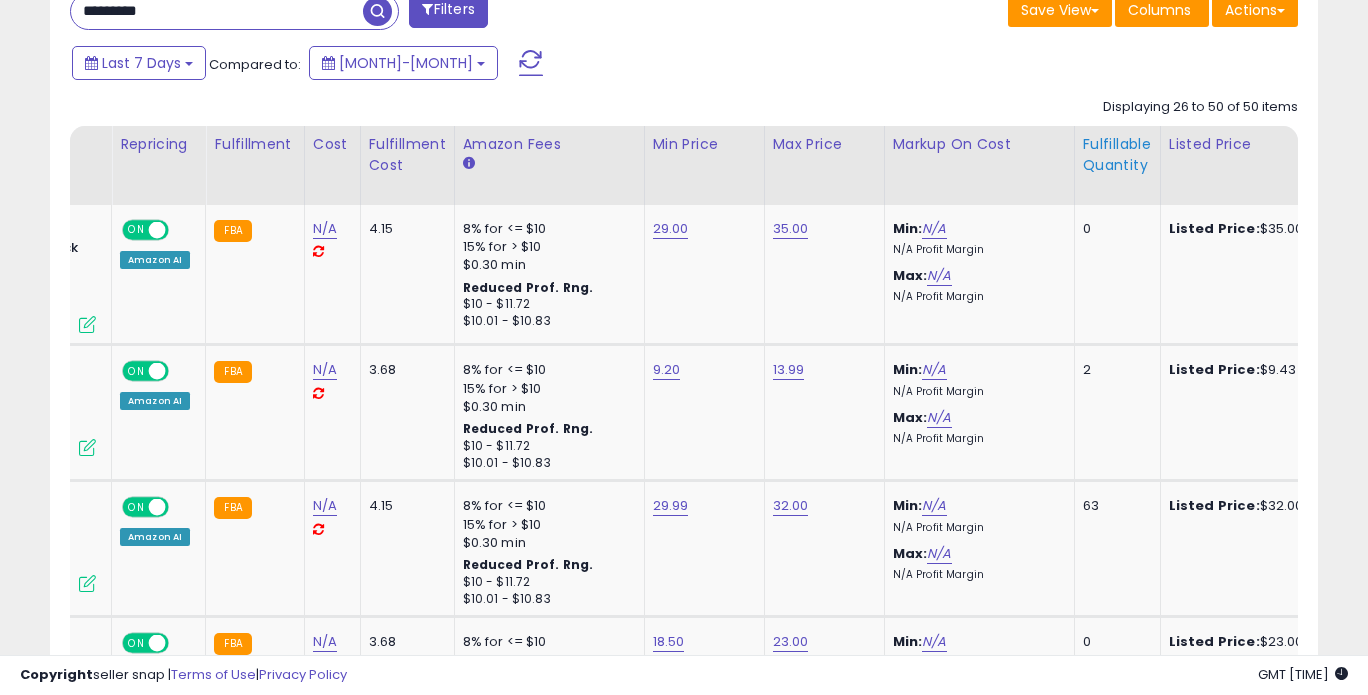 scroll, scrollTop: 847, scrollLeft: 0, axis: vertical 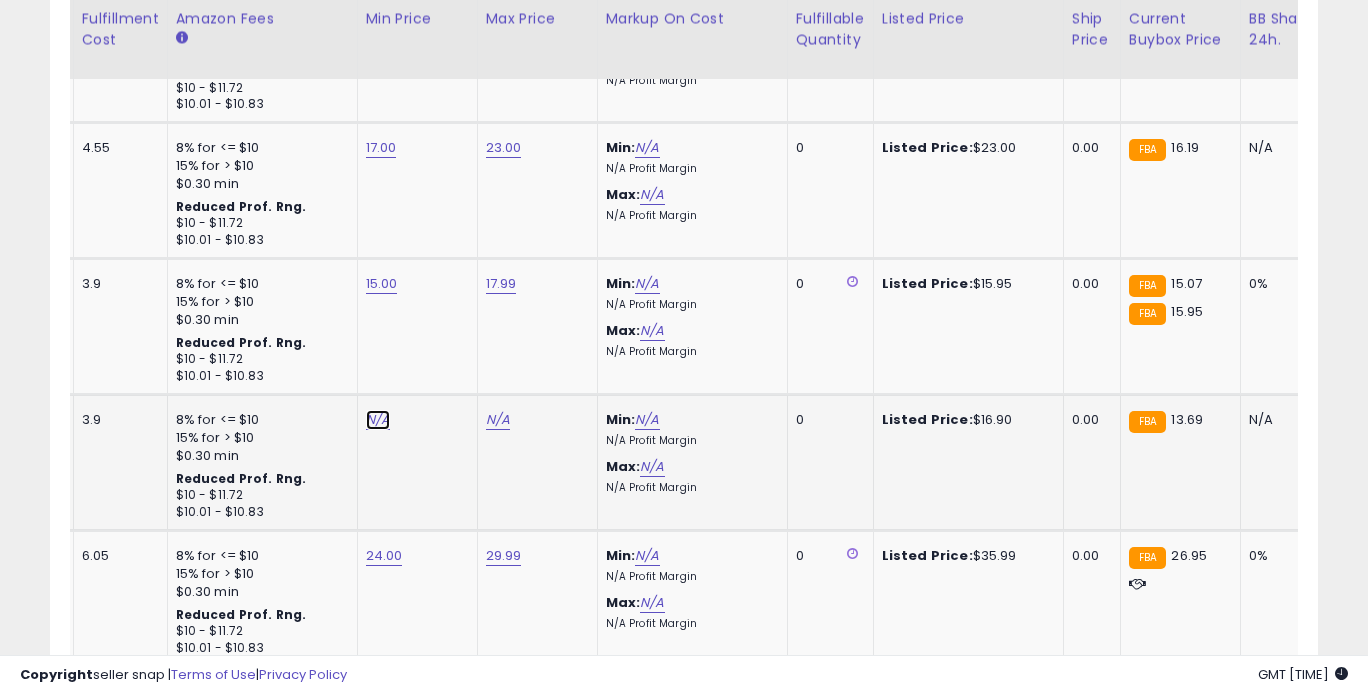 click on "N/A" at bounding box center (378, 420) 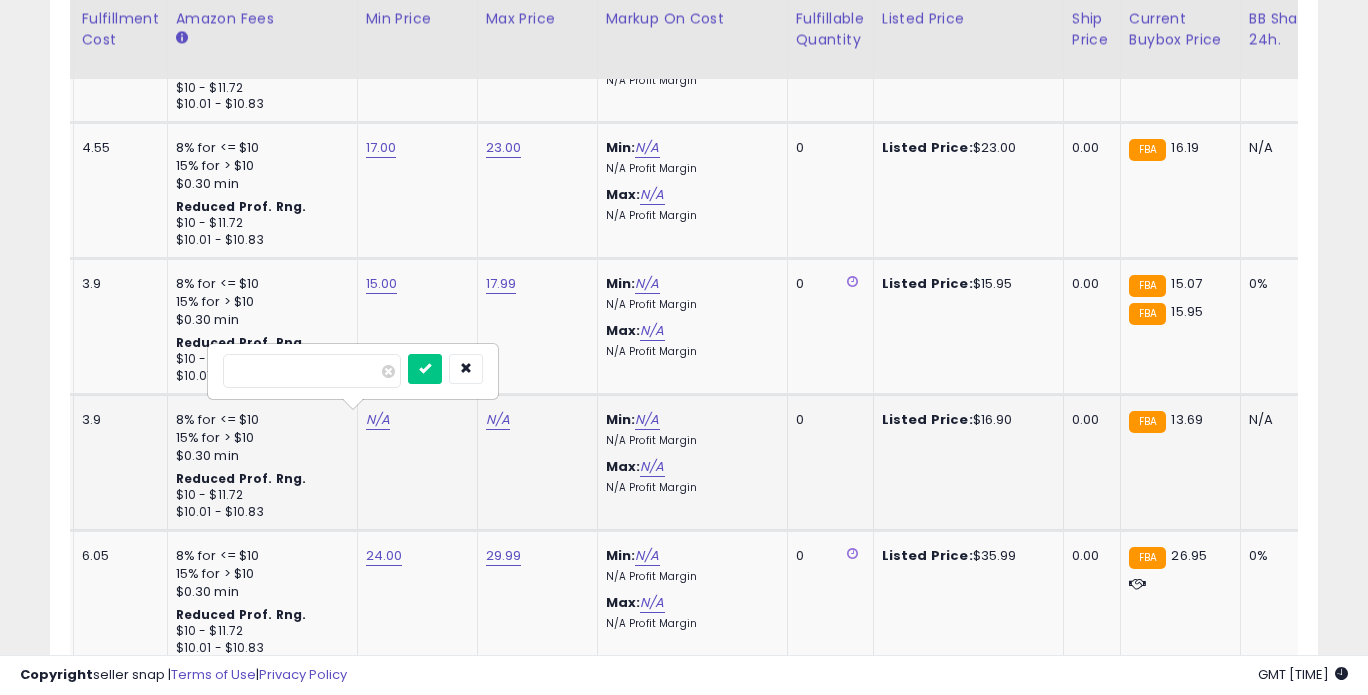 click on "*****" at bounding box center (312, 371) 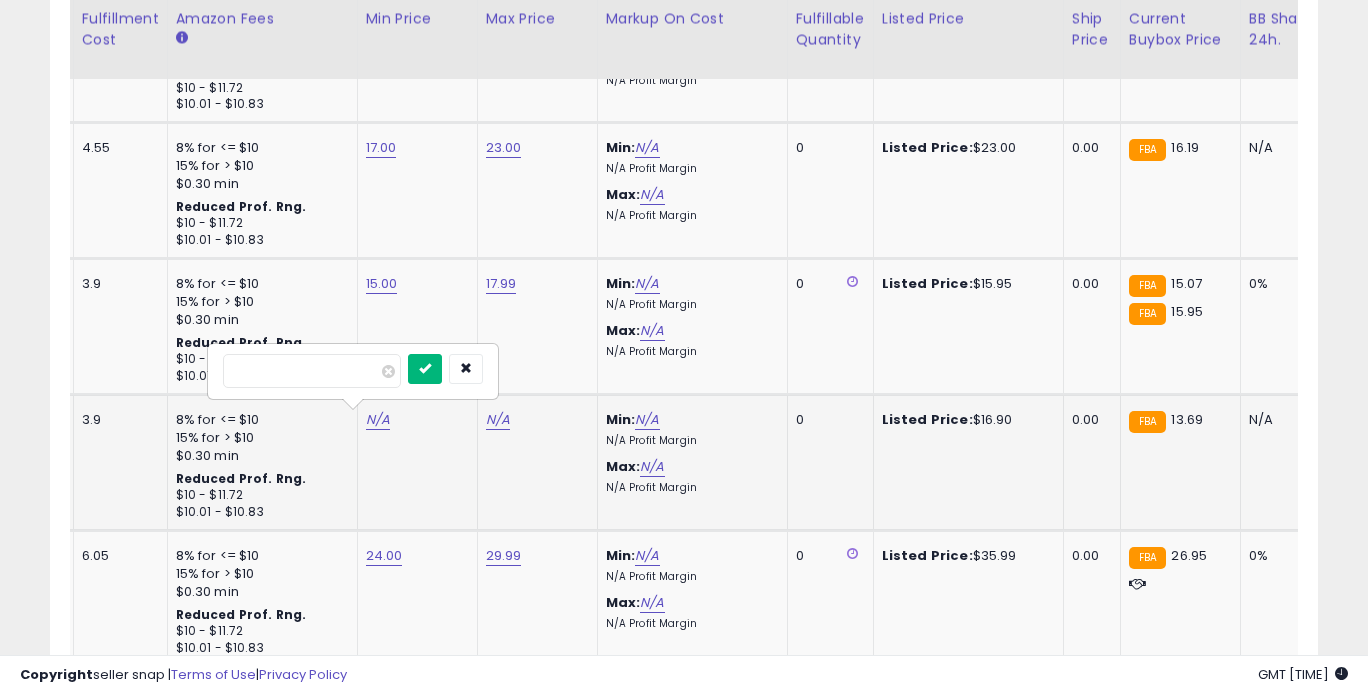 type on "*****" 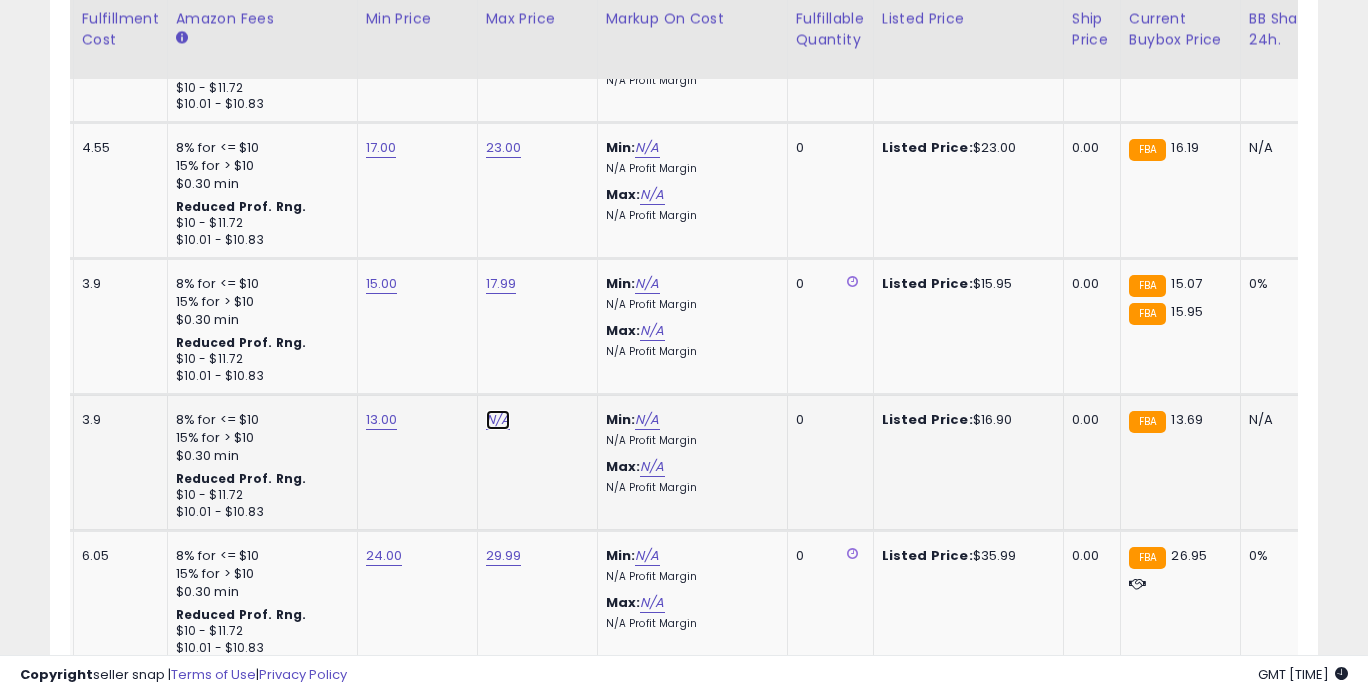 click on "N/A" at bounding box center [498, 420] 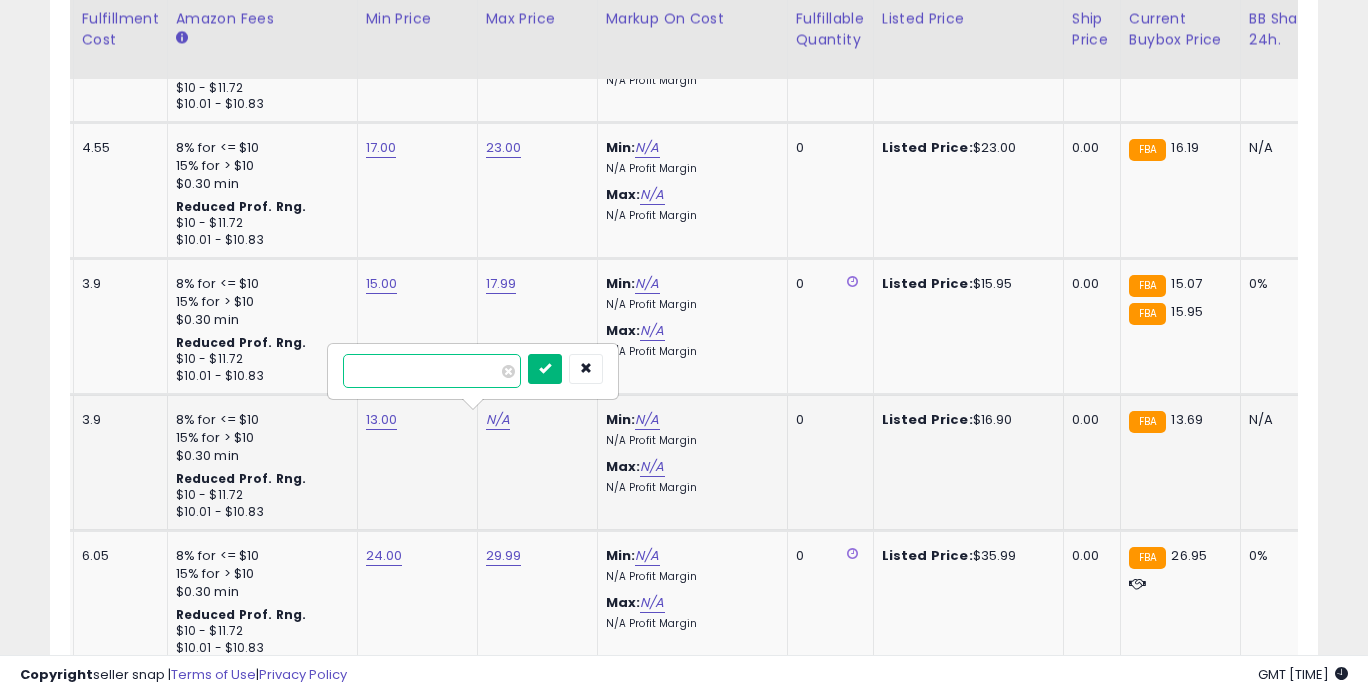 type on "*****" 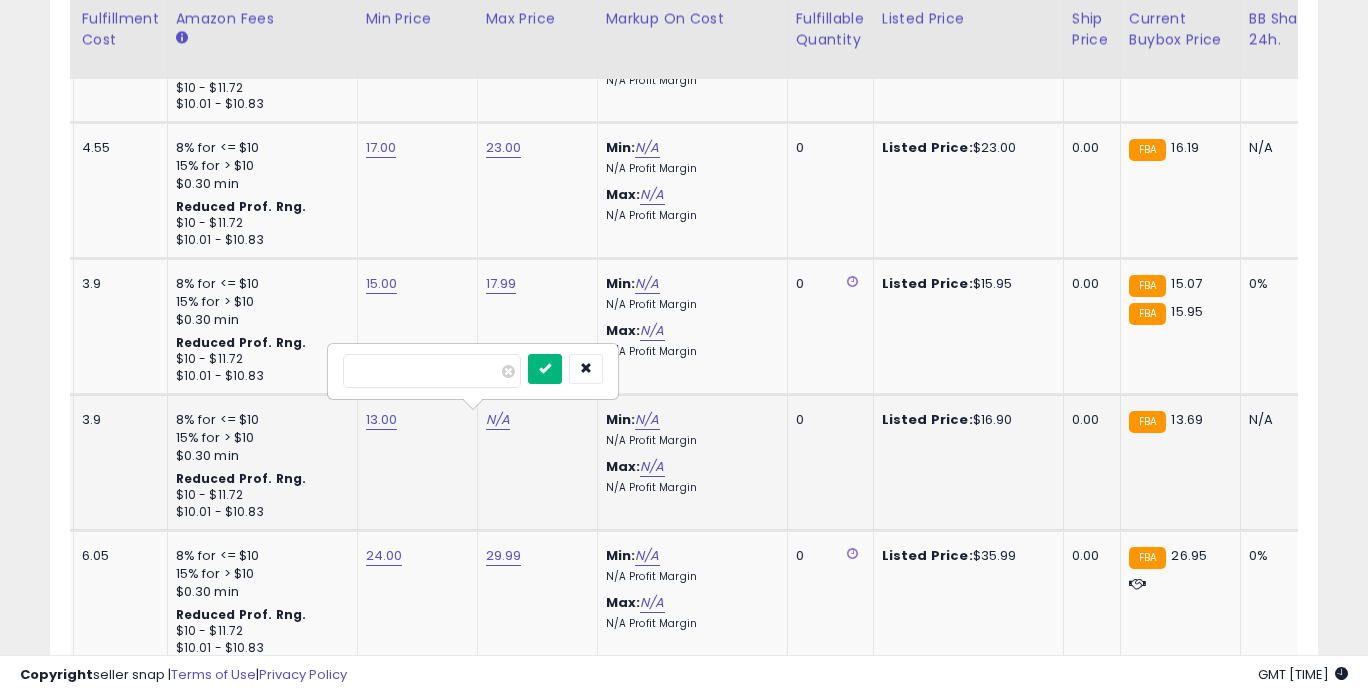 click at bounding box center (545, 368) 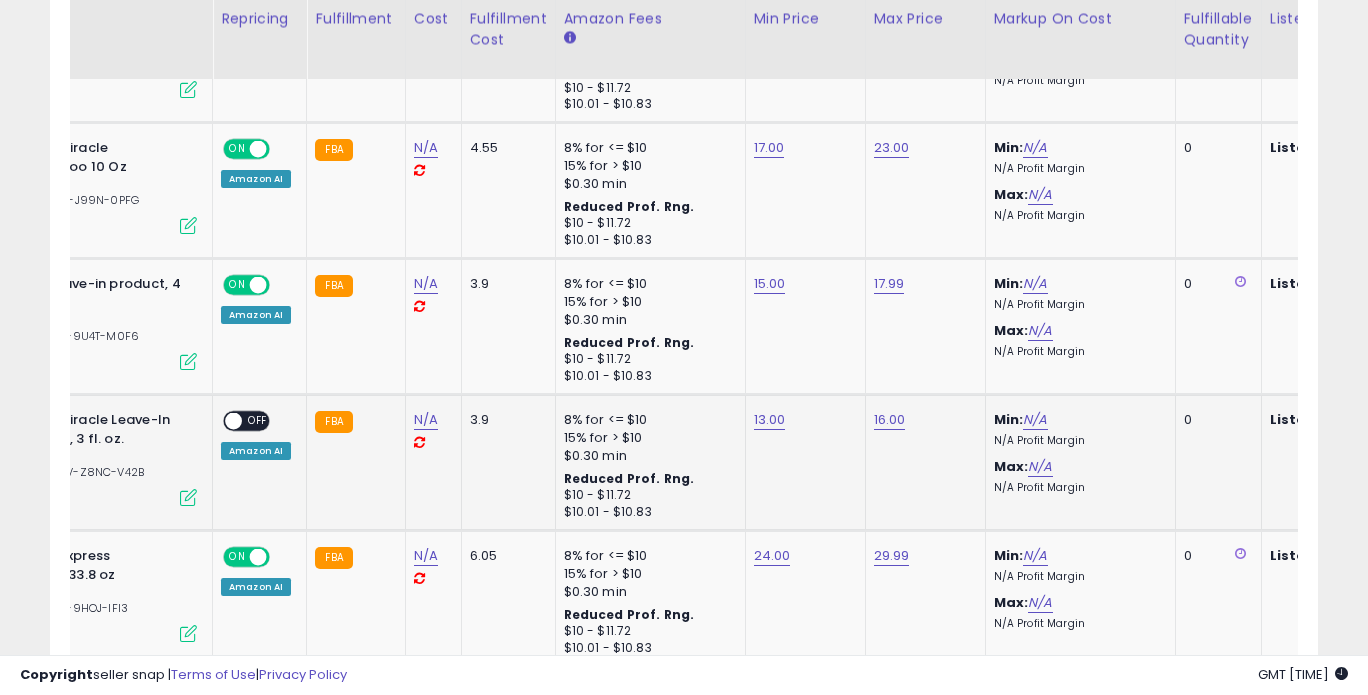 click on "ON   OFF" at bounding box center [224, 421] 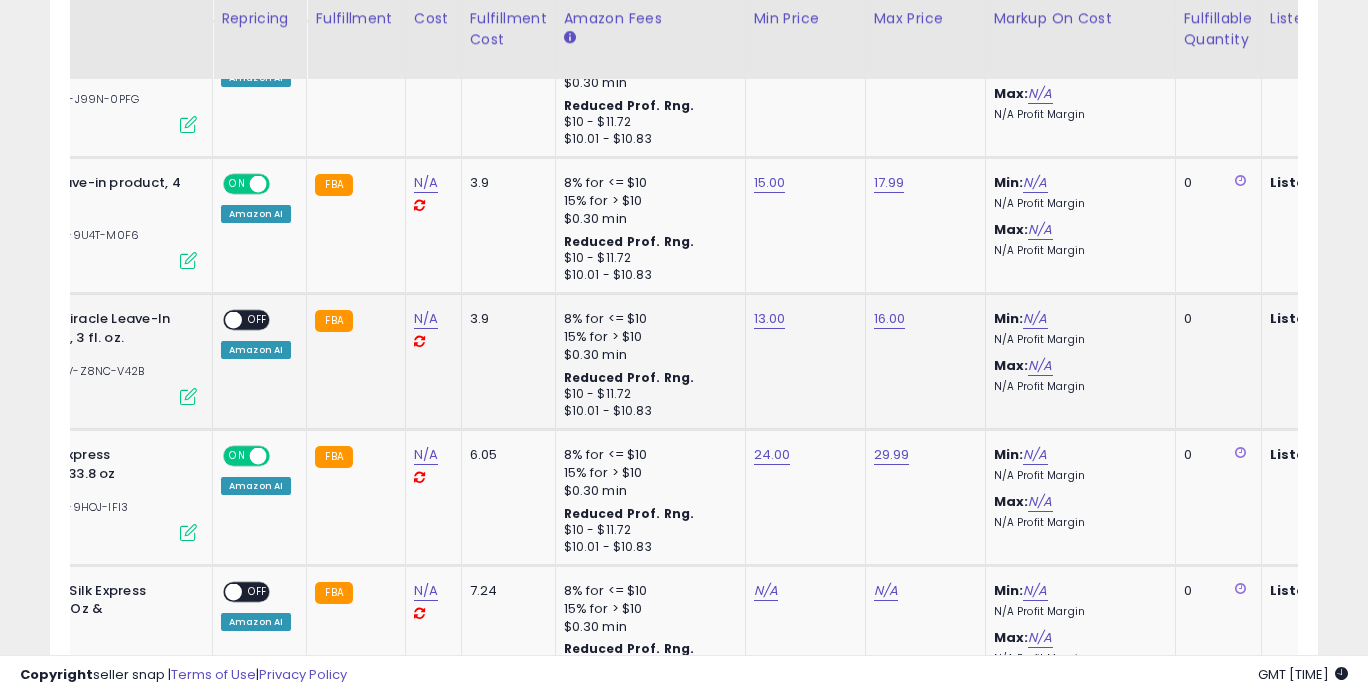 click on "OFF" at bounding box center [258, 320] 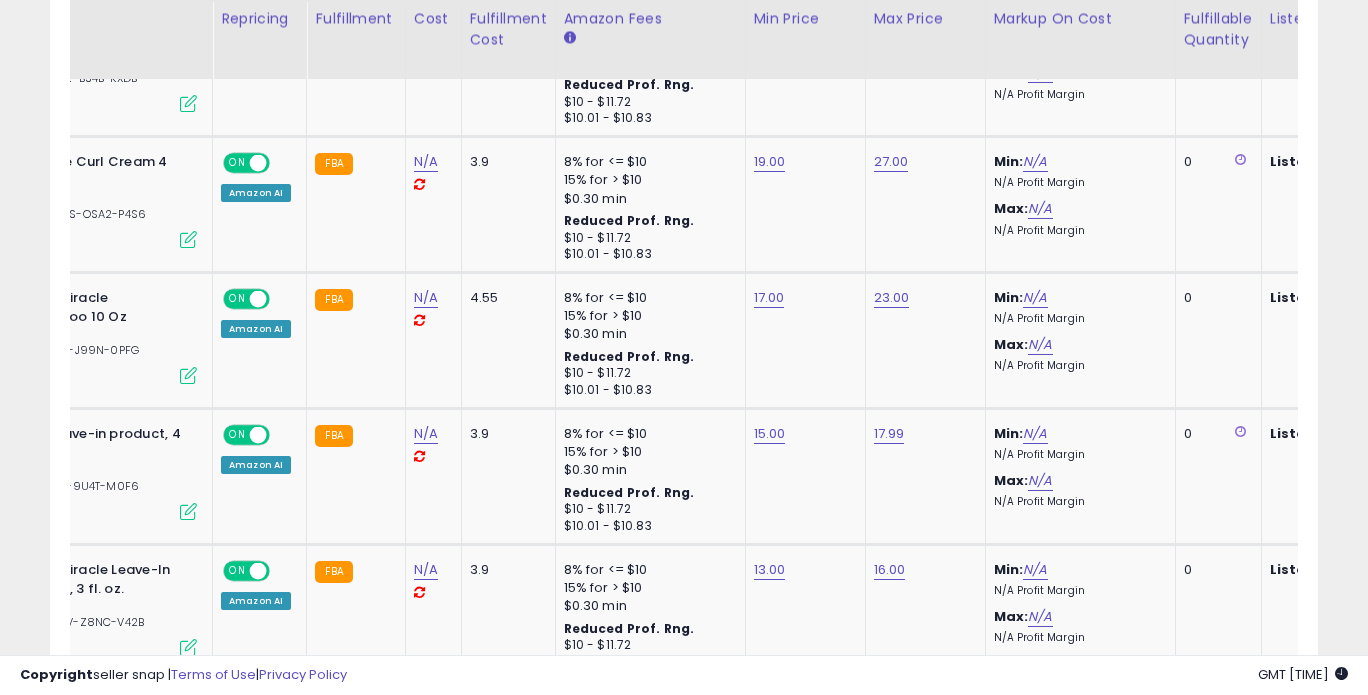 click on "16.00" 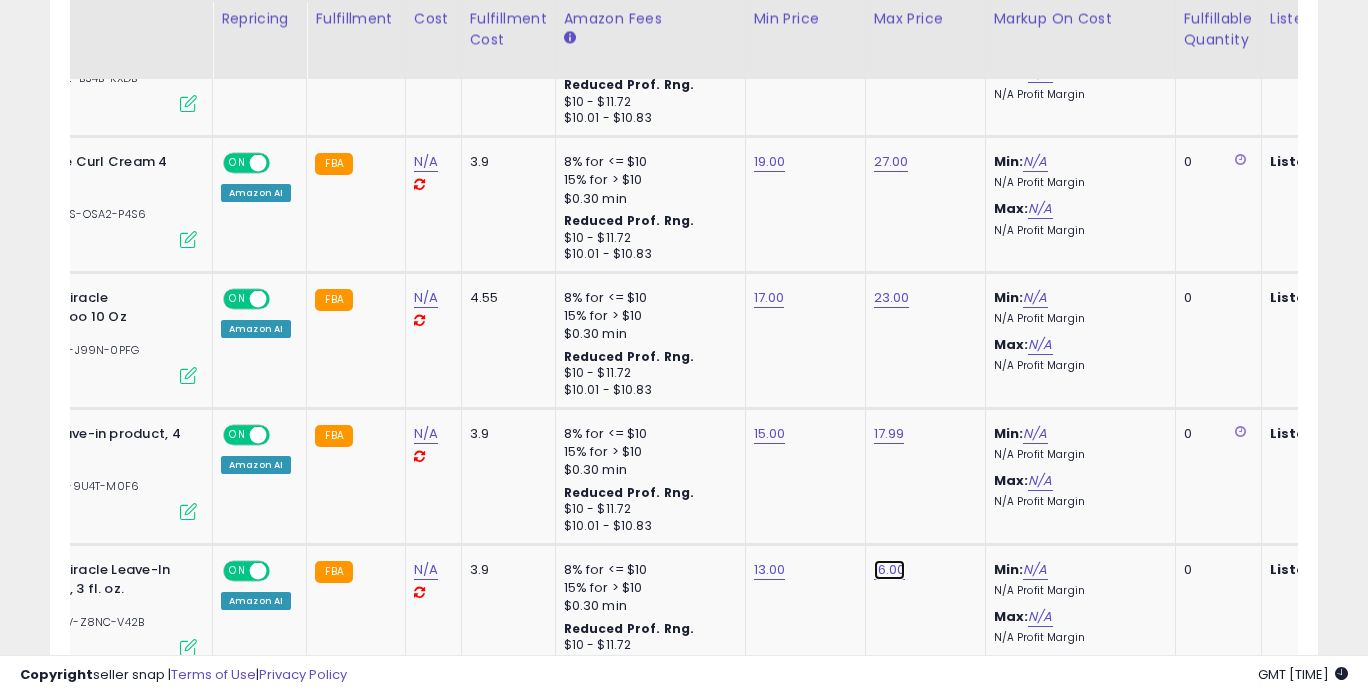 click on "16.00" at bounding box center (892, -795) 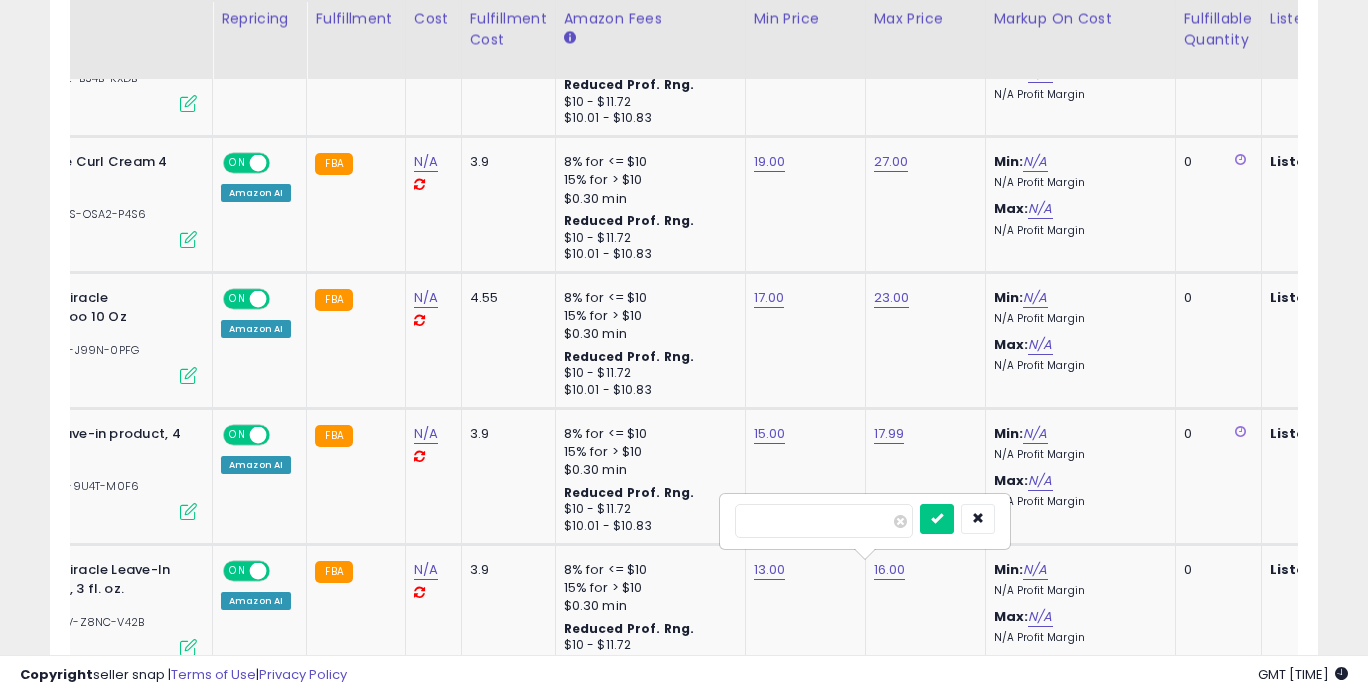 type on "*" 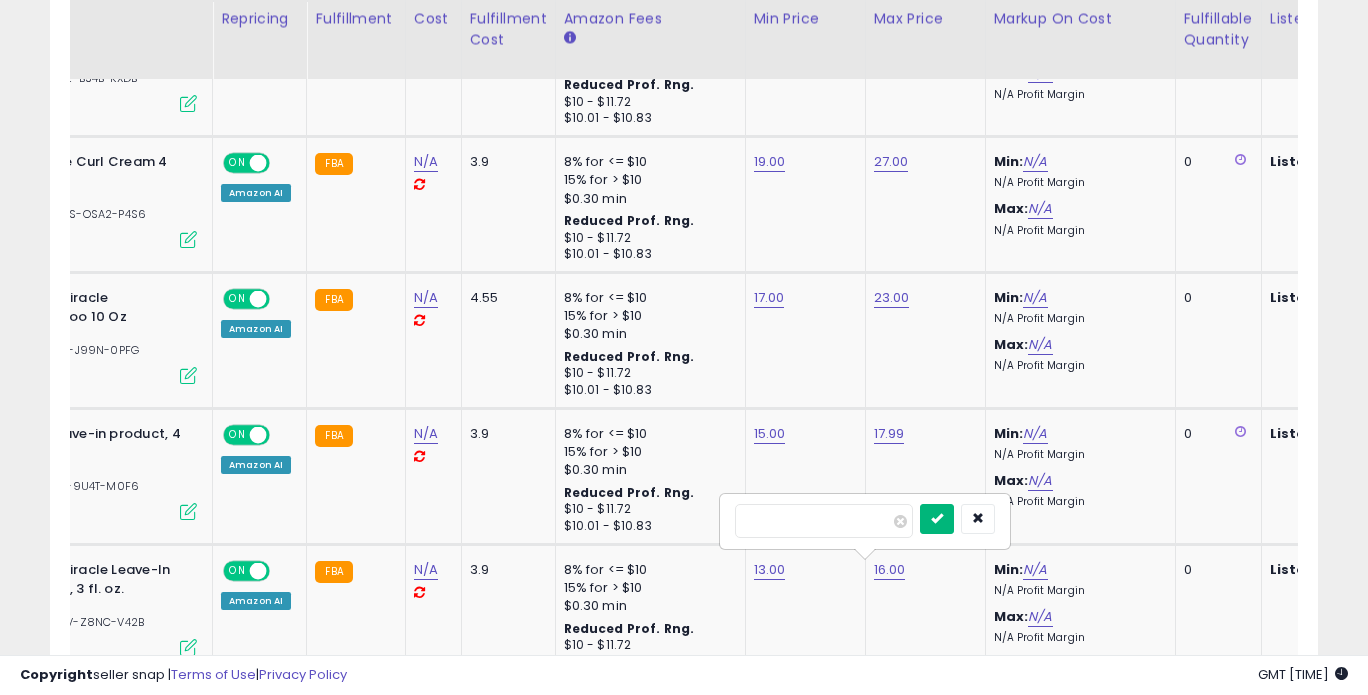 type on "*****" 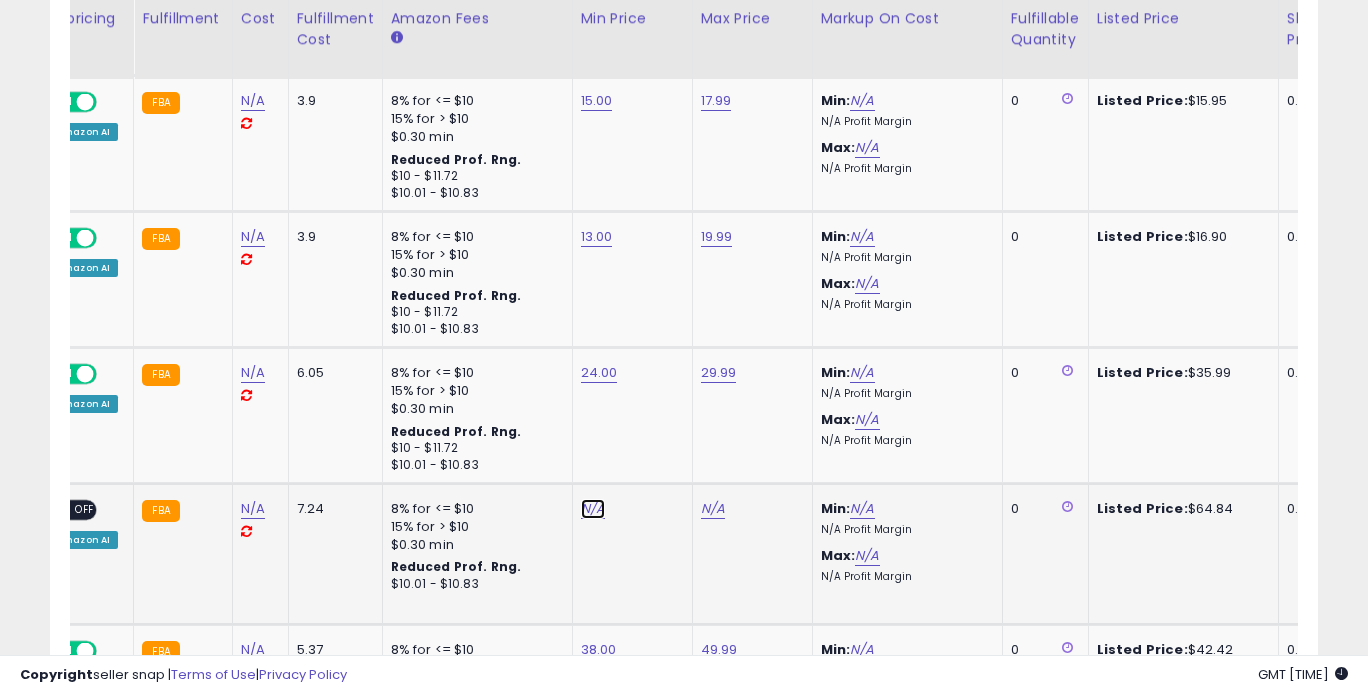 click on "N/A" at bounding box center [593, 509] 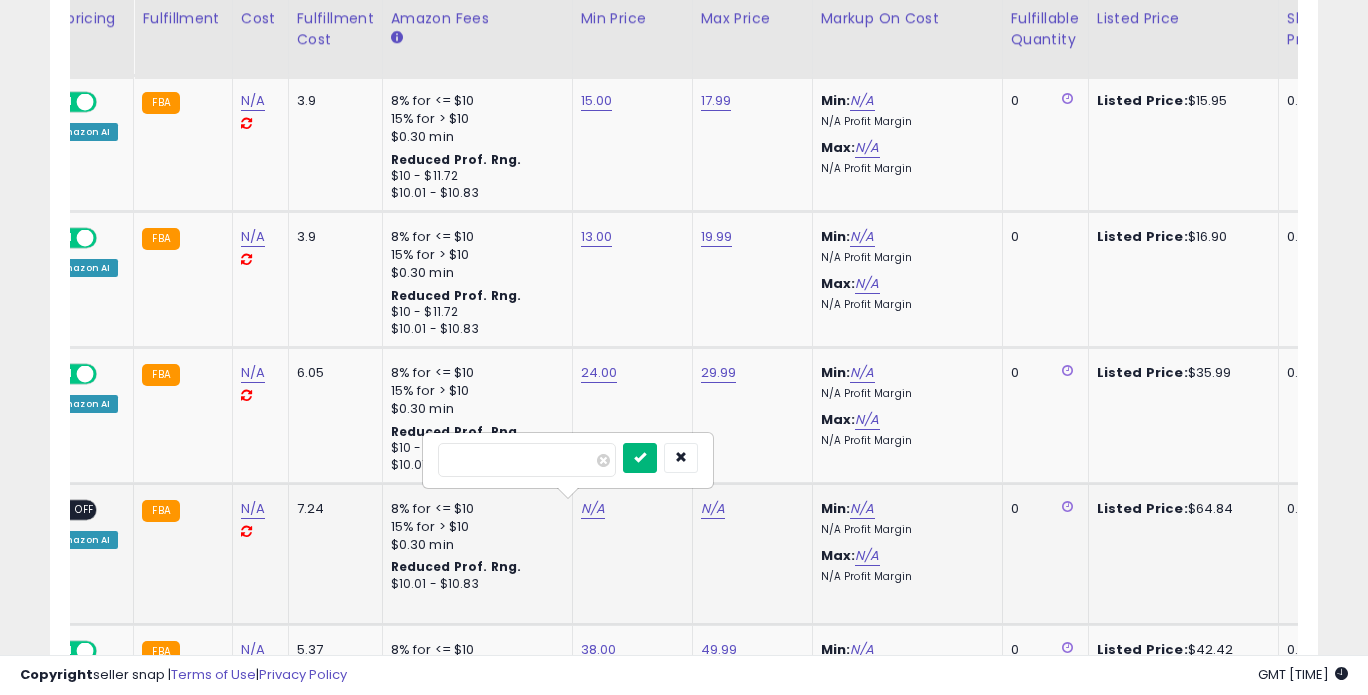 type on "*****" 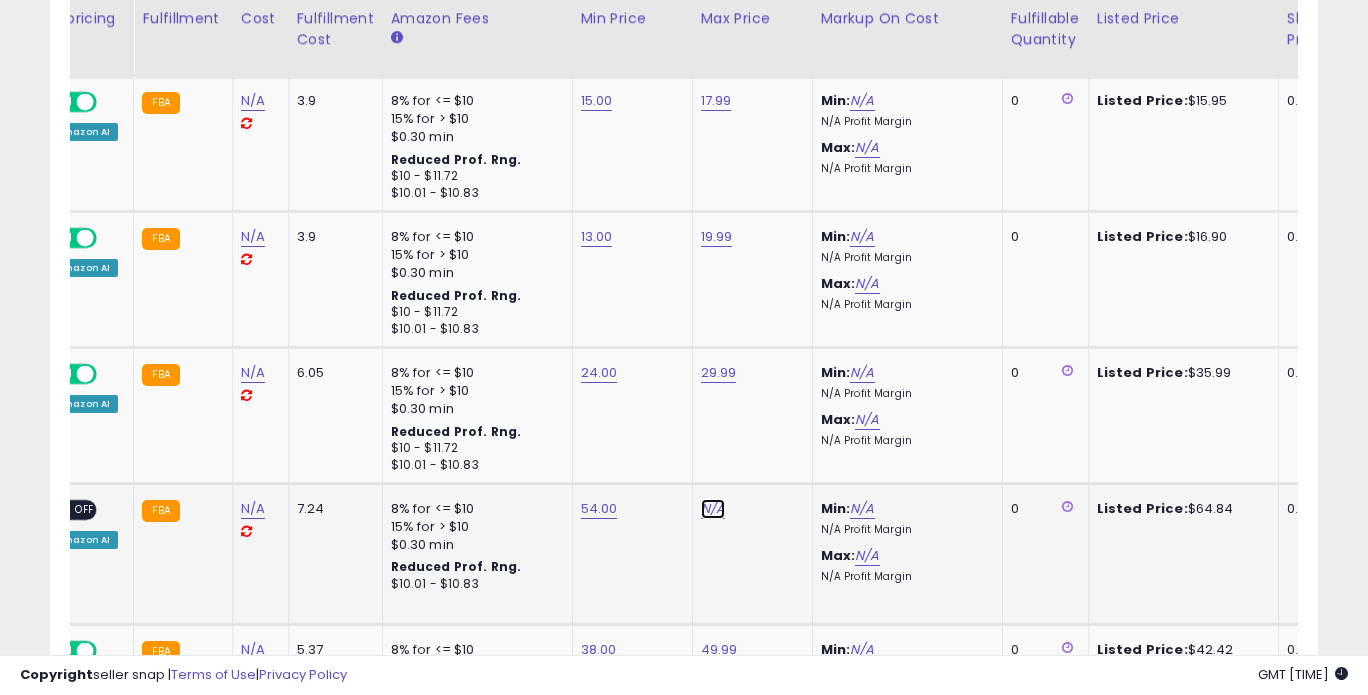 click on "N/A" at bounding box center (713, 509) 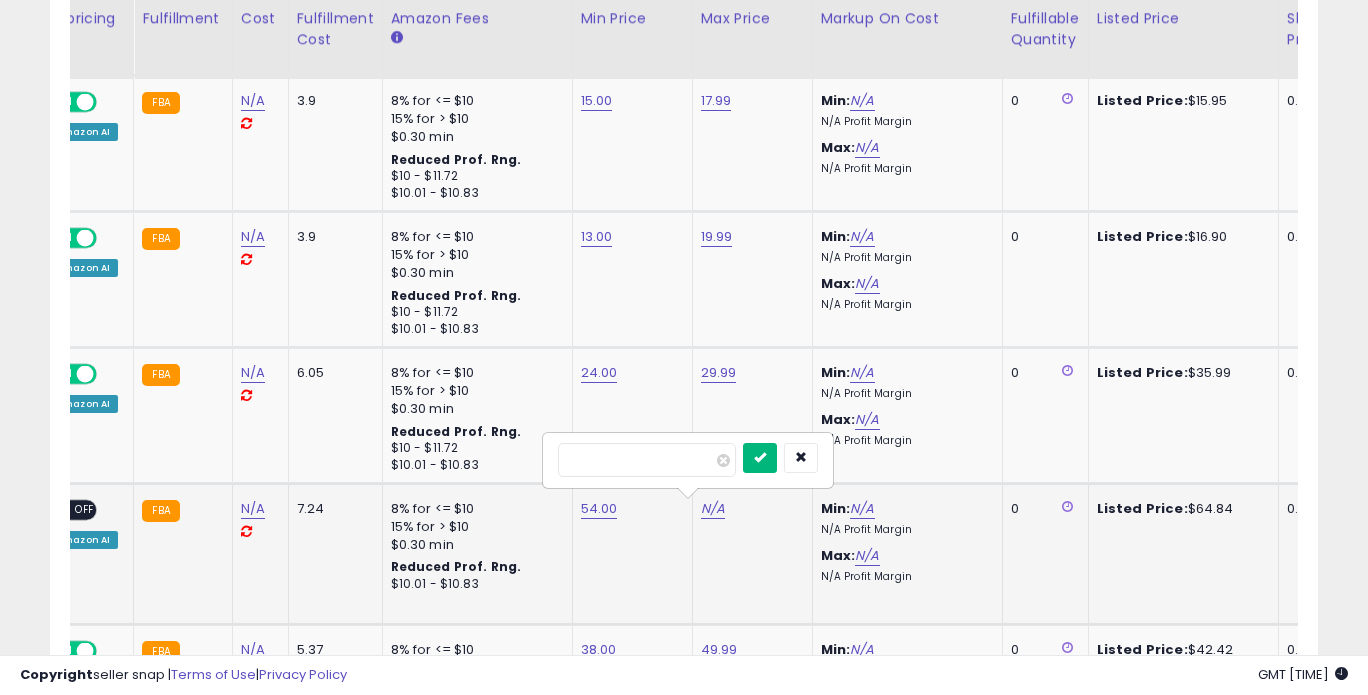 type on "*****" 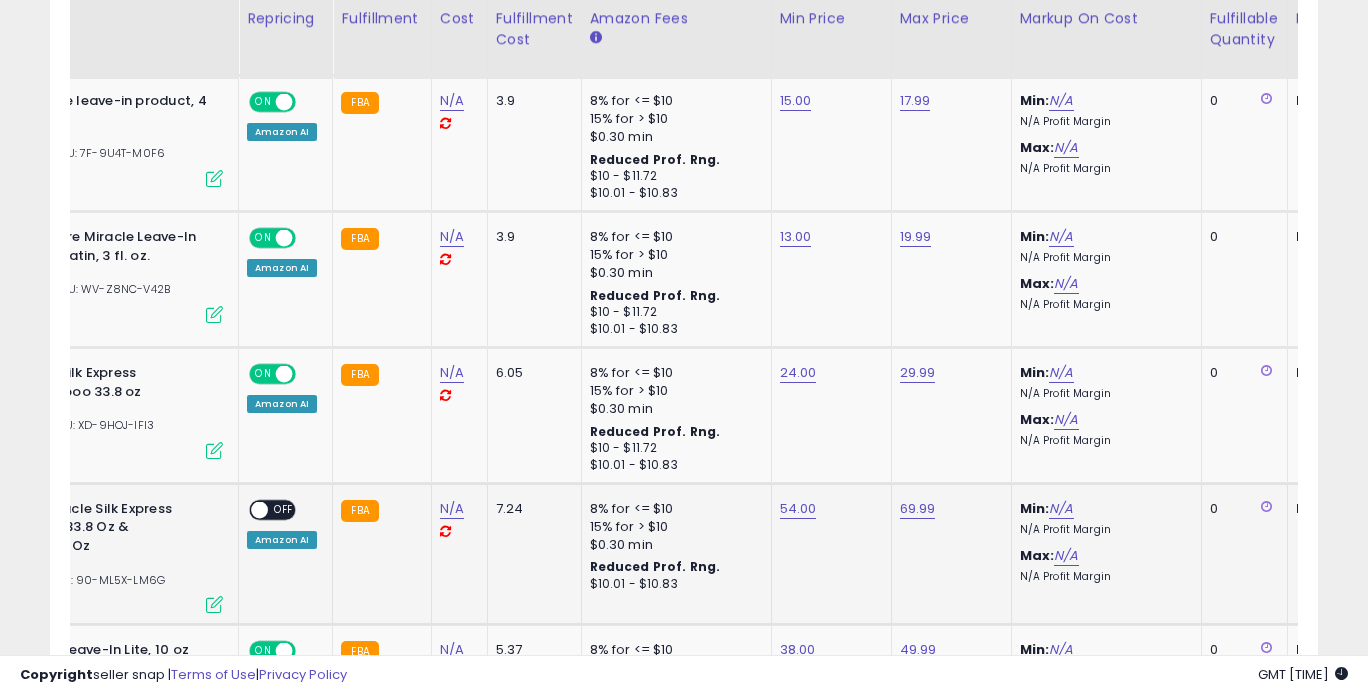 click on "OFF" at bounding box center [284, 510] 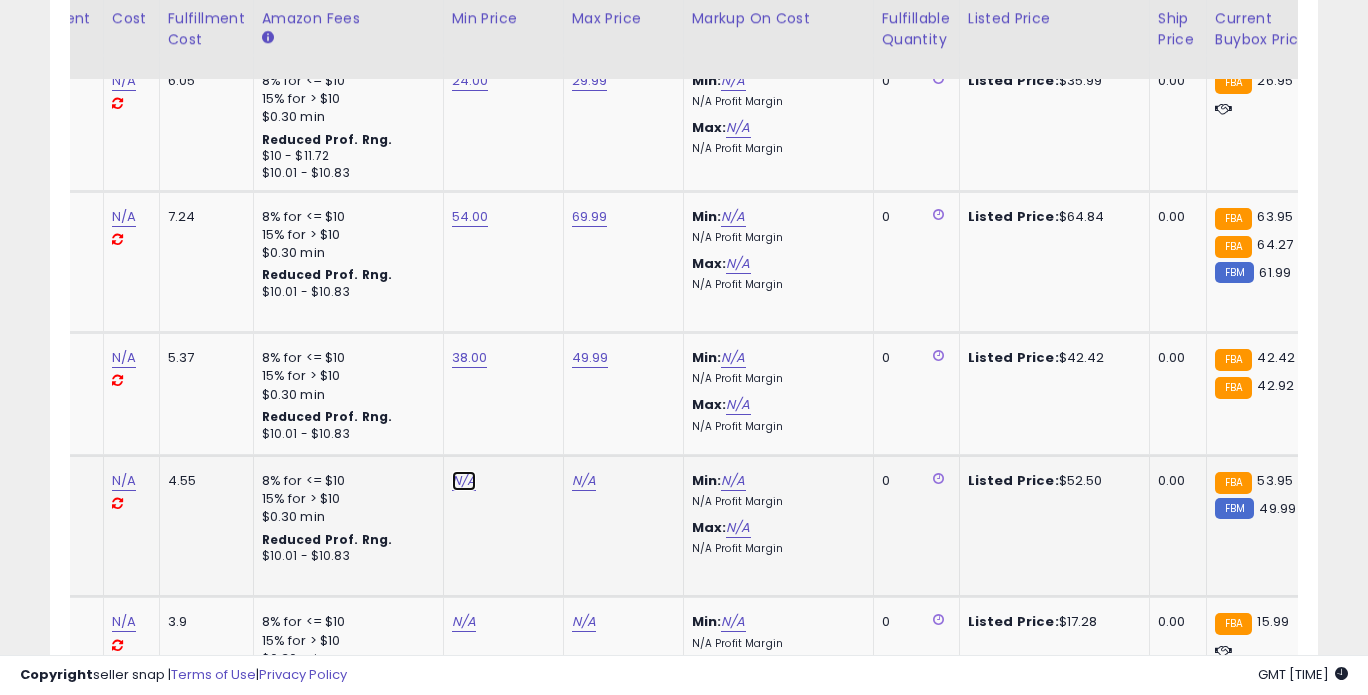 click on "N/A" at bounding box center [464, 481] 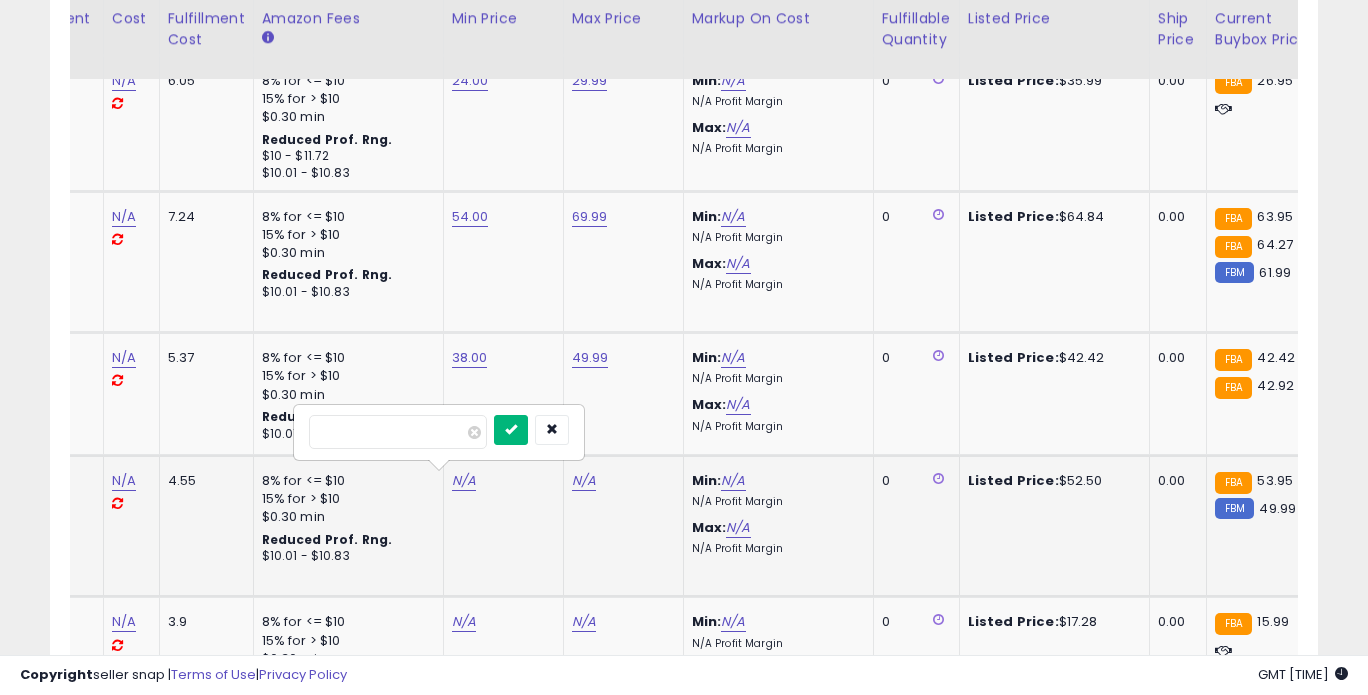 type on "*****" 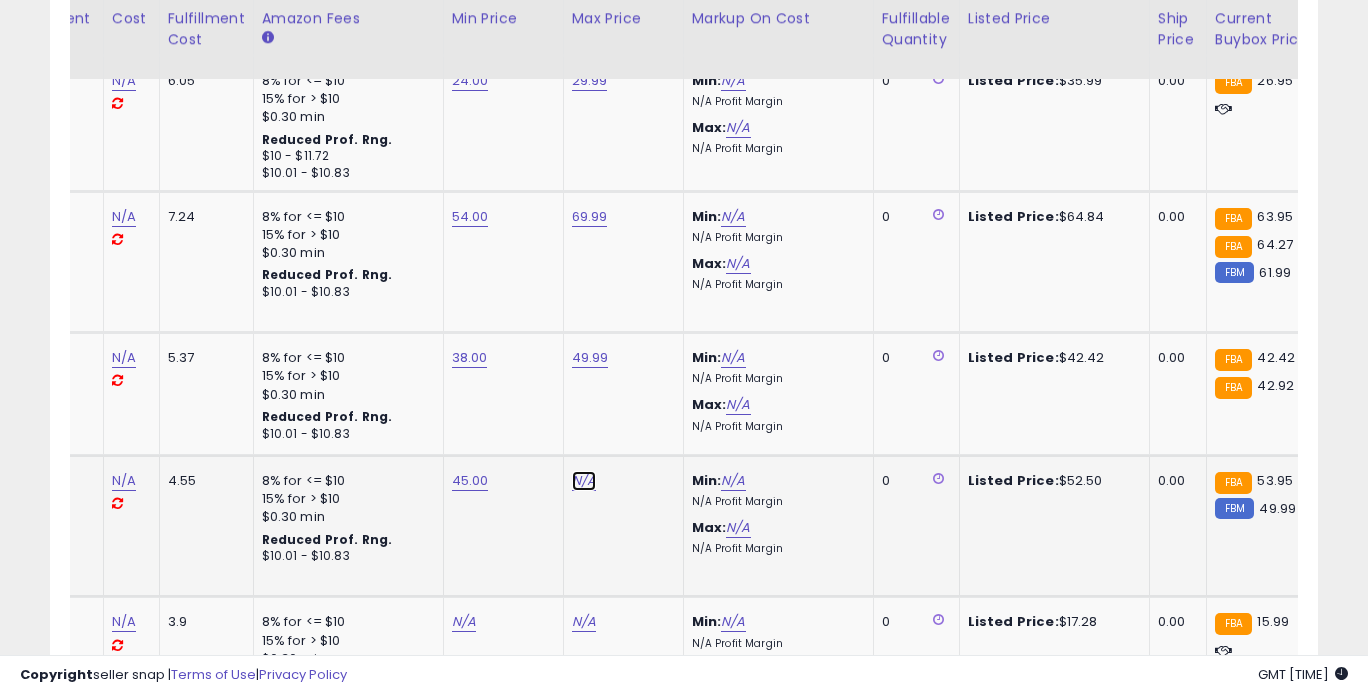 click on "N/A" at bounding box center [584, 481] 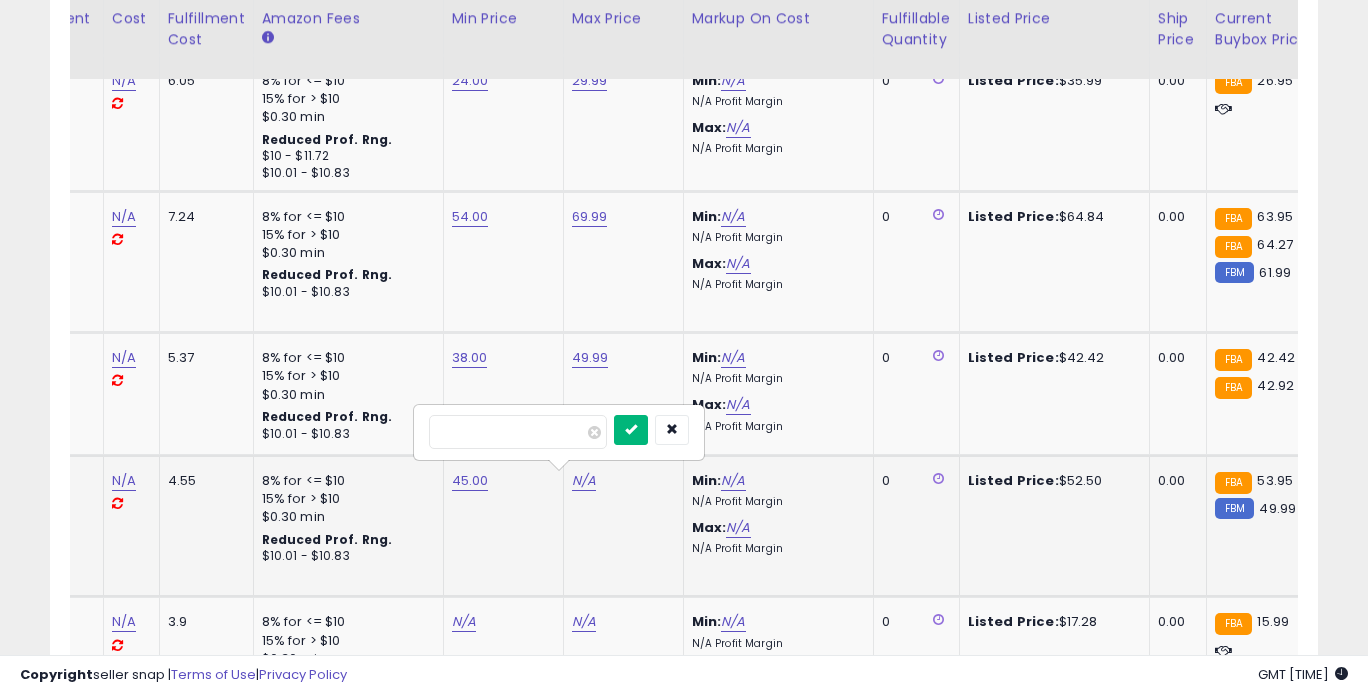 type on "*****" 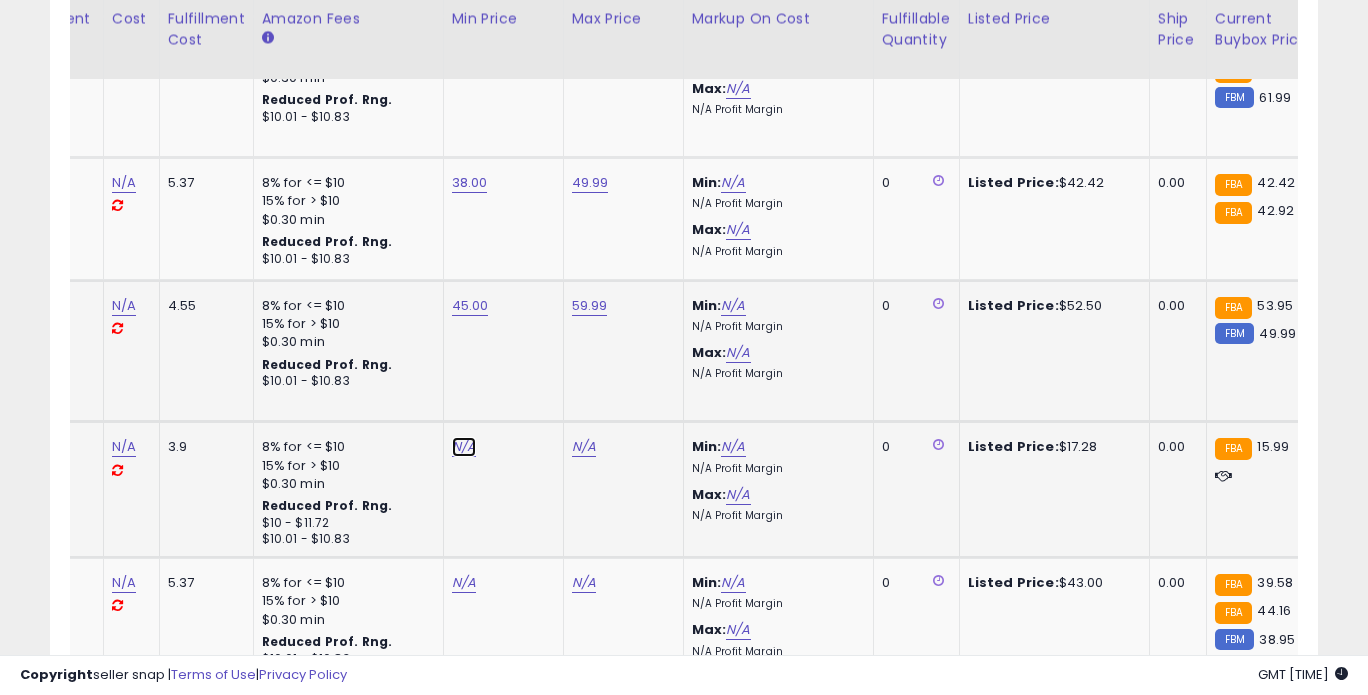 click on "N/A" at bounding box center [464, 447] 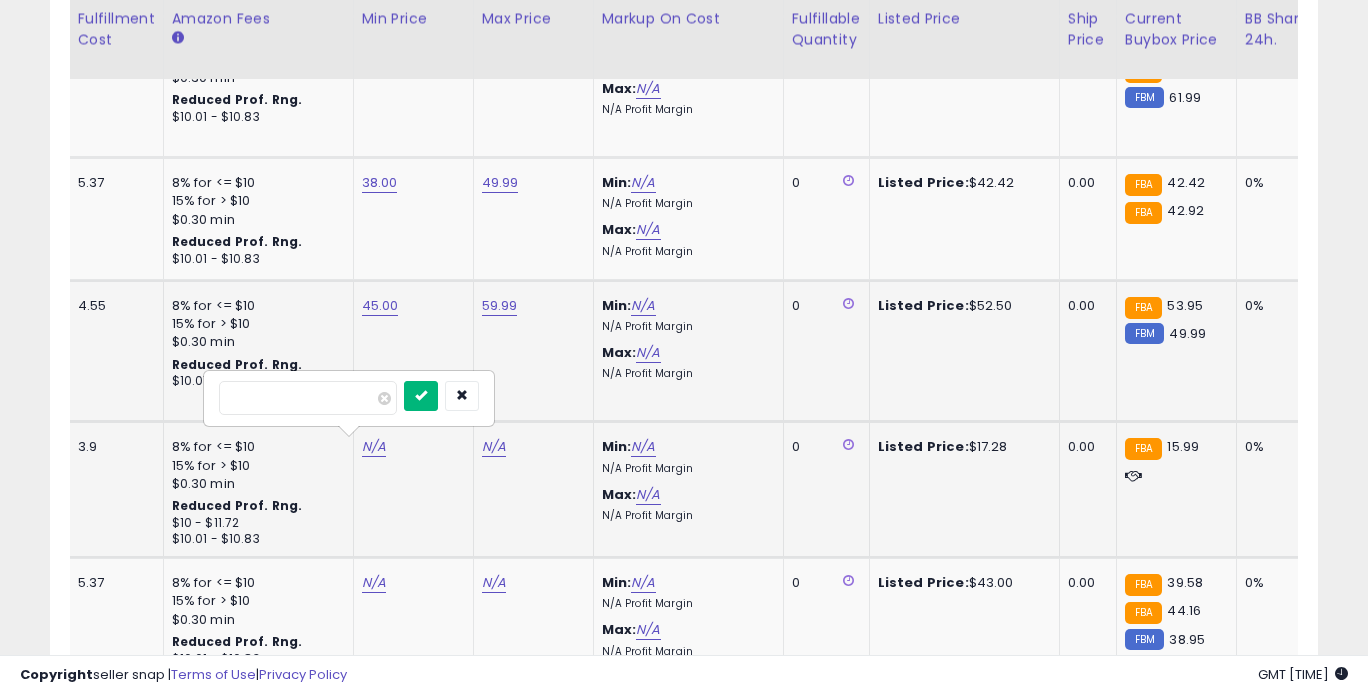 type on "*****" 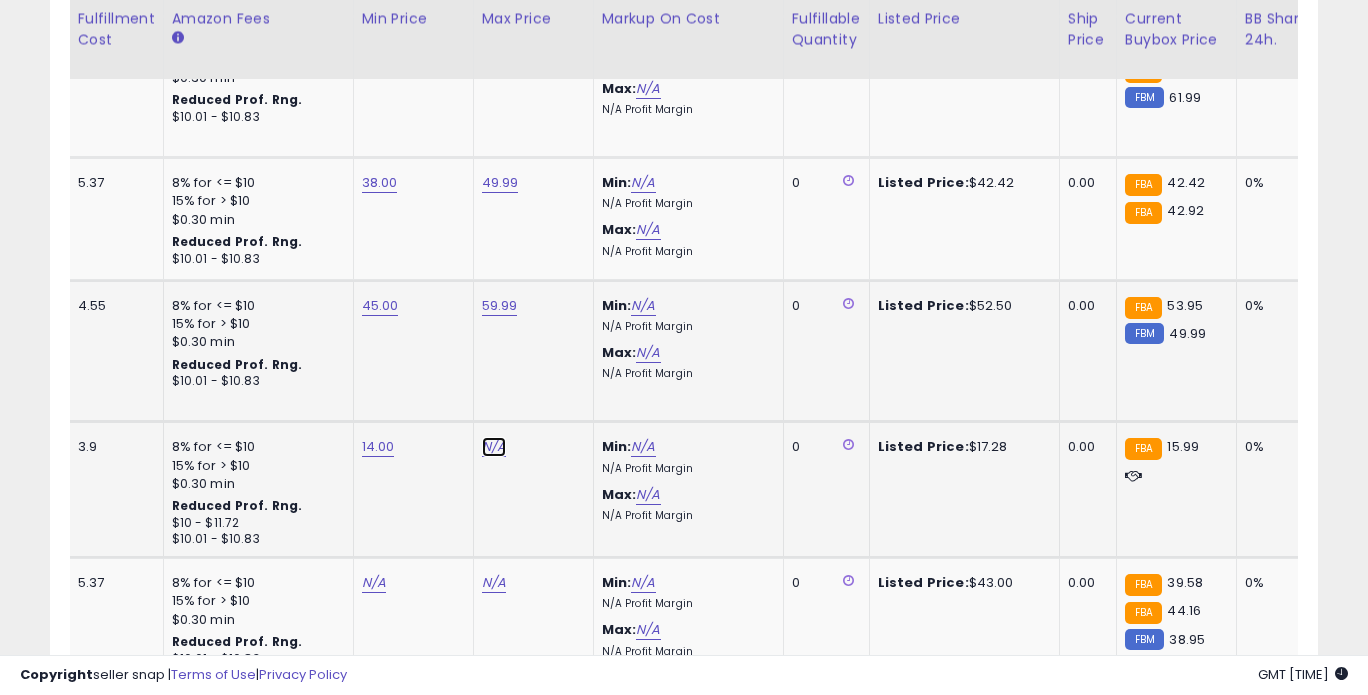 click on "N/A" at bounding box center (494, 447) 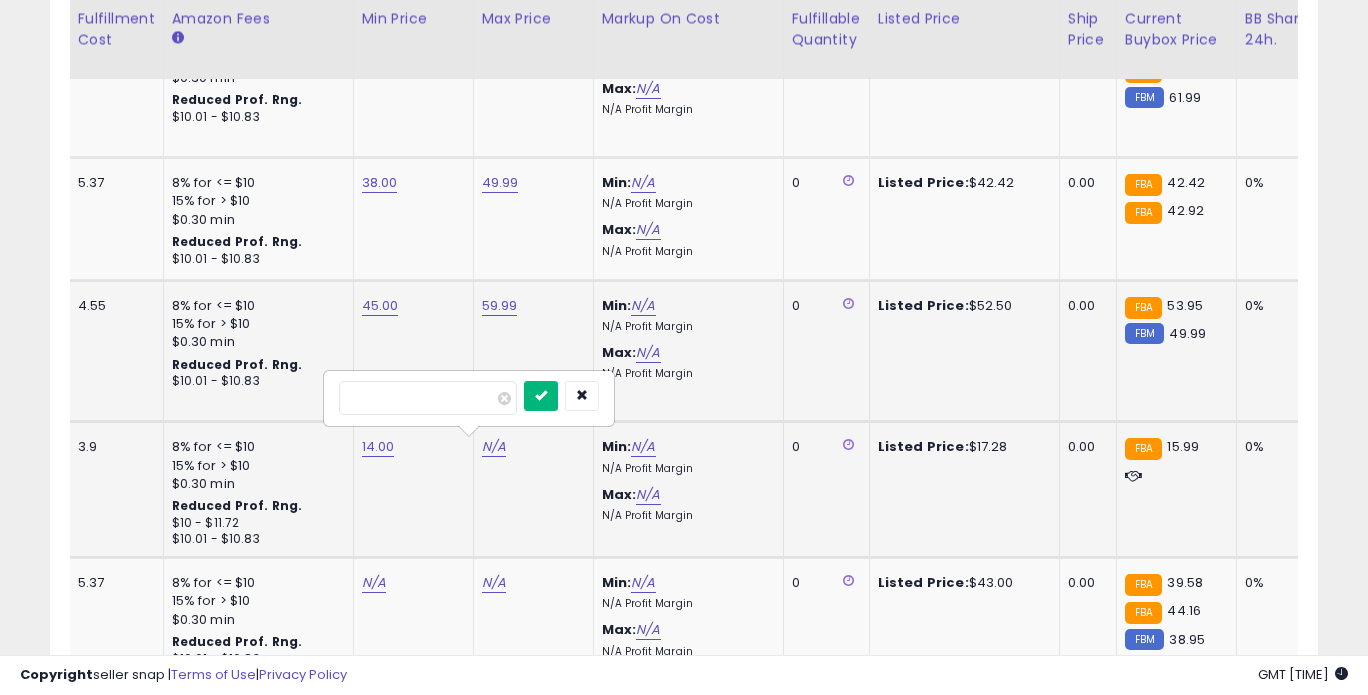 type on "*****" 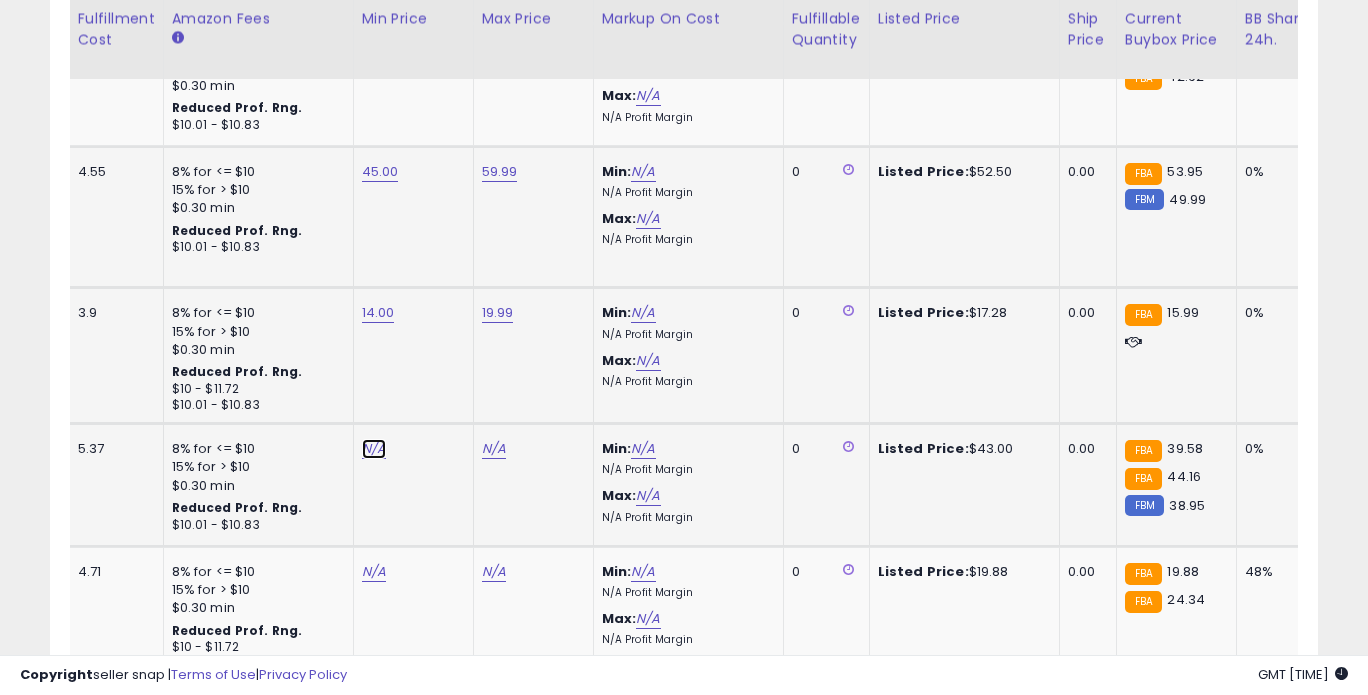 click on "N/A" at bounding box center [374, 449] 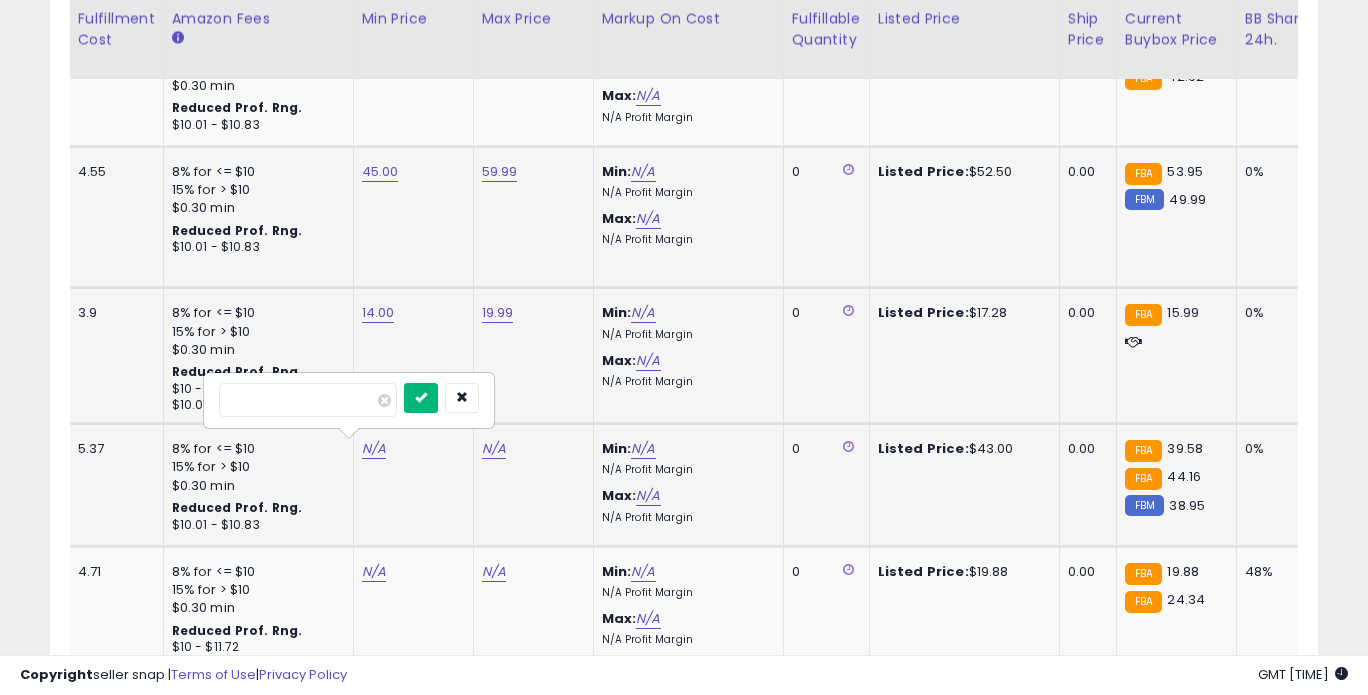 type on "*****" 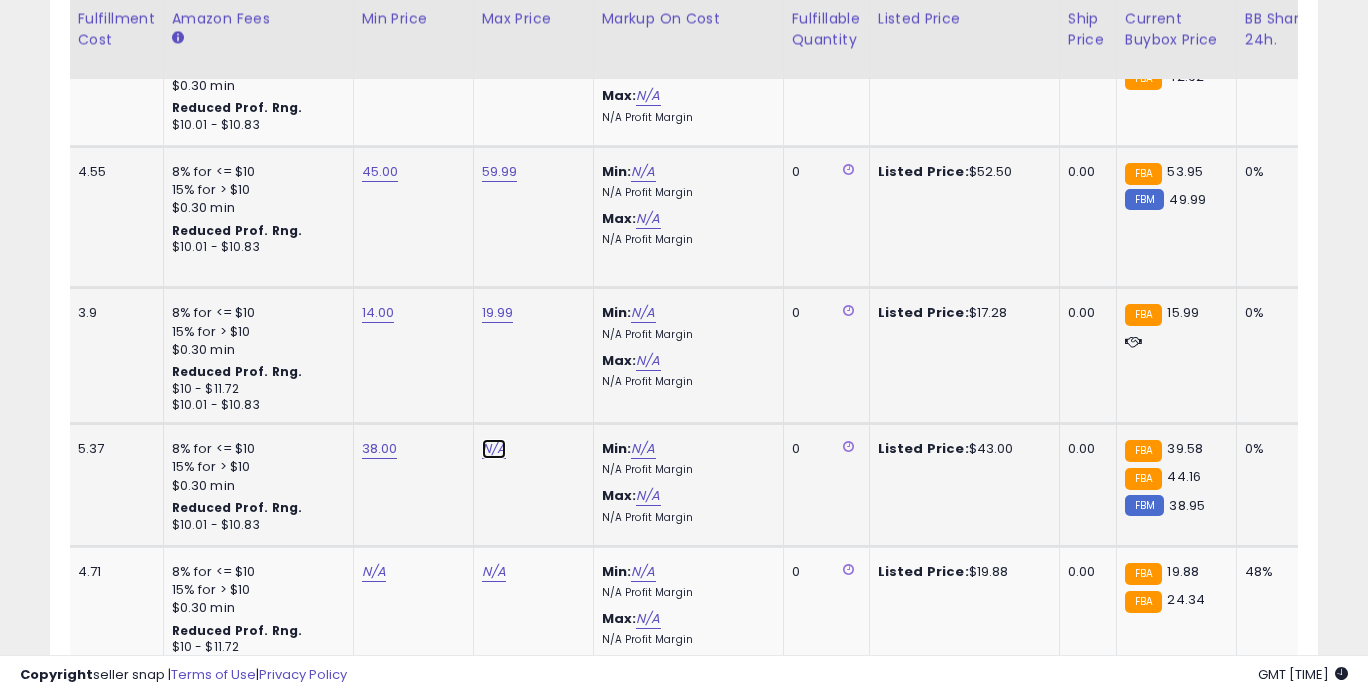click on "N/A" at bounding box center (494, 449) 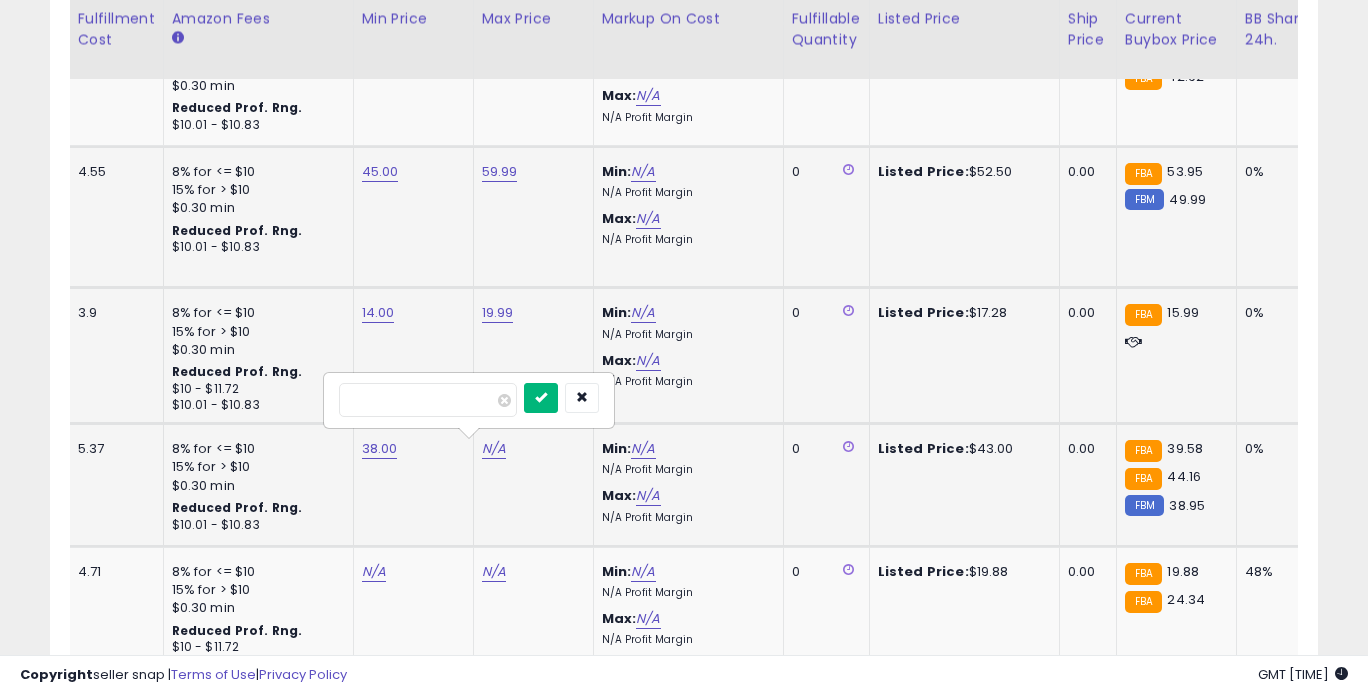 type on "*****" 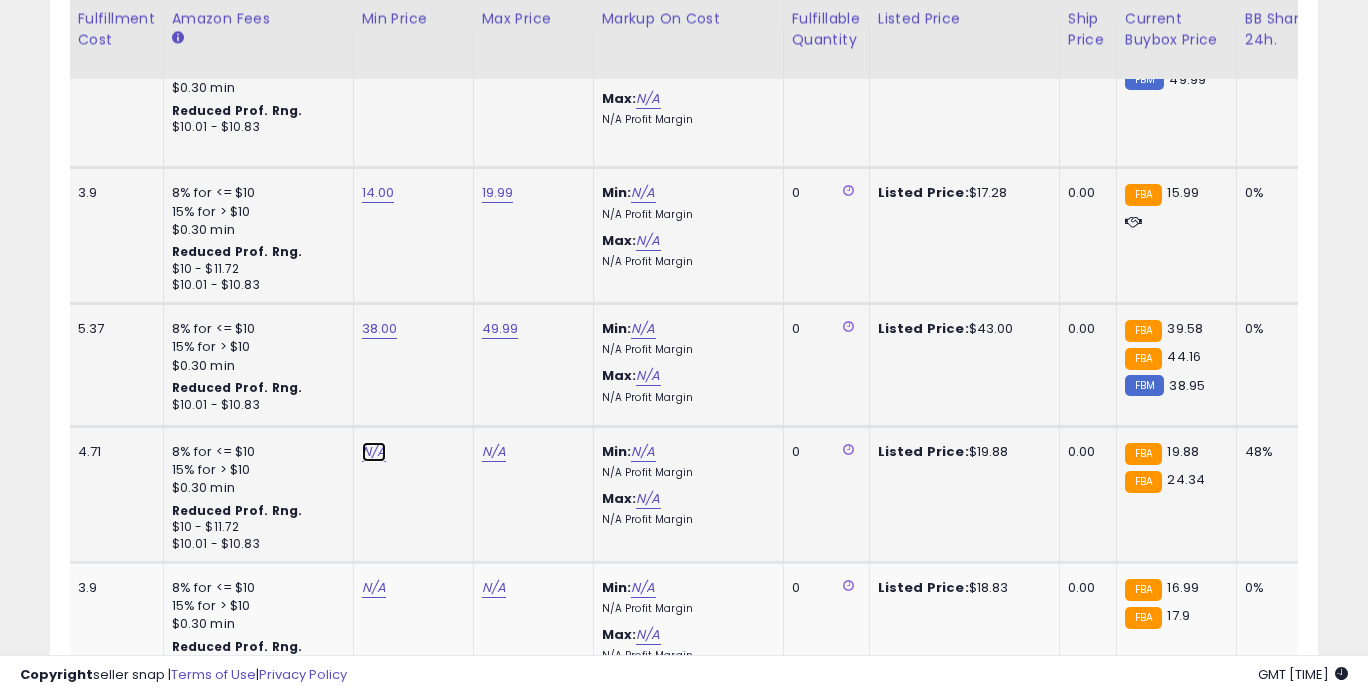 click on "N/A" at bounding box center (374, 452) 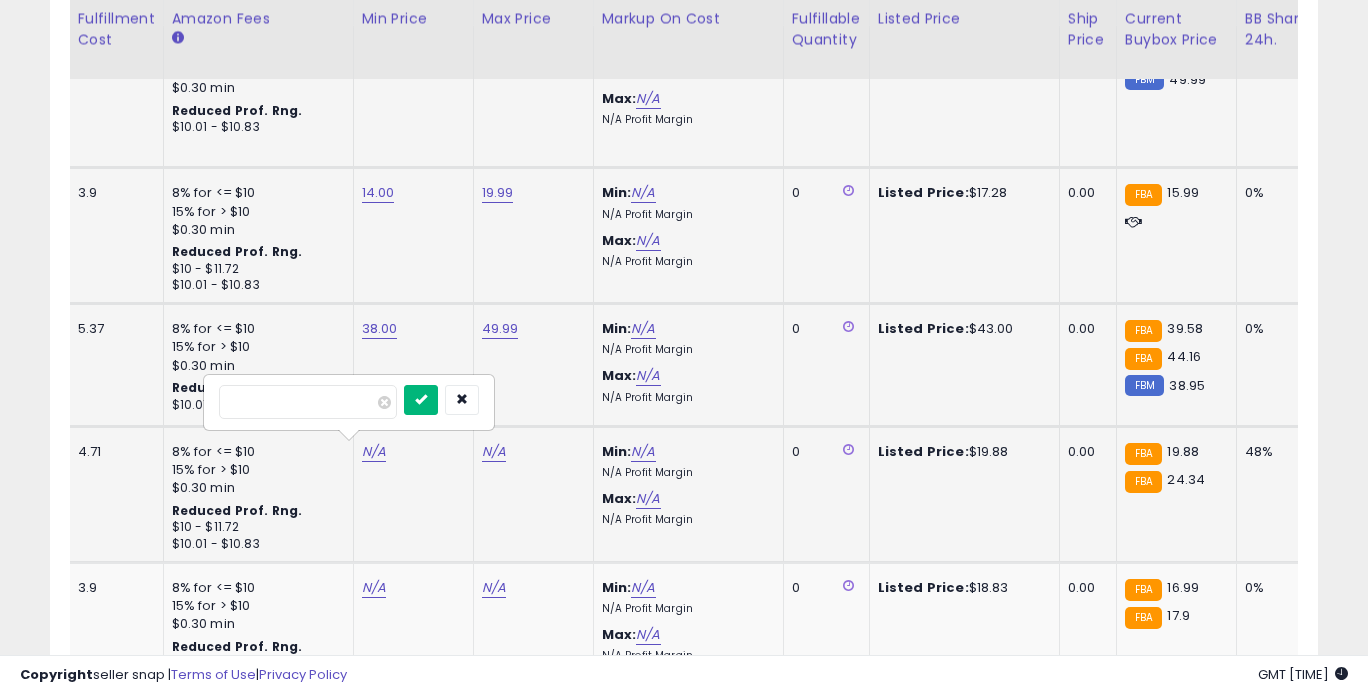 type on "*****" 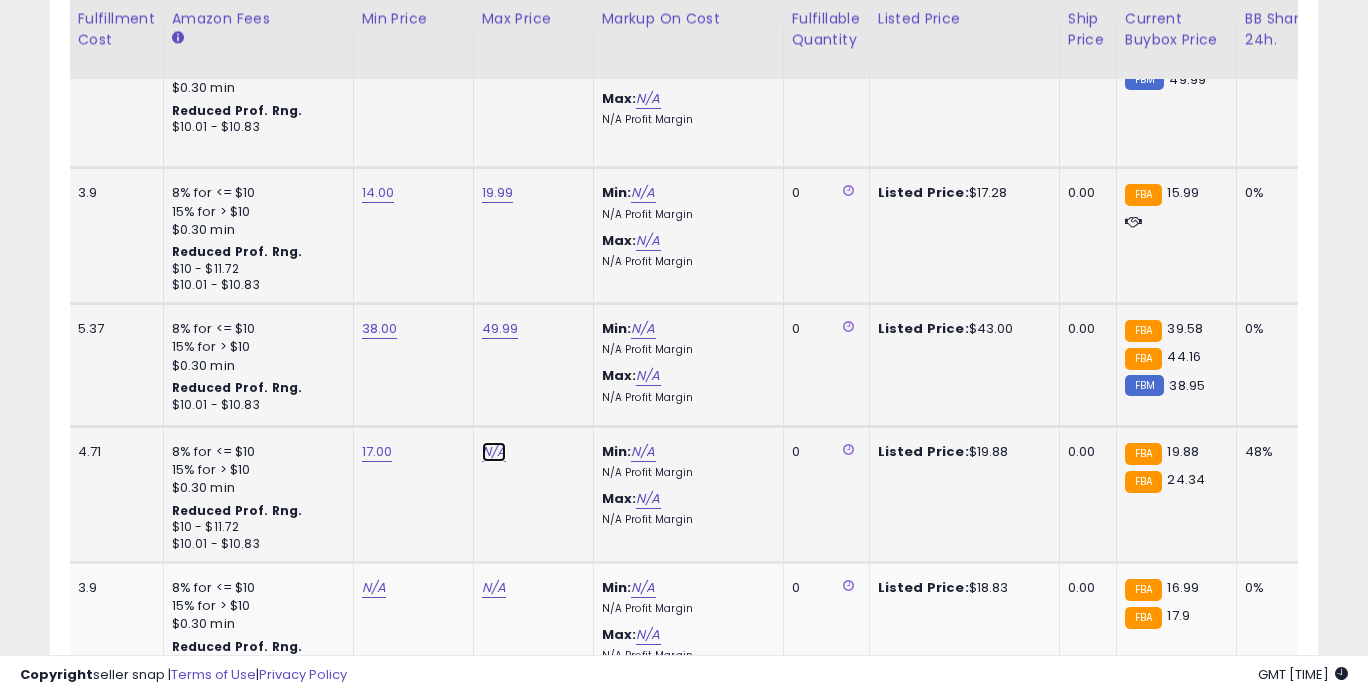 click on "N/A" at bounding box center (494, 452) 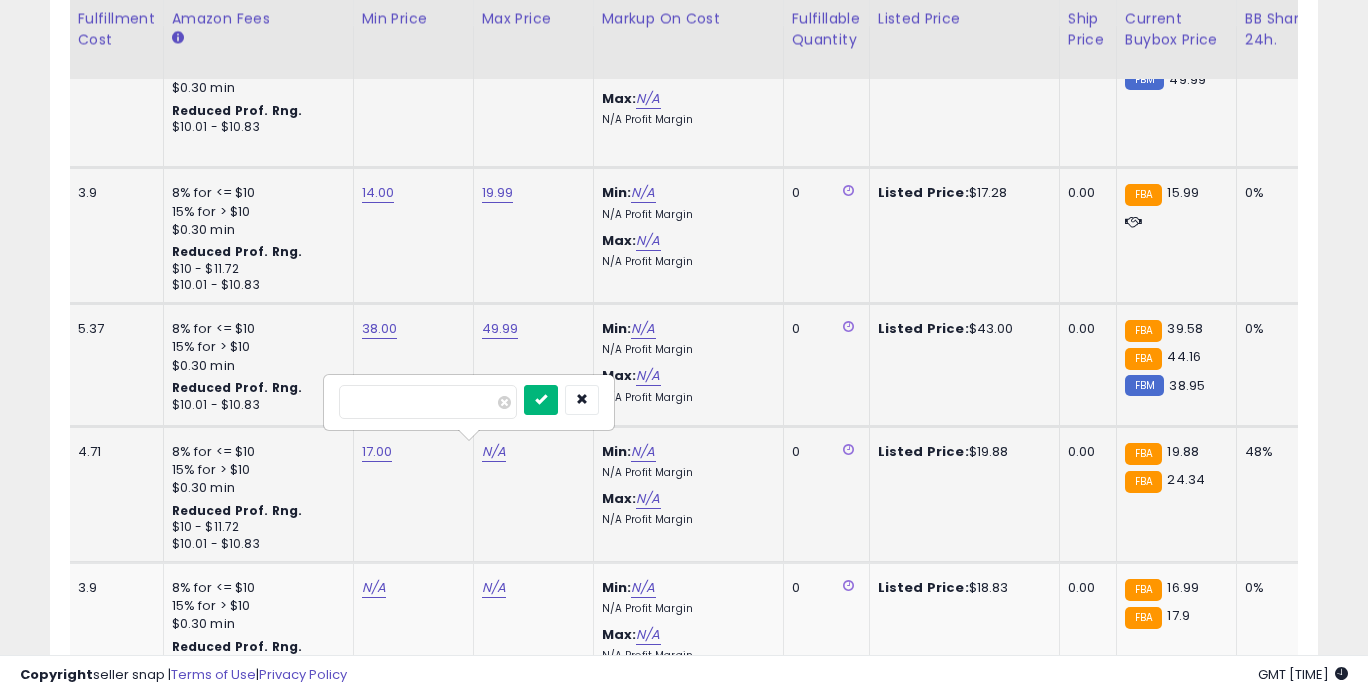 type on "*****" 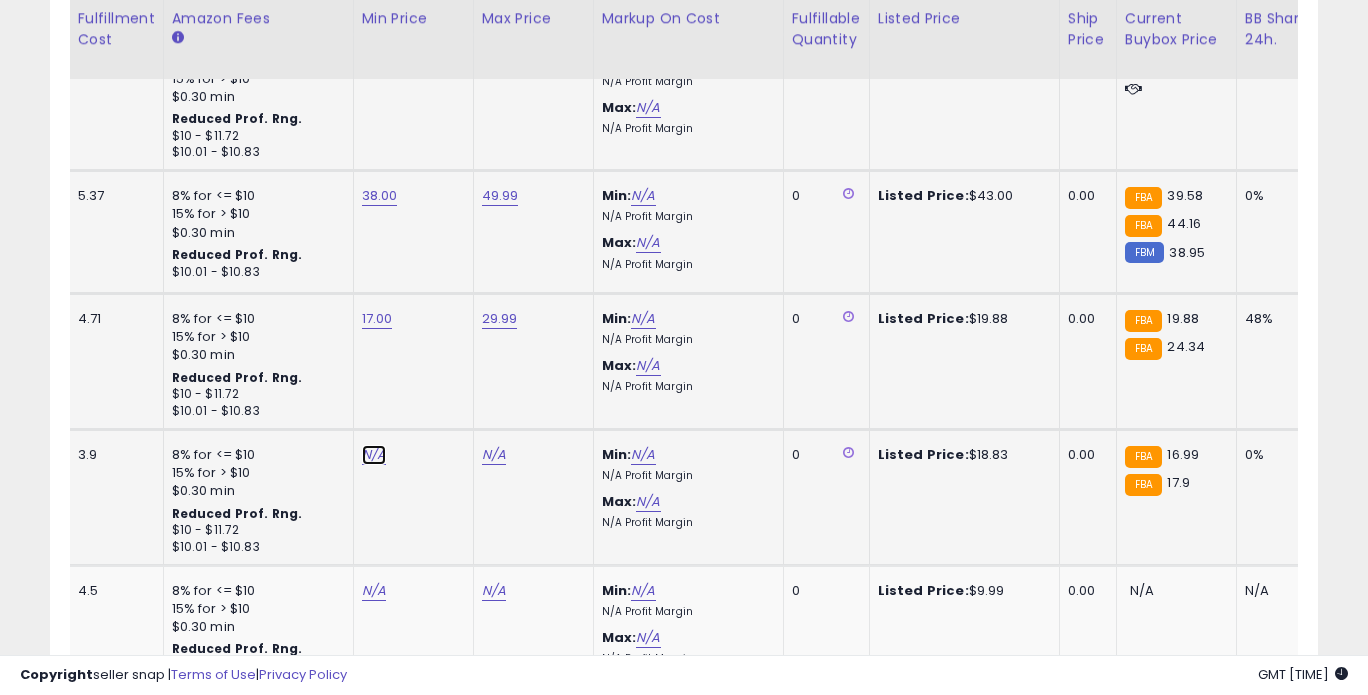 click on "N/A" at bounding box center (374, 455) 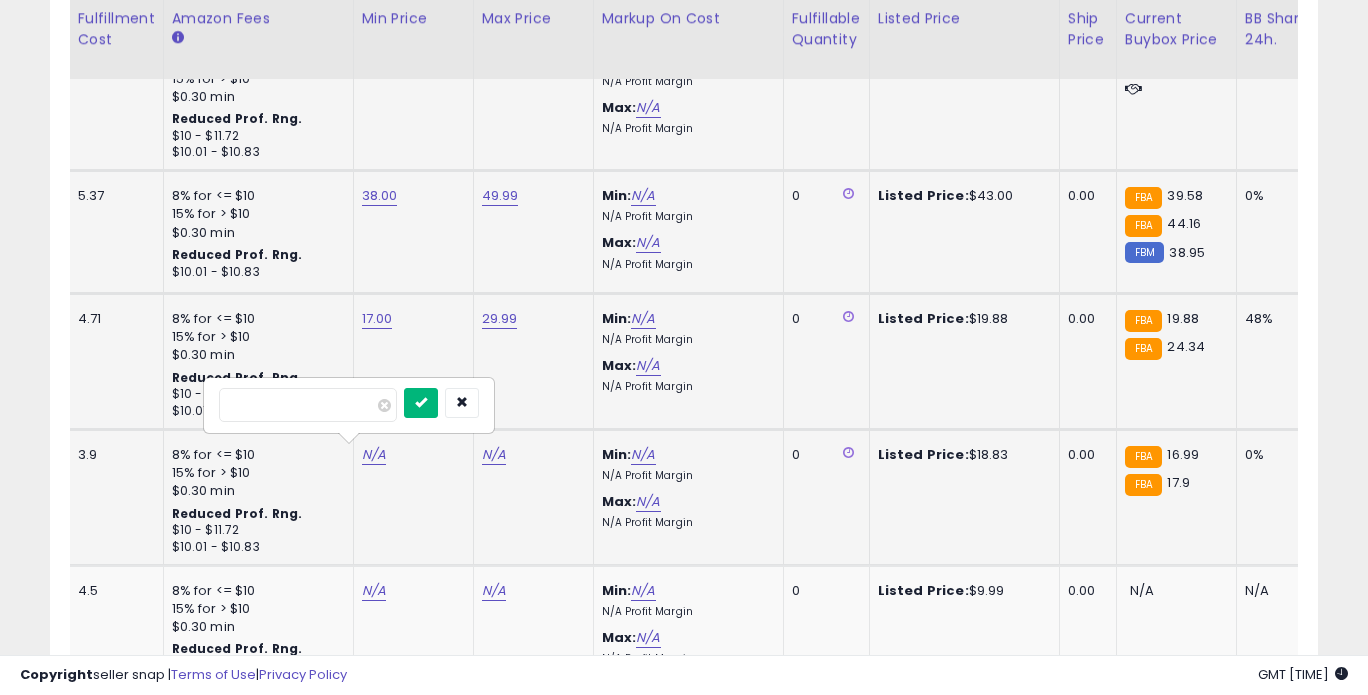 type on "*****" 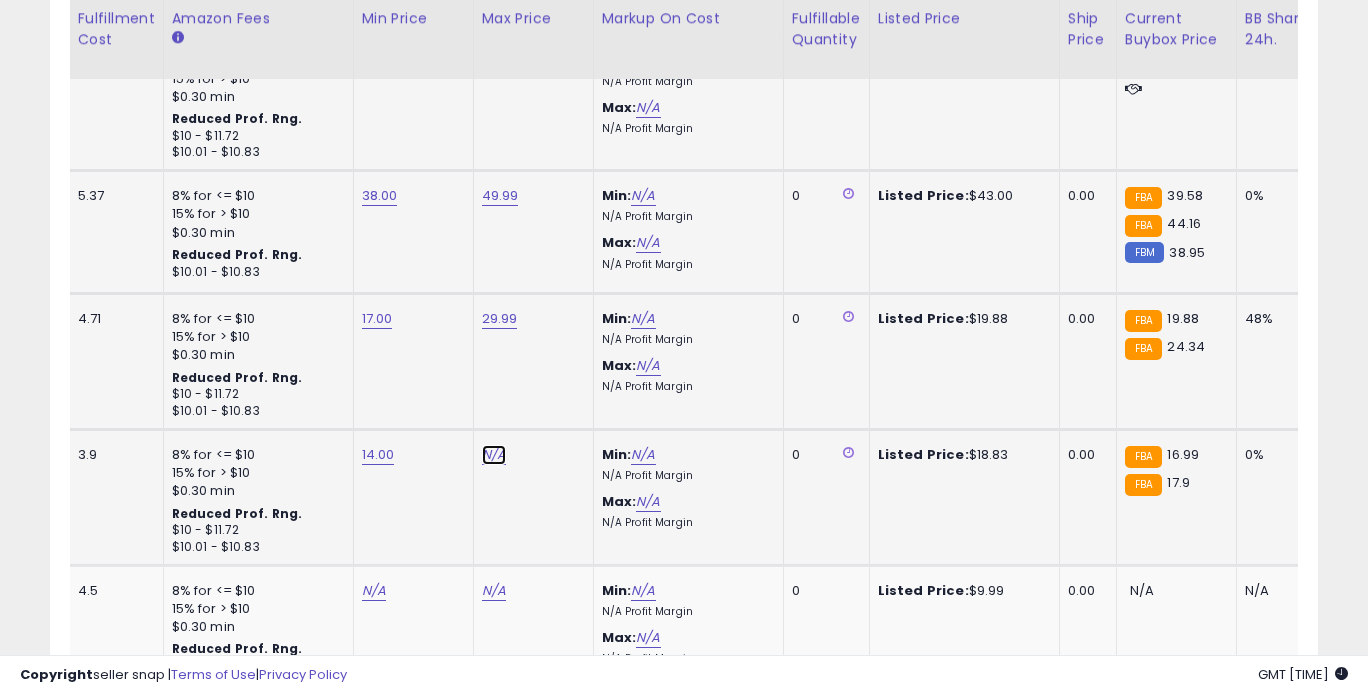 click on "N/A" at bounding box center (494, 455) 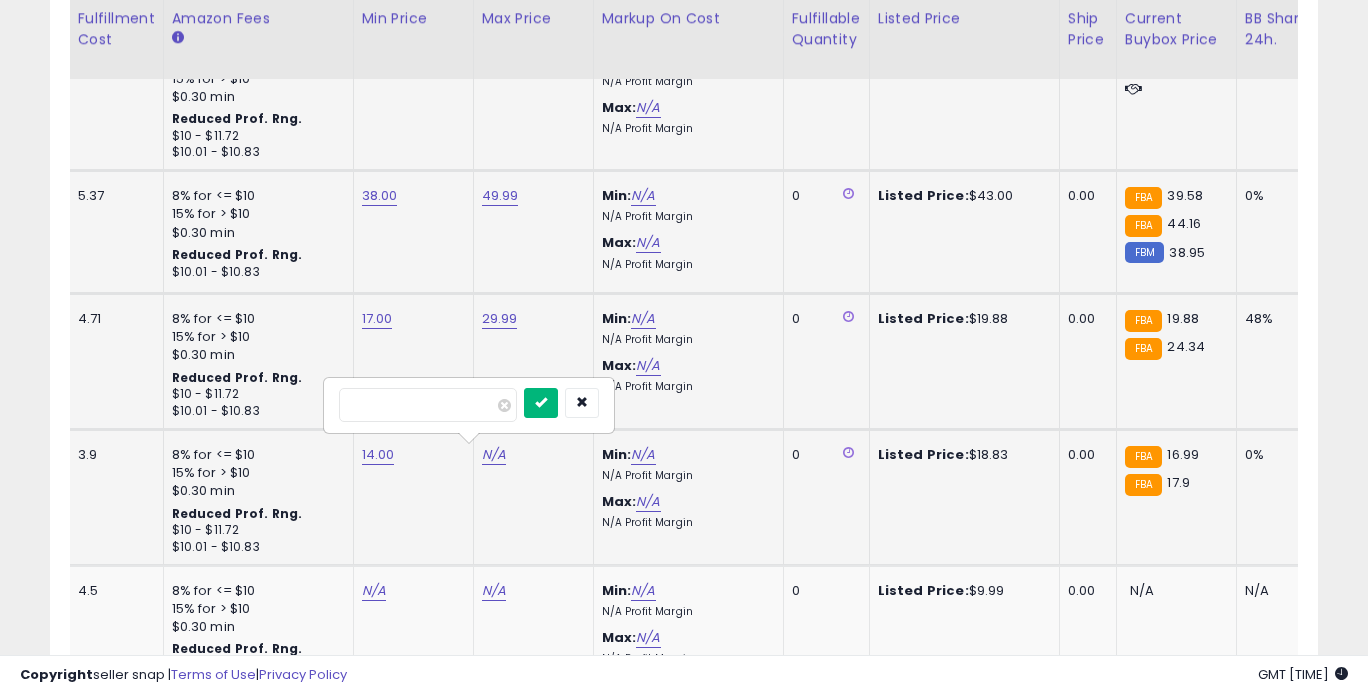 type on "*****" 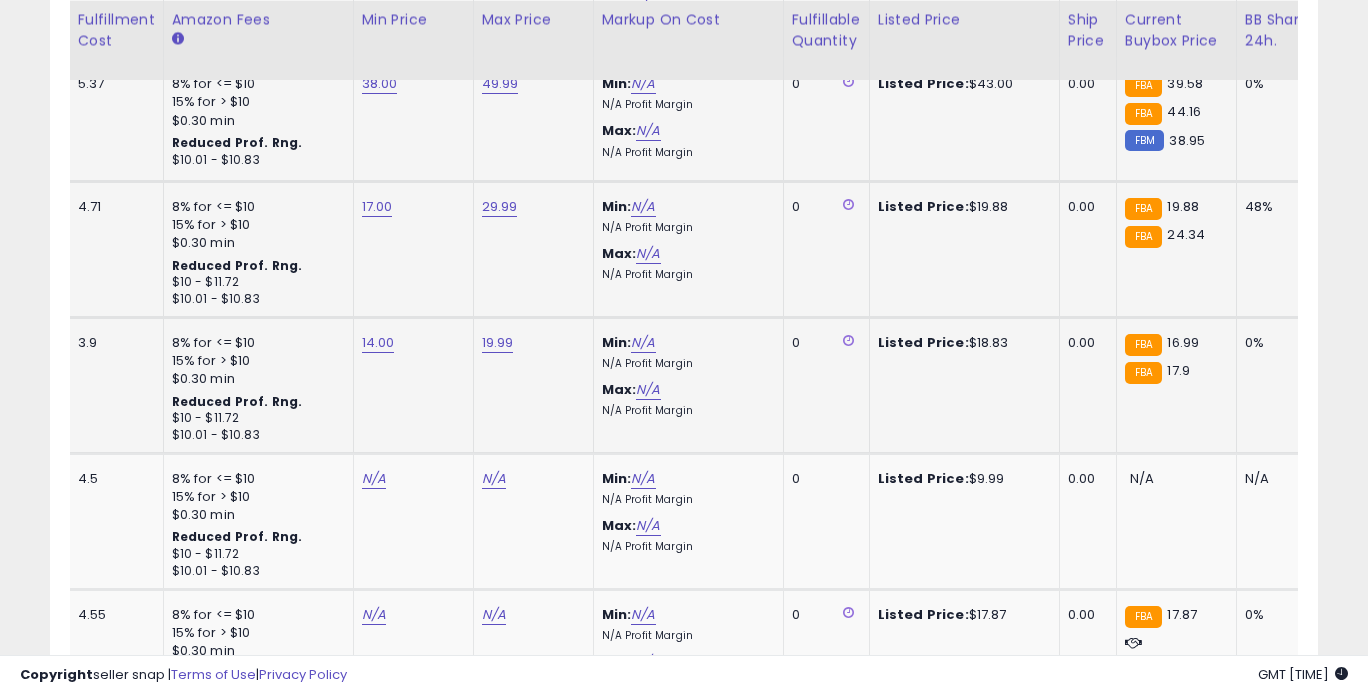scroll, scrollTop: 3169, scrollLeft: 0, axis: vertical 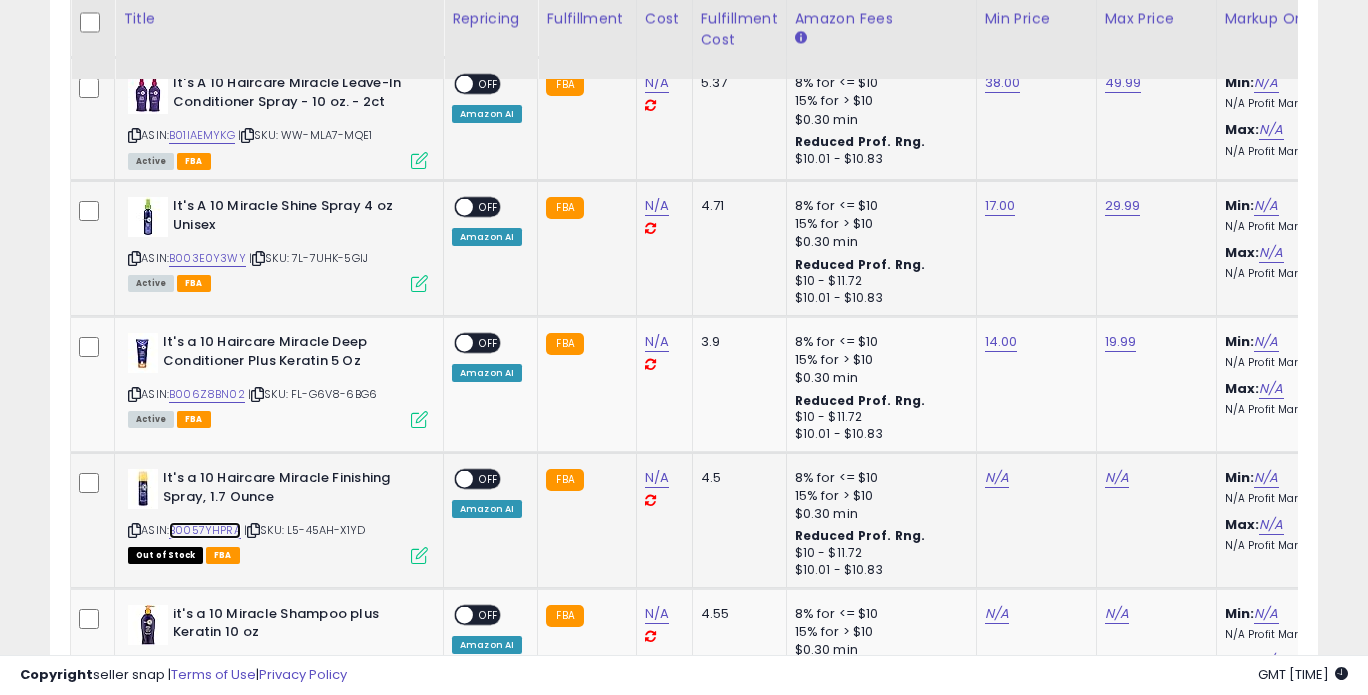 click on "B0057YHPRA" at bounding box center (205, 530) 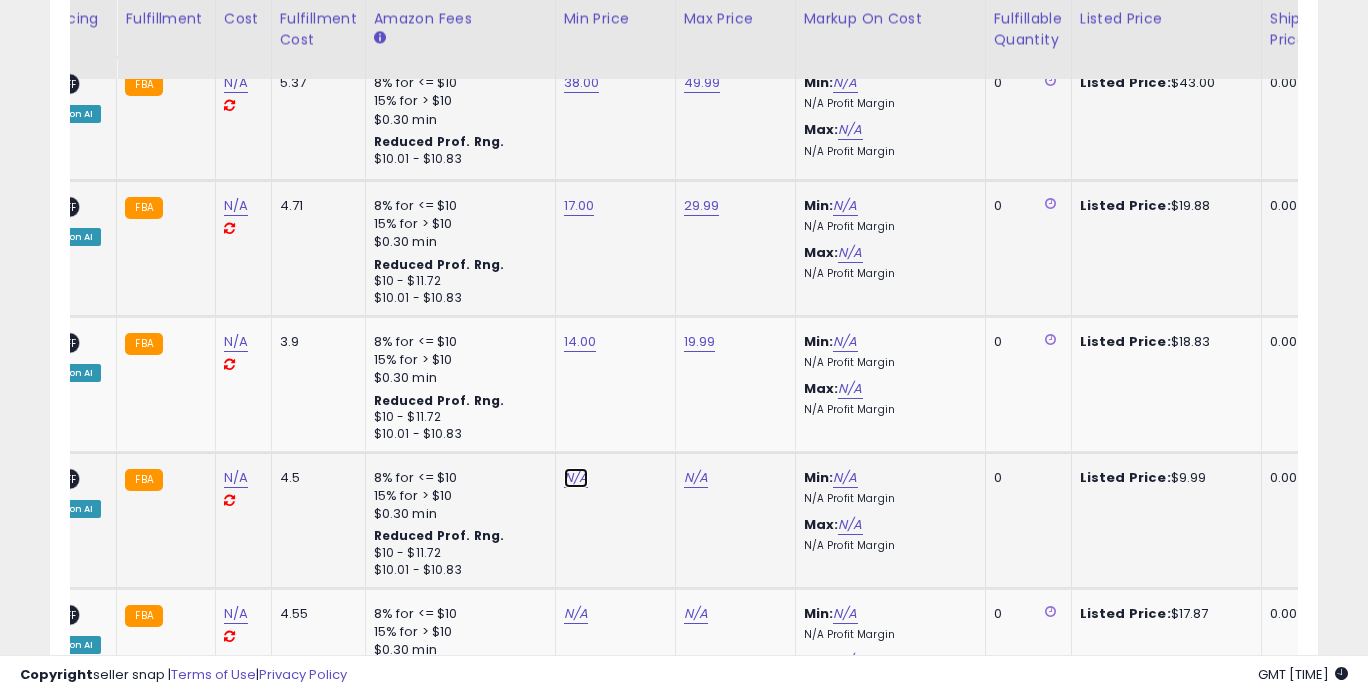 click on "N/A" at bounding box center [576, 478] 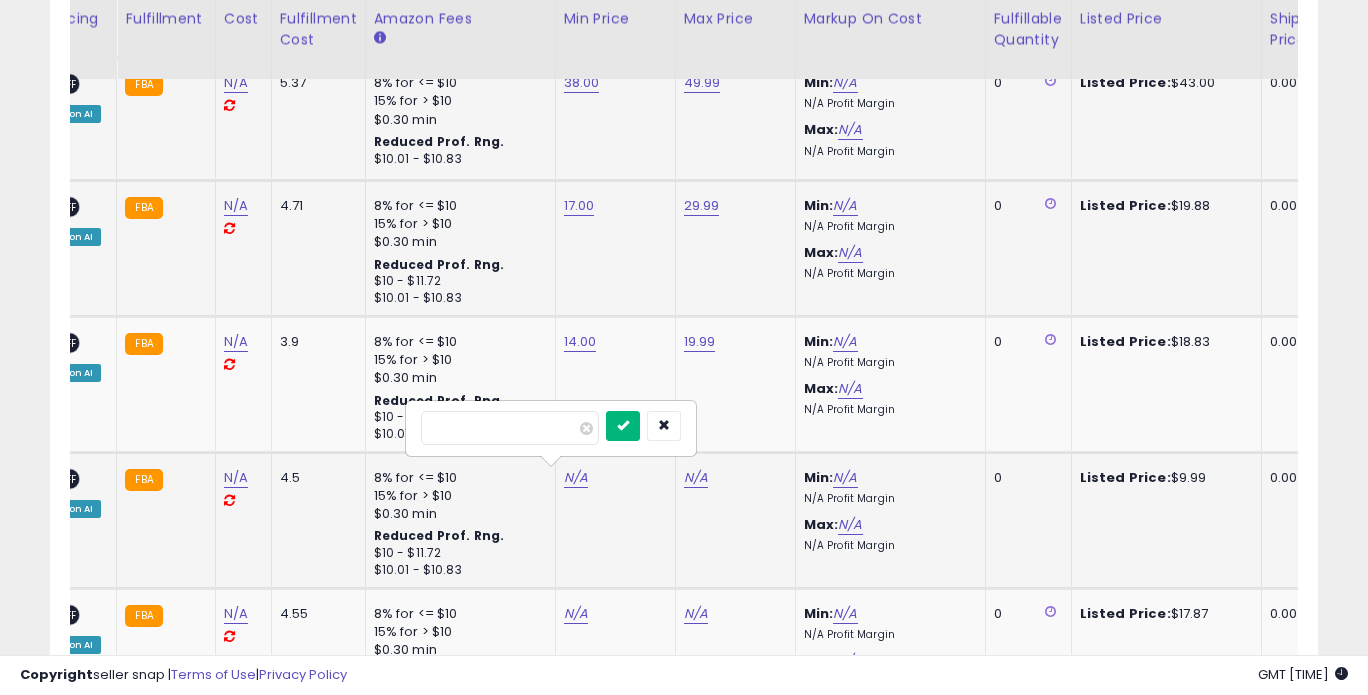 type on "*****" 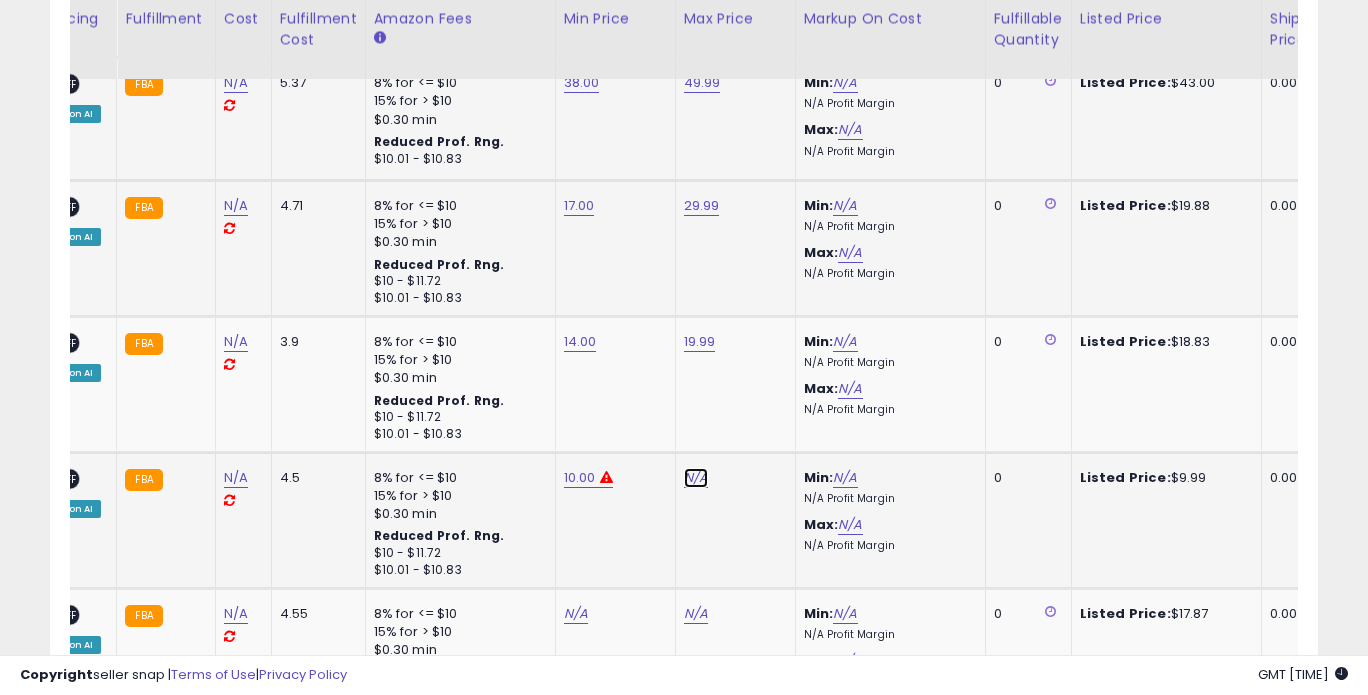 click on "N/A" at bounding box center (696, 478) 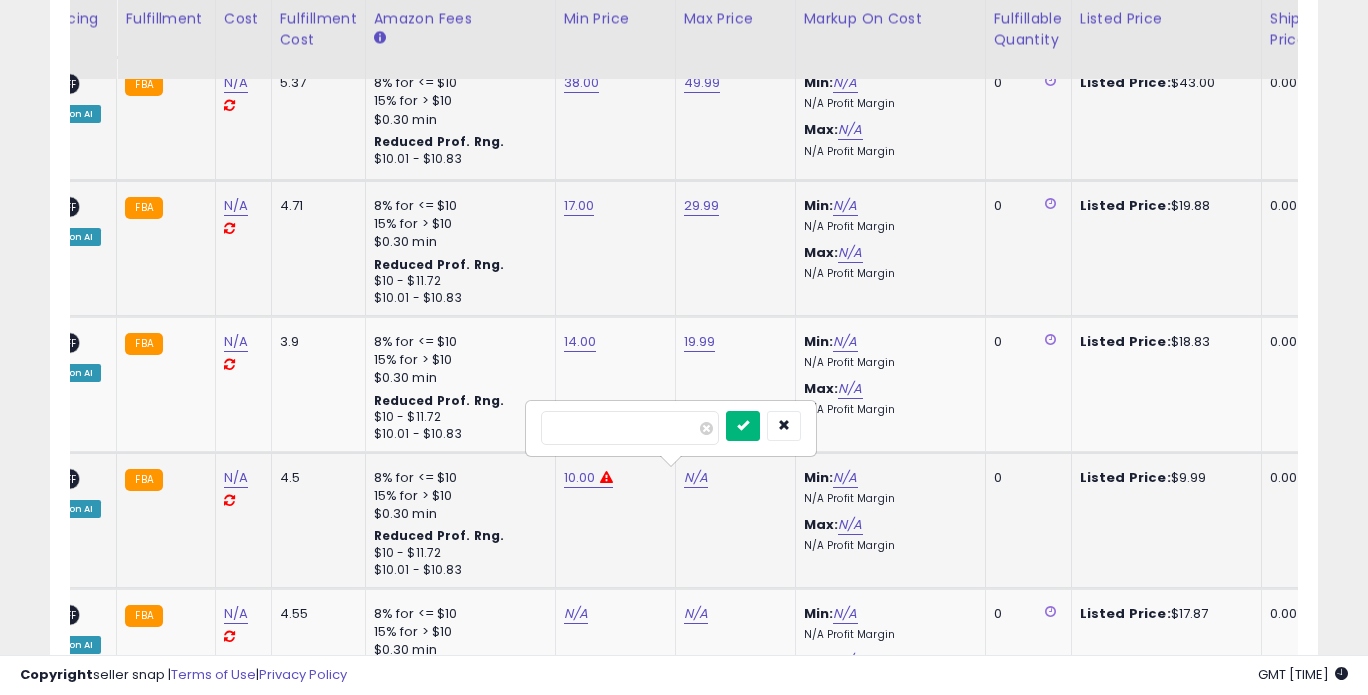 type on "*****" 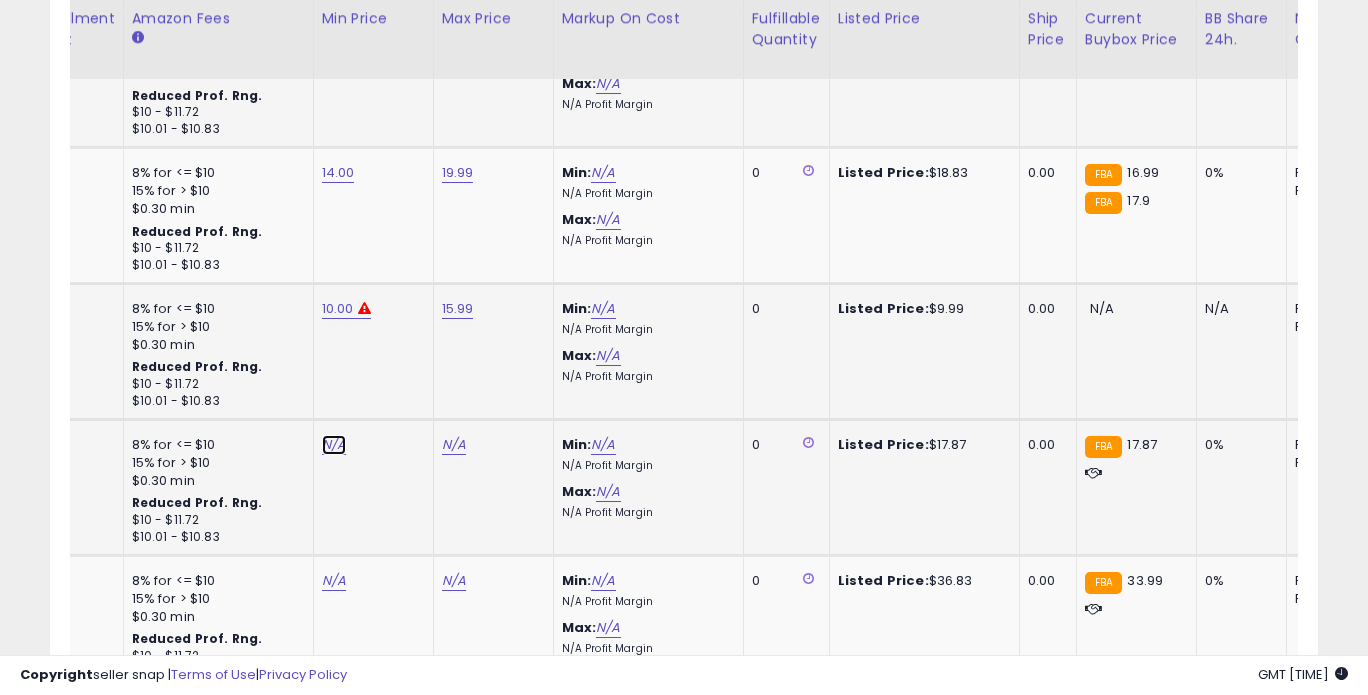 click on "N/A" at bounding box center (334, 445) 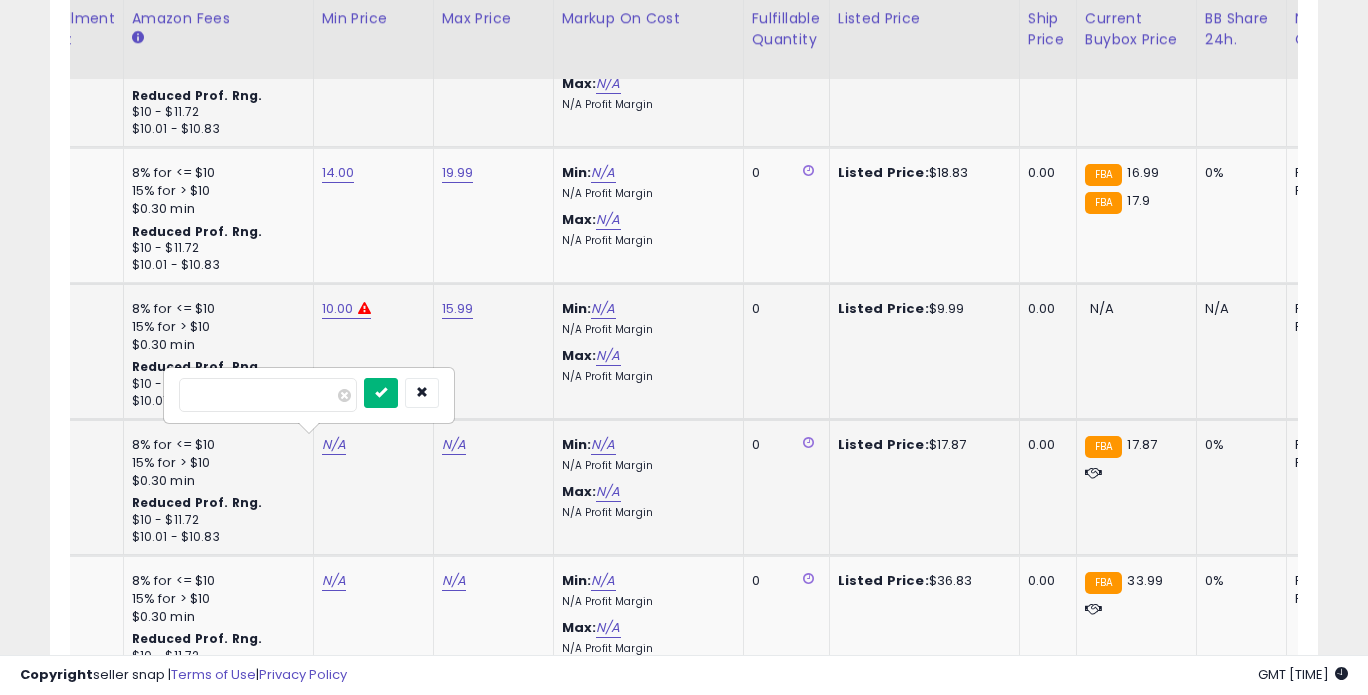 type on "*****" 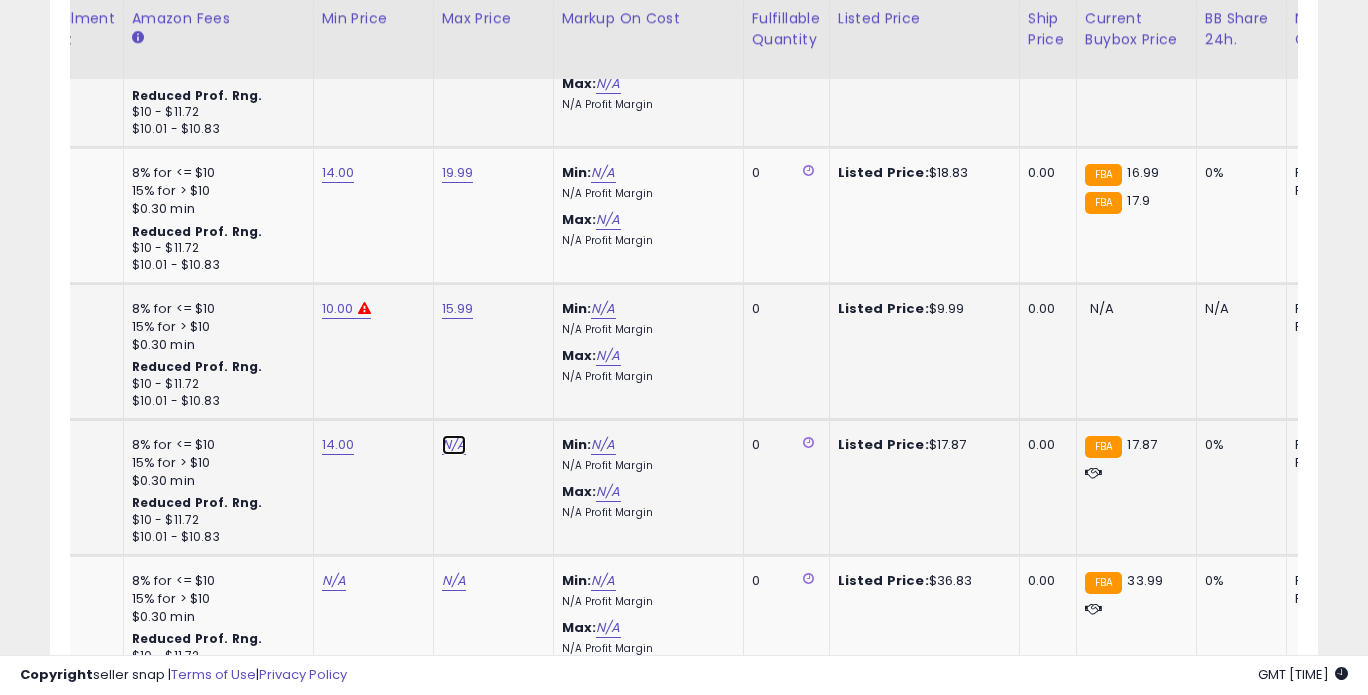 click on "N/A" at bounding box center (454, 445) 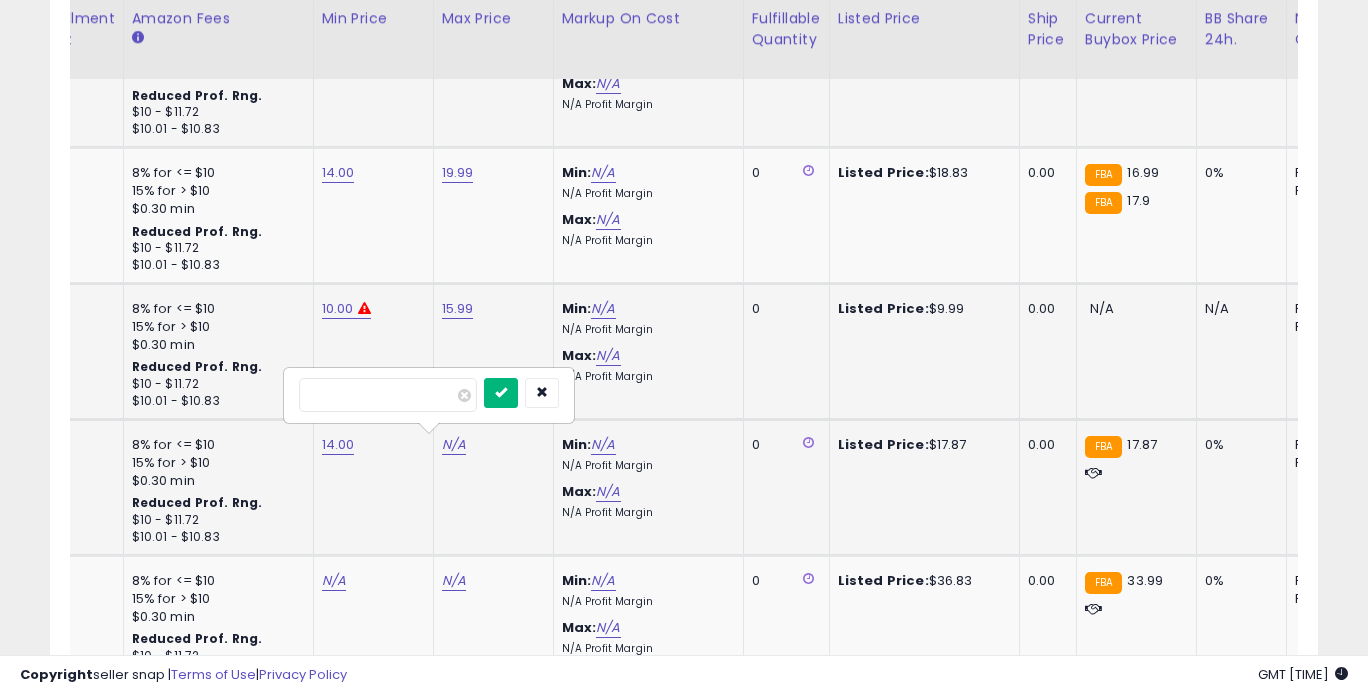 type on "*****" 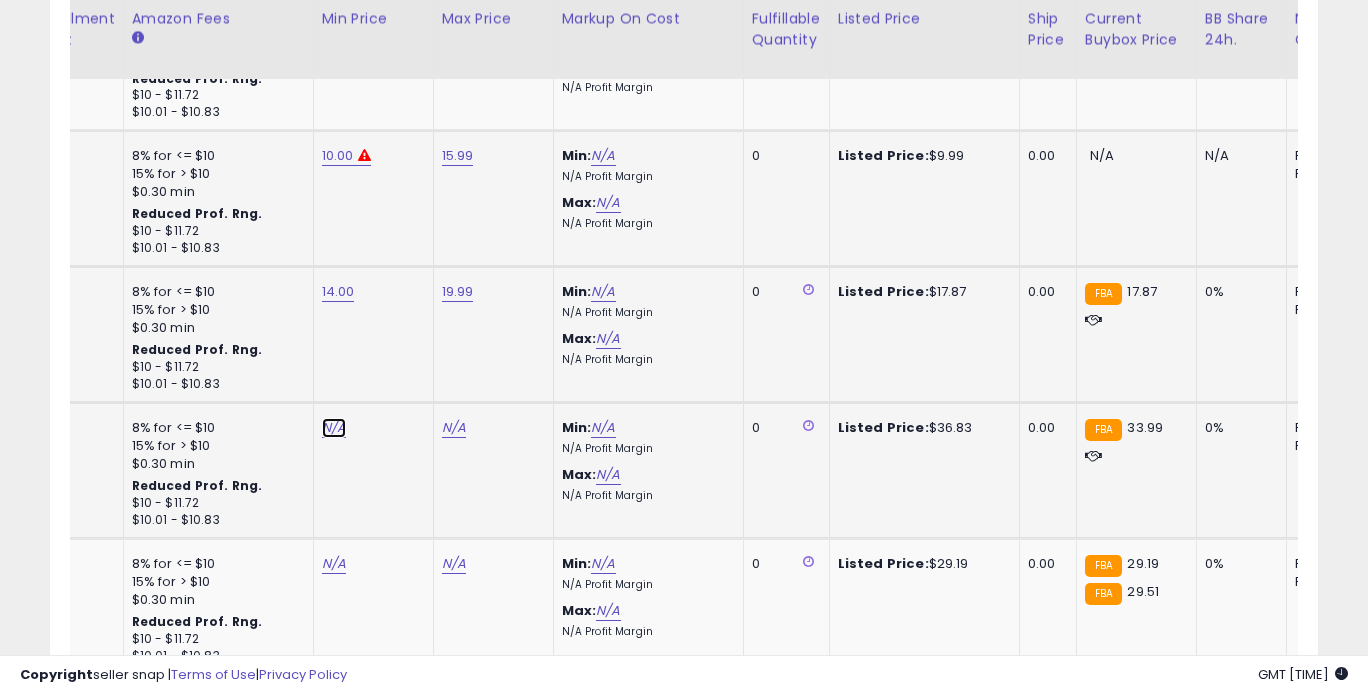 click on "N/A" at bounding box center (334, 428) 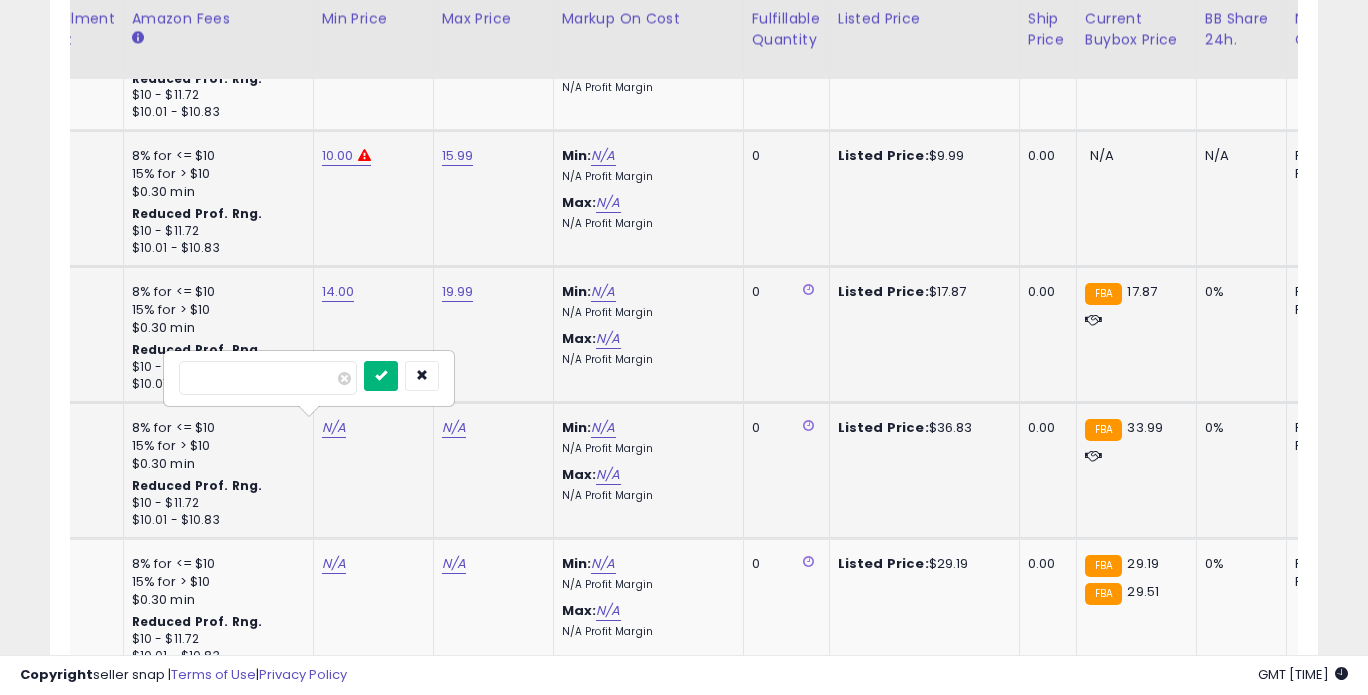 type on "*****" 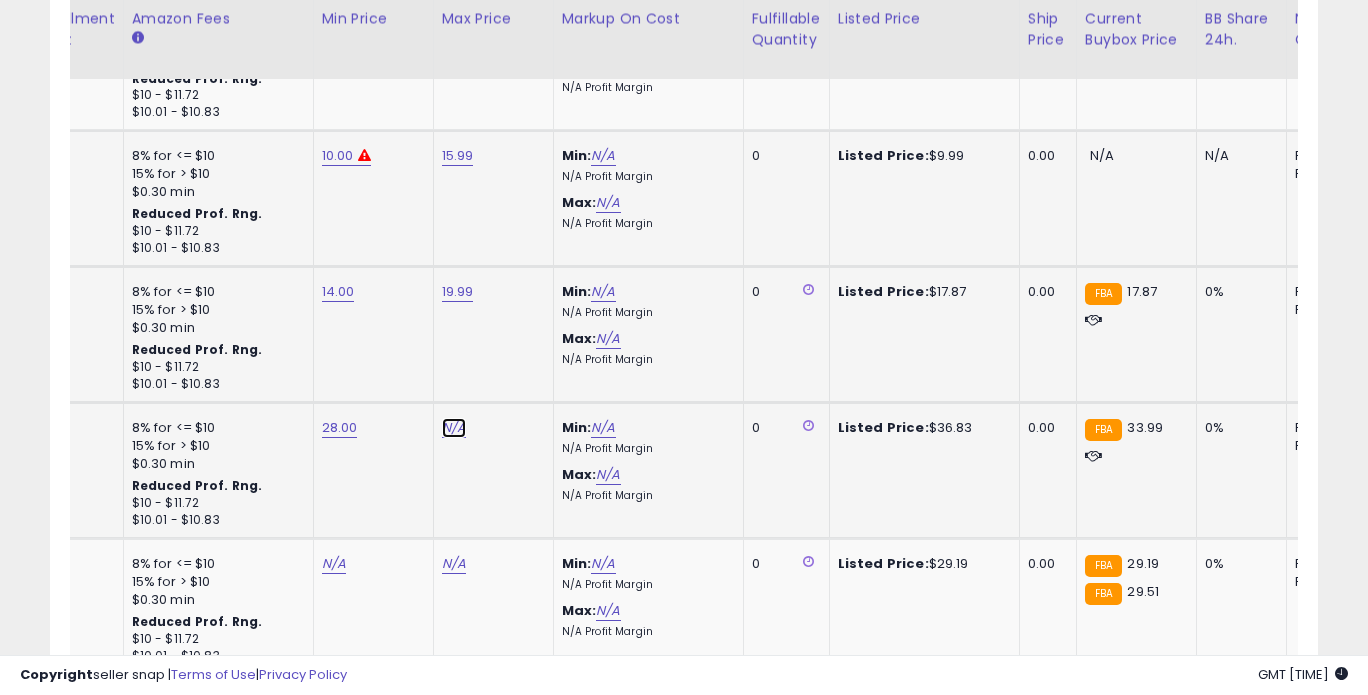 click on "N/A" at bounding box center (454, 428) 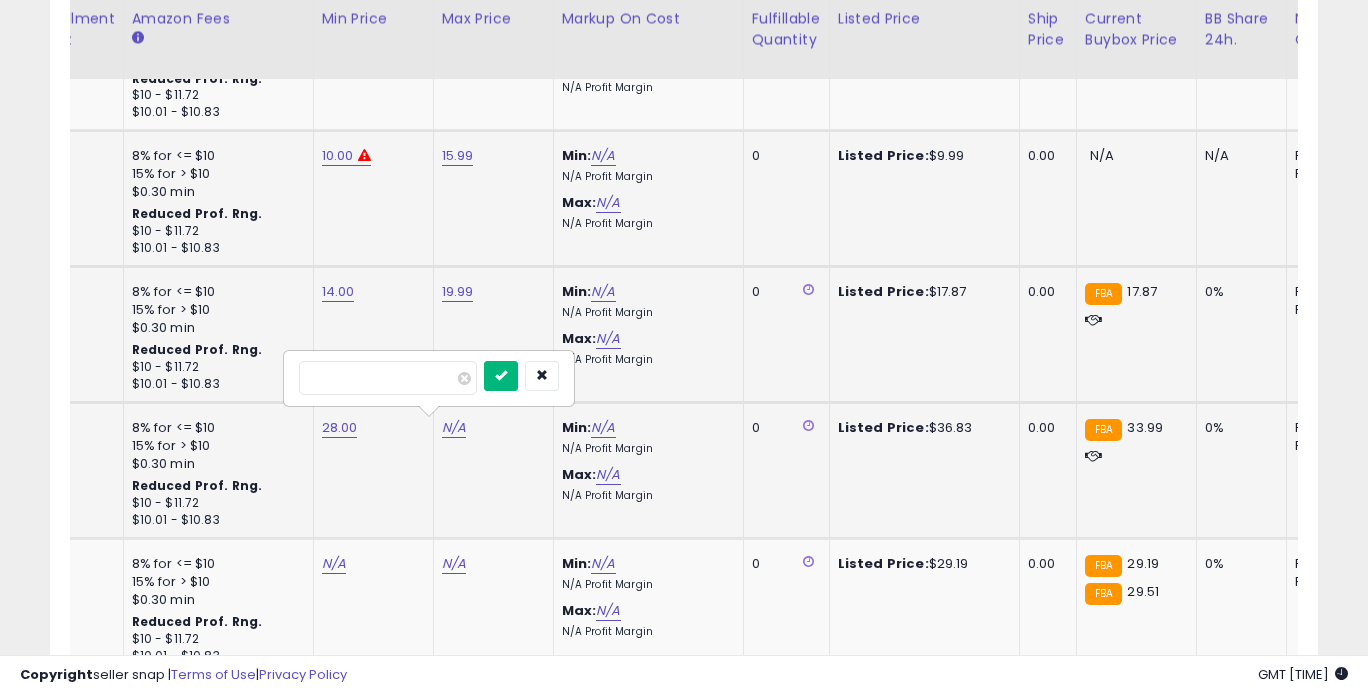 type on "*****" 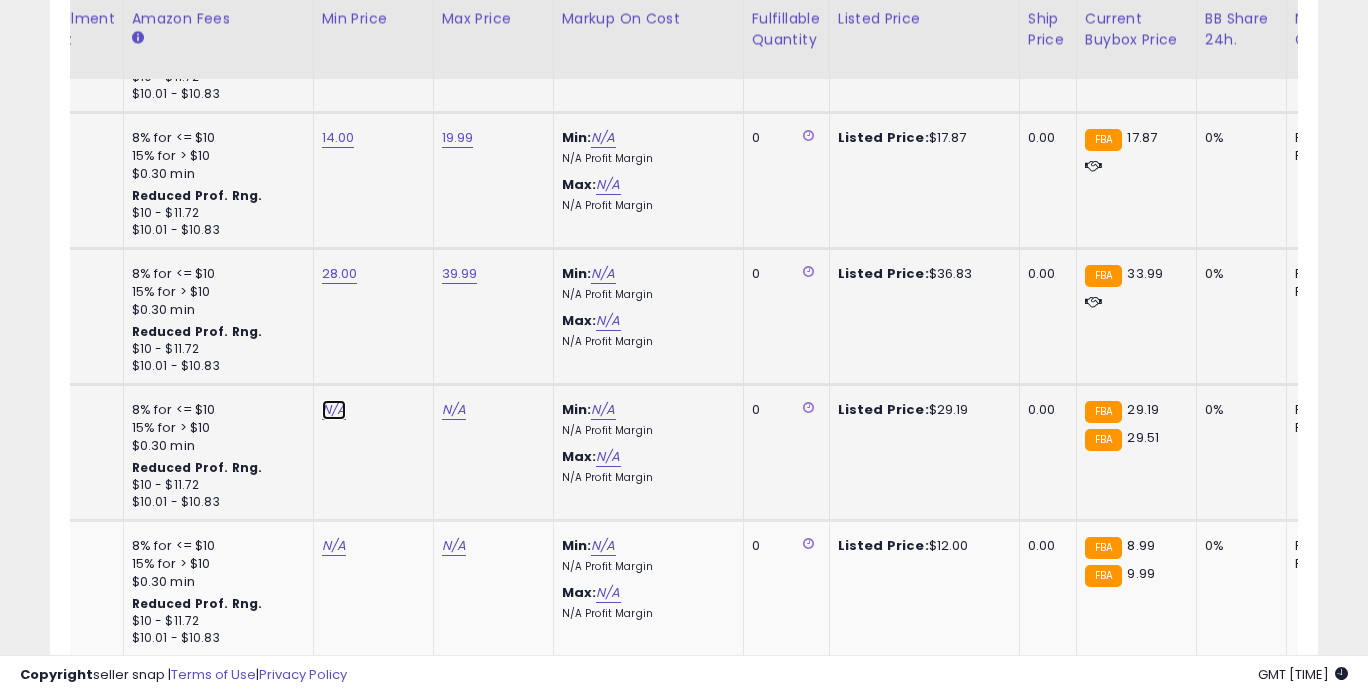click on "N/A" at bounding box center (334, 410) 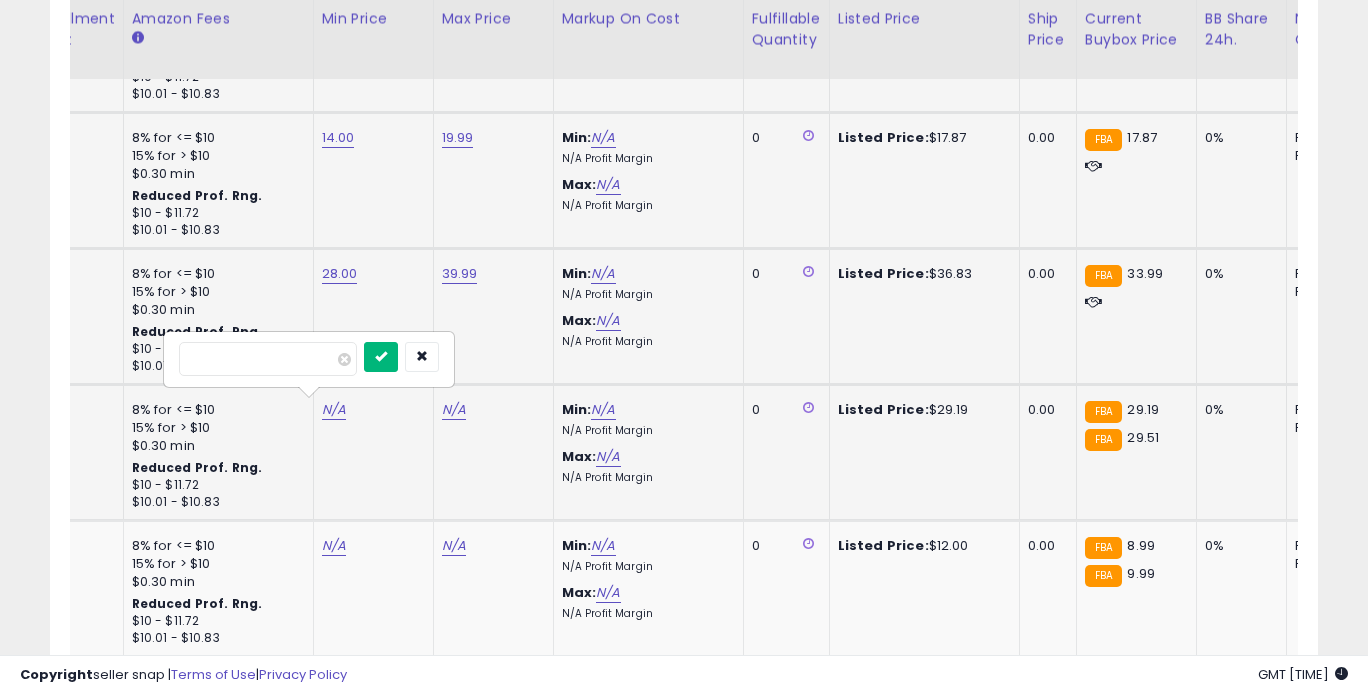 type on "*****" 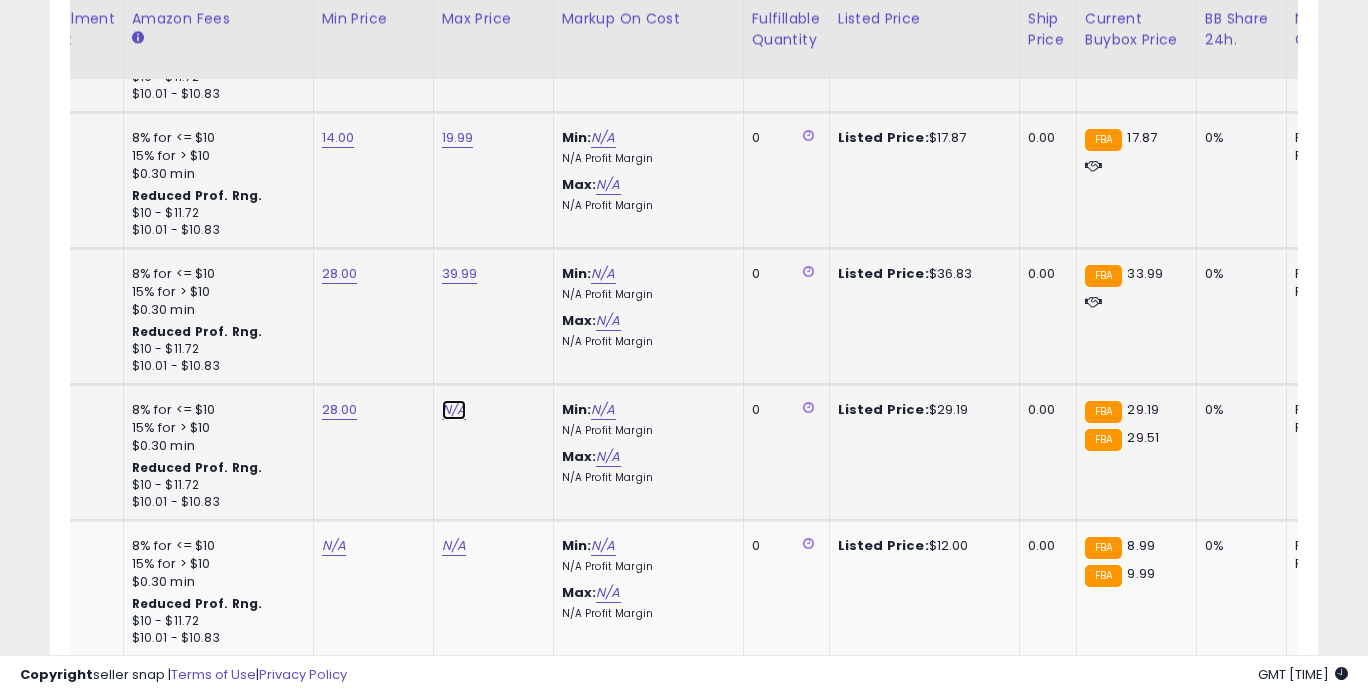 click on "N/A" at bounding box center (454, 410) 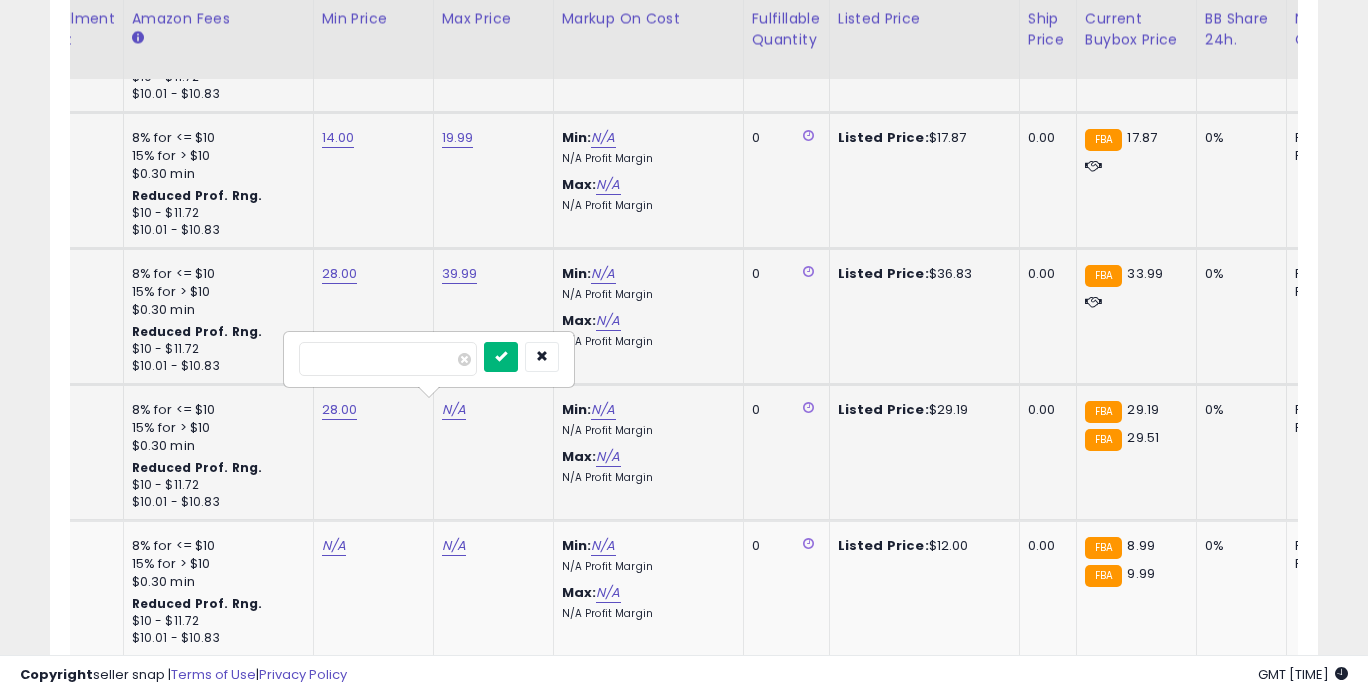 type on "*****" 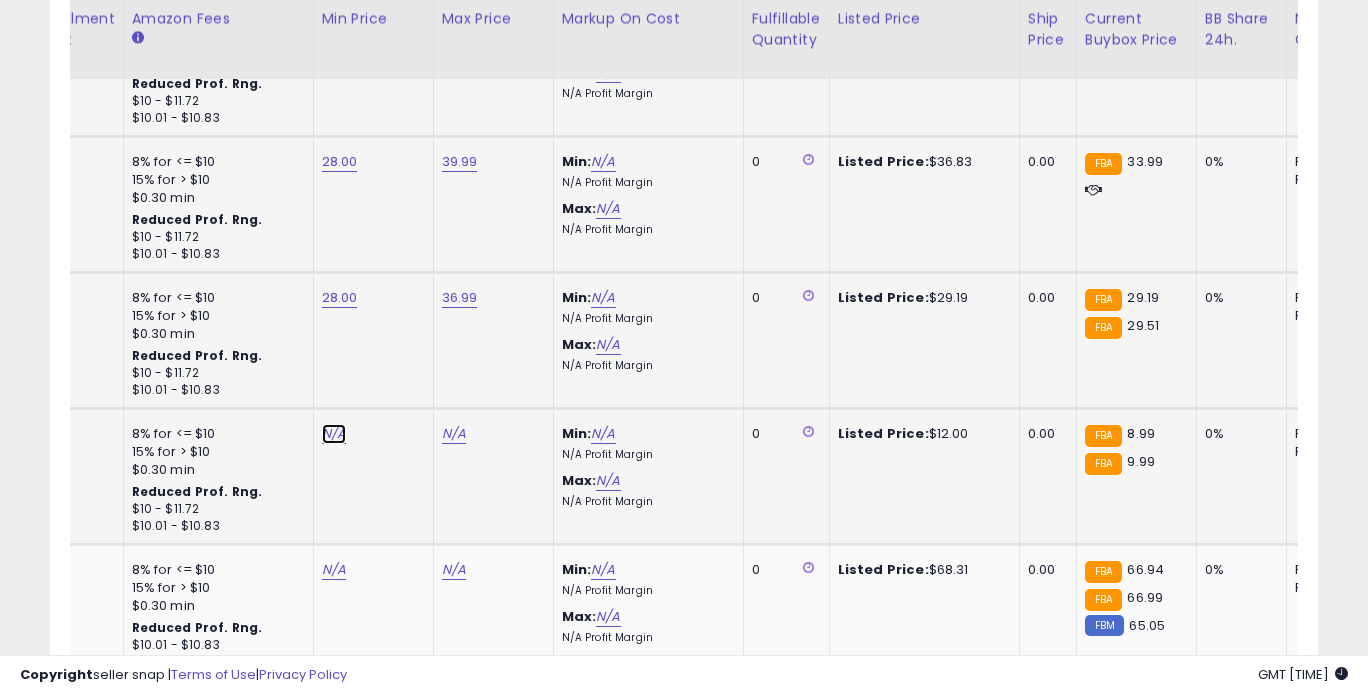 click on "N/A" at bounding box center (334, 434) 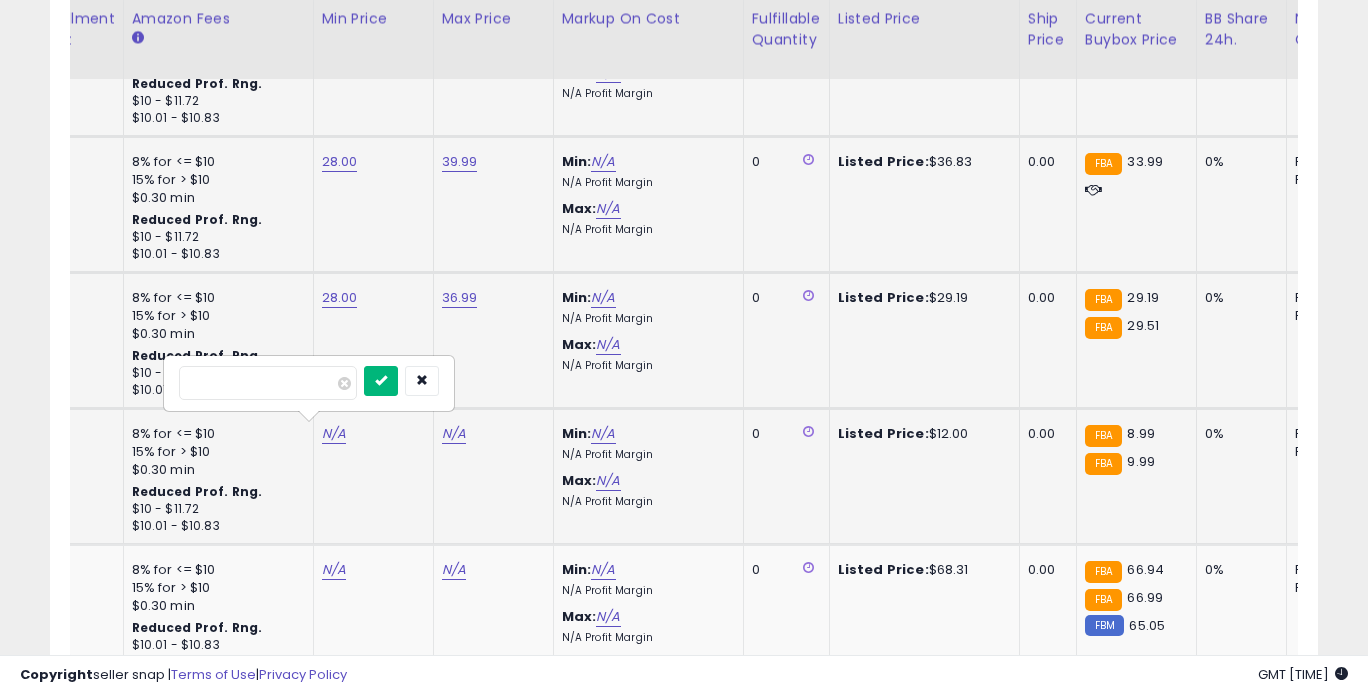 type on "****" 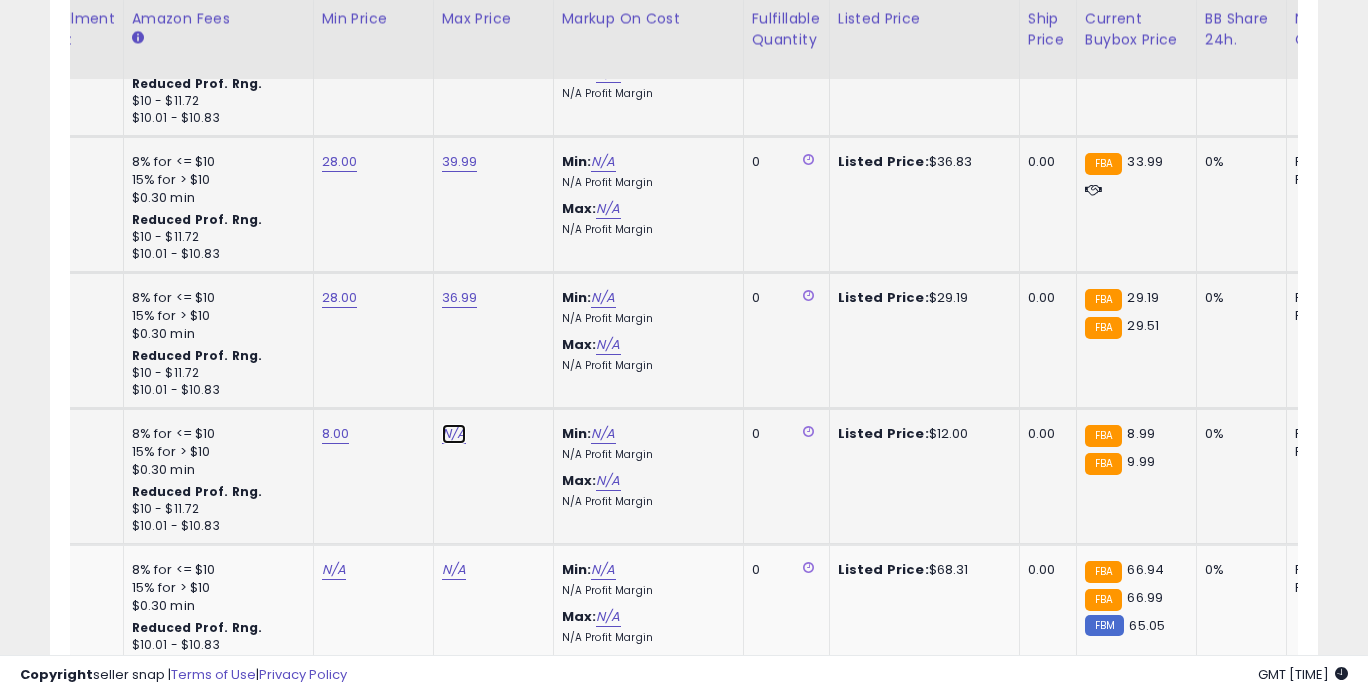 click on "N/A" at bounding box center (454, 434) 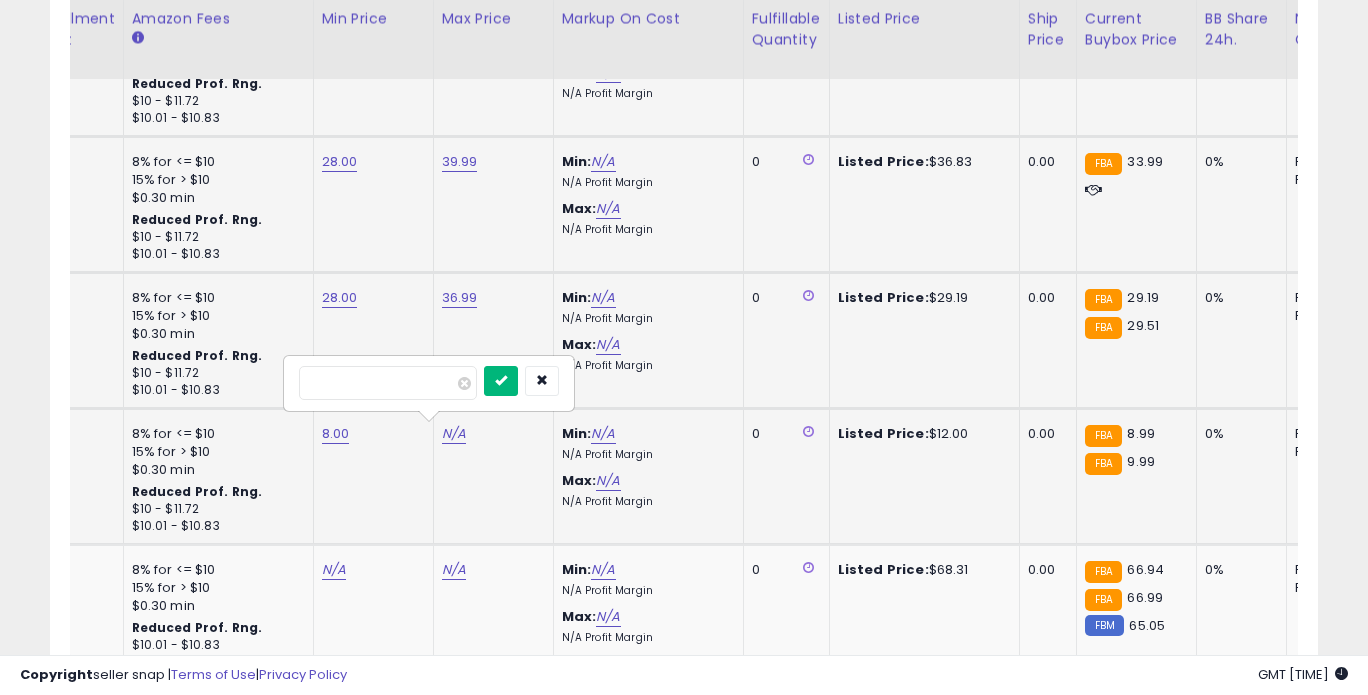 type on "*****" 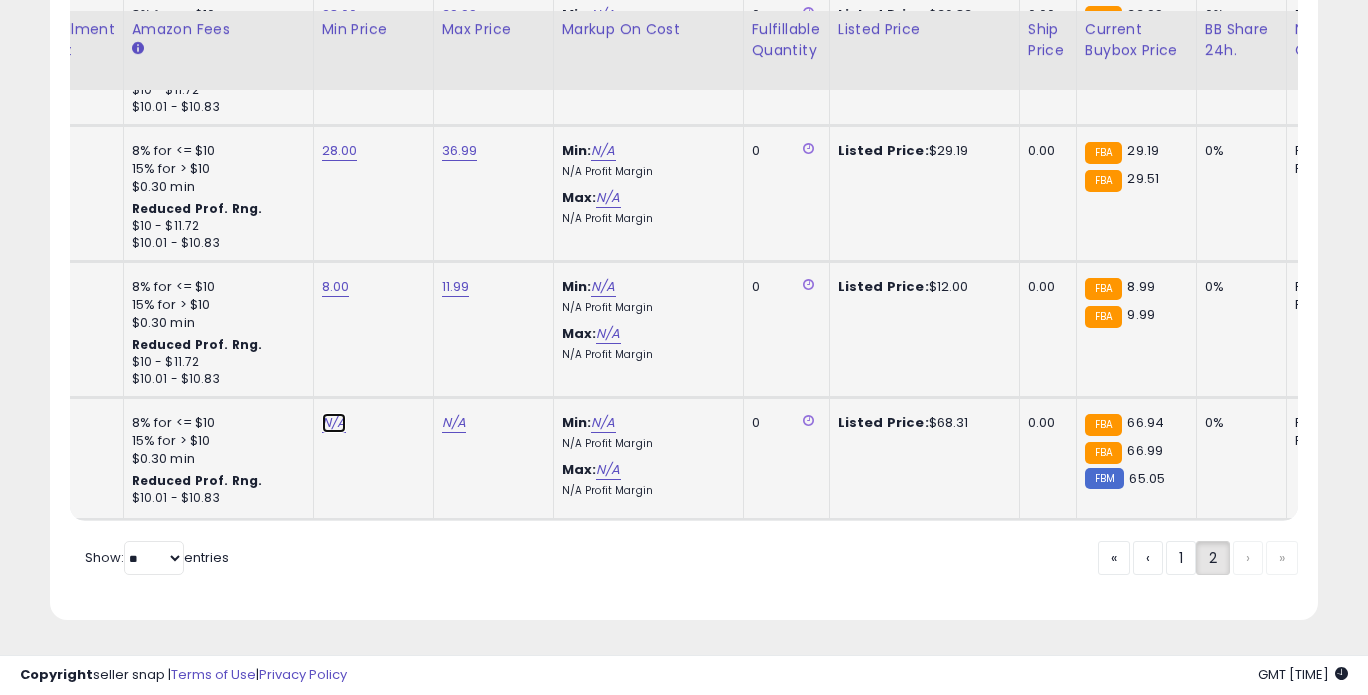 click on "N/A" at bounding box center [334, 423] 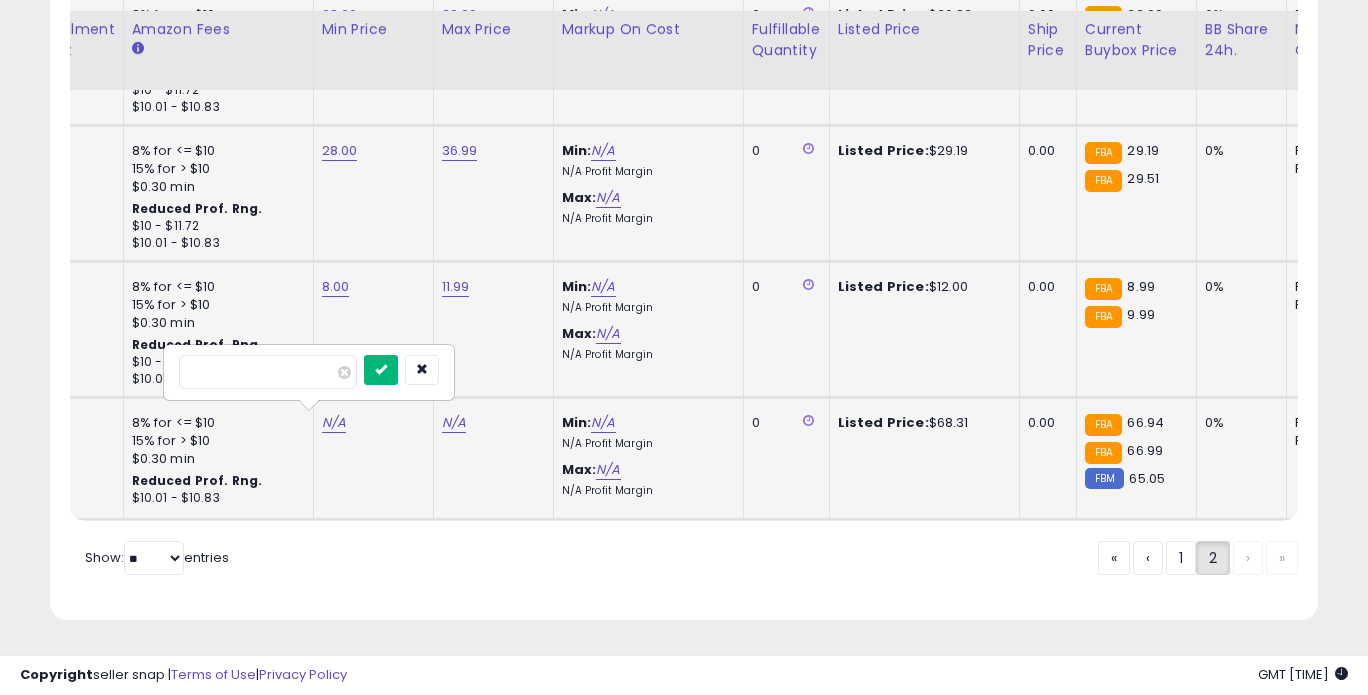 type on "*****" 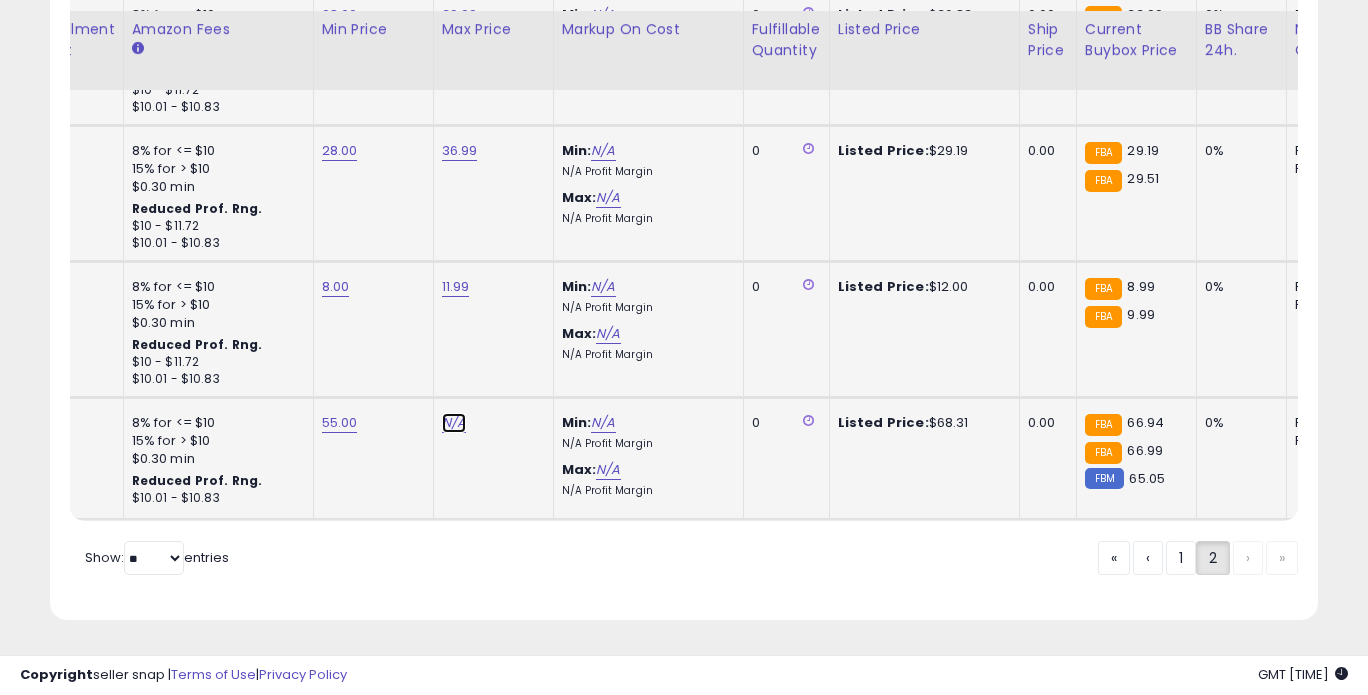 click on "N/A" at bounding box center (454, 423) 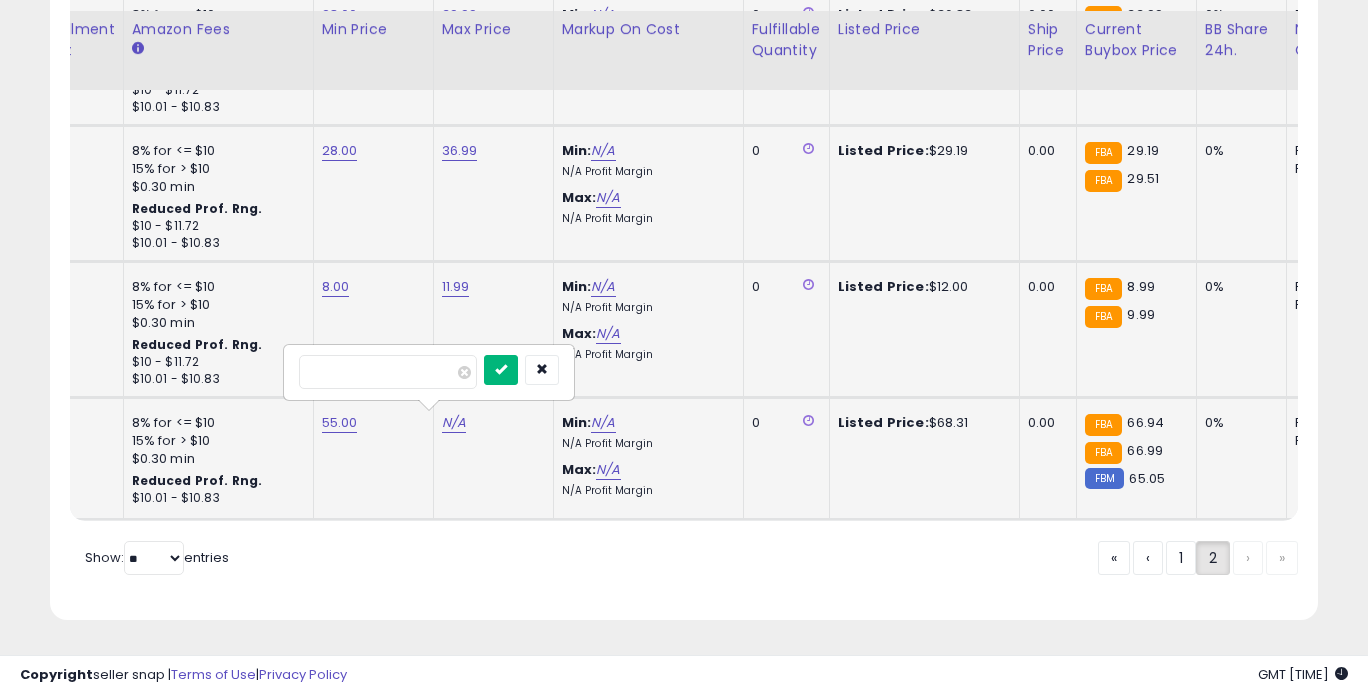 type on "*****" 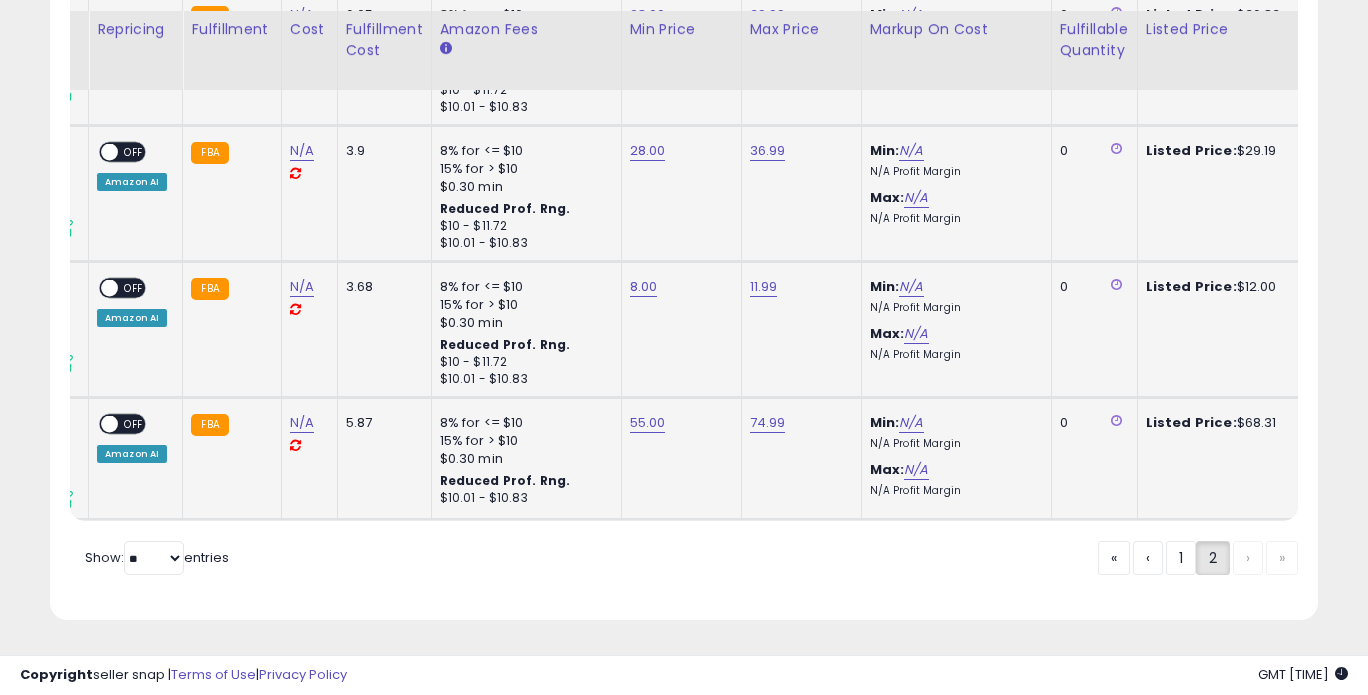 click on "OFF" at bounding box center (134, 423) 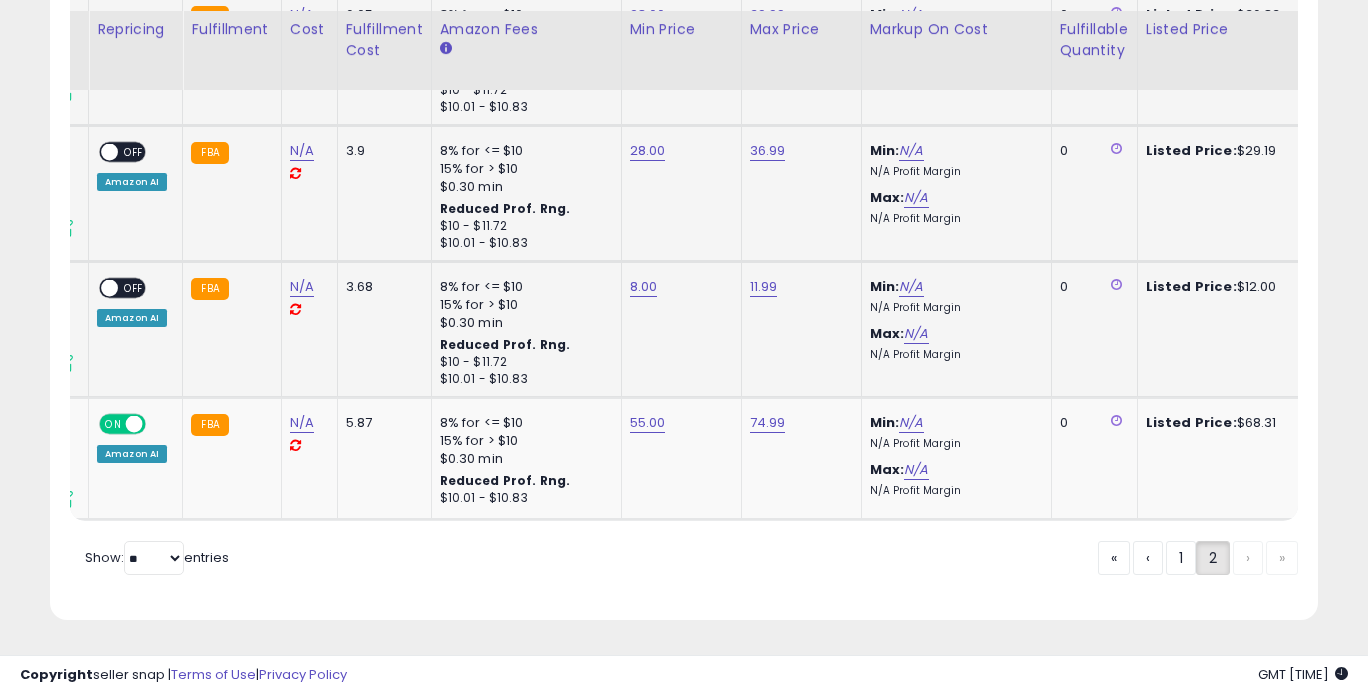 click on "ON   OFF" at bounding box center (100, 287) 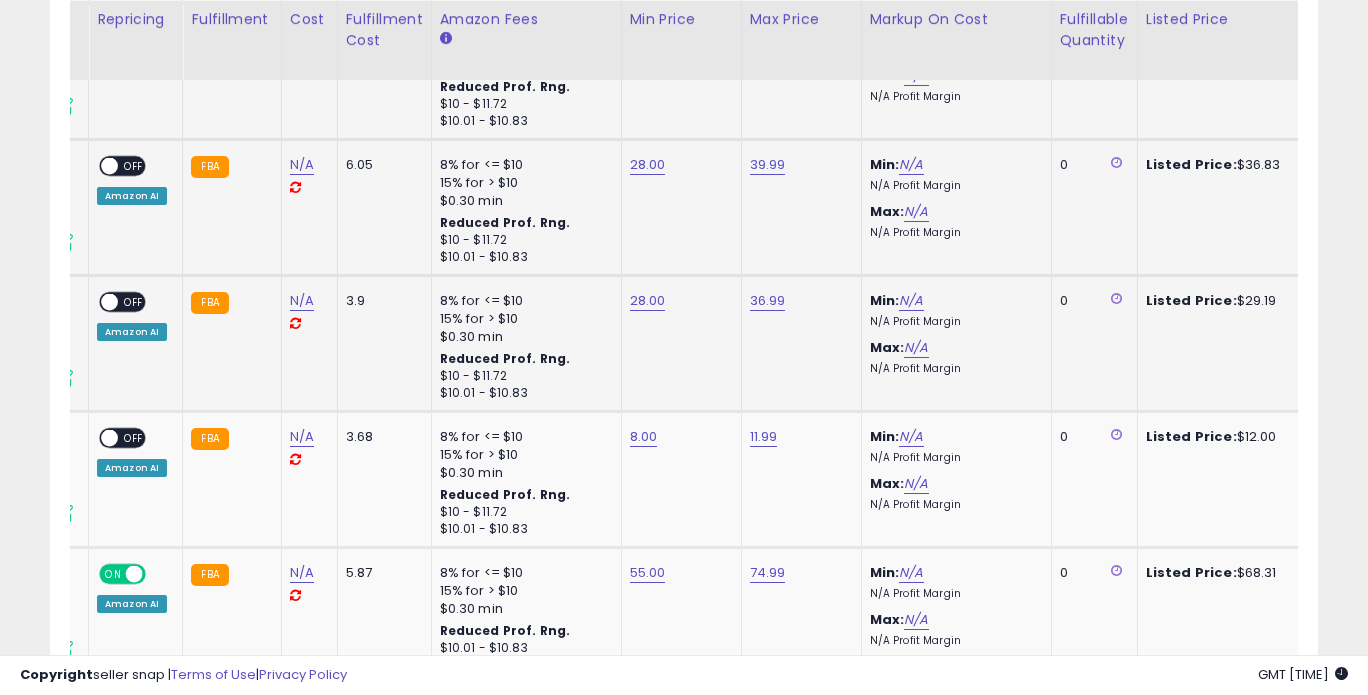click on "OFF" at bounding box center [134, 301] 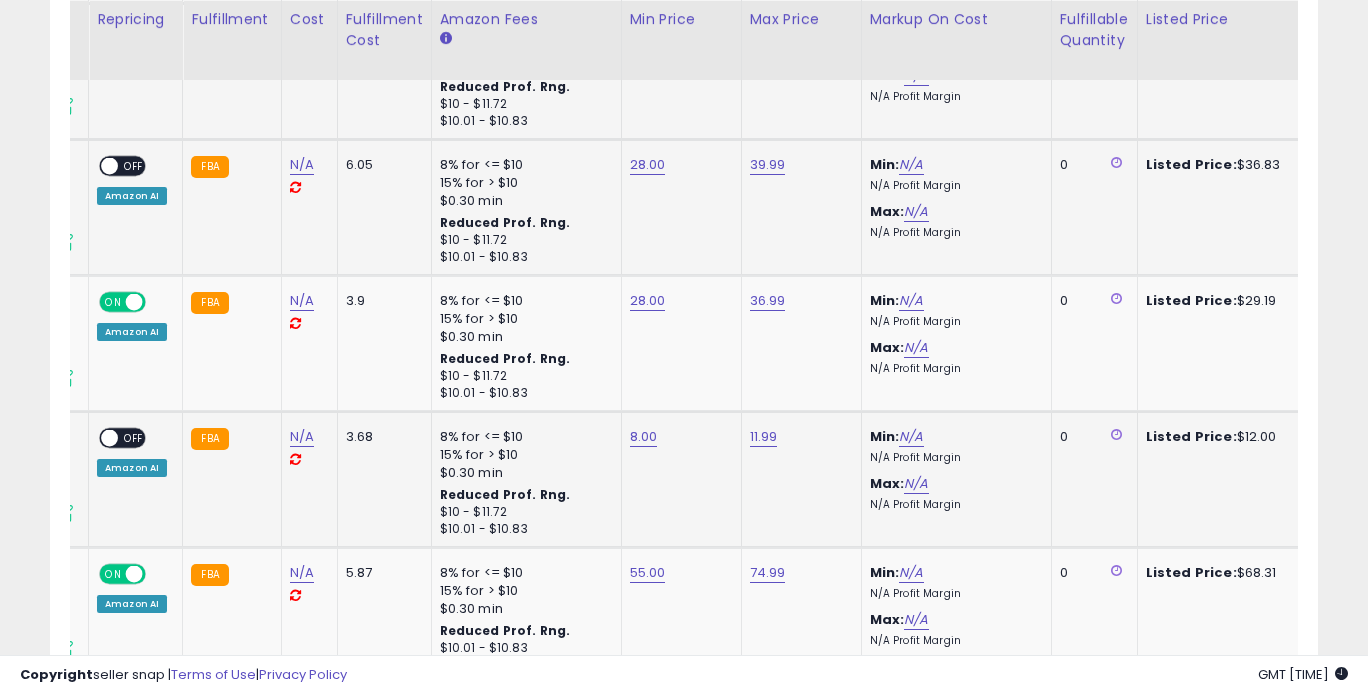click on "OFF" at bounding box center (134, 437) 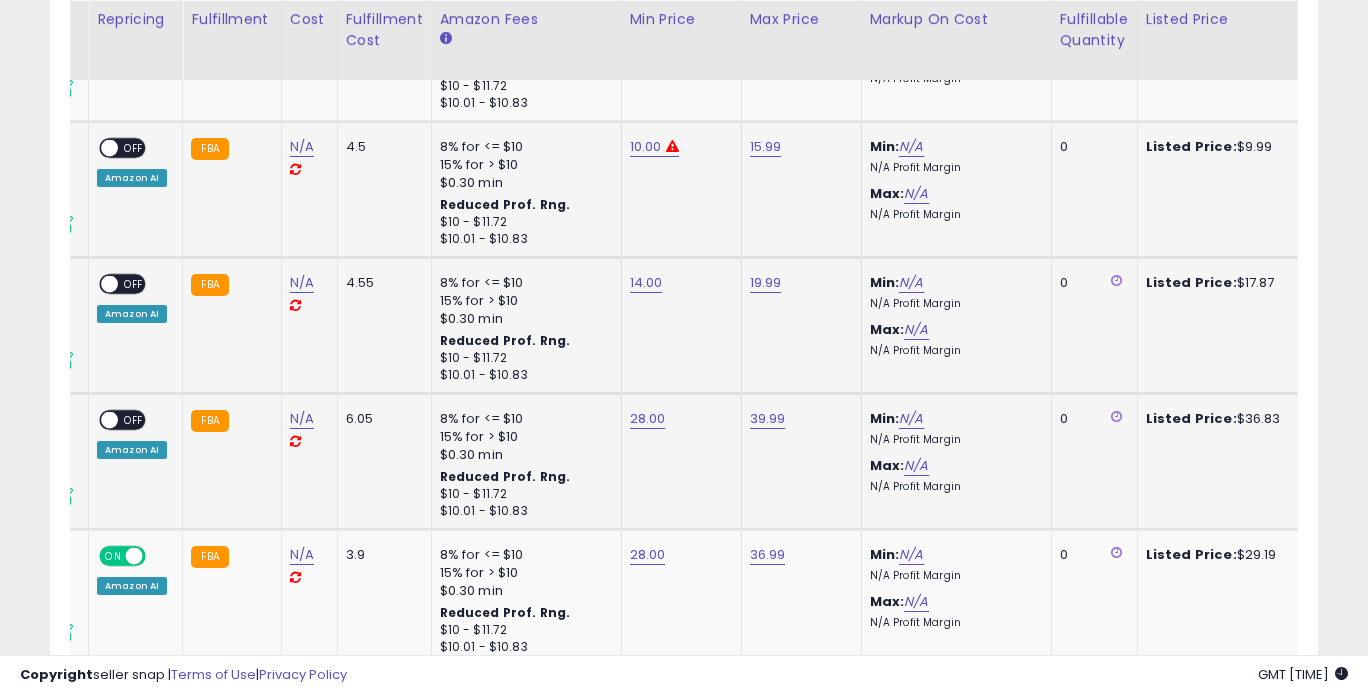 click on "OFF" at bounding box center (134, 419) 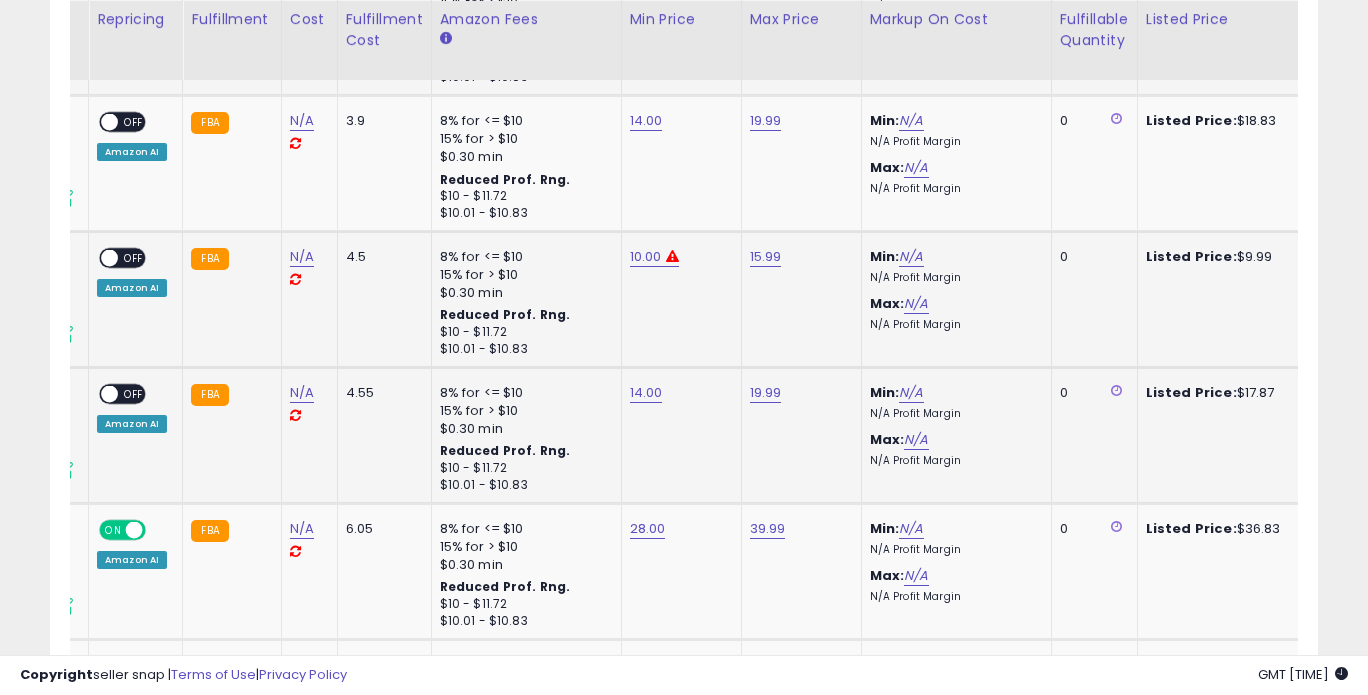 click on "OFF" at bounding box center (134, 393) 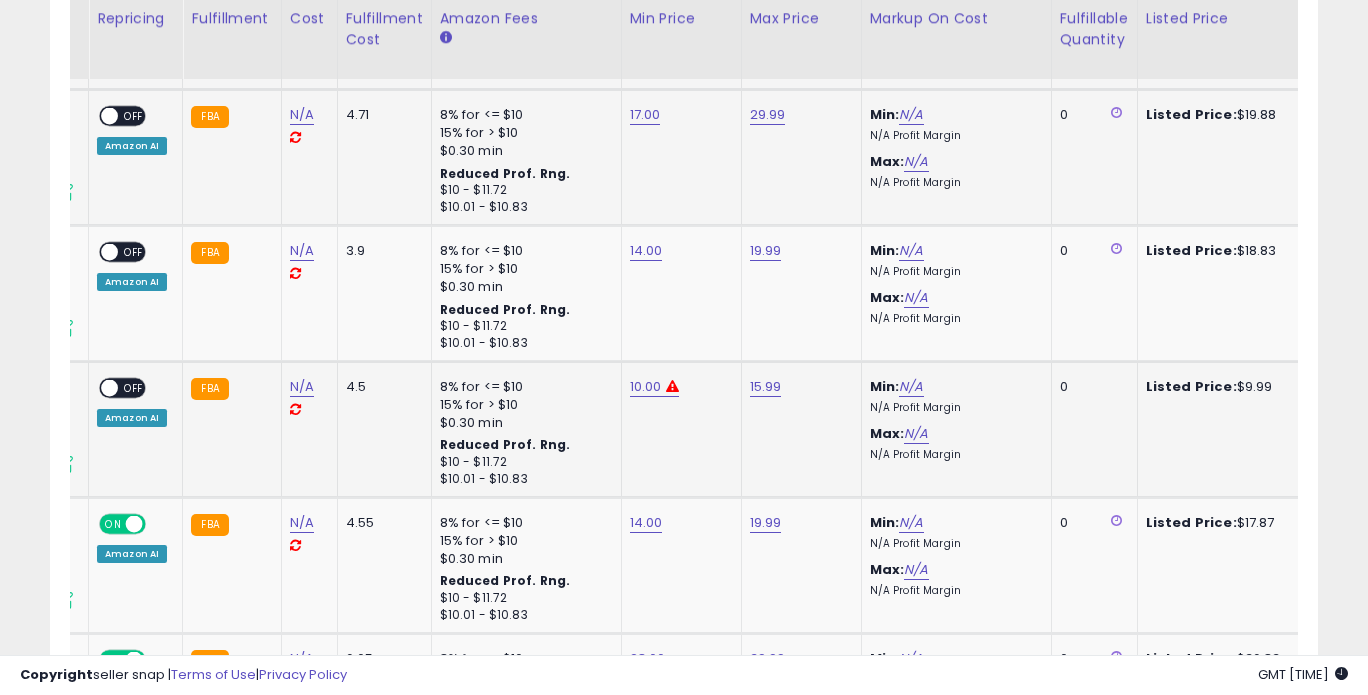 click on "ON   OFF" at bounding box center (122, 387) 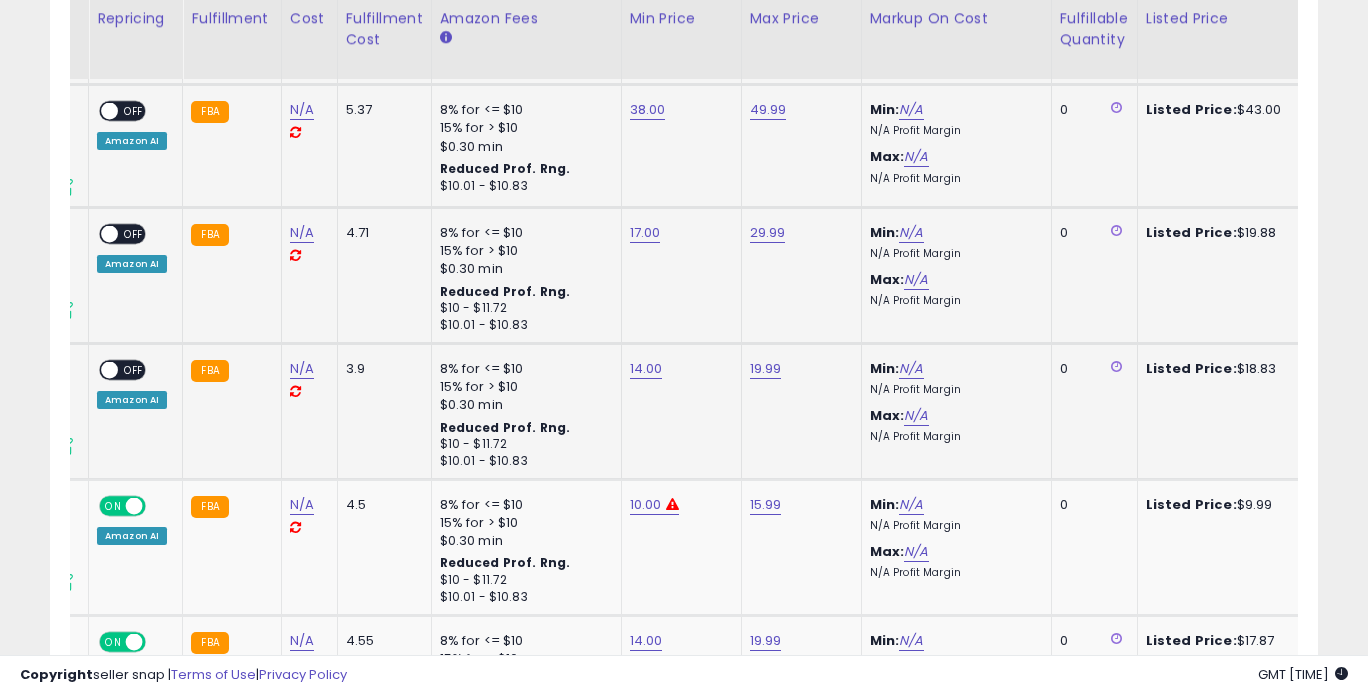 click on "OFF" at bounding box center [134, 370] 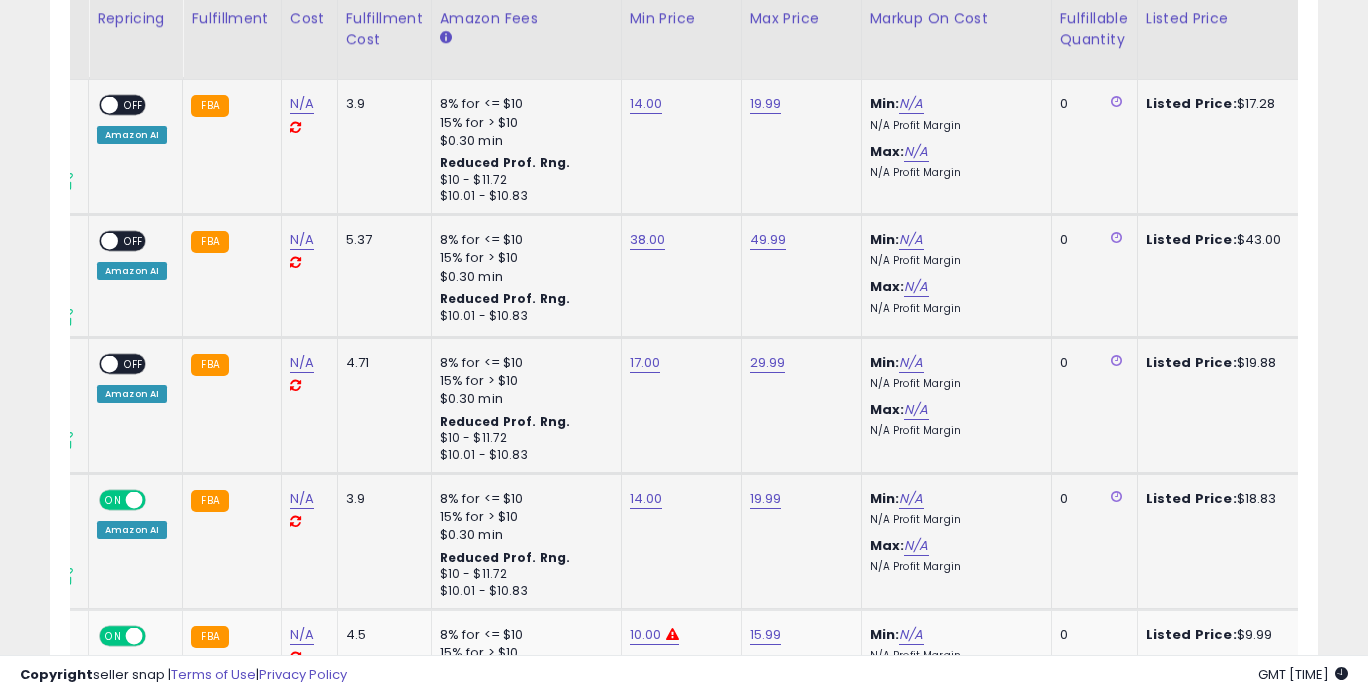 click on "OFF" at bounding box center [134, 364] 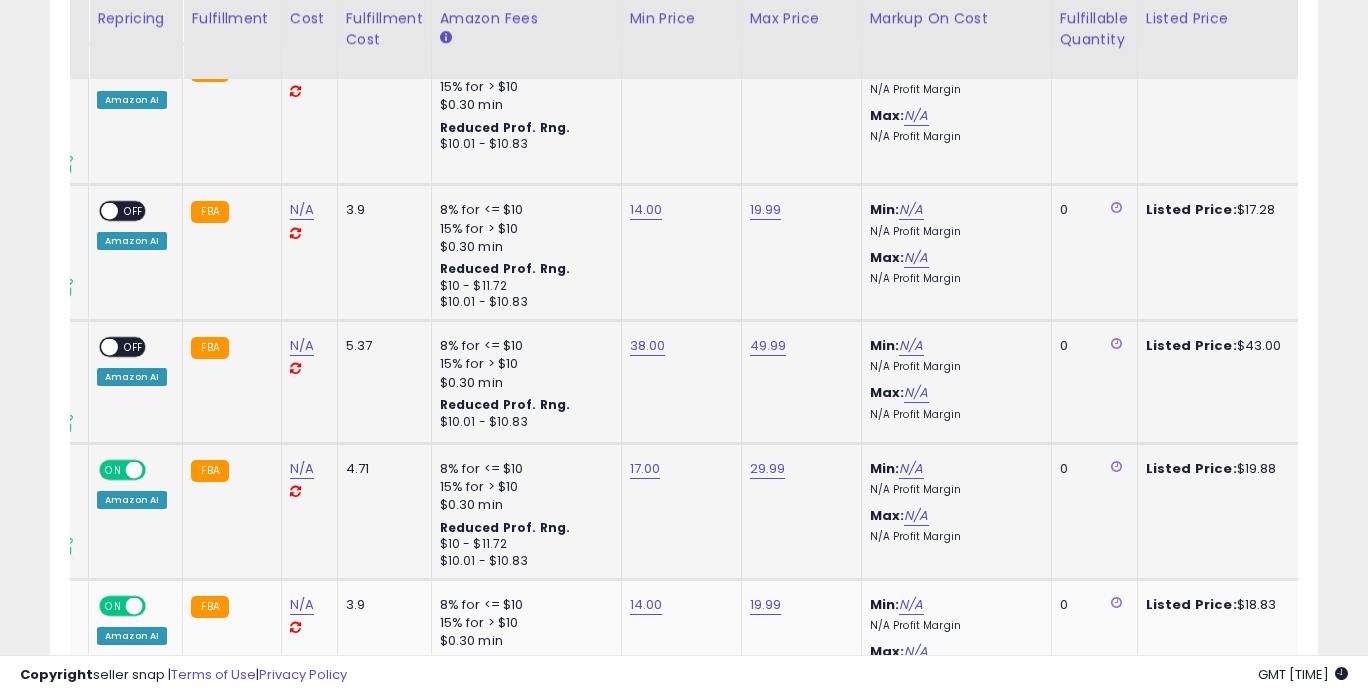 click on "ON   OFF" at bounding box center (100, 347) 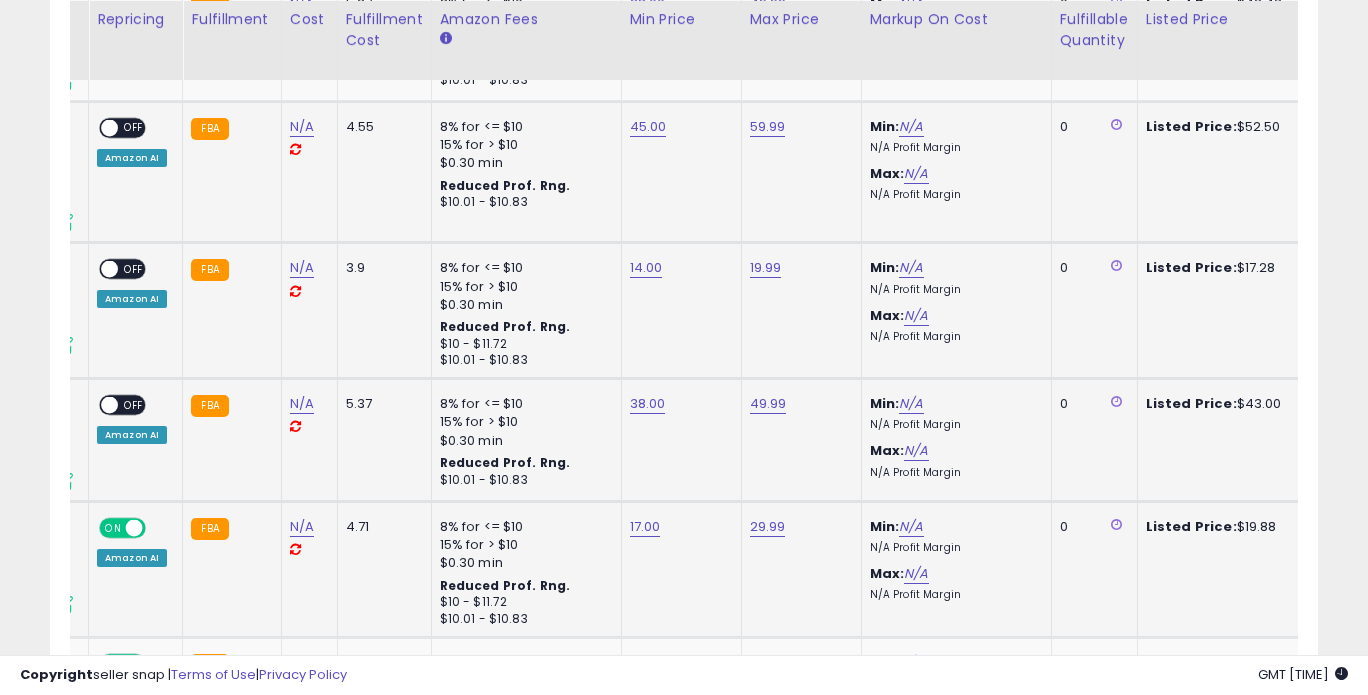 click on "ON   OFF" at bounding box center [122, 405] 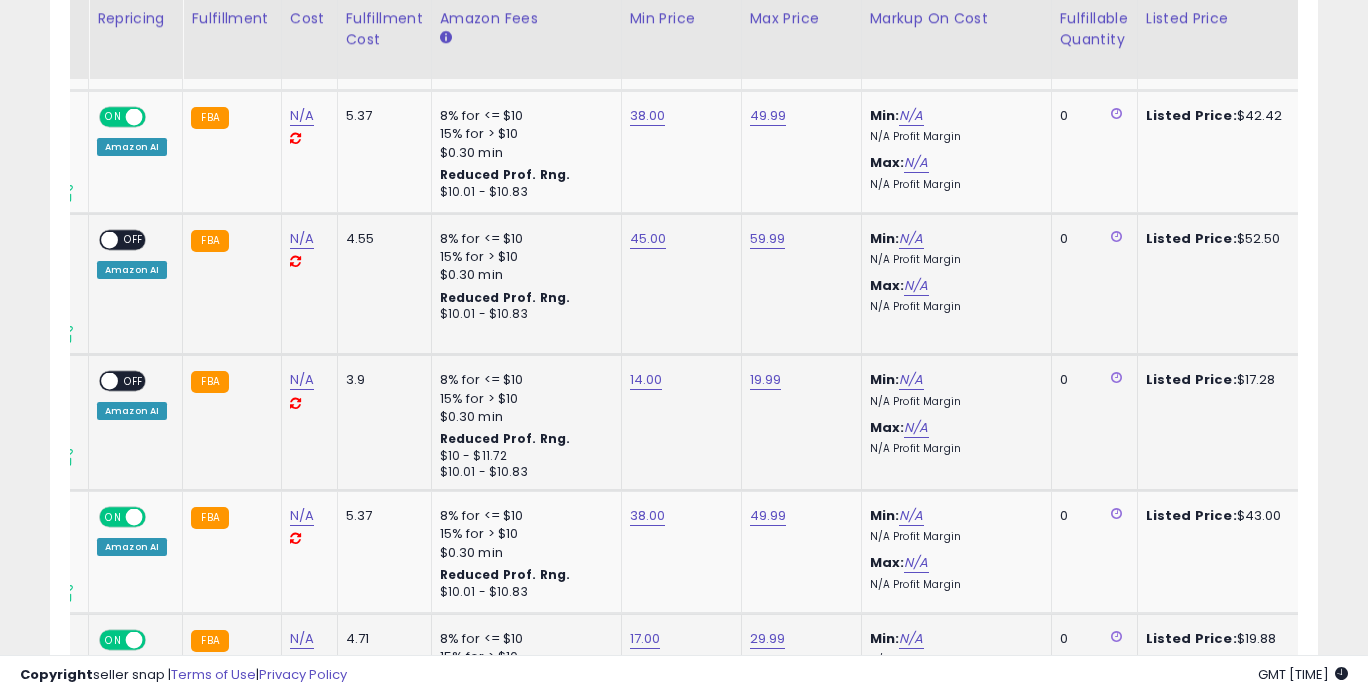 click on "OFF" at bounding box center (134, 381) 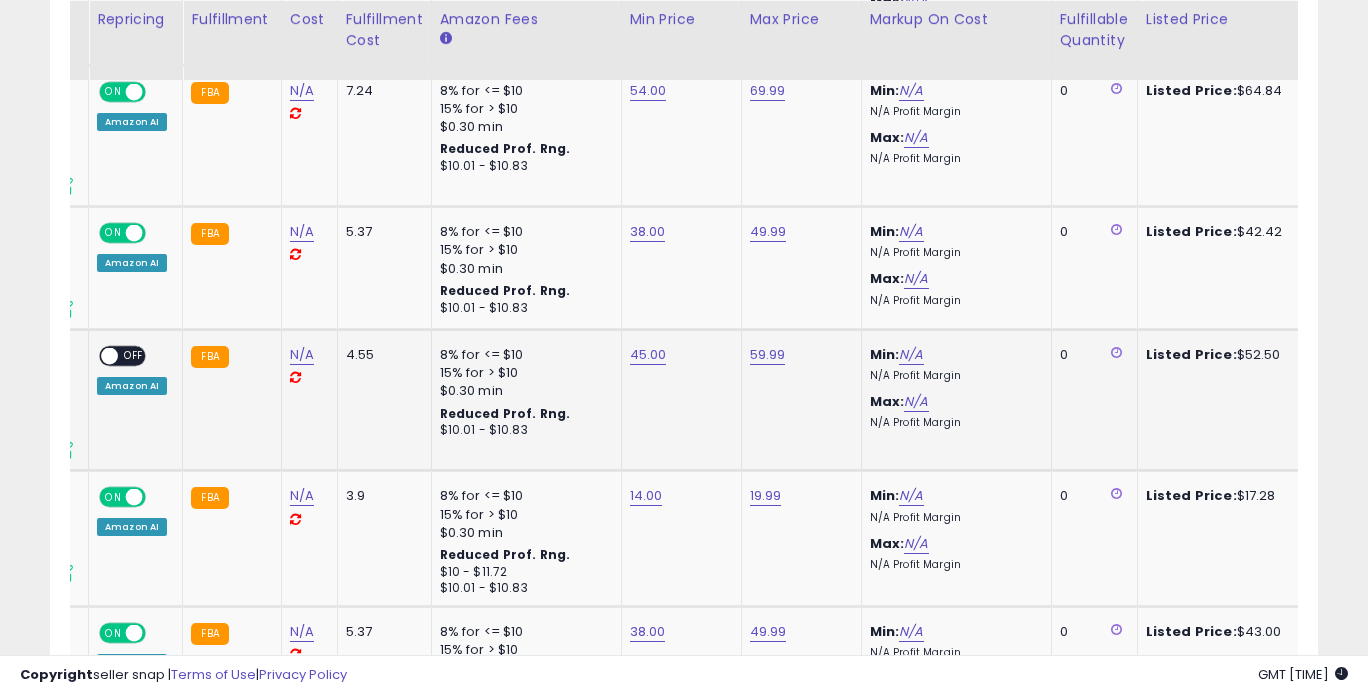 click on "OFF" at bounding box center (134, 356) 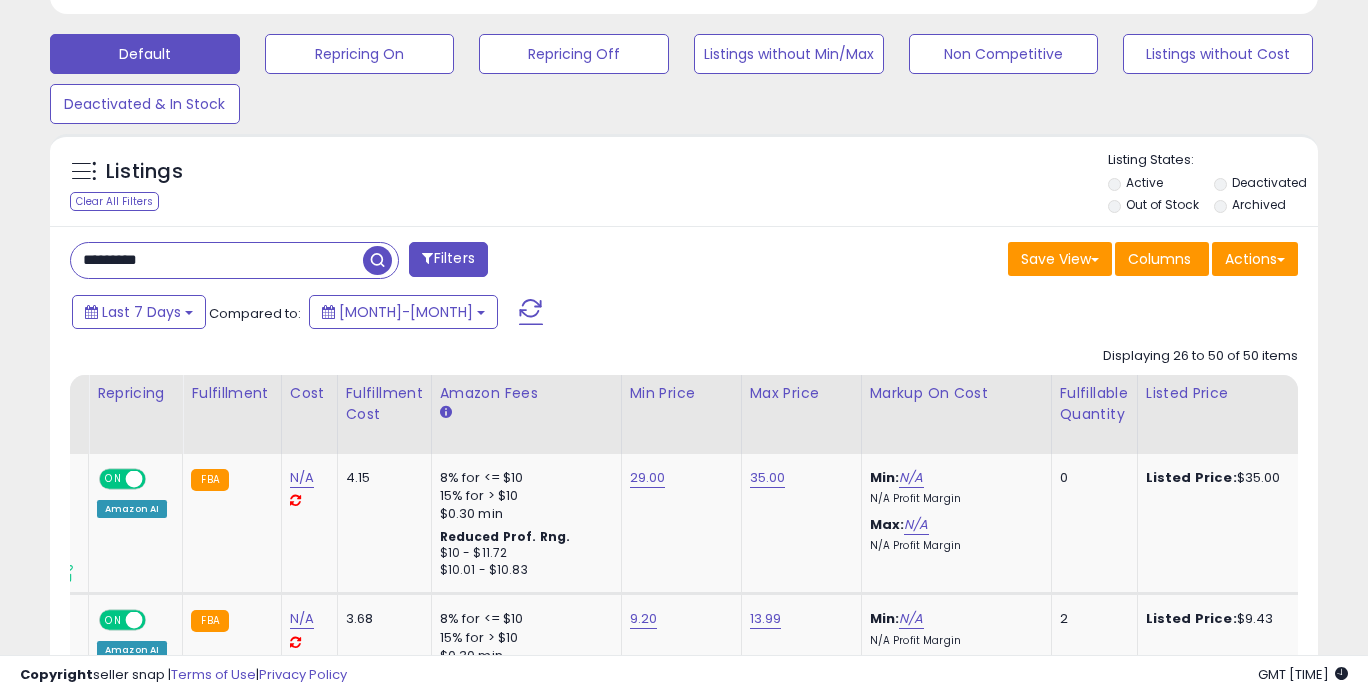 scroll, scrollTop: 590, scrollLeft: 0, axis: vertical 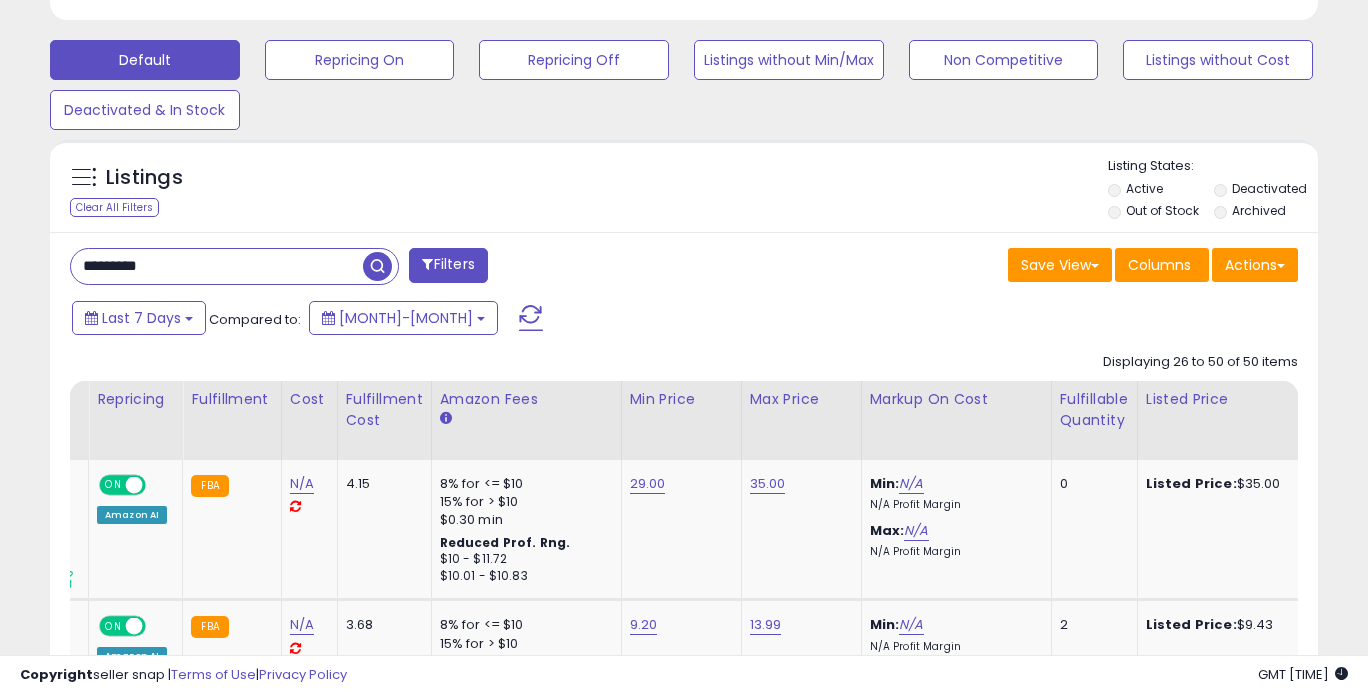 click on "*********" at bounding box center (217, 266) 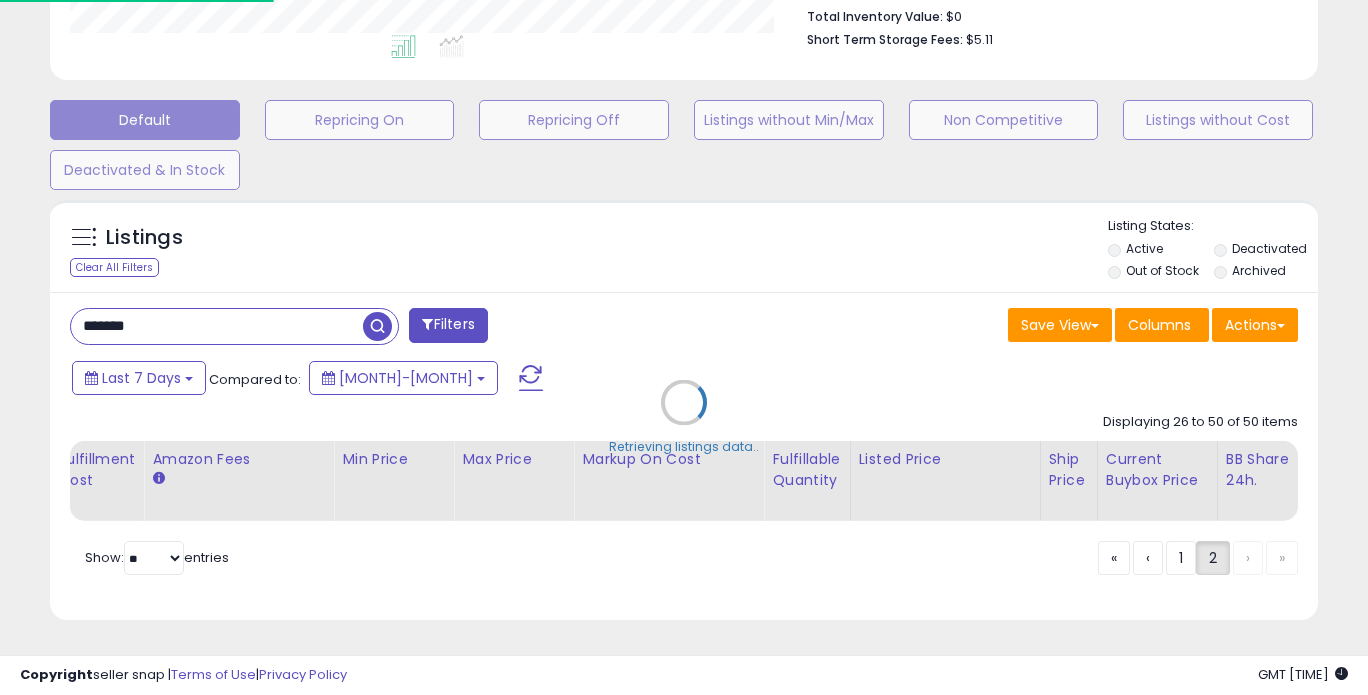 scroll, scrollTop: 524, scrollLeft: 0, axis: vertical 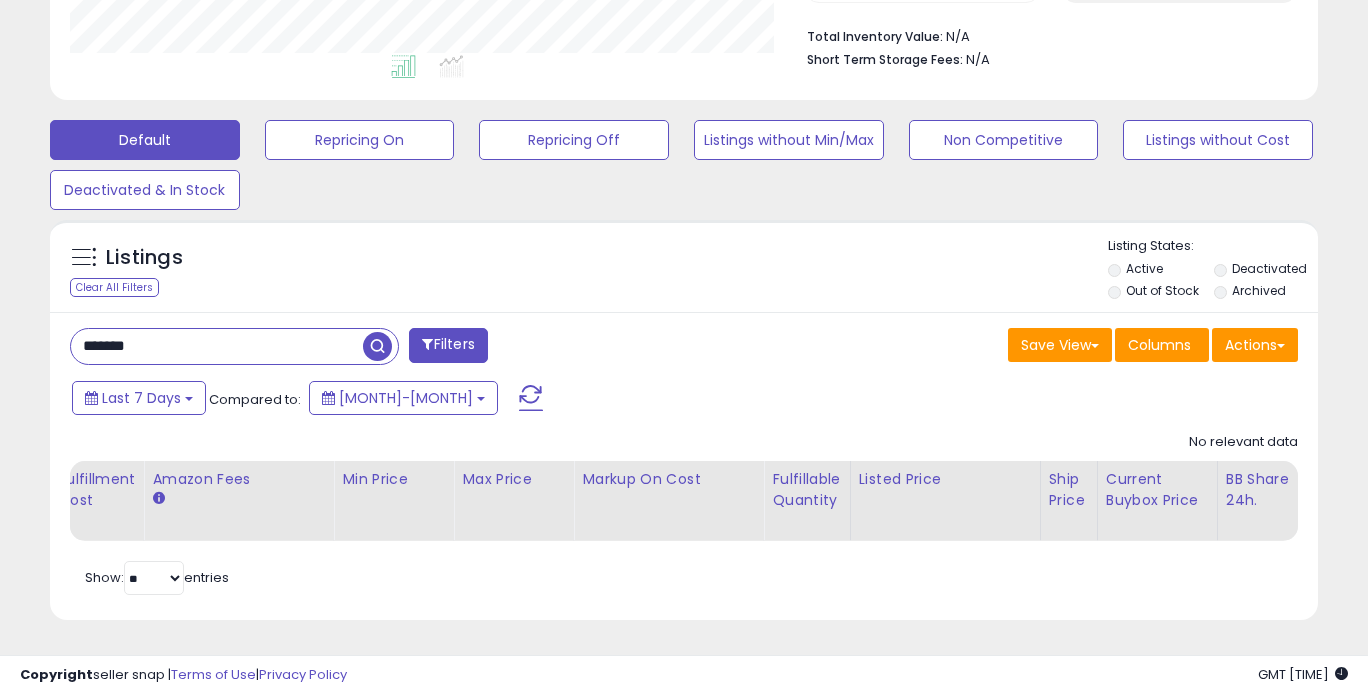 type on "*******" 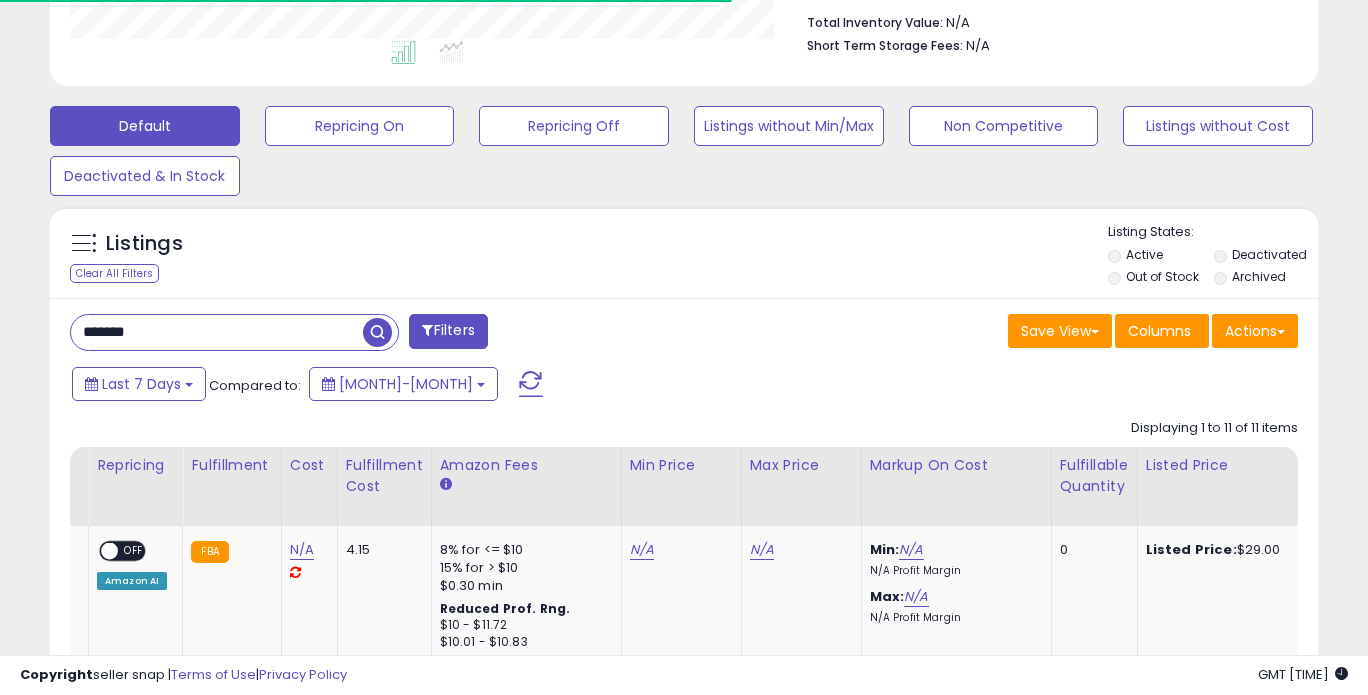 scroll, scrollTop: 410, scrollLeft: 733, axis: both 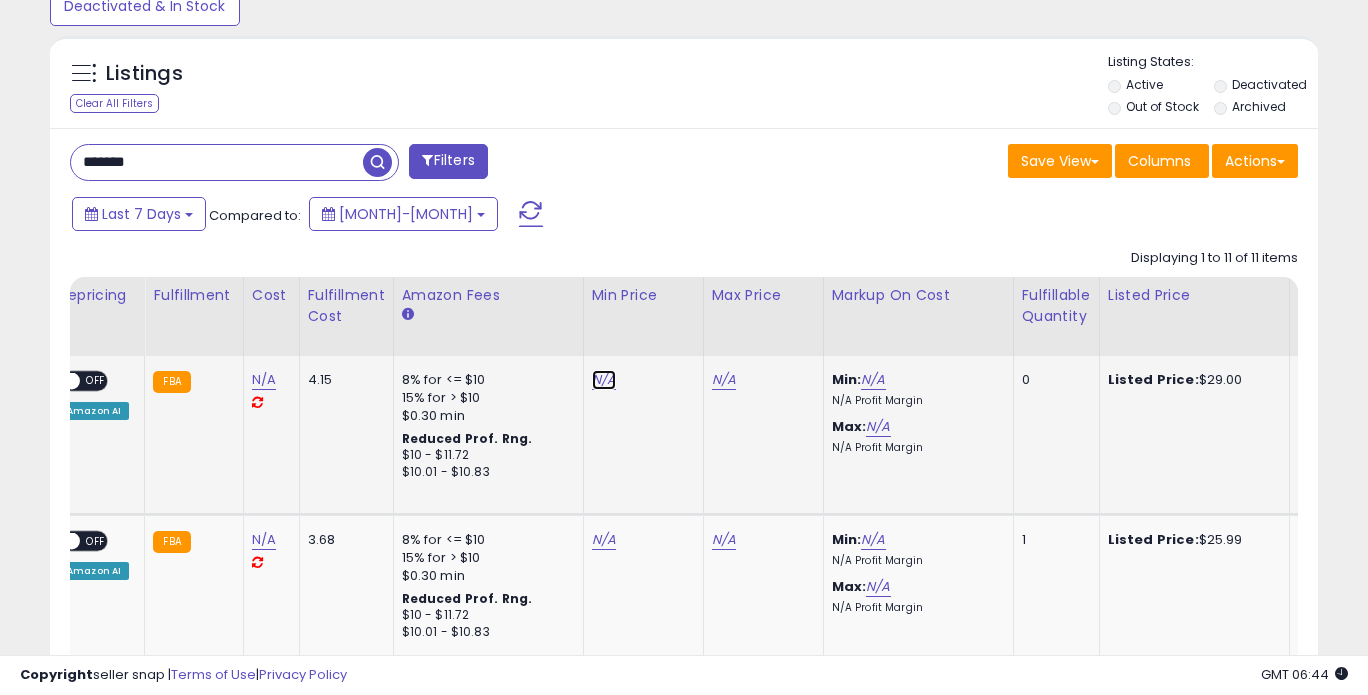 click on "N/A" at bounding box center [604, 380] 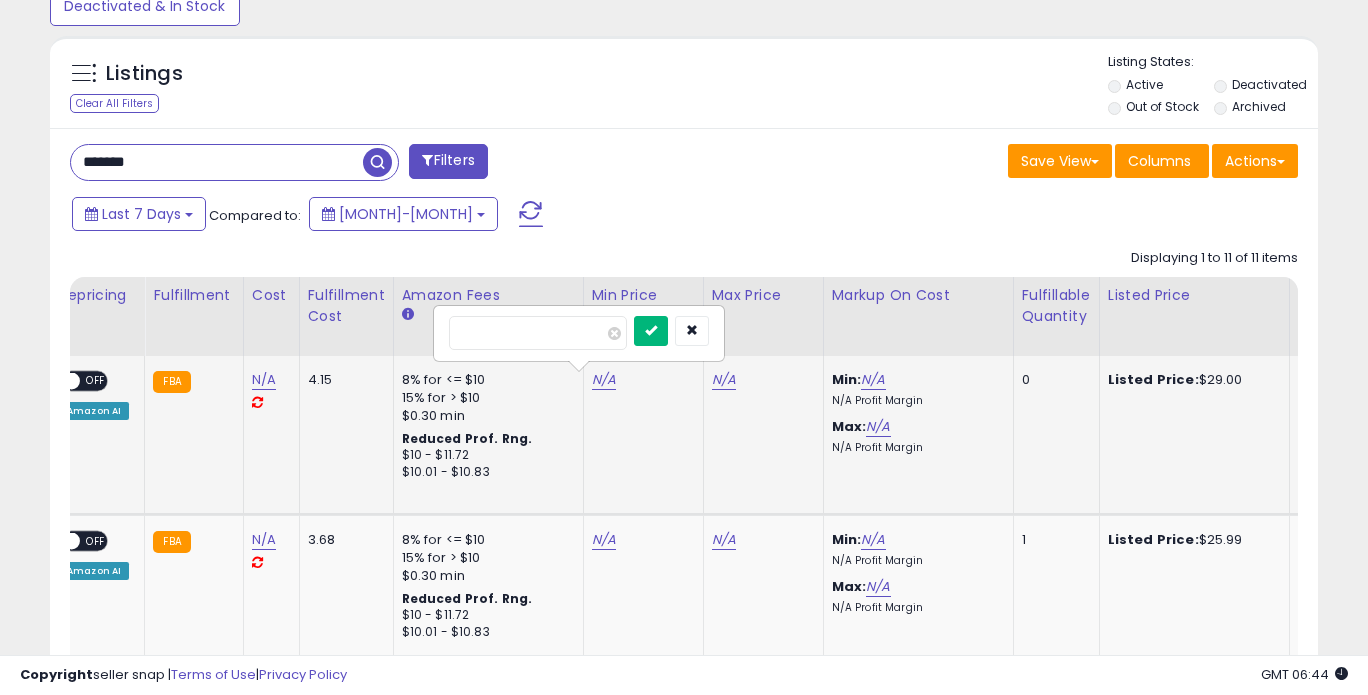 type on "*****" 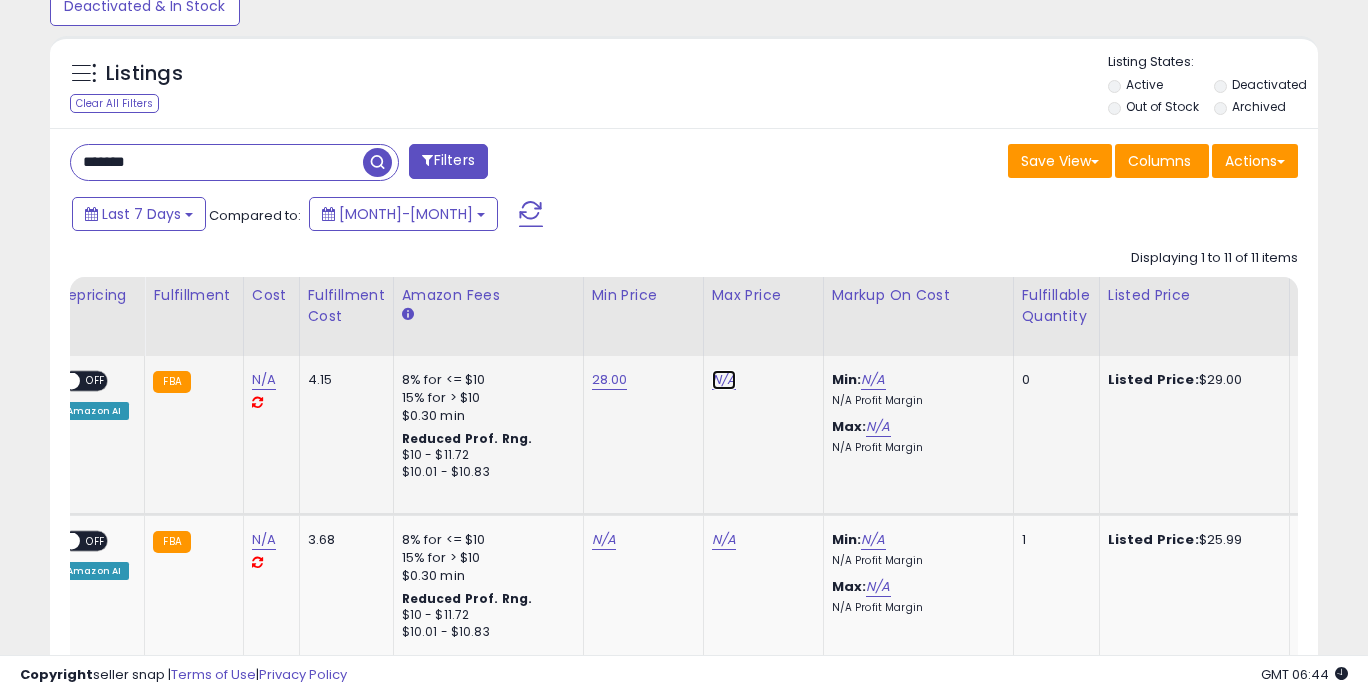 click on "N/A" at bounding box center [724, 380] 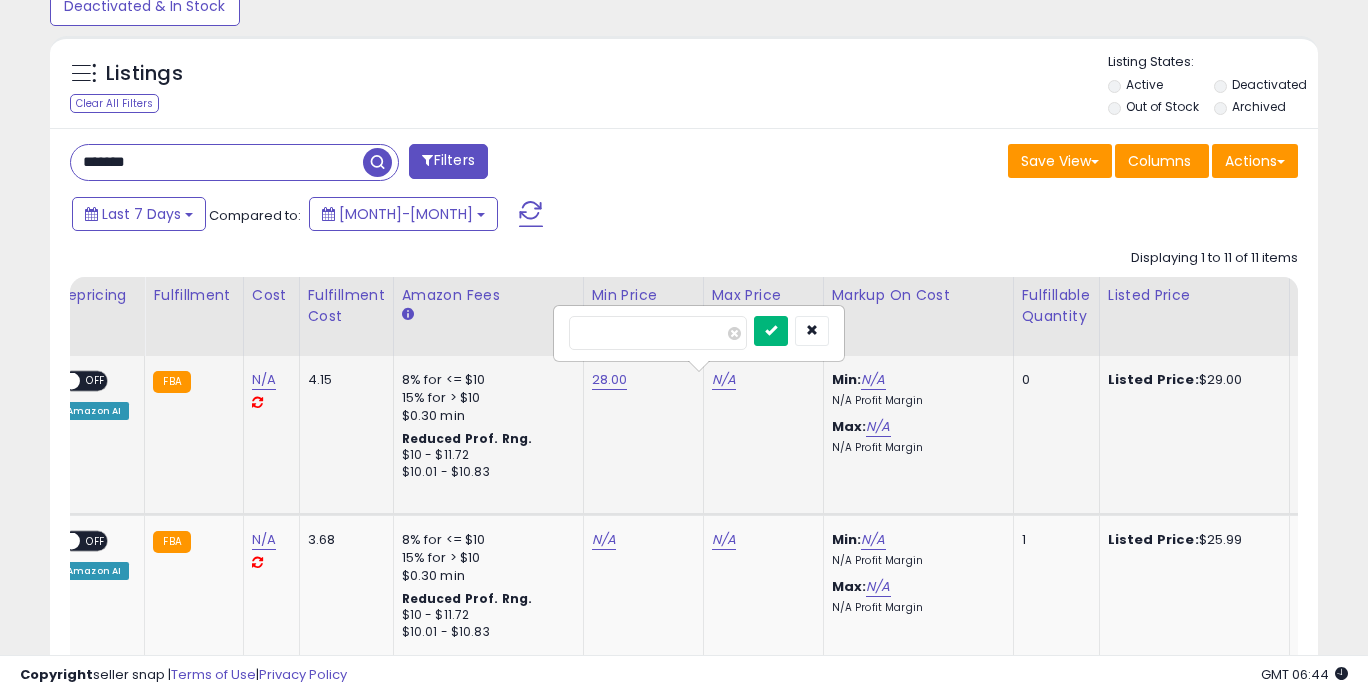 type on "*****" 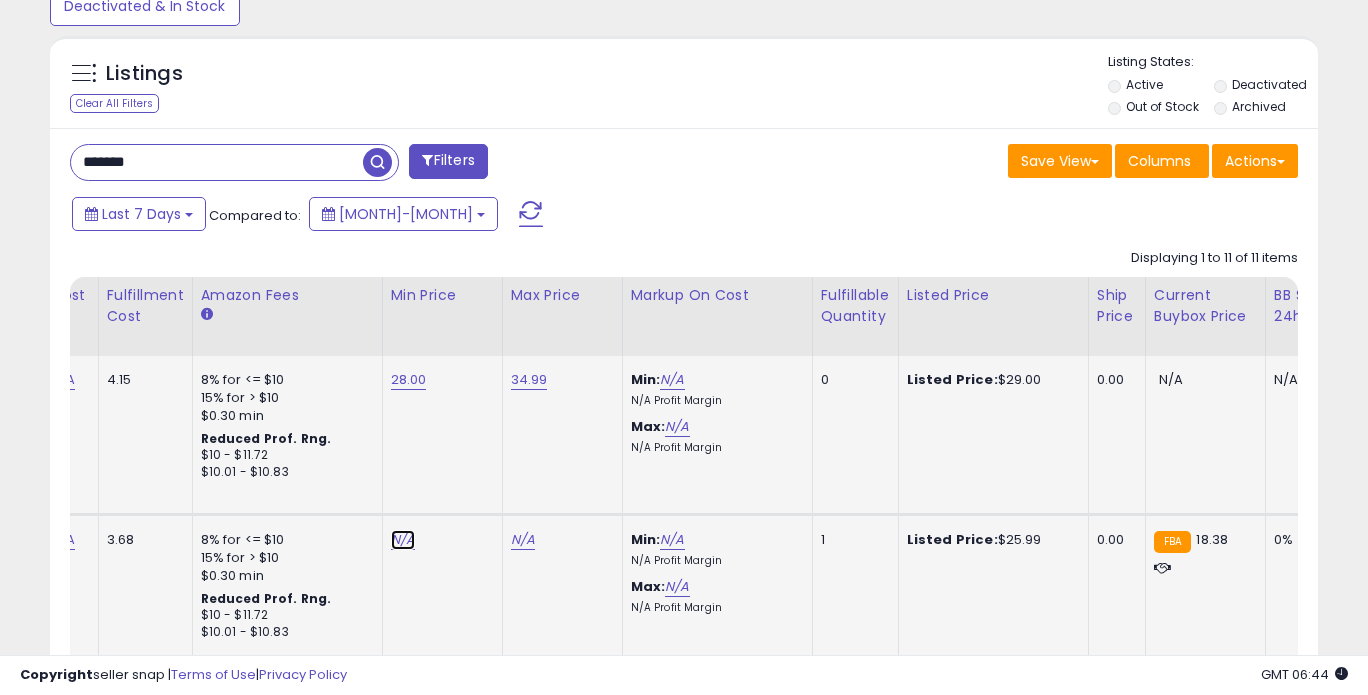 click on "N/A" at bounding box center [403, 540] 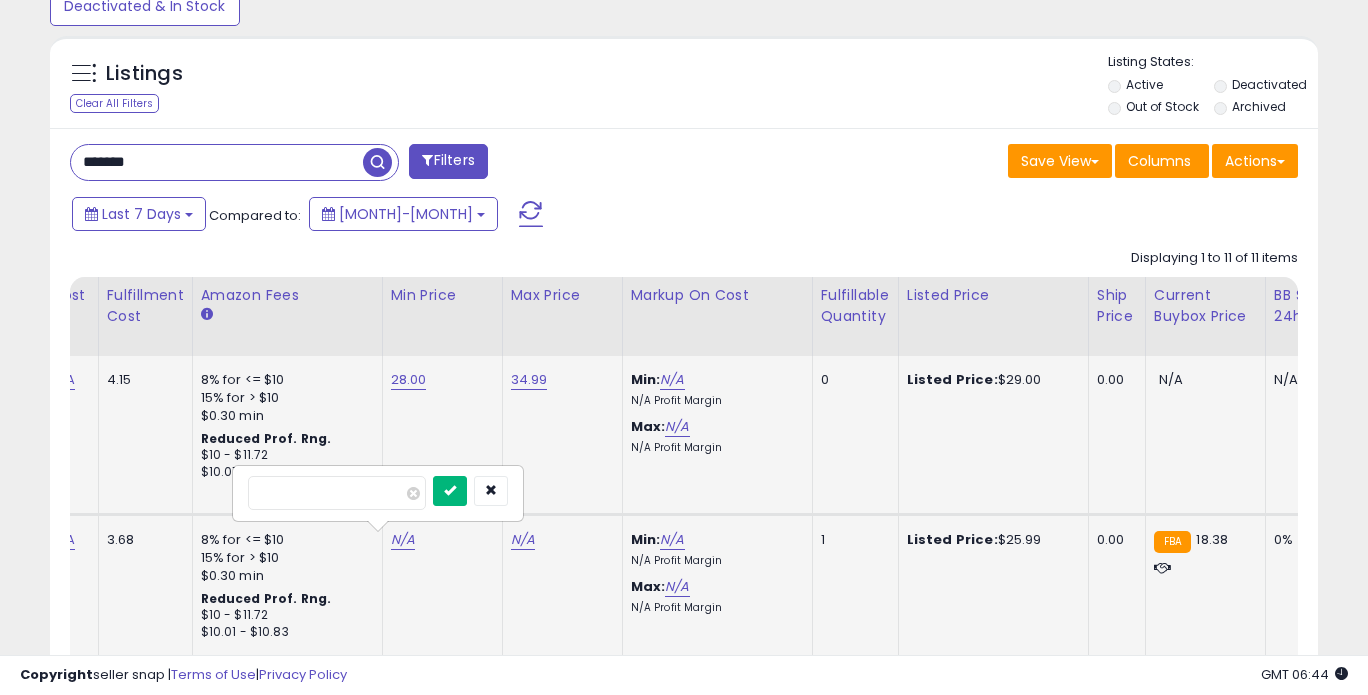 type on "*****" 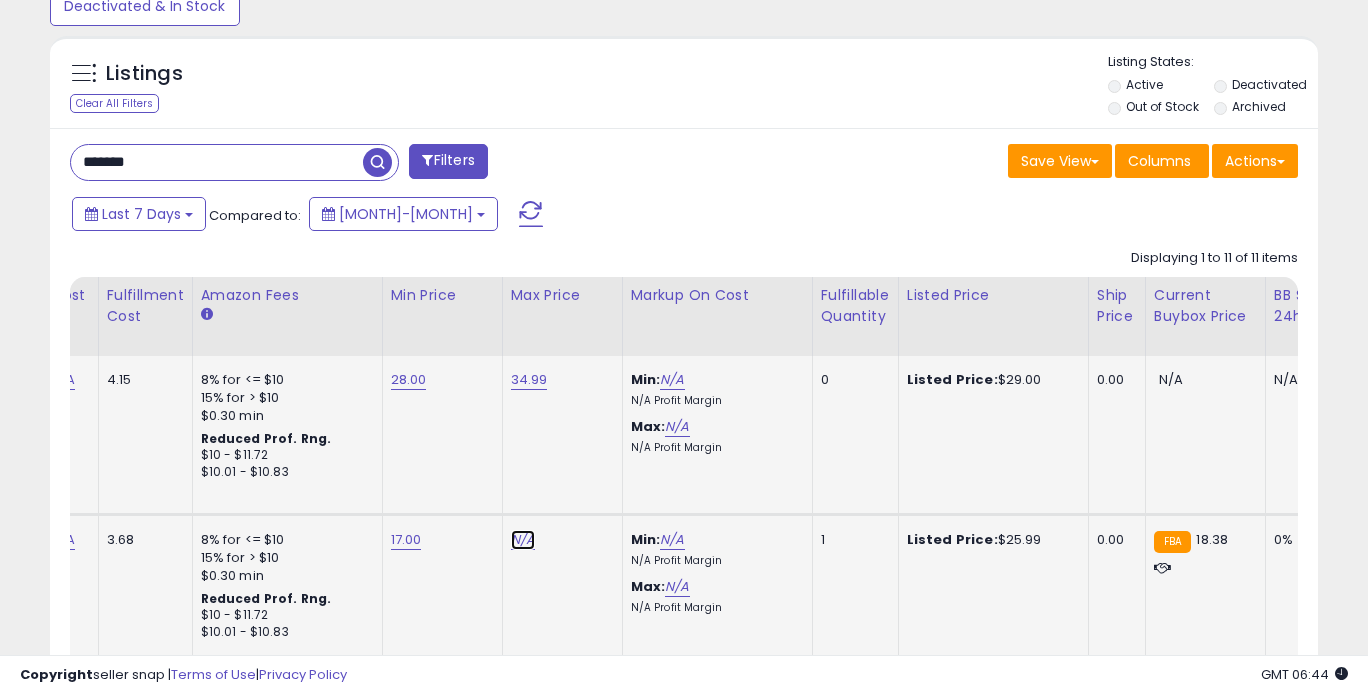 click on "N/A" at bounding box center (523, 540) 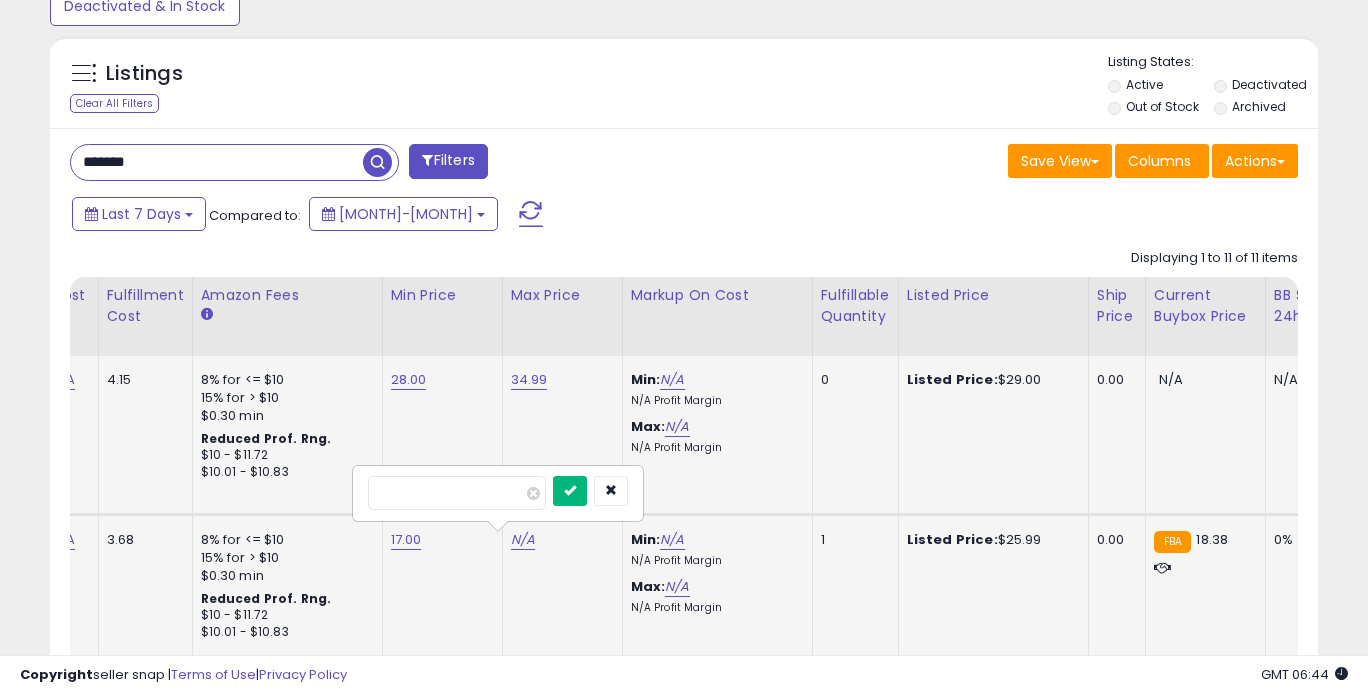 type on "*****" 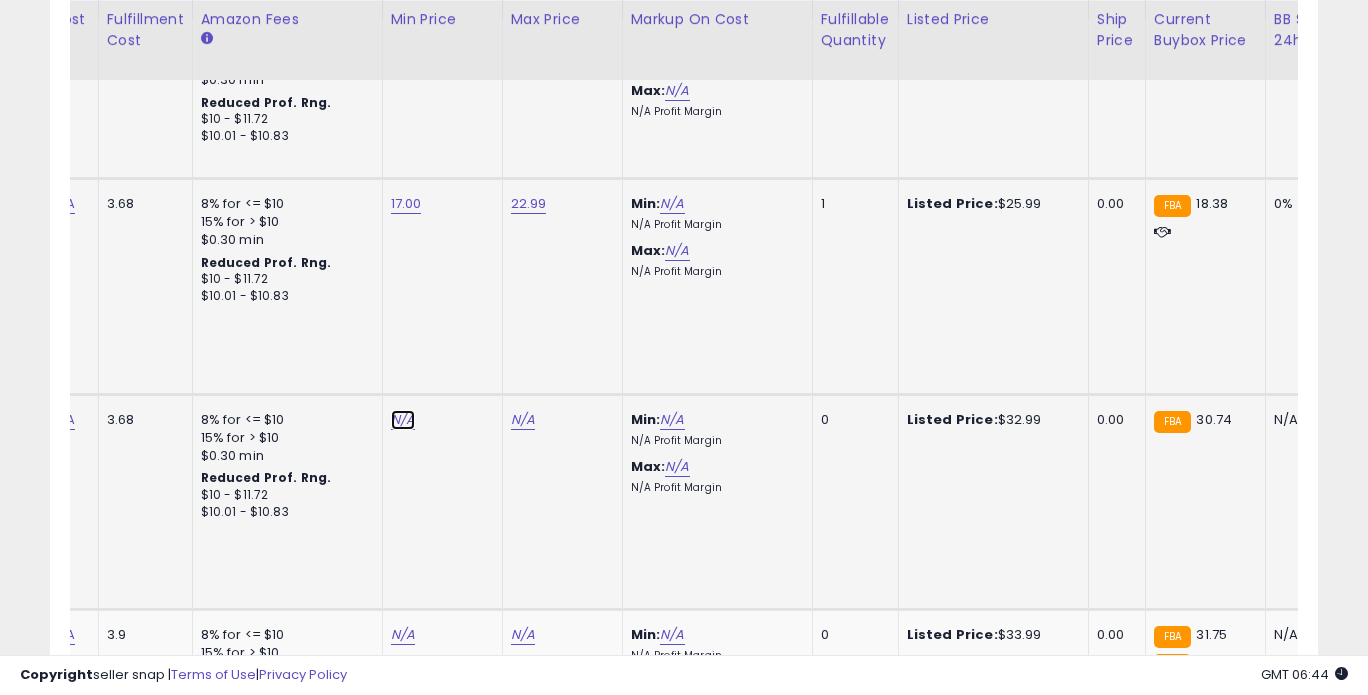 click on "N/A" at bounding box center [403, 420] 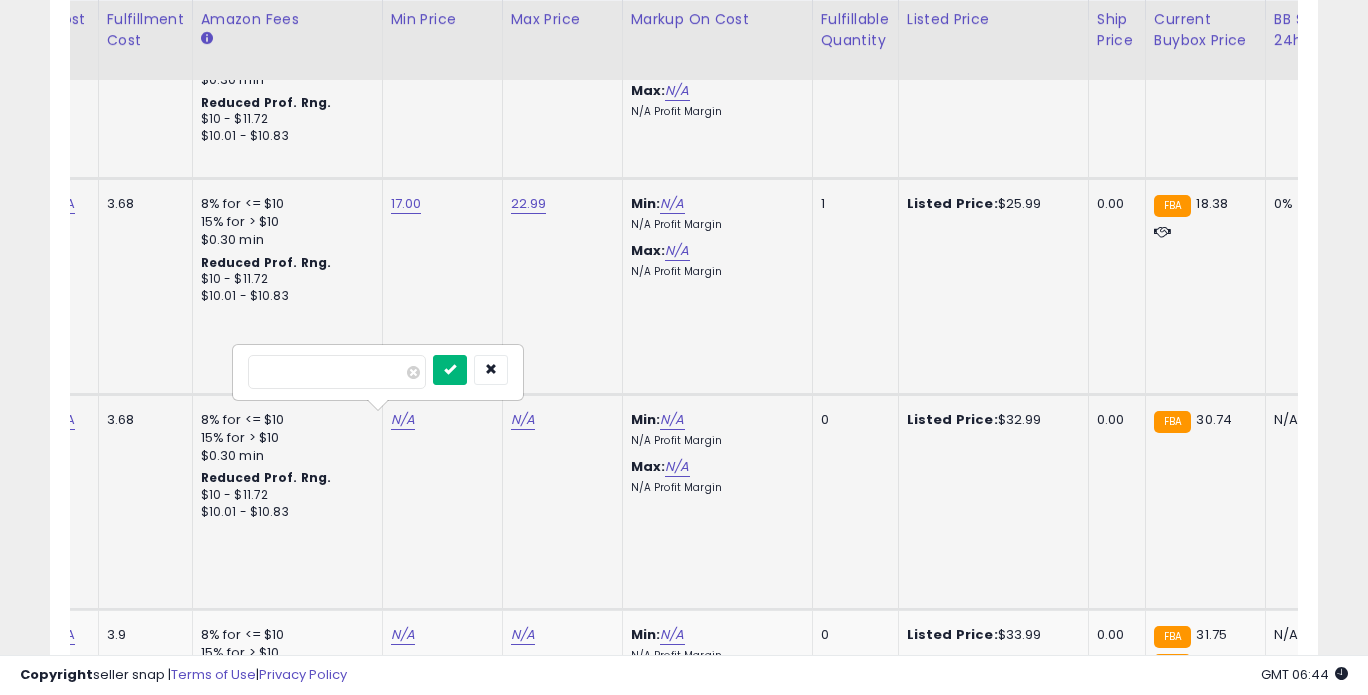 type on "*****" 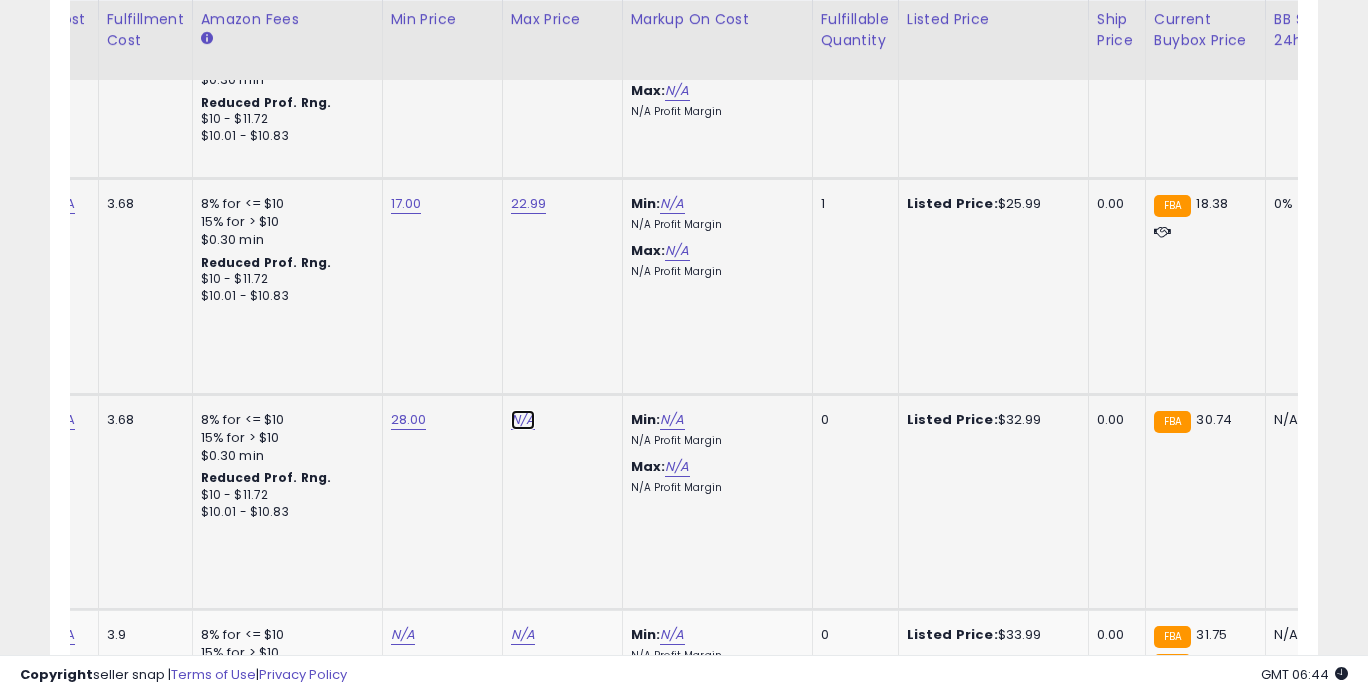click on "N/A" at bounding box center [523, 420] 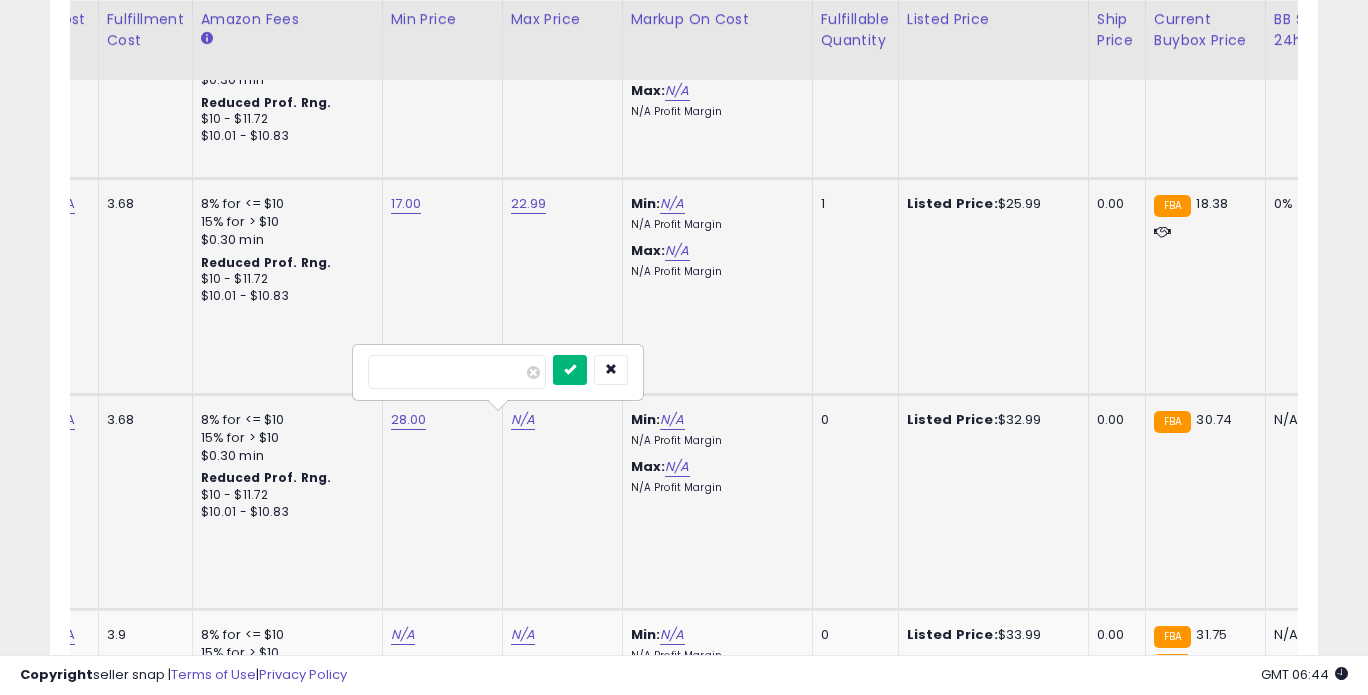 type on "*****" 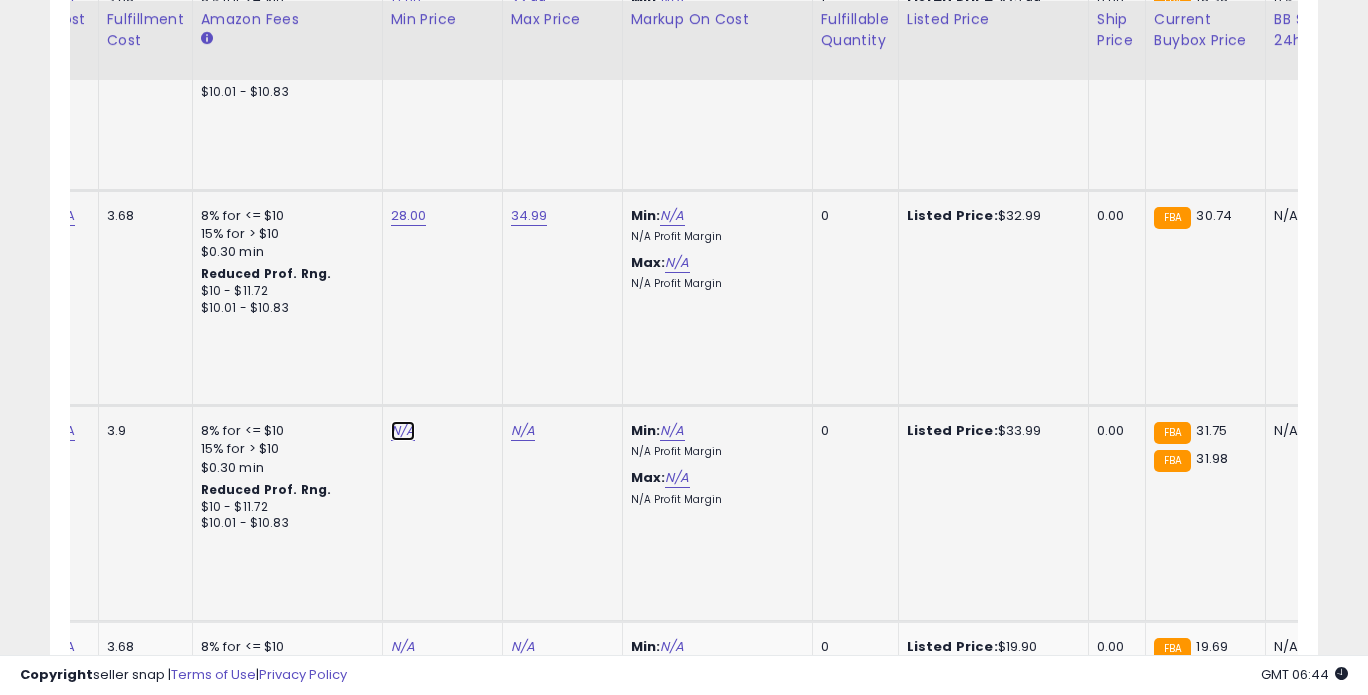 click on "N/A" at bounding box center (403, 431) 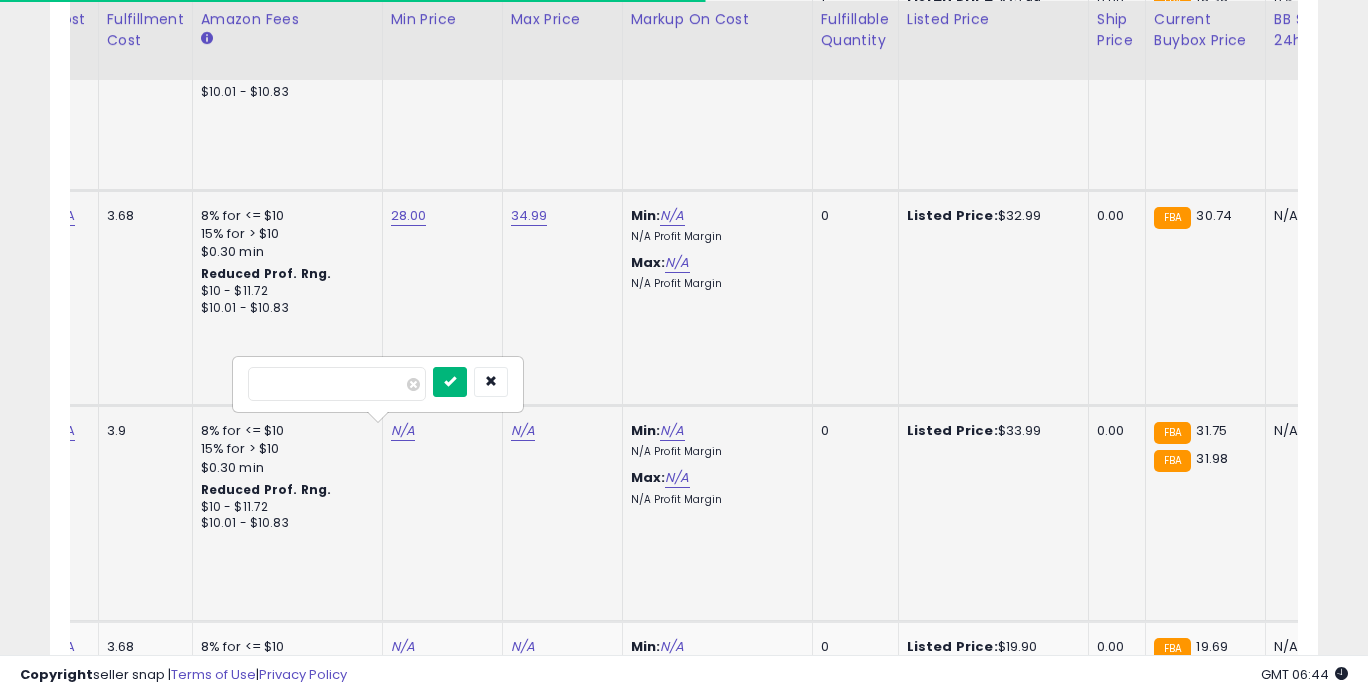 type on "*****" 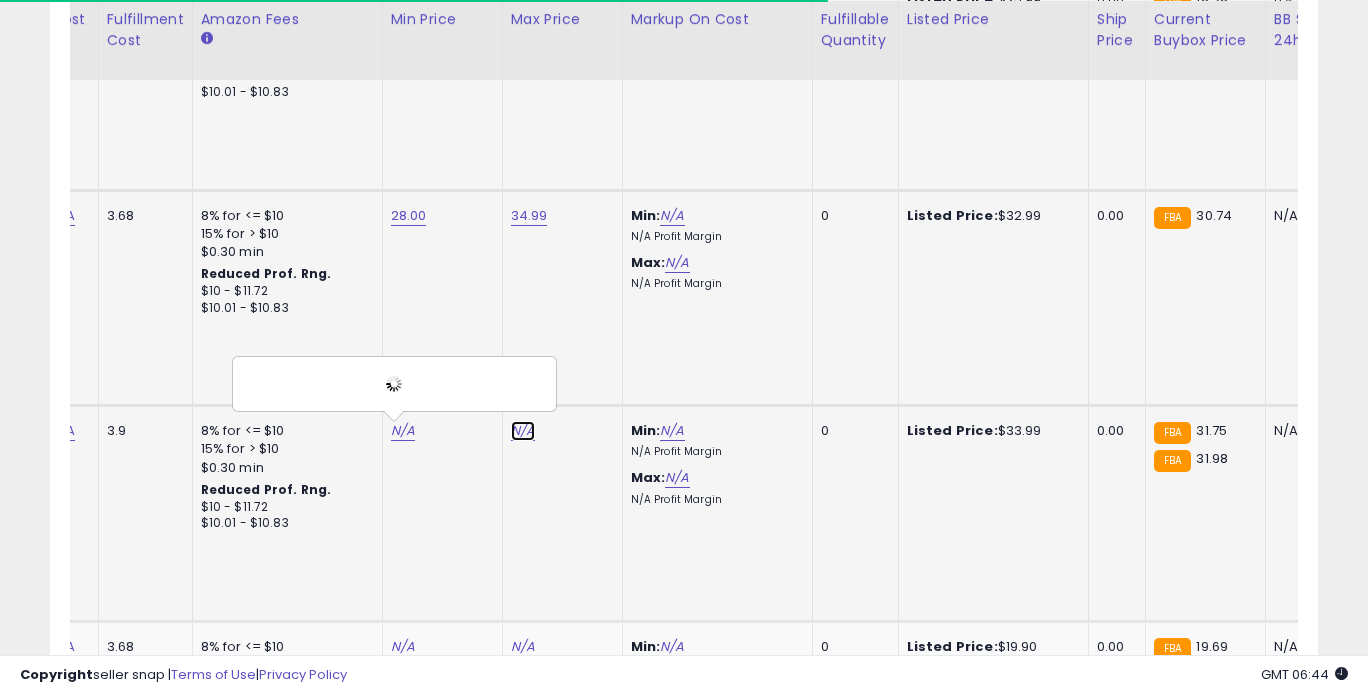 click on "N/A" at bounding box center [523, 431] 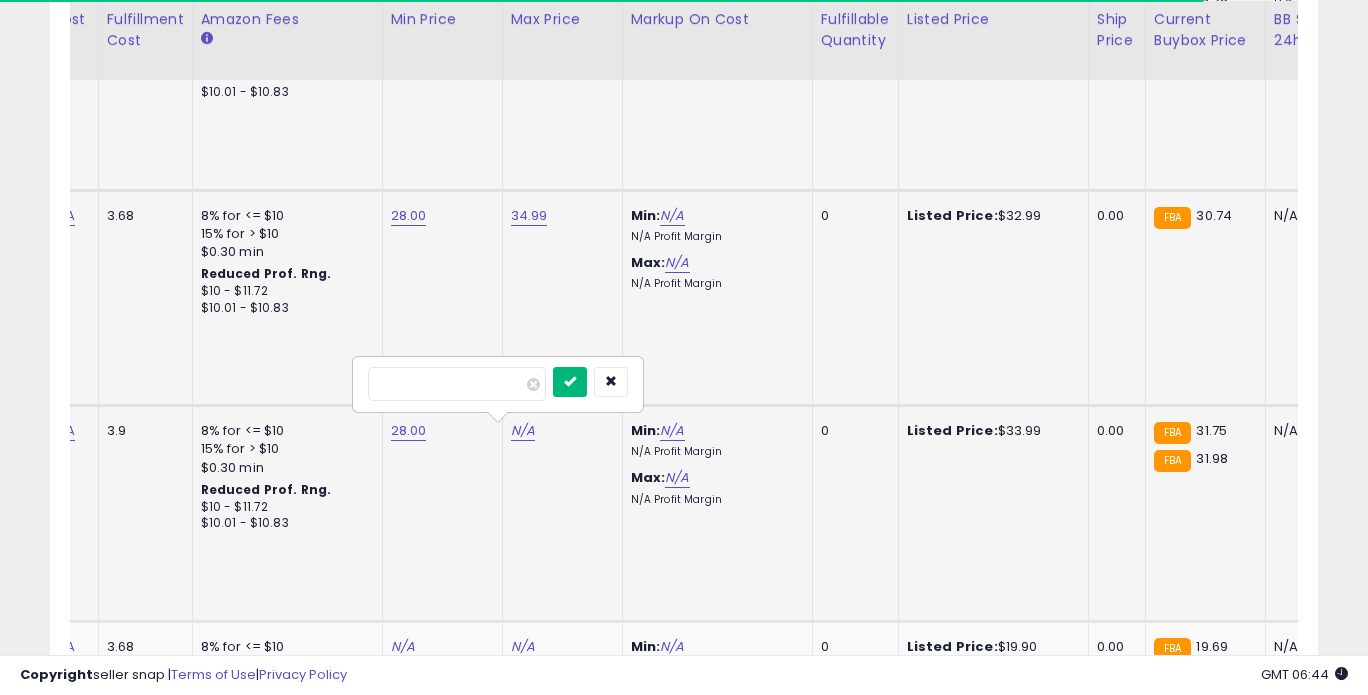 type on "*****" 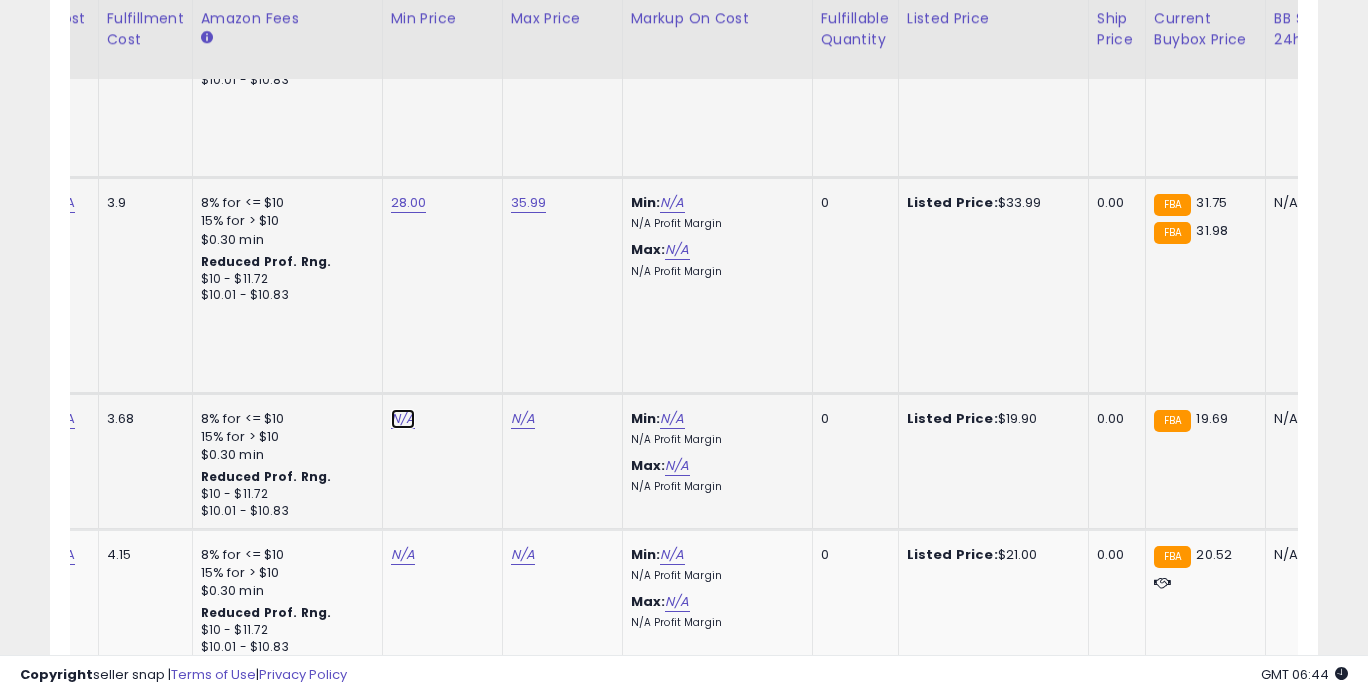click on "N/A" at bounding box center (403, 419) 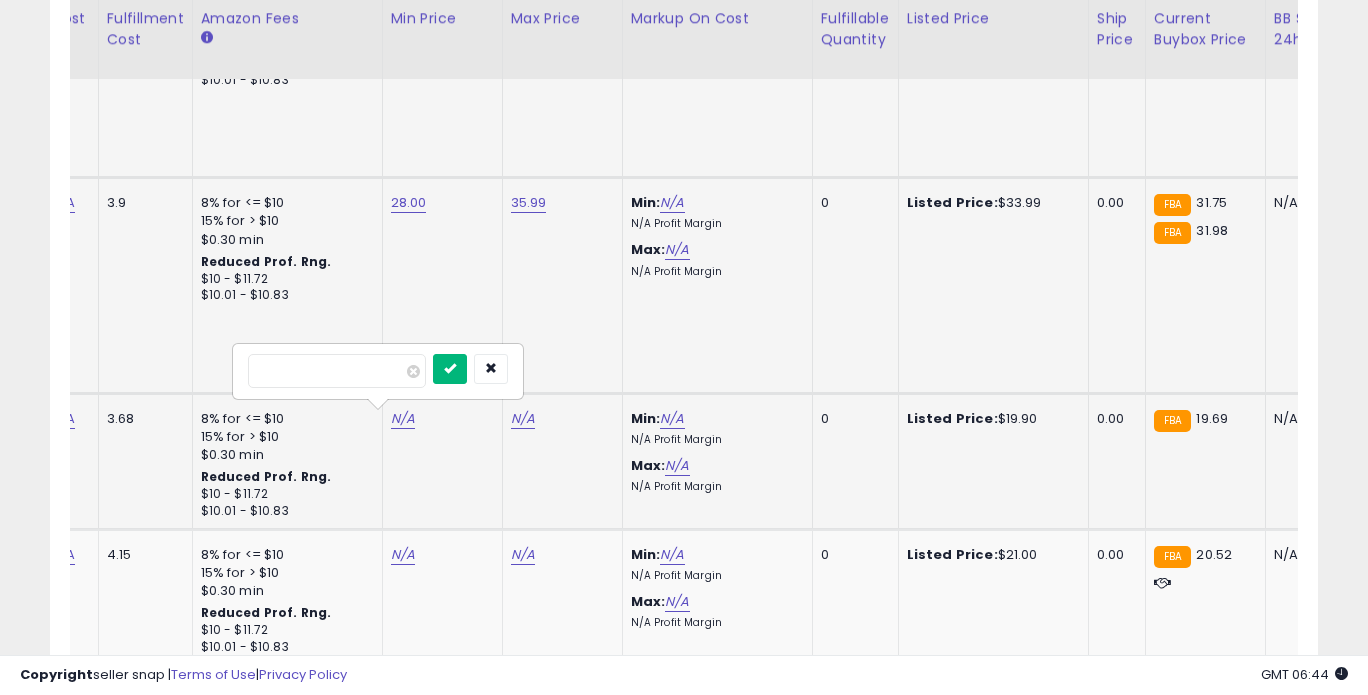 type on "*****" 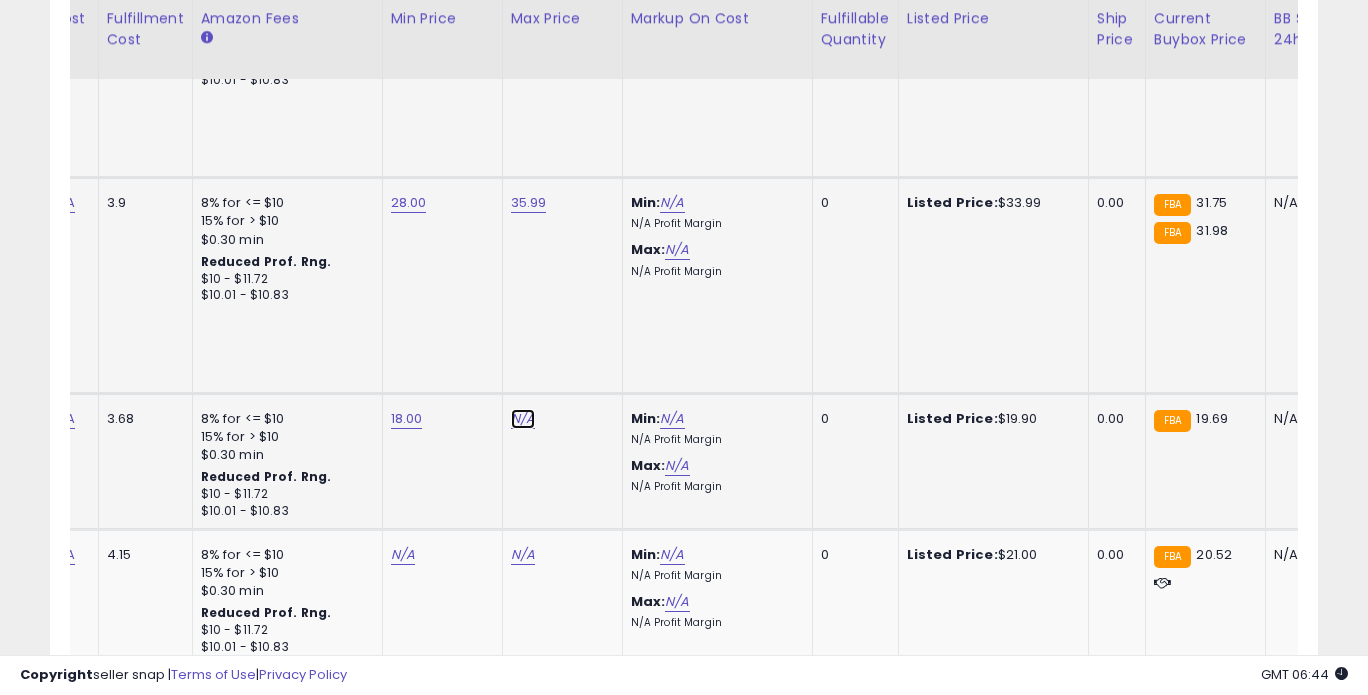 click on "N/A" at bounding box center [523, 419] 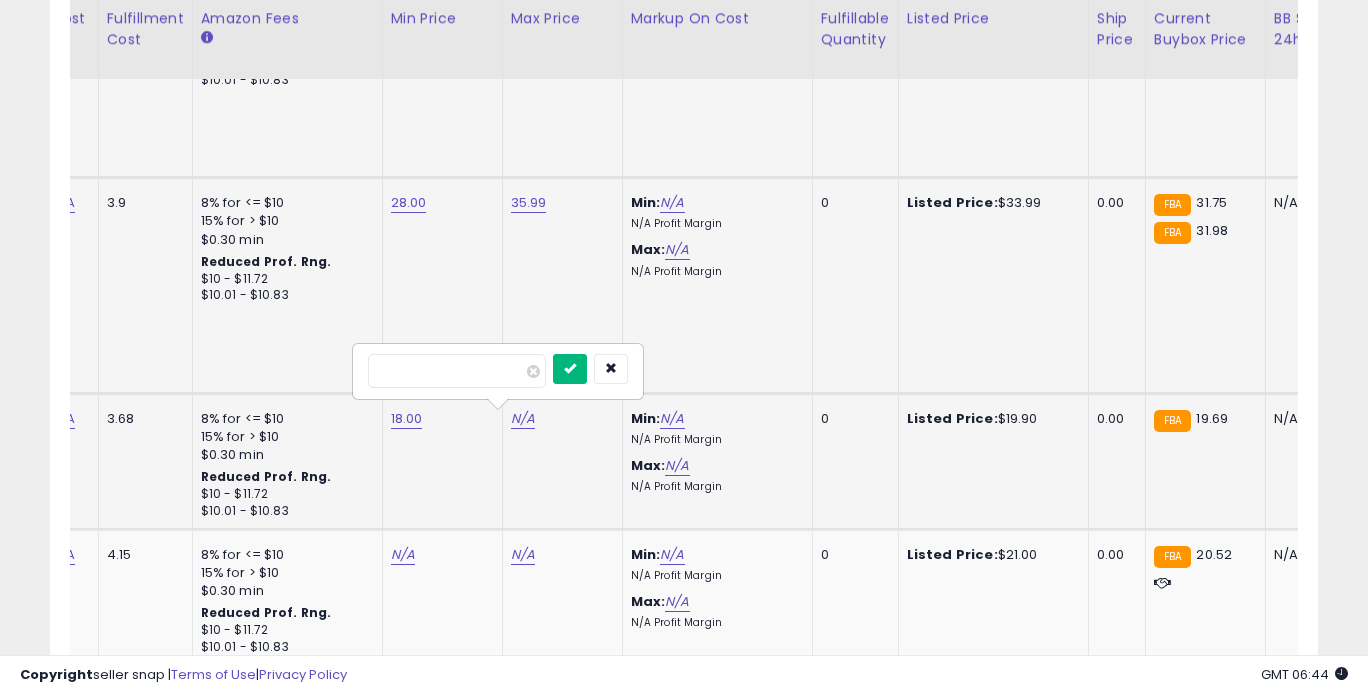 type on "*****" 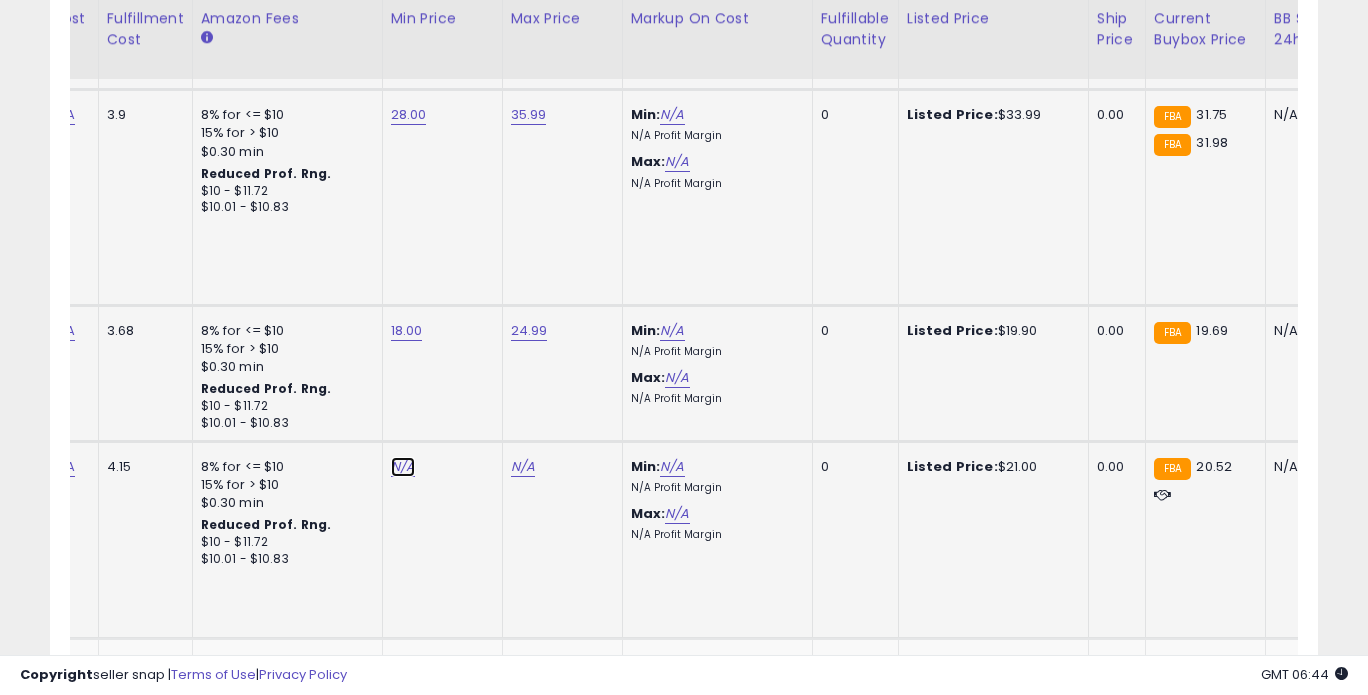 click on "N/A" at bounding box center (403, 467) 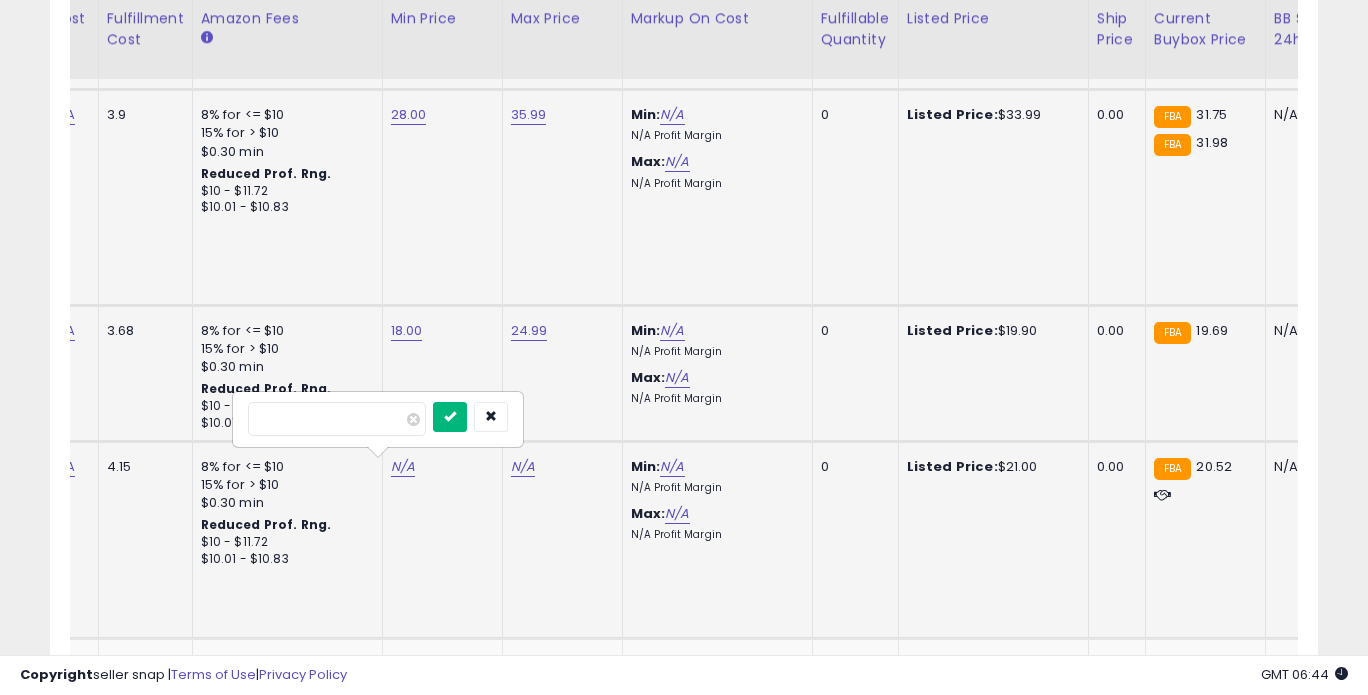 type on "*****" 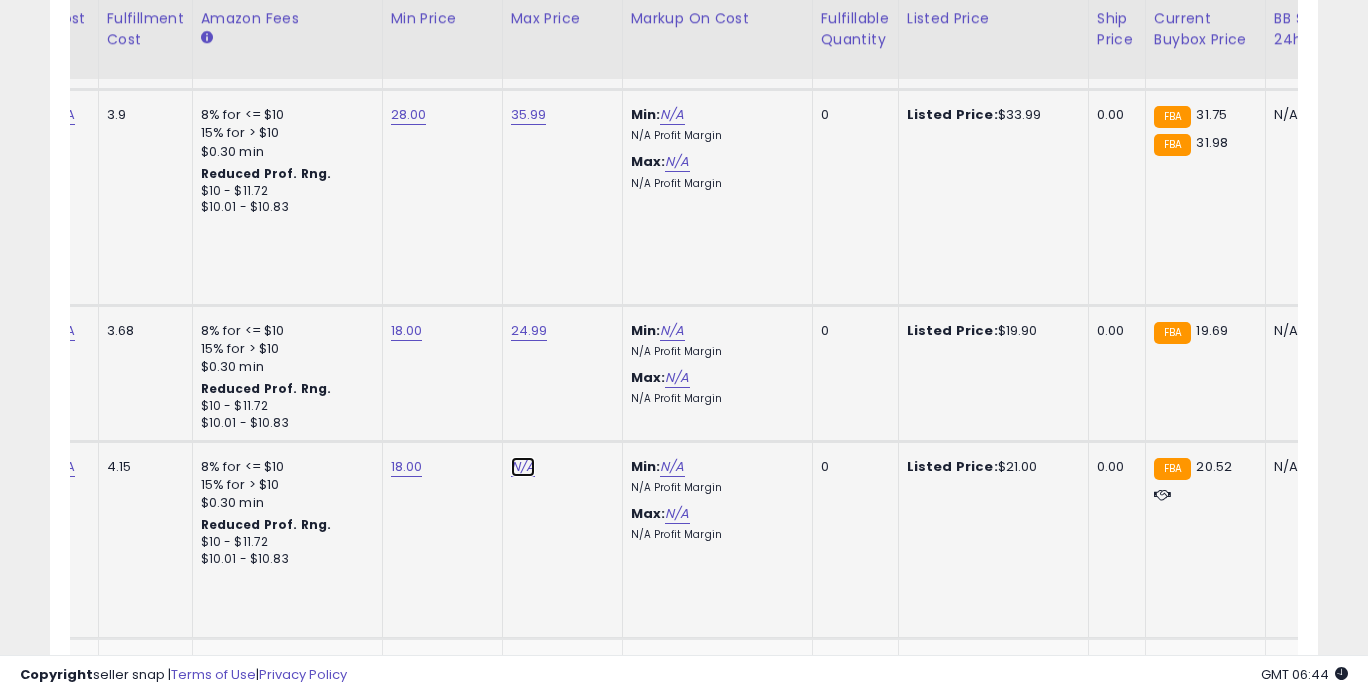 click on "N/A" at bounding box center [523, 467] 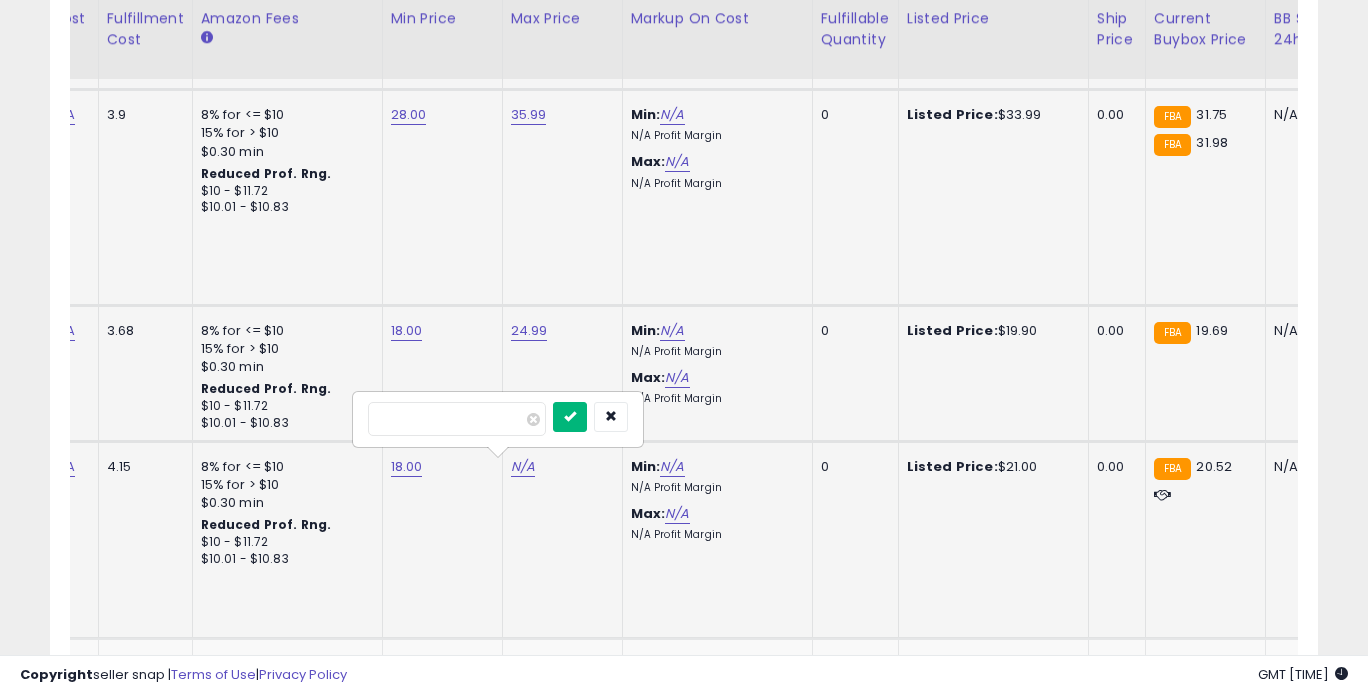type on "*****" 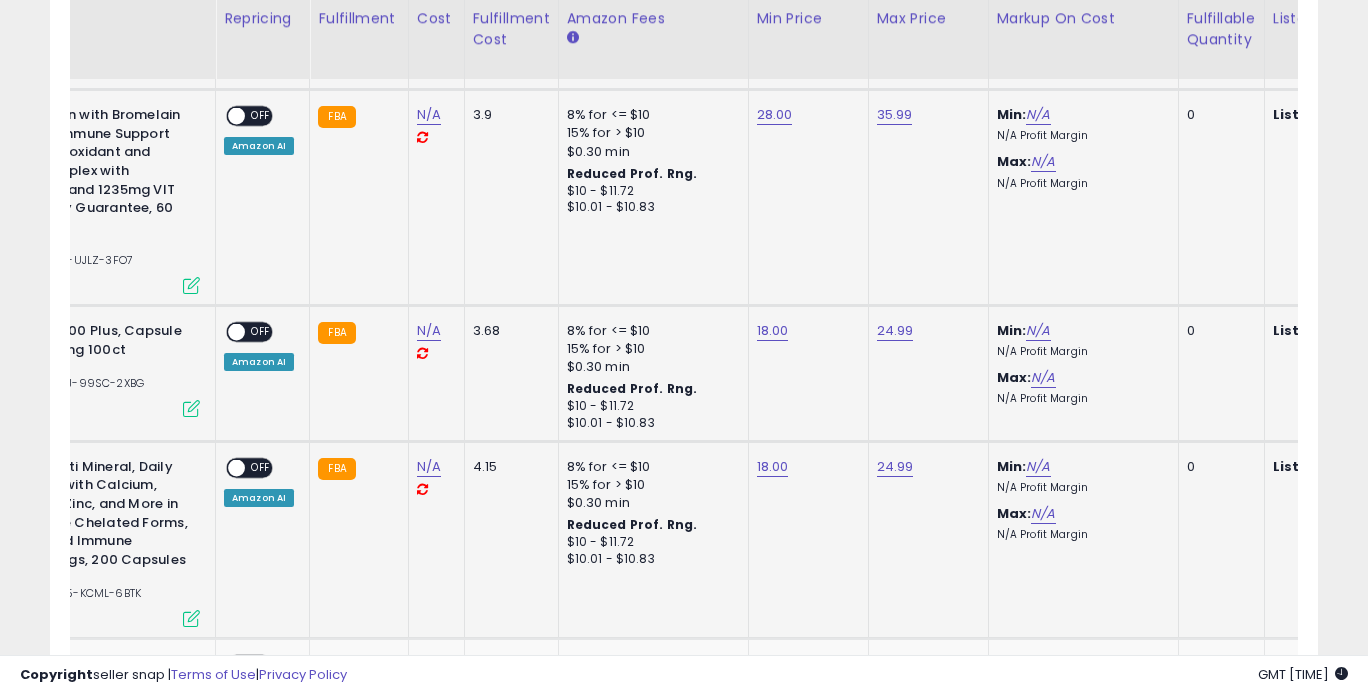 click on "OFF" at bounding box center (261, 467) 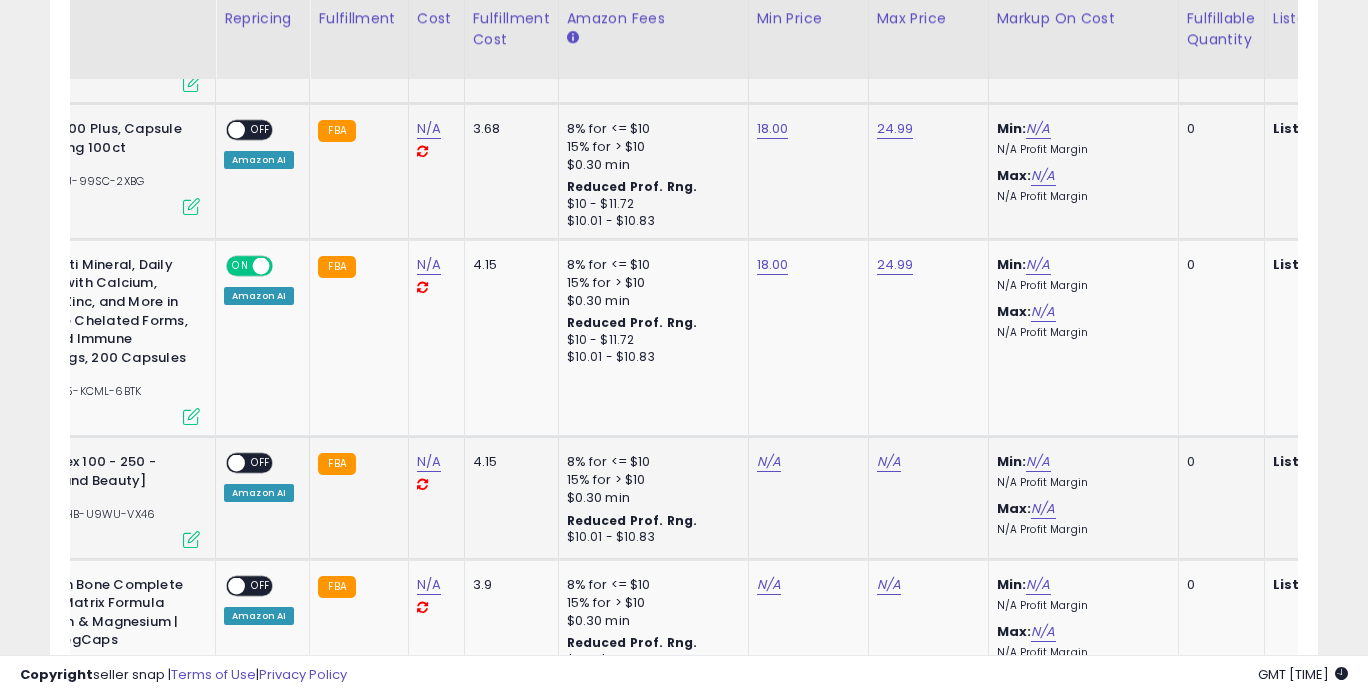 scroll, scrollTop: 0, scrollLeft: 506, axis: horizontal 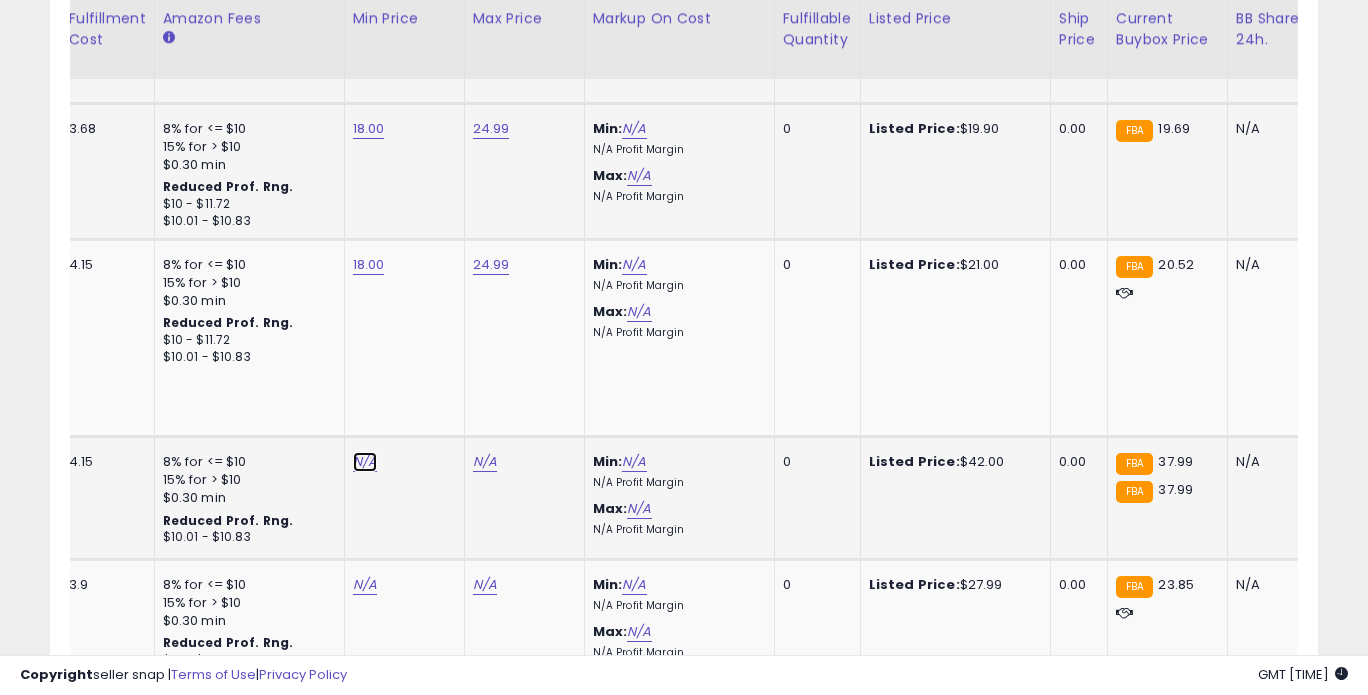 click on "N/A" at bounding box center [365, 462] 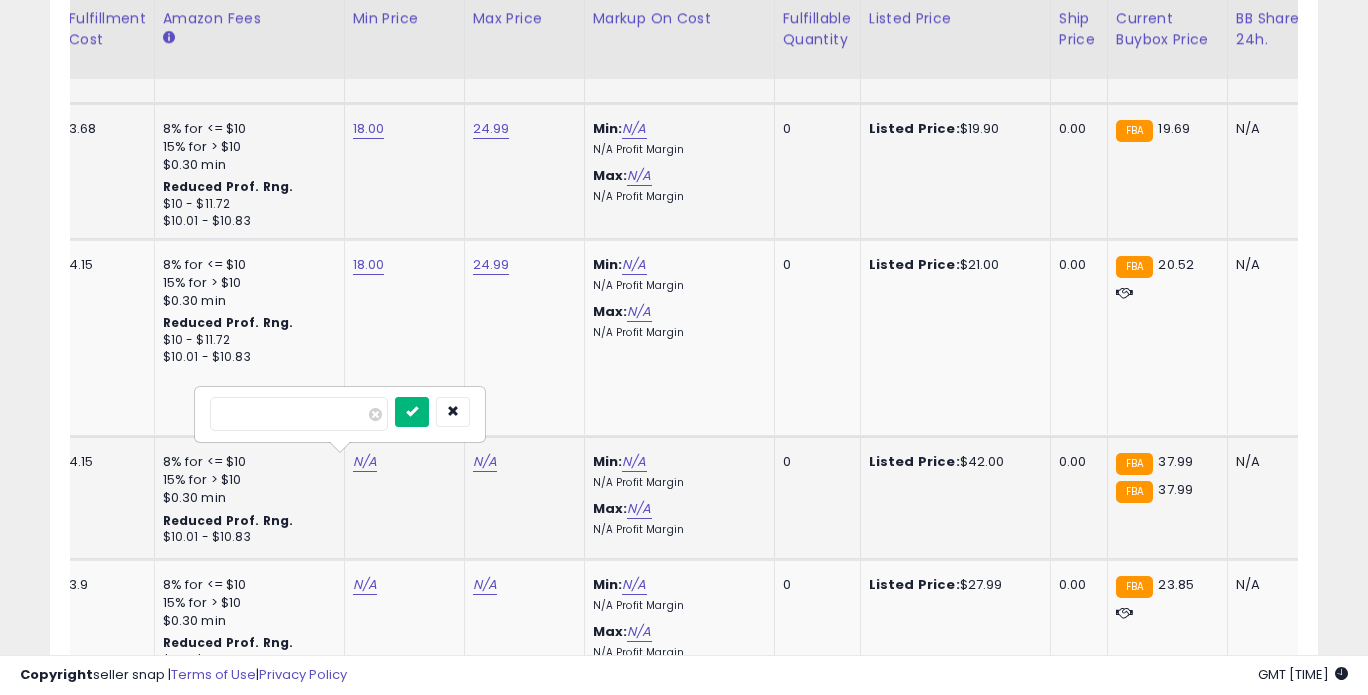 type on "*****" 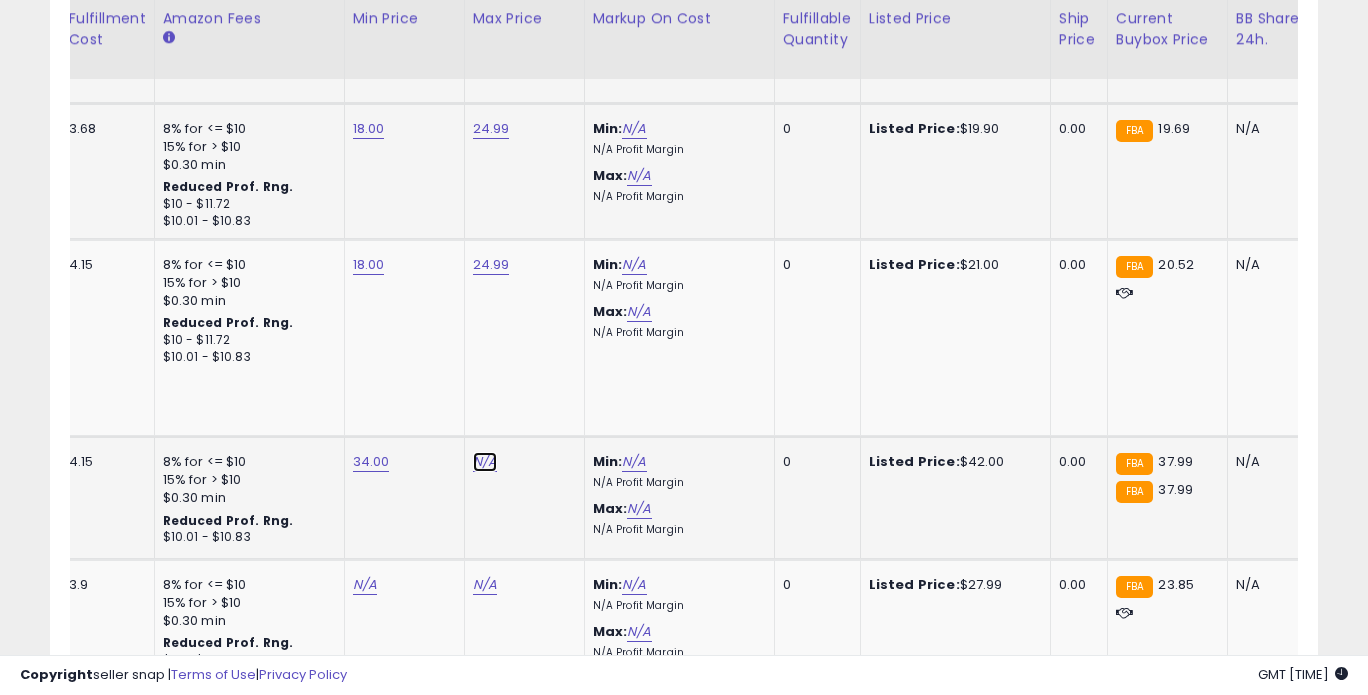click on "N/A" at bounding box center (485, 462) 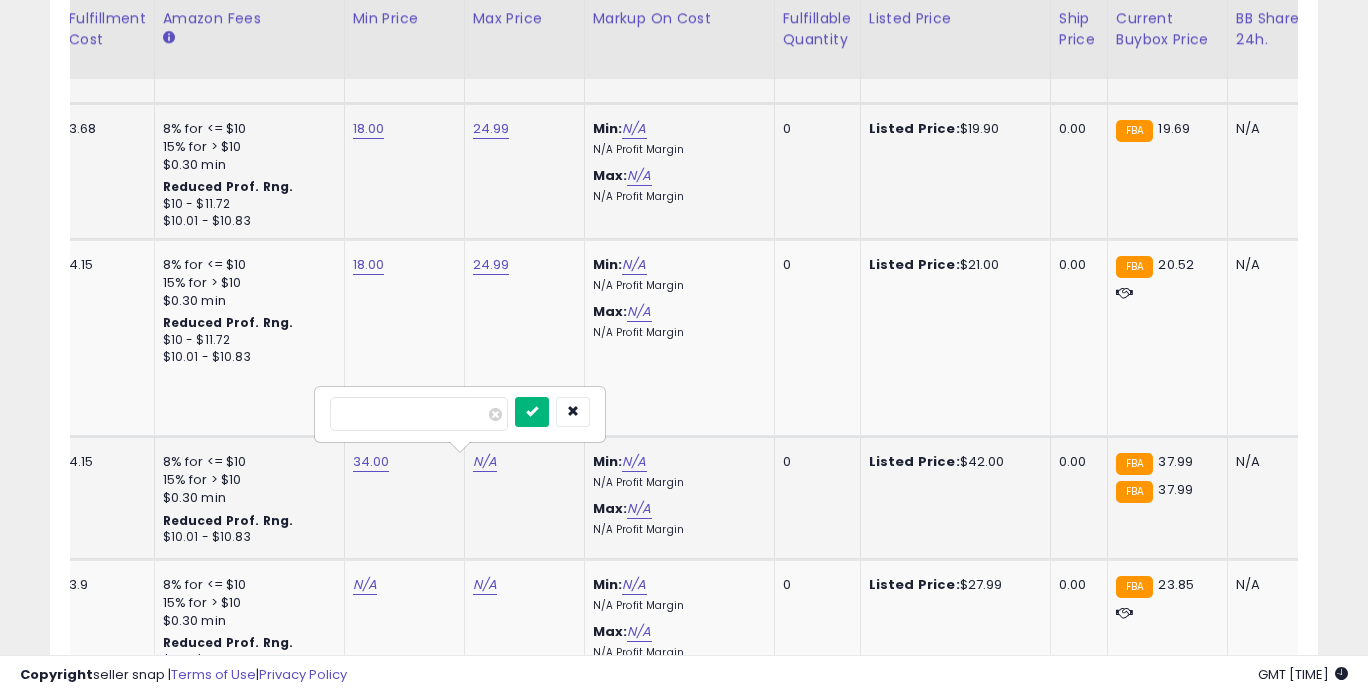 type on "*****" 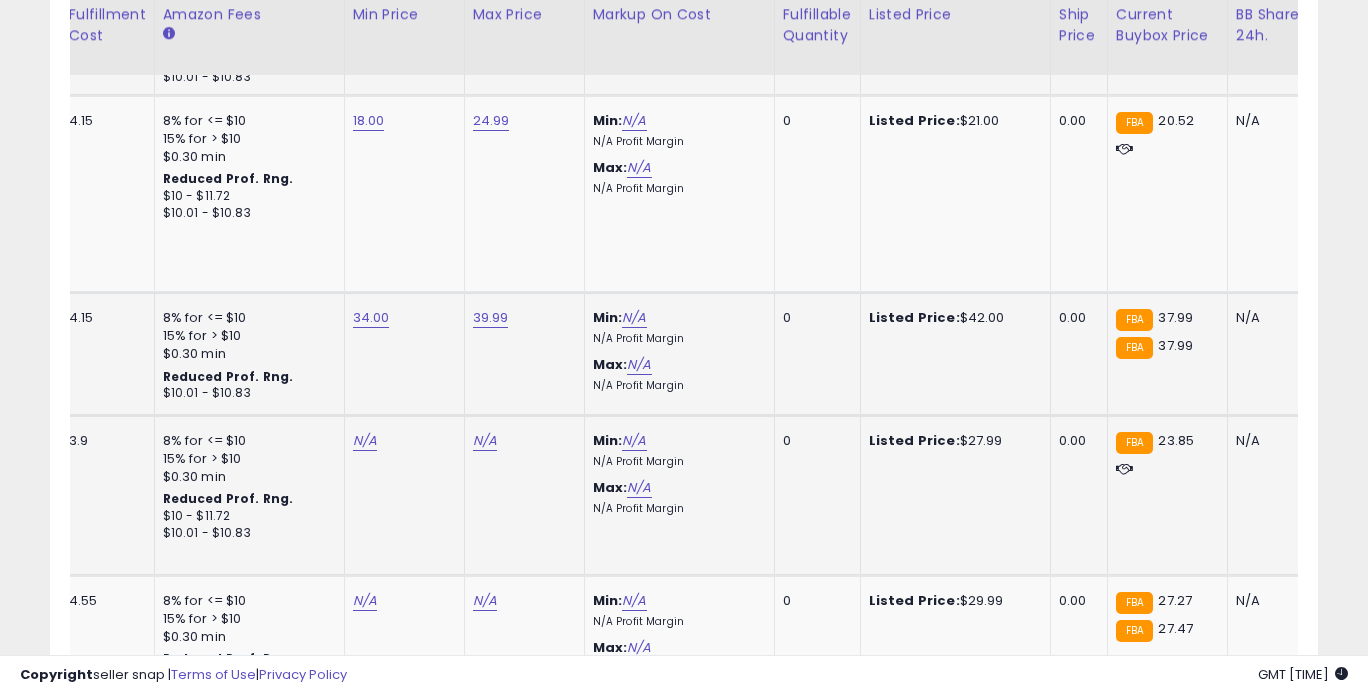 scroll, scrollTop: 1898, scrollLeft: 0, axis: vertical 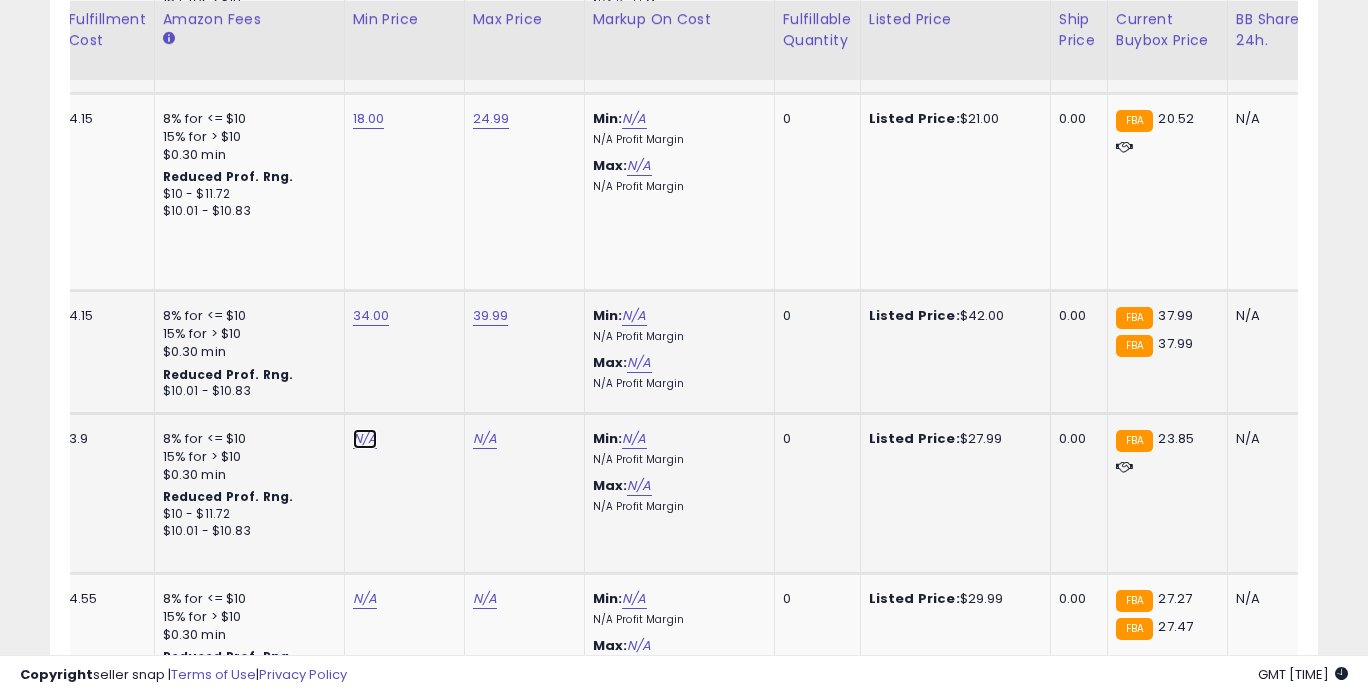 click on "N/A" at bounding box center (365, 439) 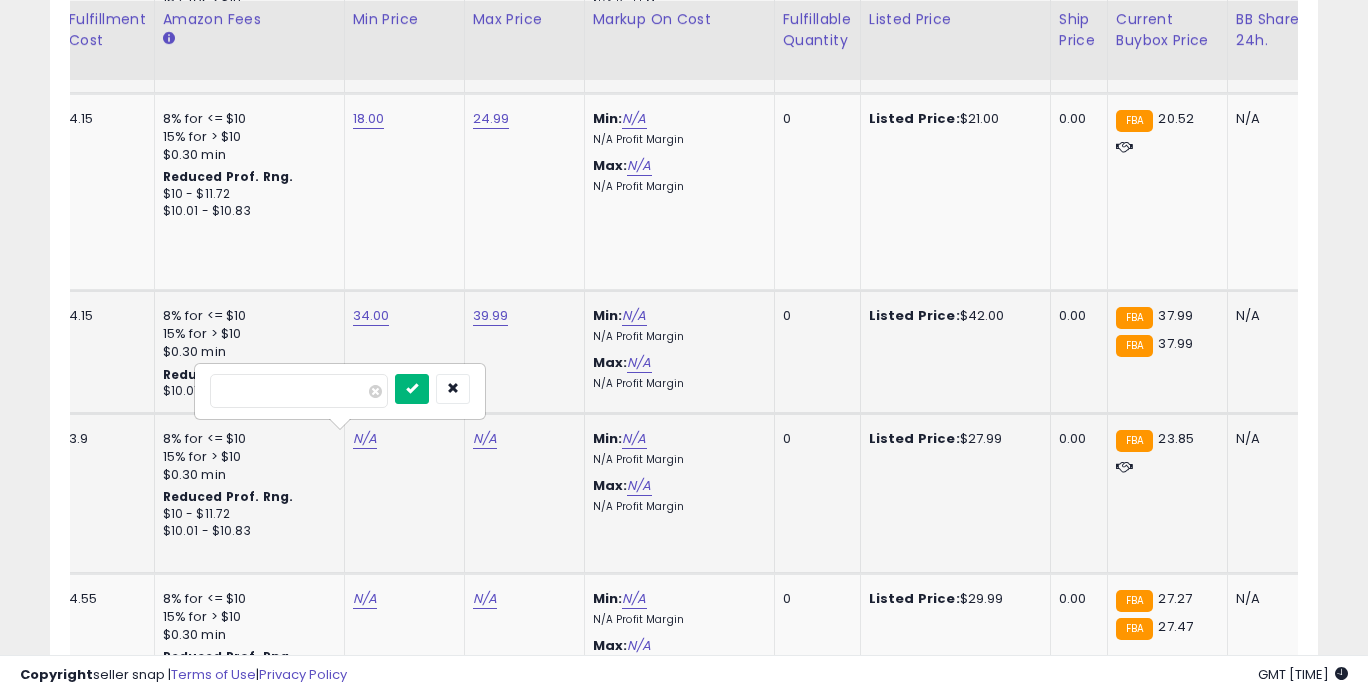 type on "*****" 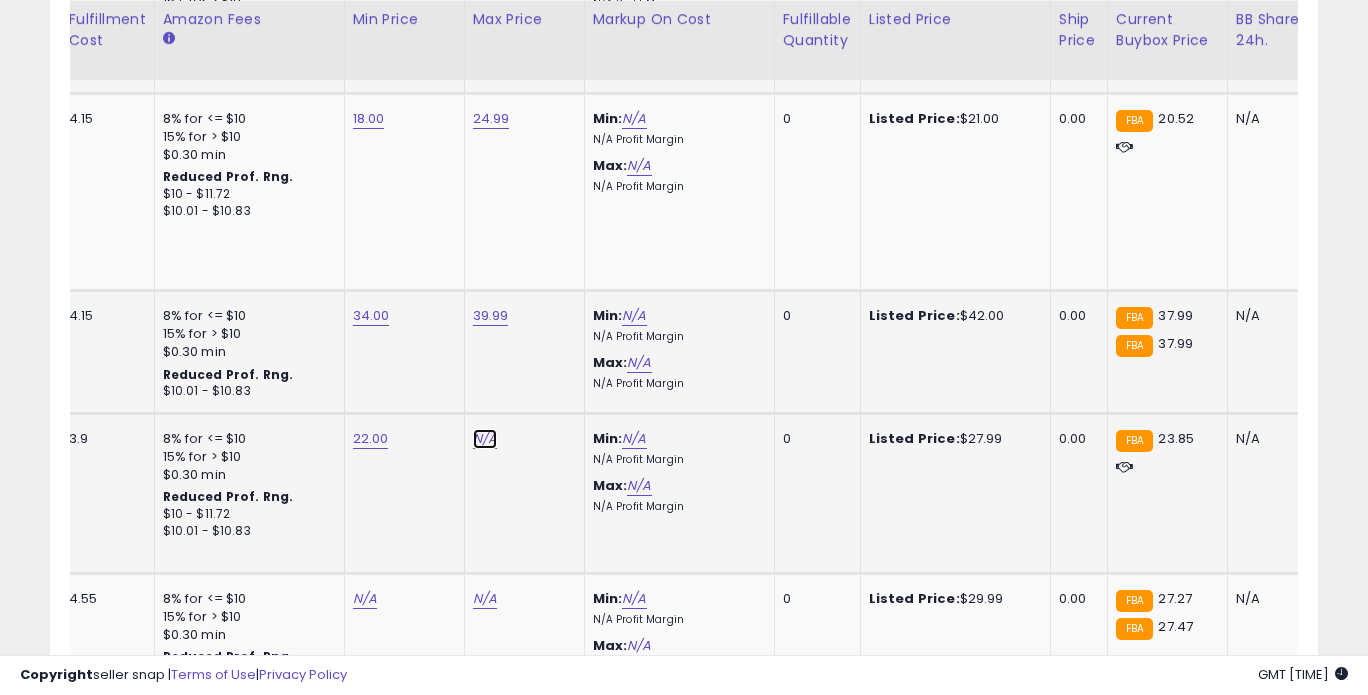 click on "N/A" at bounding box center (485, 439) 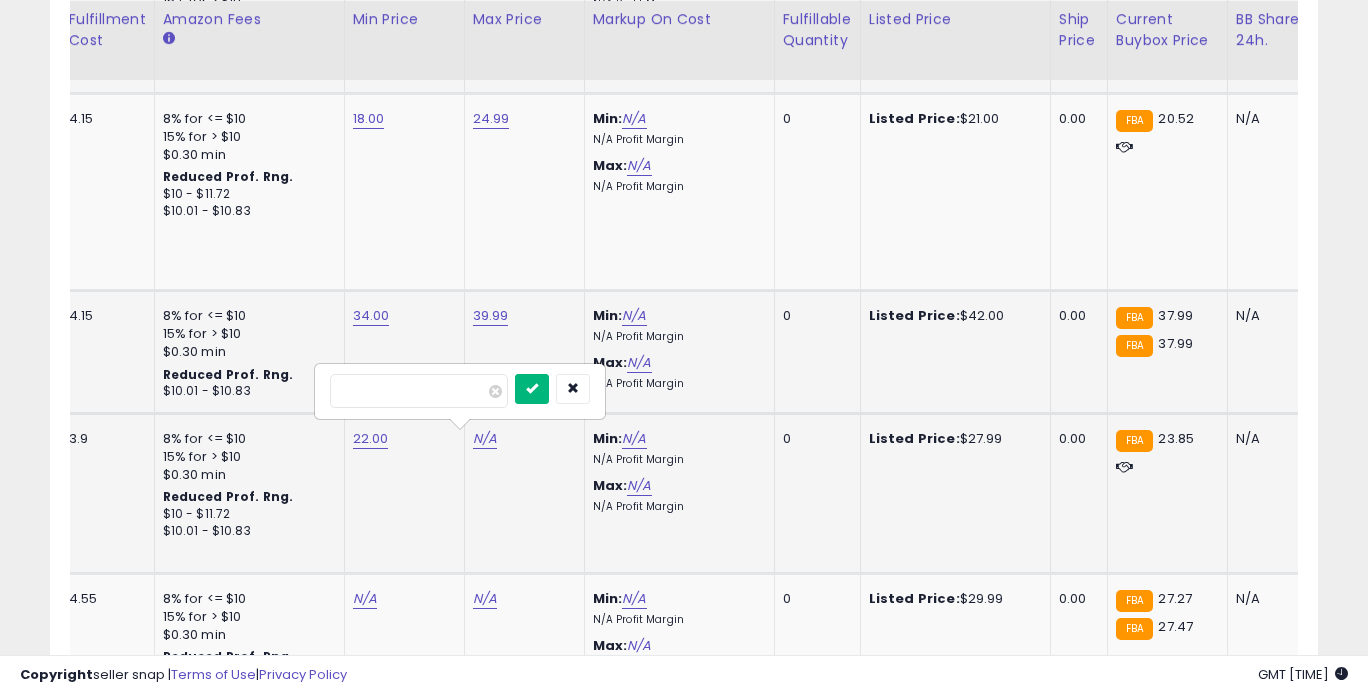 type on "*****" 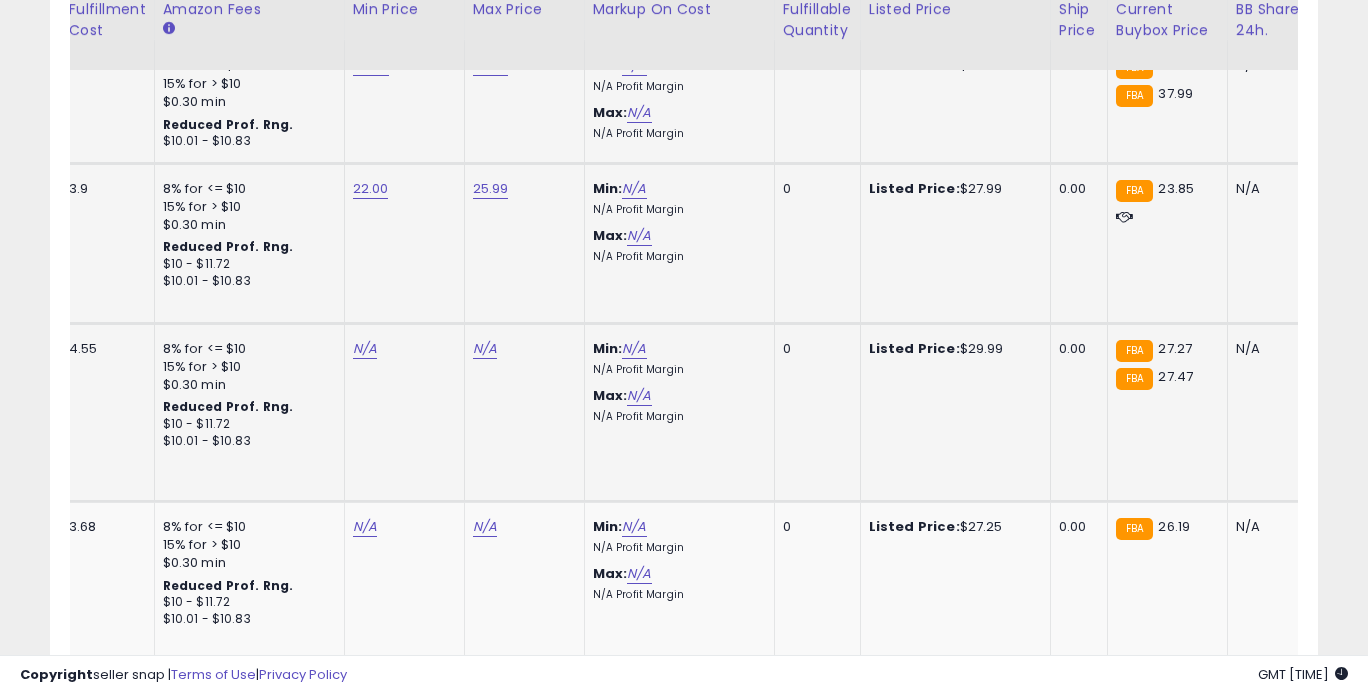 scroll, scrollTop: 2152, scrollLeft: 0, axis: vertical 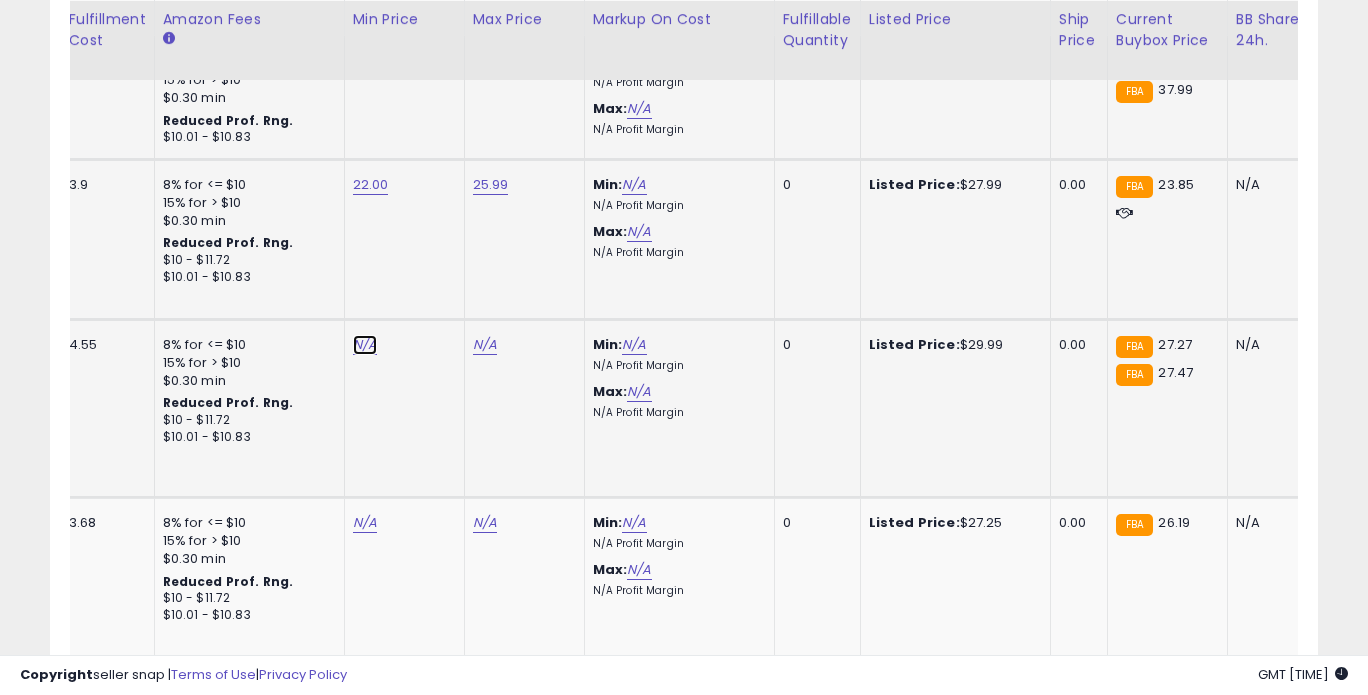 click on "N/A" at bounding box center (365, 345) 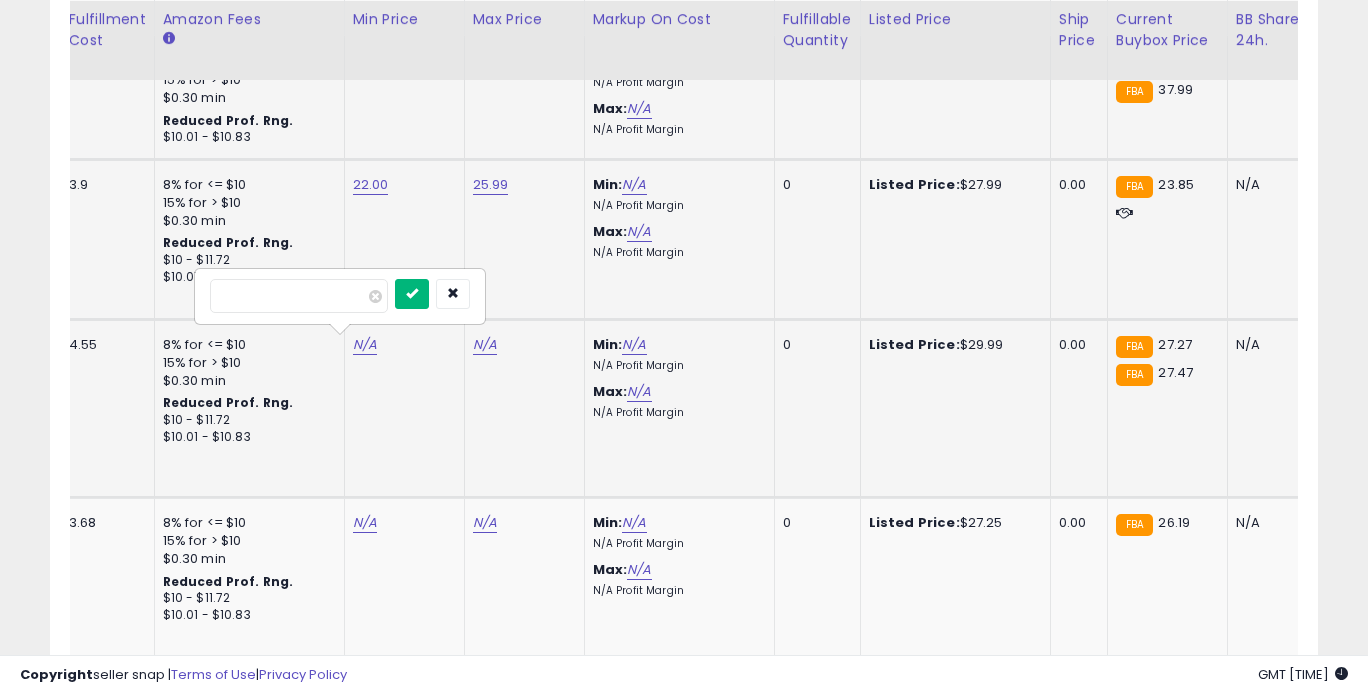 type on "*****" 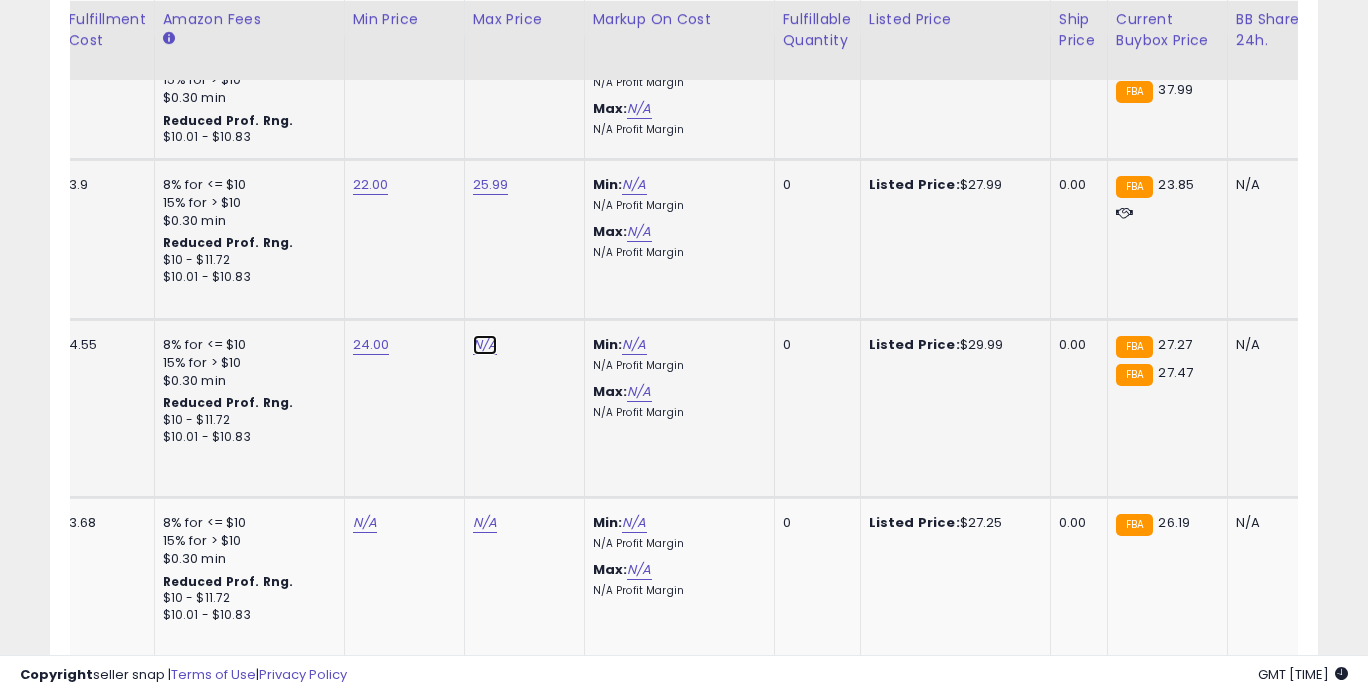 click on "N/A" at bounding box center (485, 345) 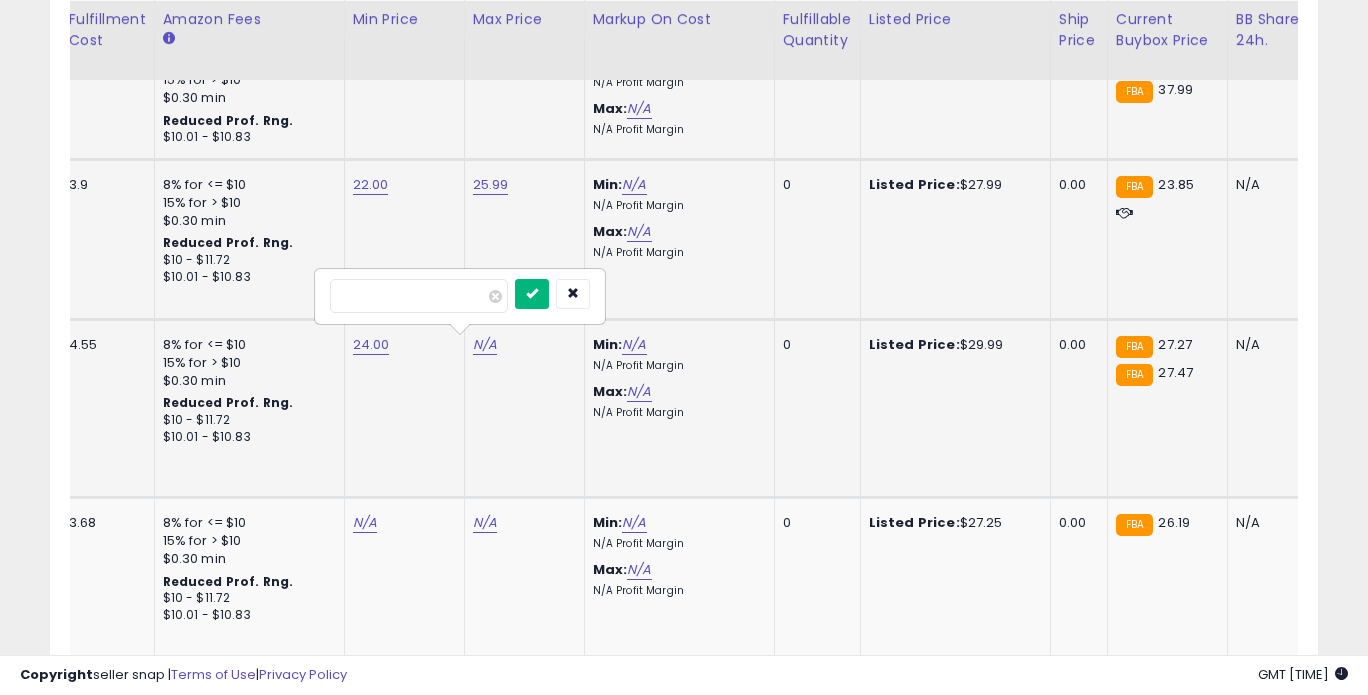 type on "*****" 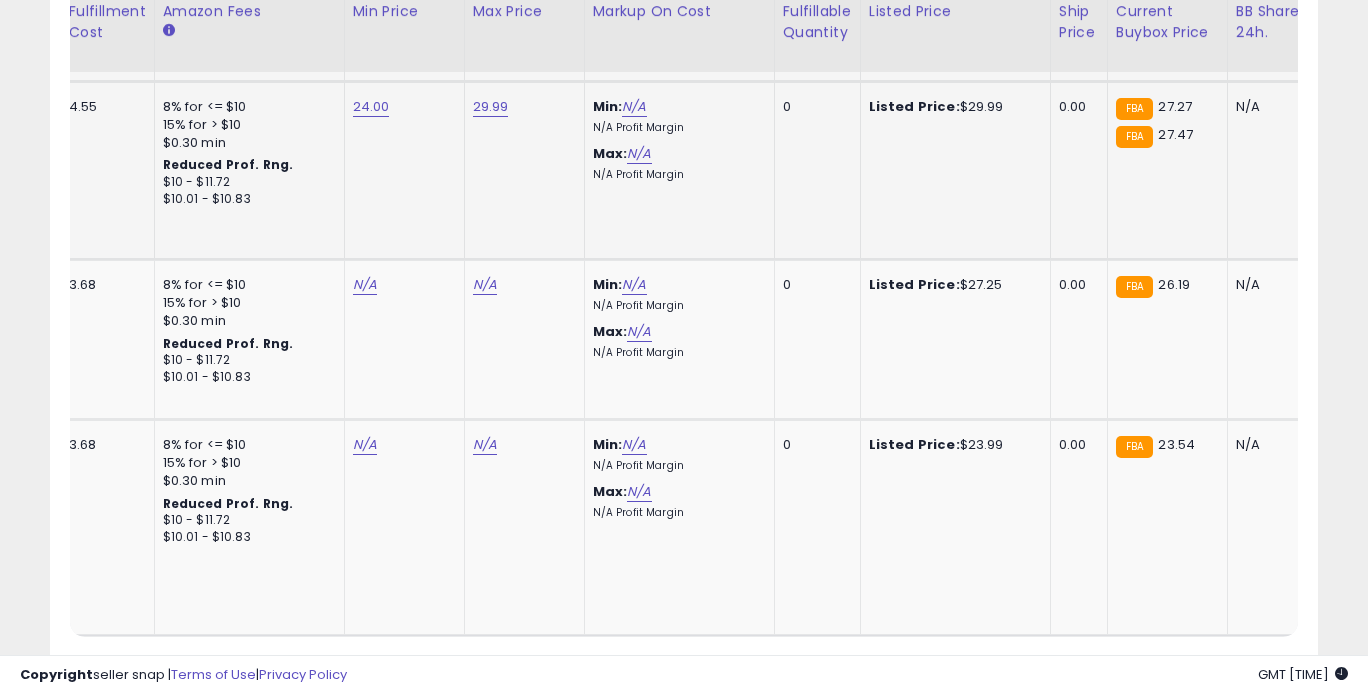 scroll, scrollTop: 2396, scrollLeft: 0, axis: vertical 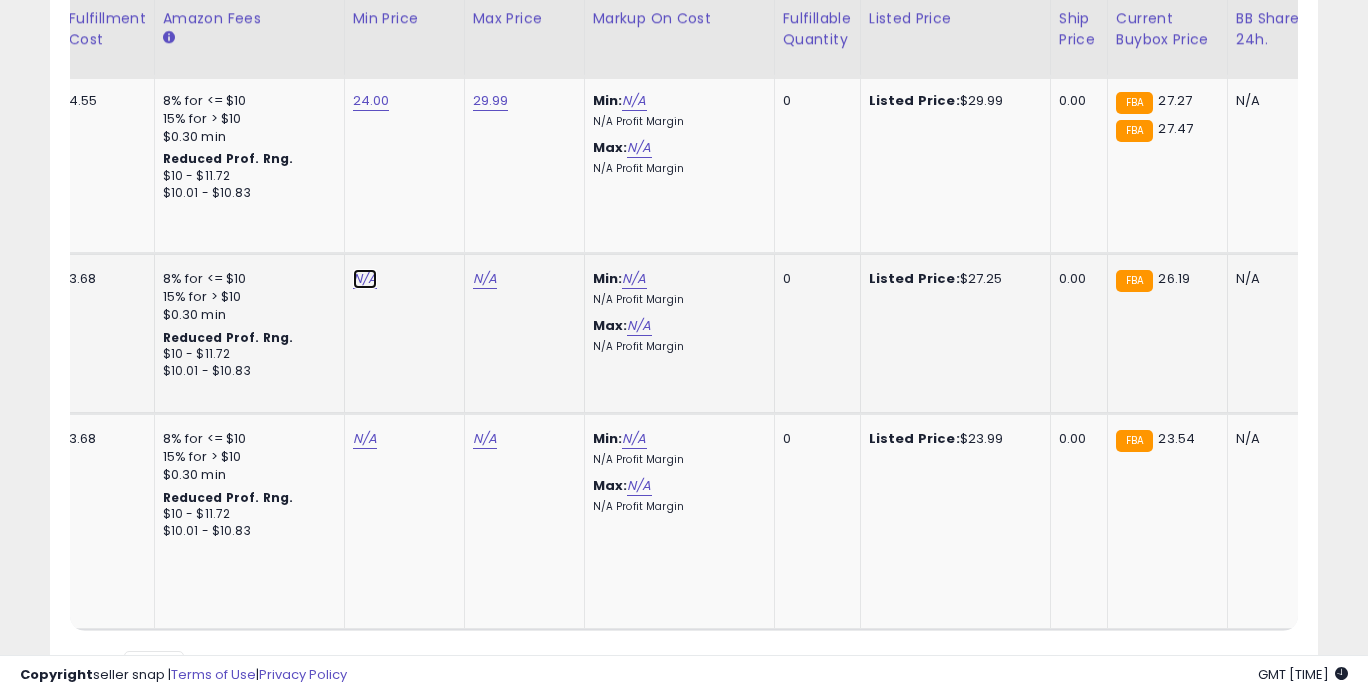 click on "N/A" at bounding box center (365, 279) 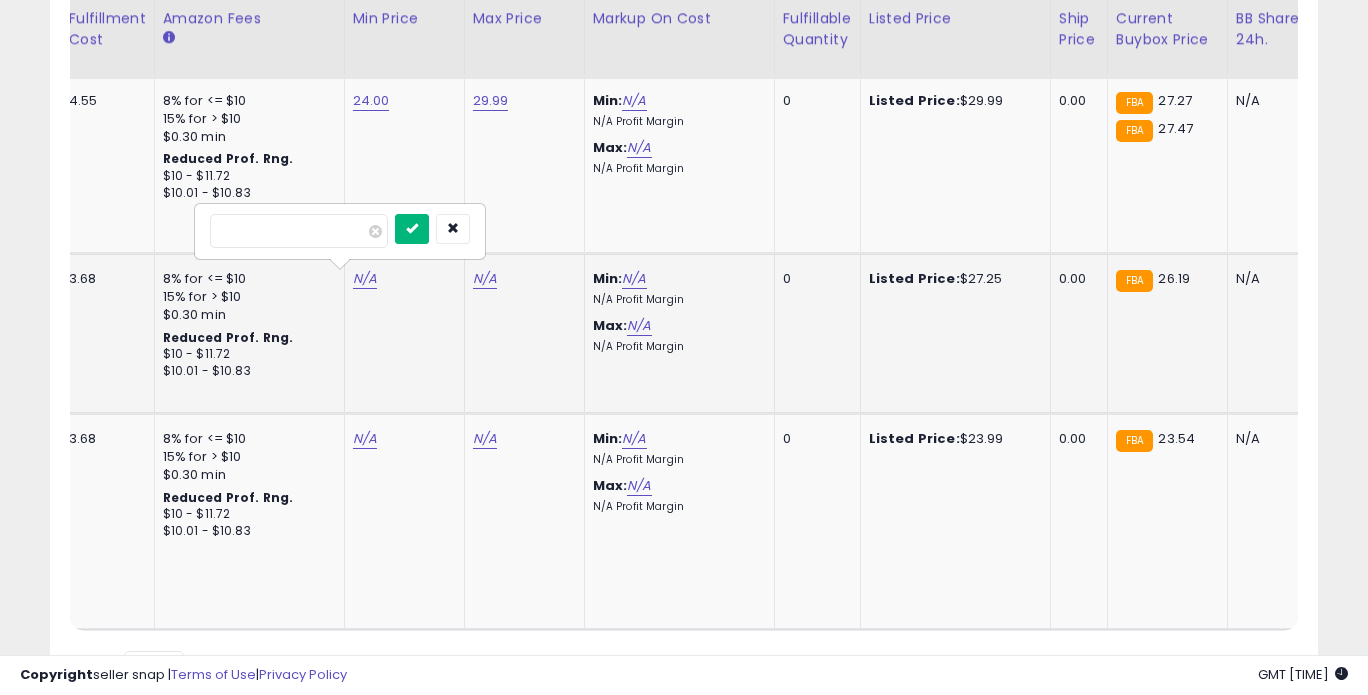 type on "*****" 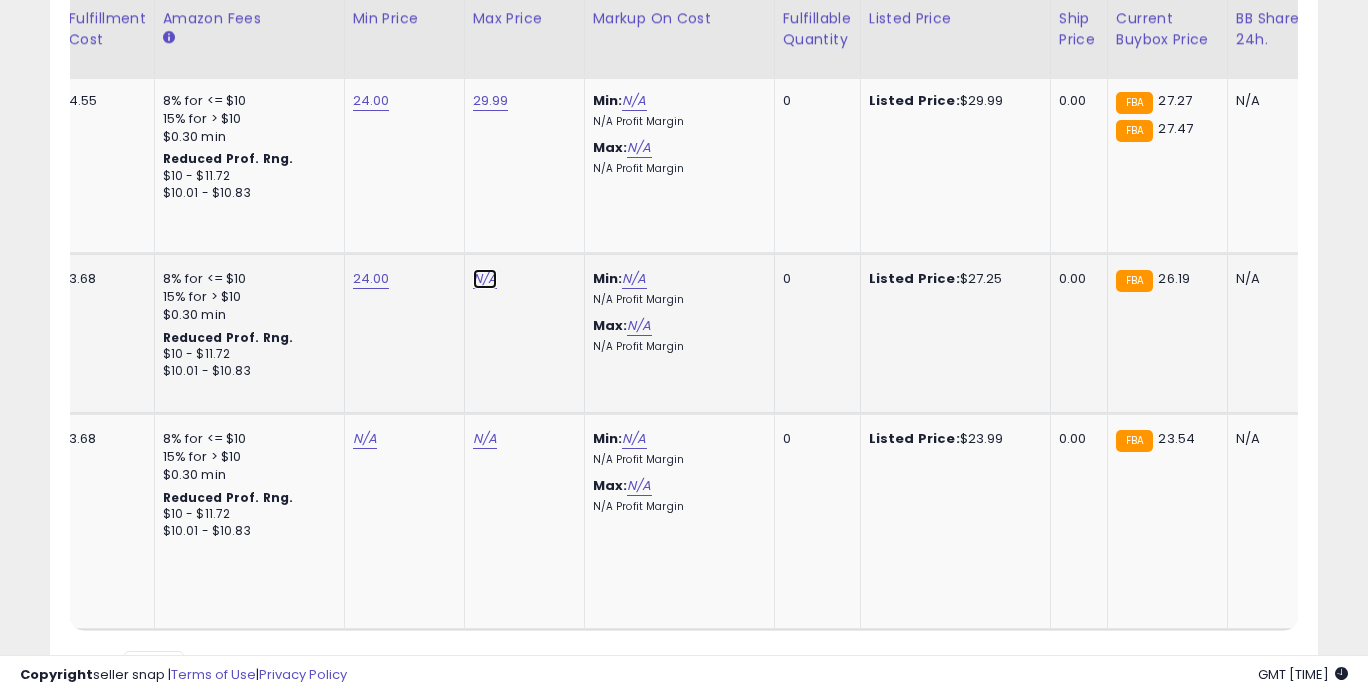 click on "N/A" at bounding box center (485, 279) 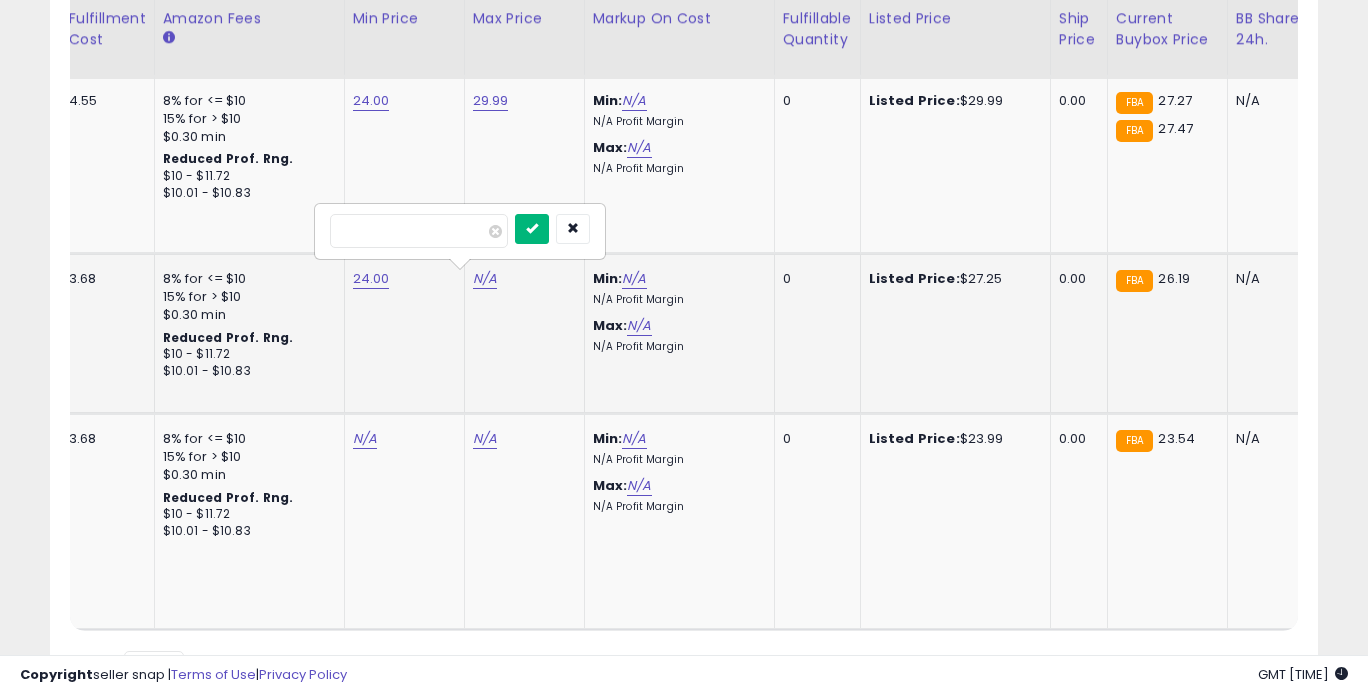 type on "*****" 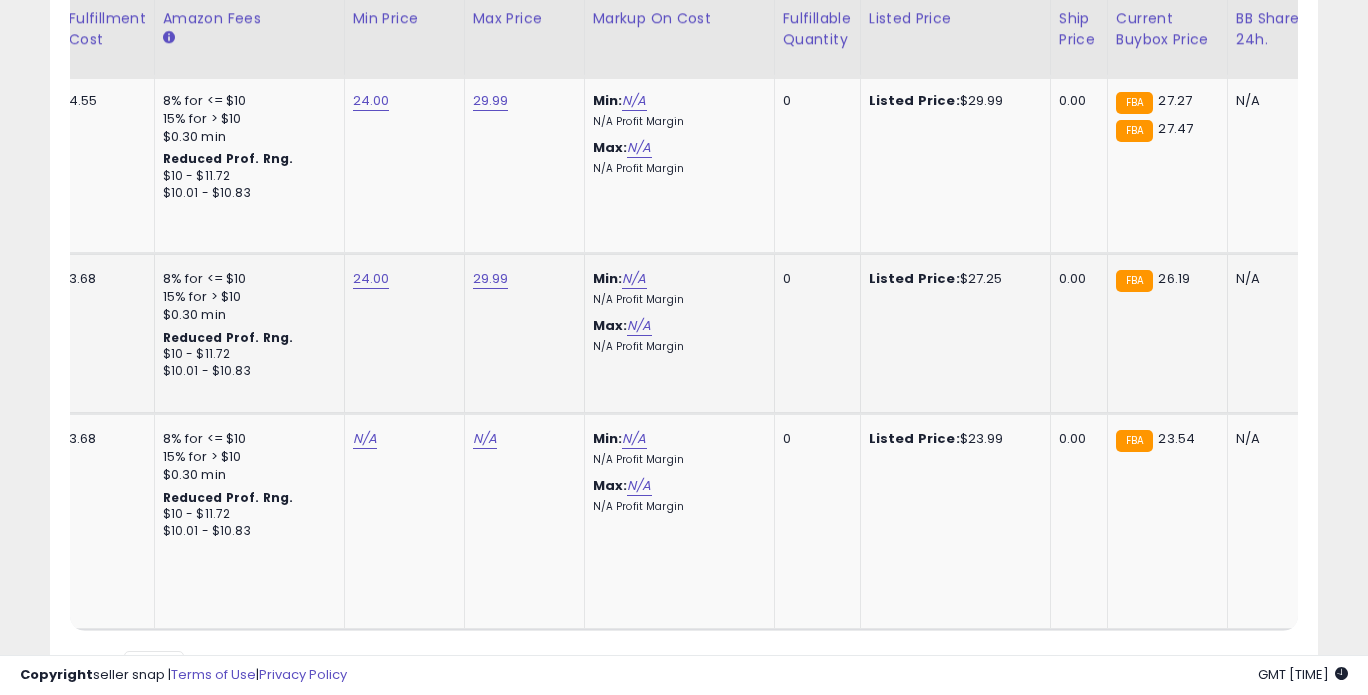 scroll, scrollTop: 2498, scrollLeft: 0, axis: vertical 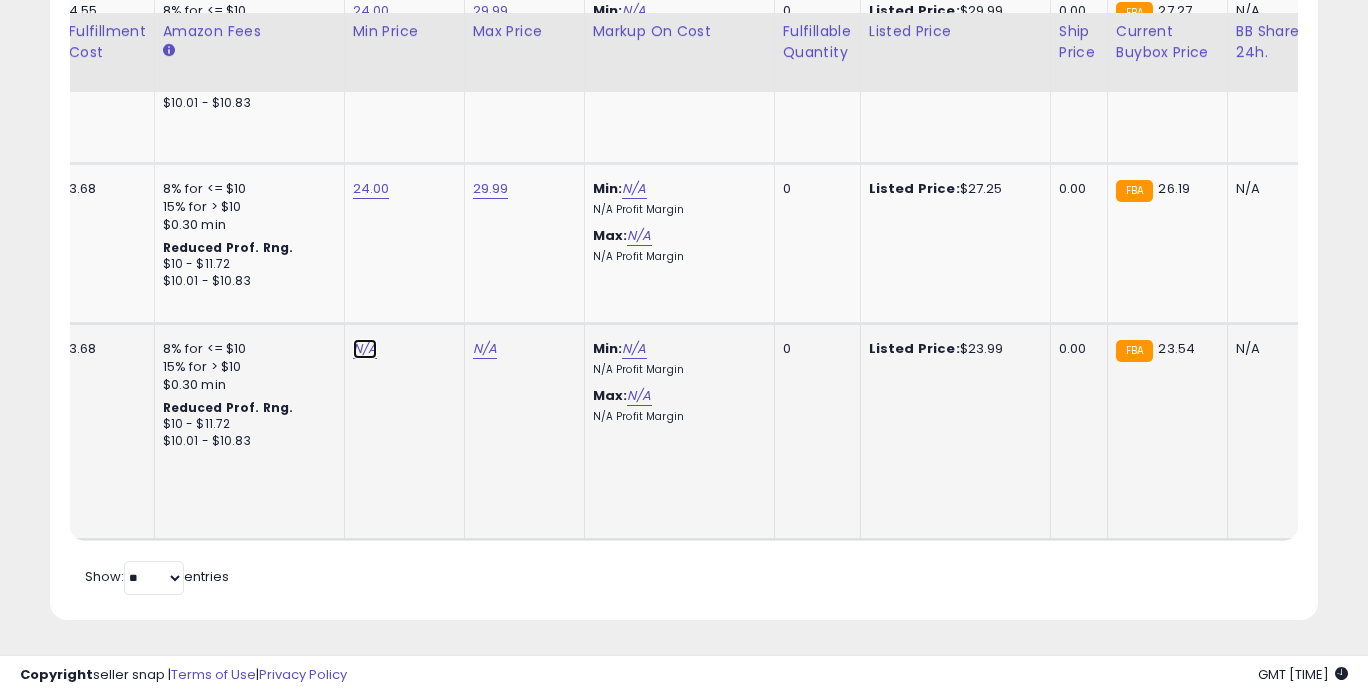 click on "N/A" at bounding box center [365, 349] 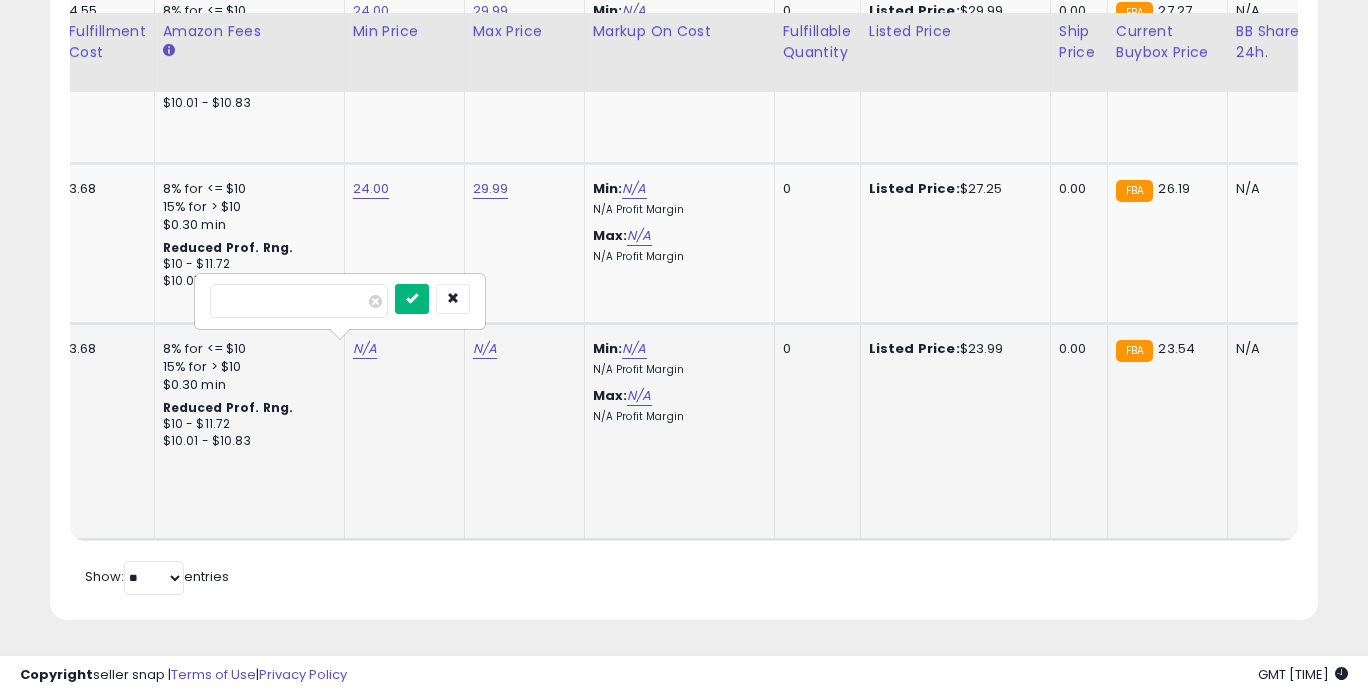 type on "*****" 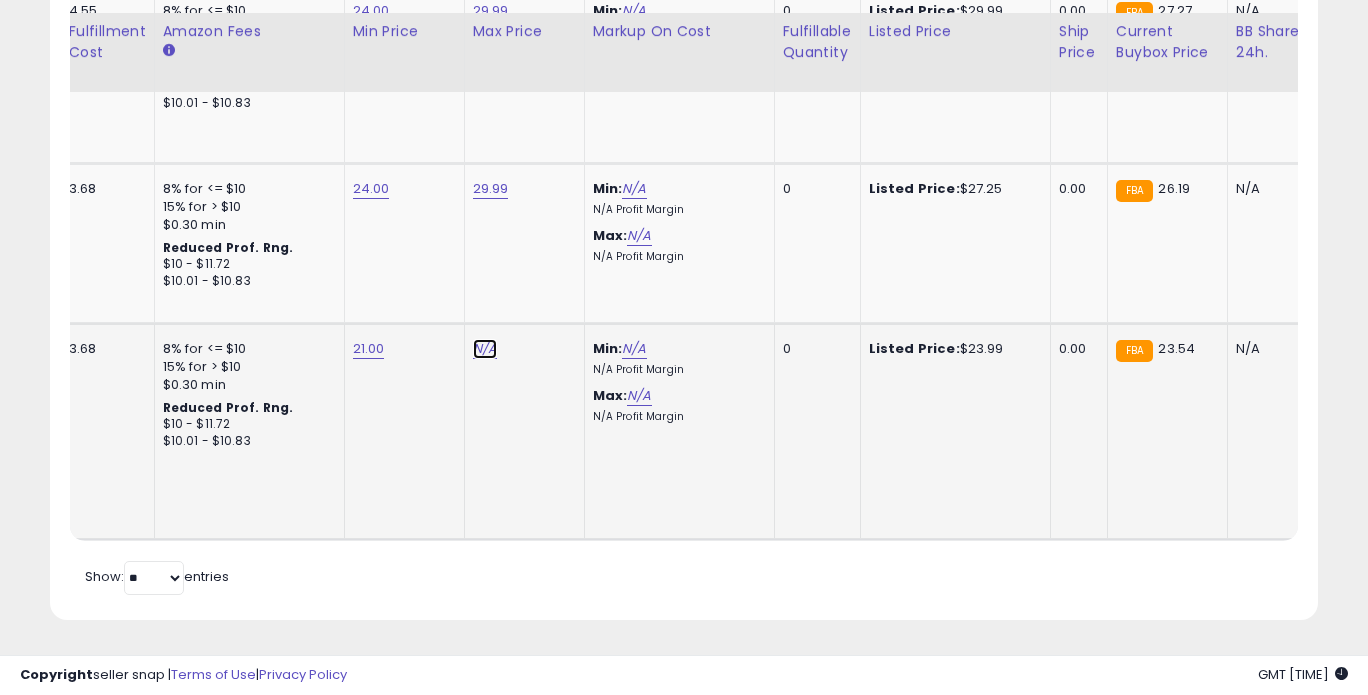 click on "N/A" at bounding box center (485, 349) 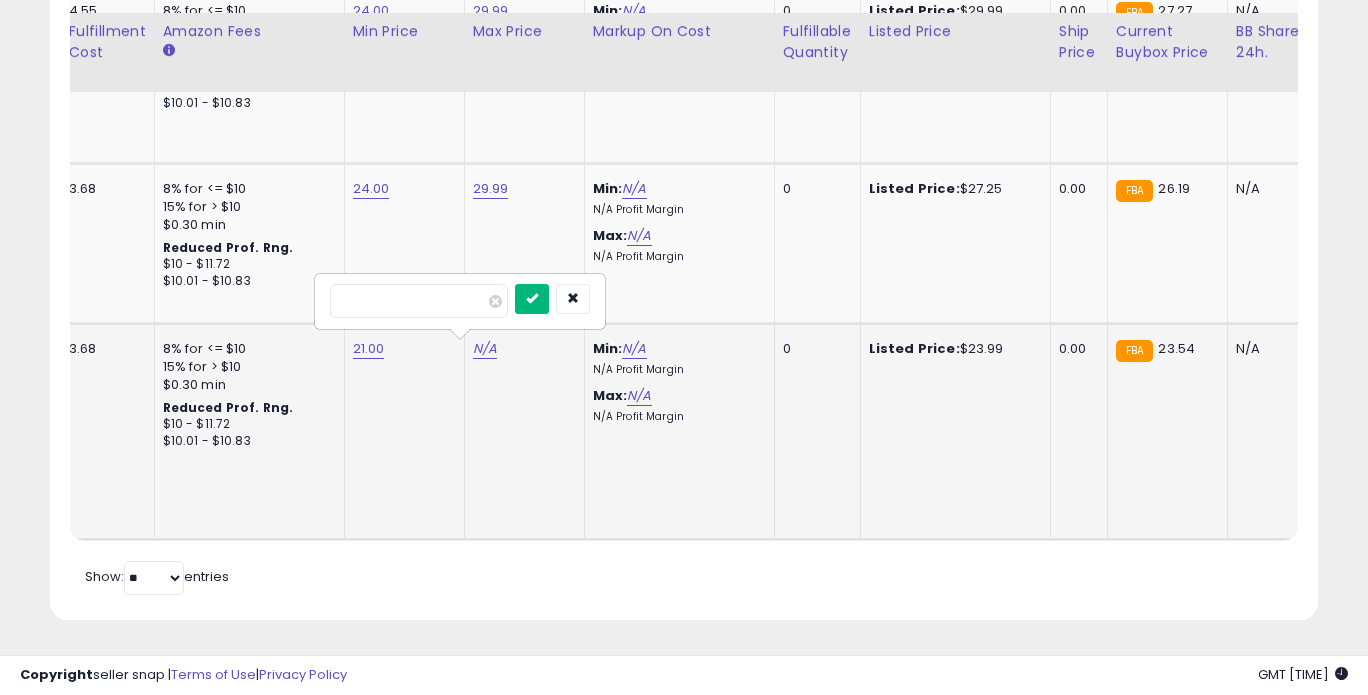type on "*****" 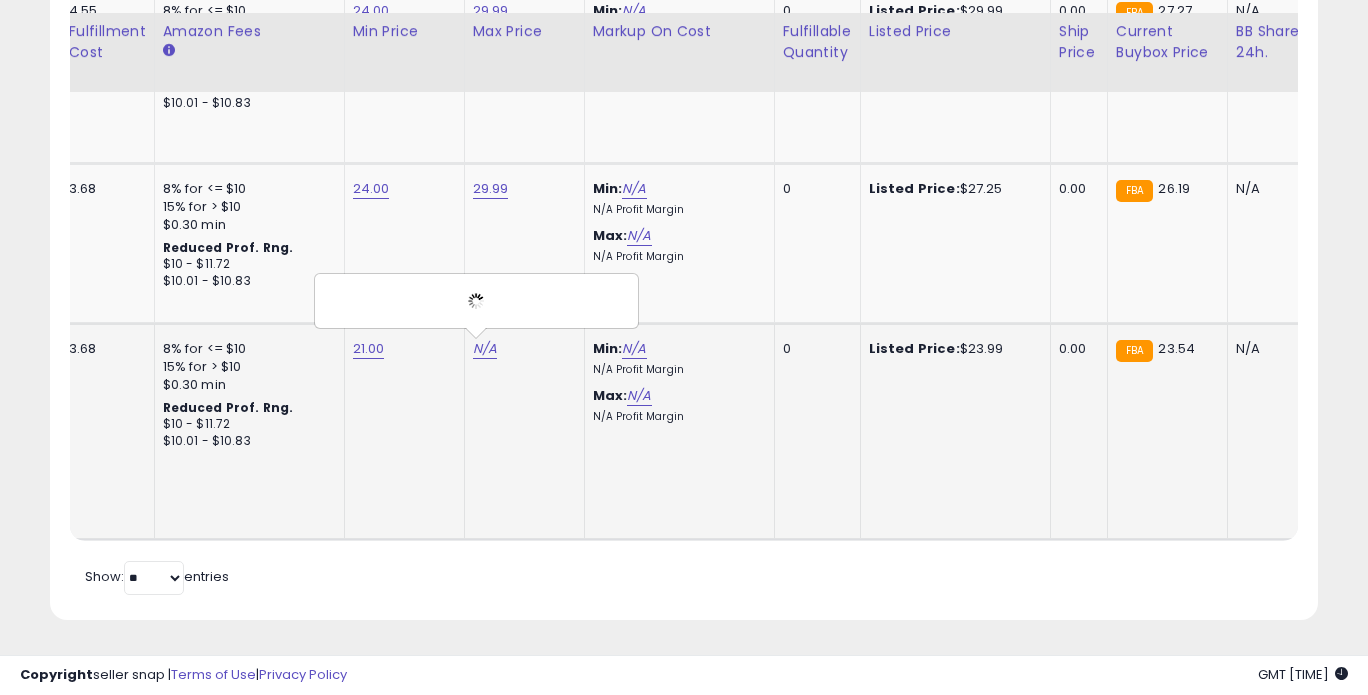 scroll, scrollTop: 0, scrollLeft: 297, axis: horizontal 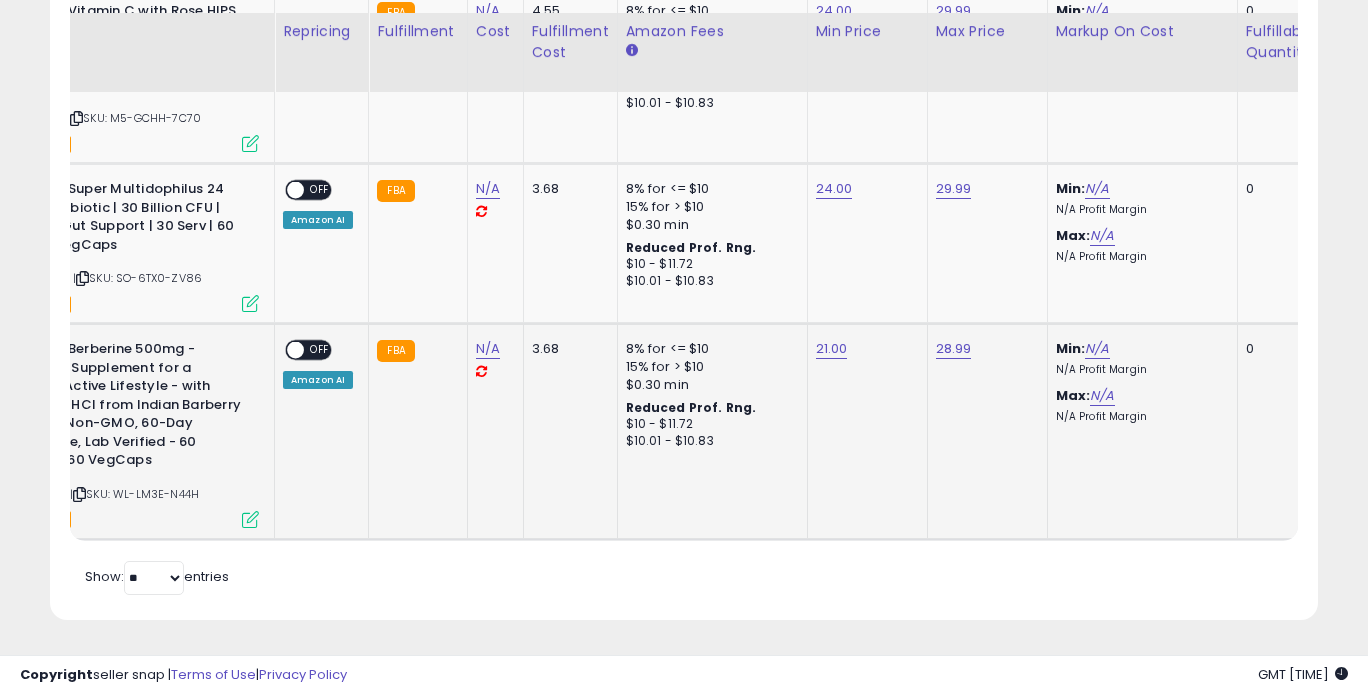 click on "OFF" at bounding box center (320, 350) 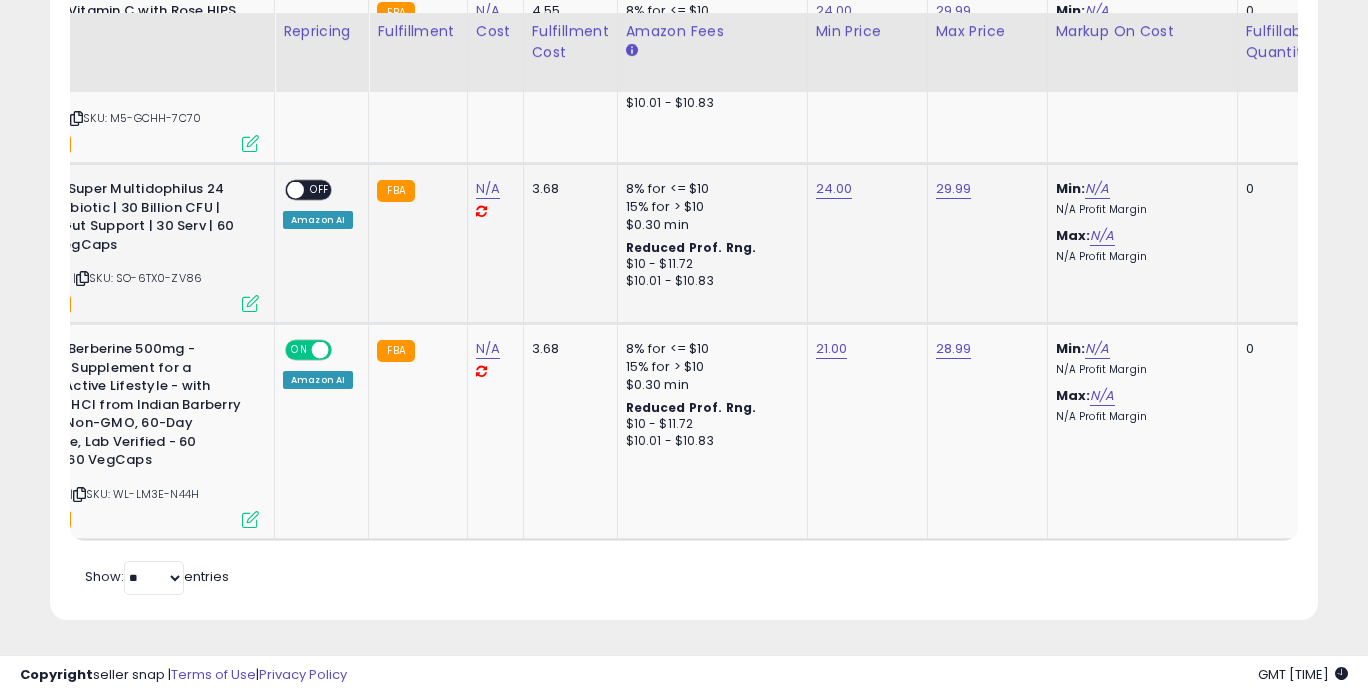 click on "OFF" at bounding box center (320, 190) 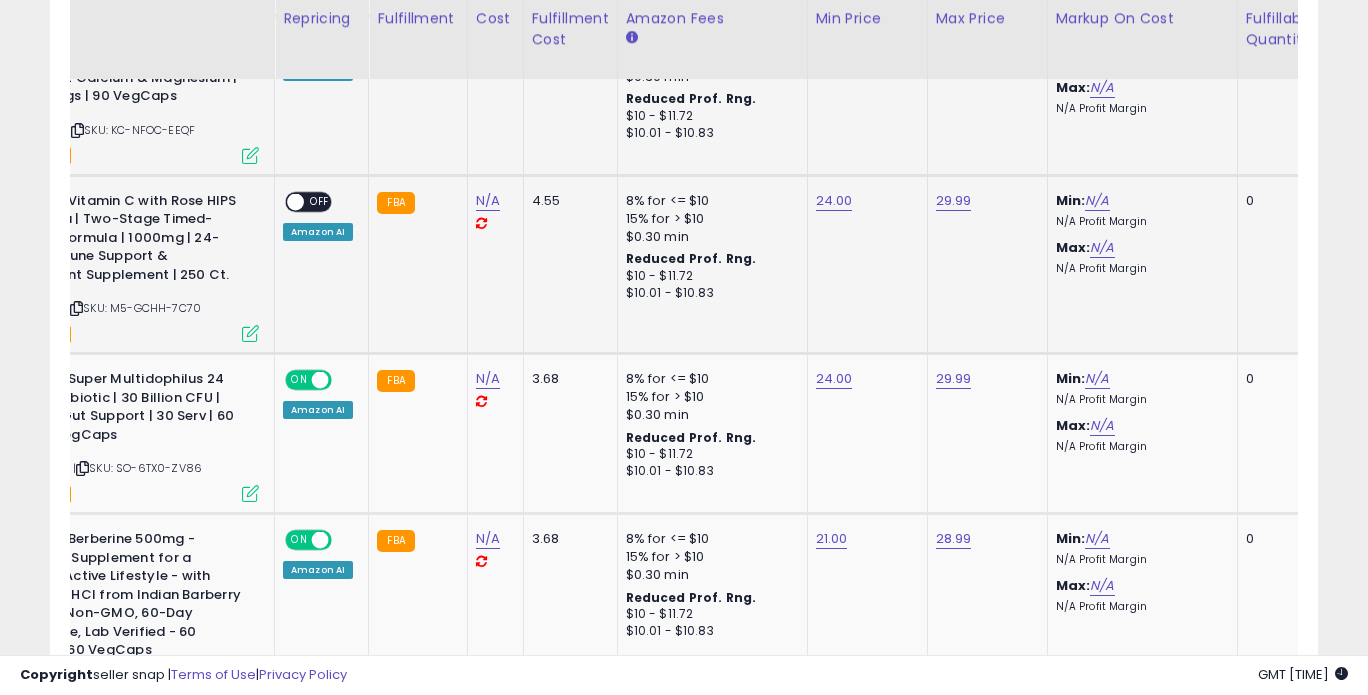 click on "OFF" at bounding box center [320, 201] 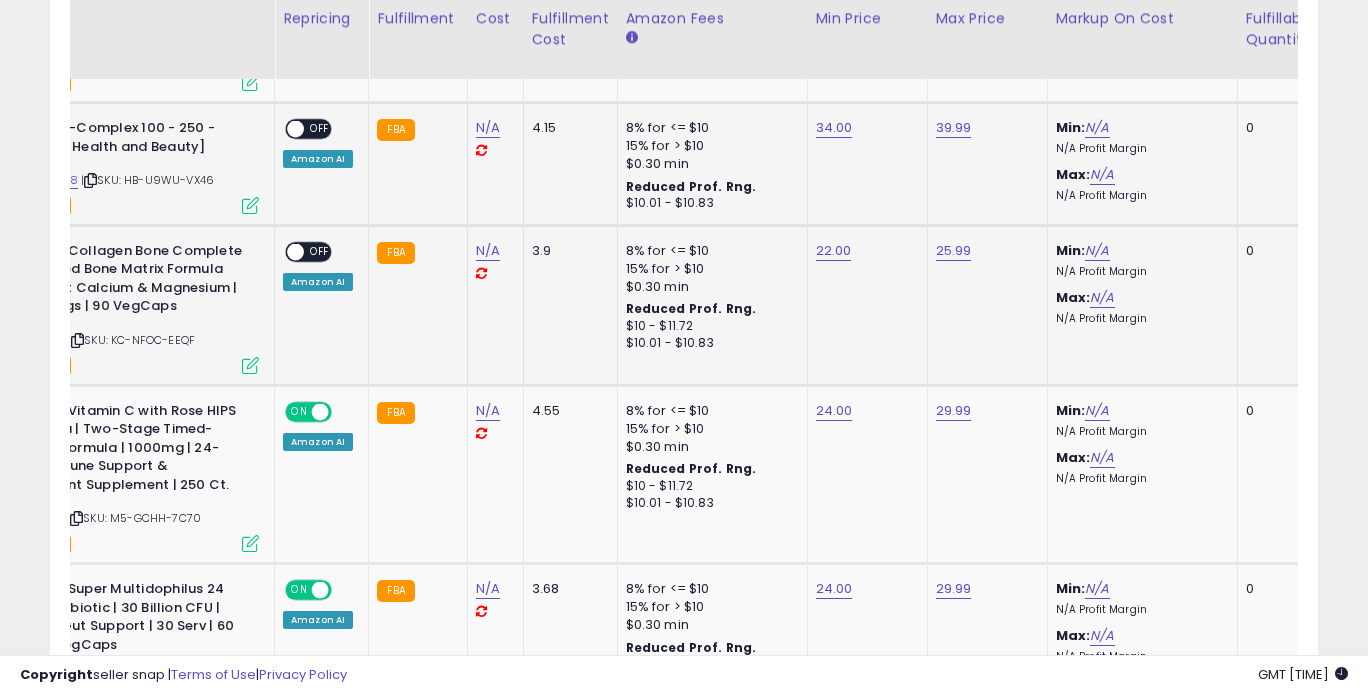 click on "OFF" at bounding box center [320, 251] 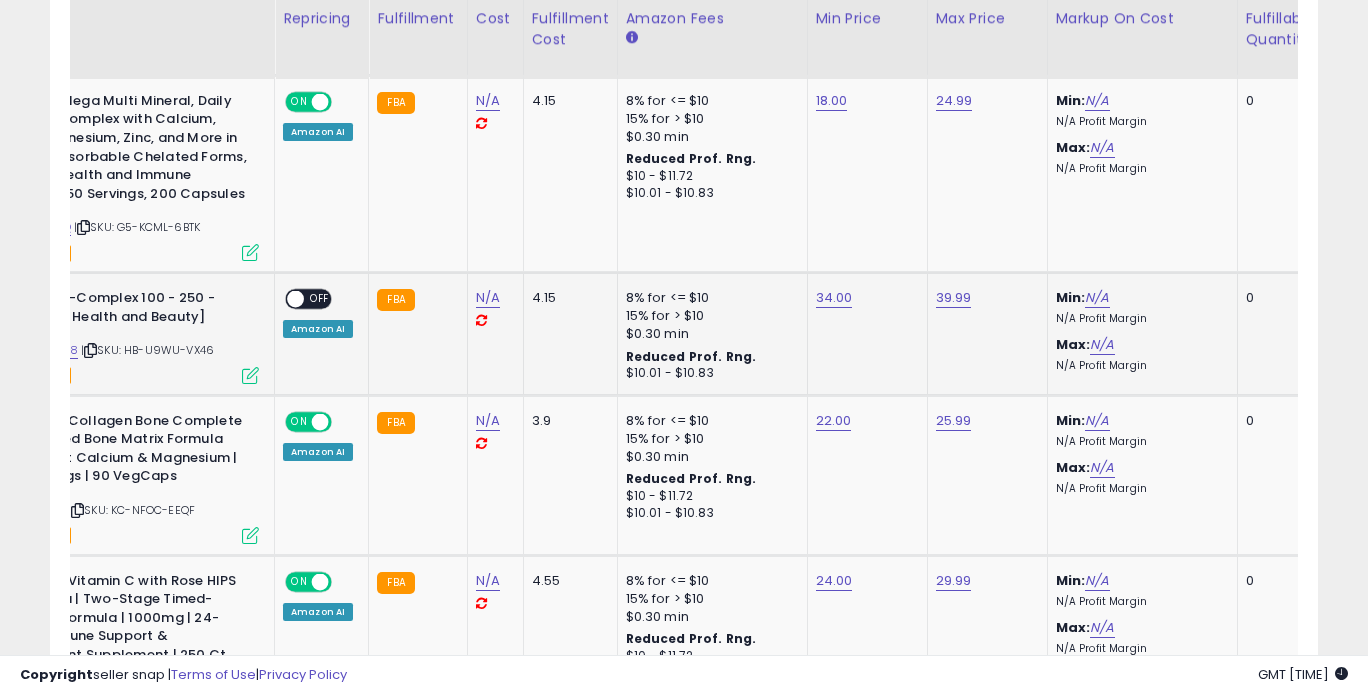 click on "OFF" at bounding box center [320, 299] 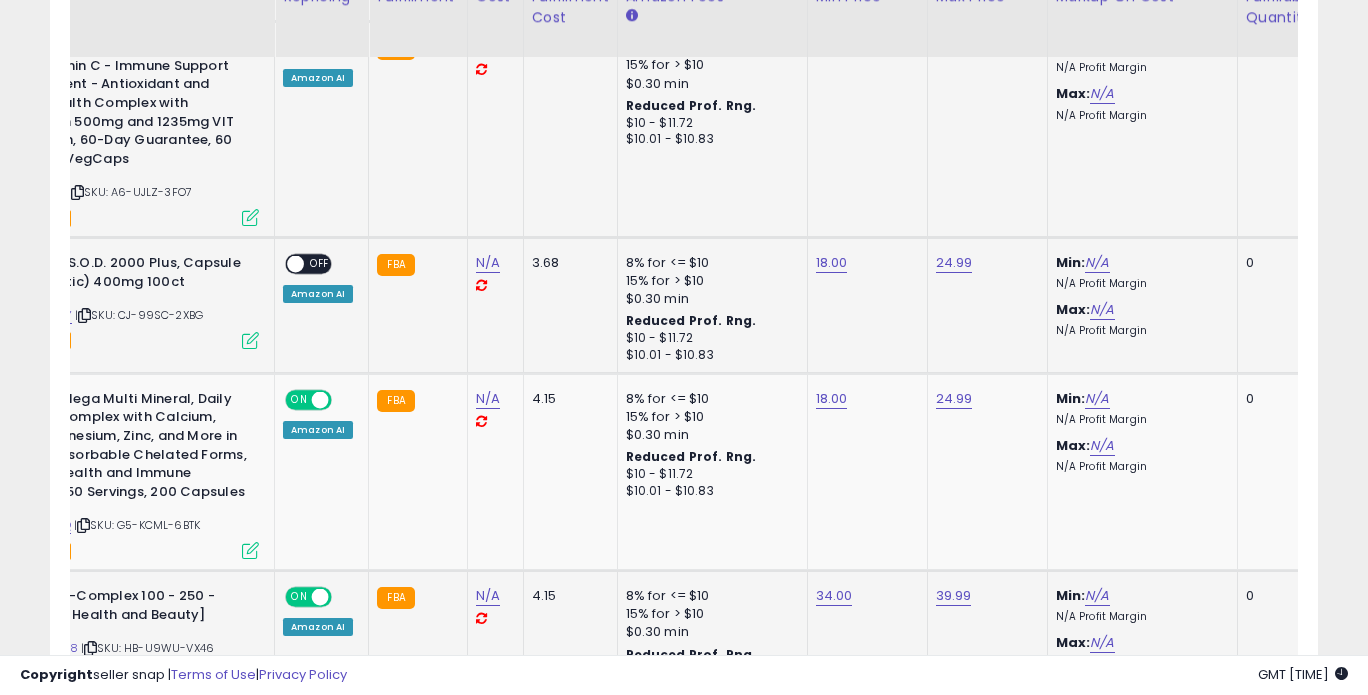 scroll, scrollTop: 1574, scrollLeft: 0, axis: vertical 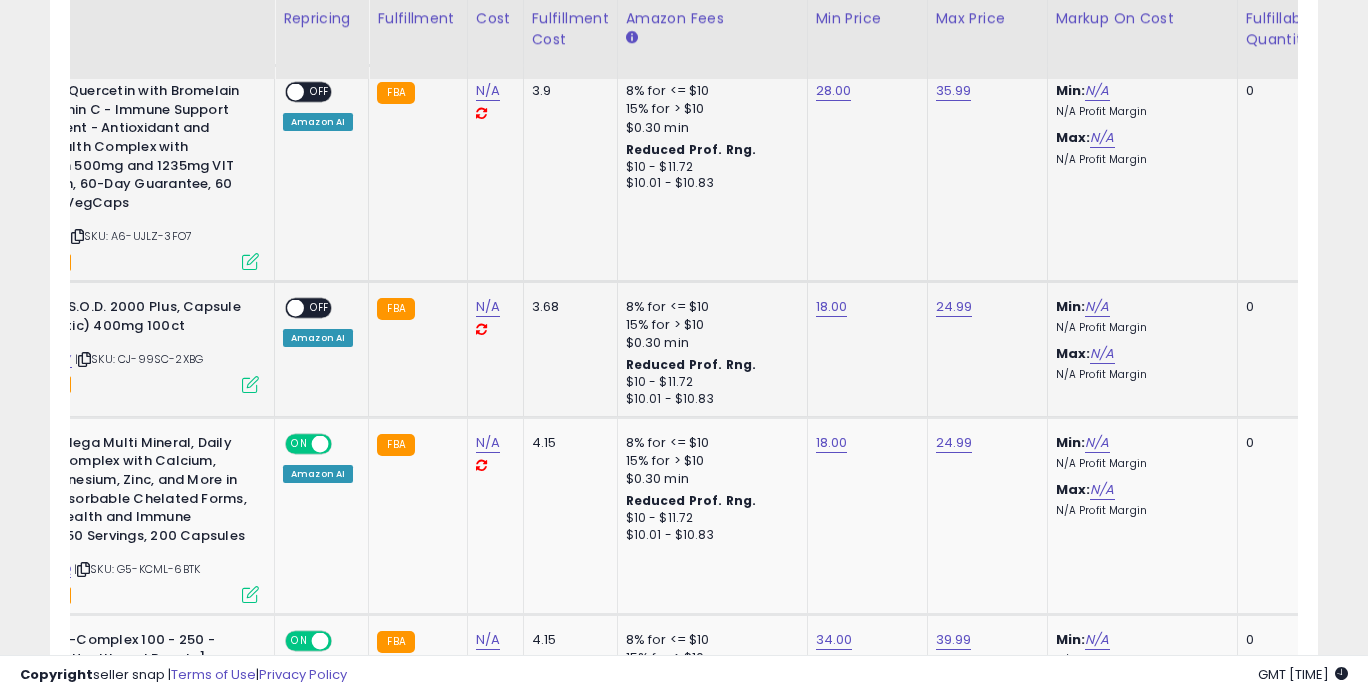 click on "ON   OFF" at bounding box center (308, 307) 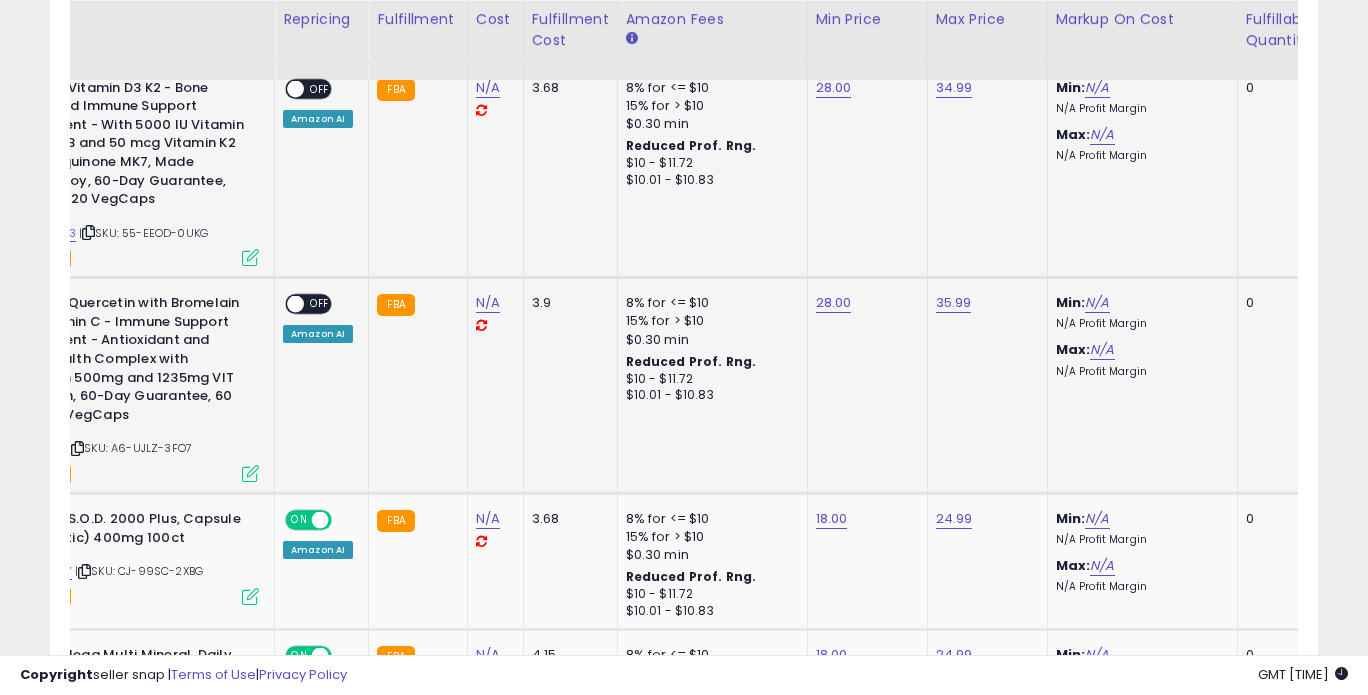 click on "OFF" at bounding box center [320, 304] 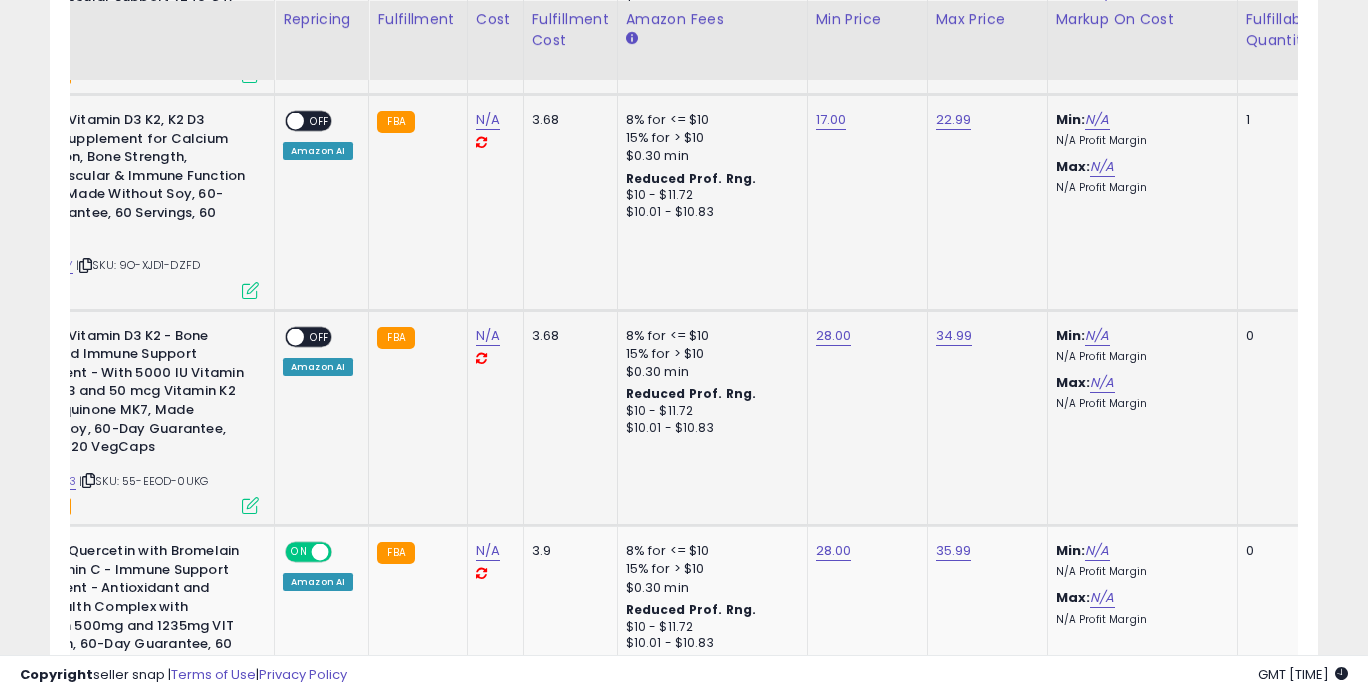 click on "OFF" at bounding box center [320, 336] 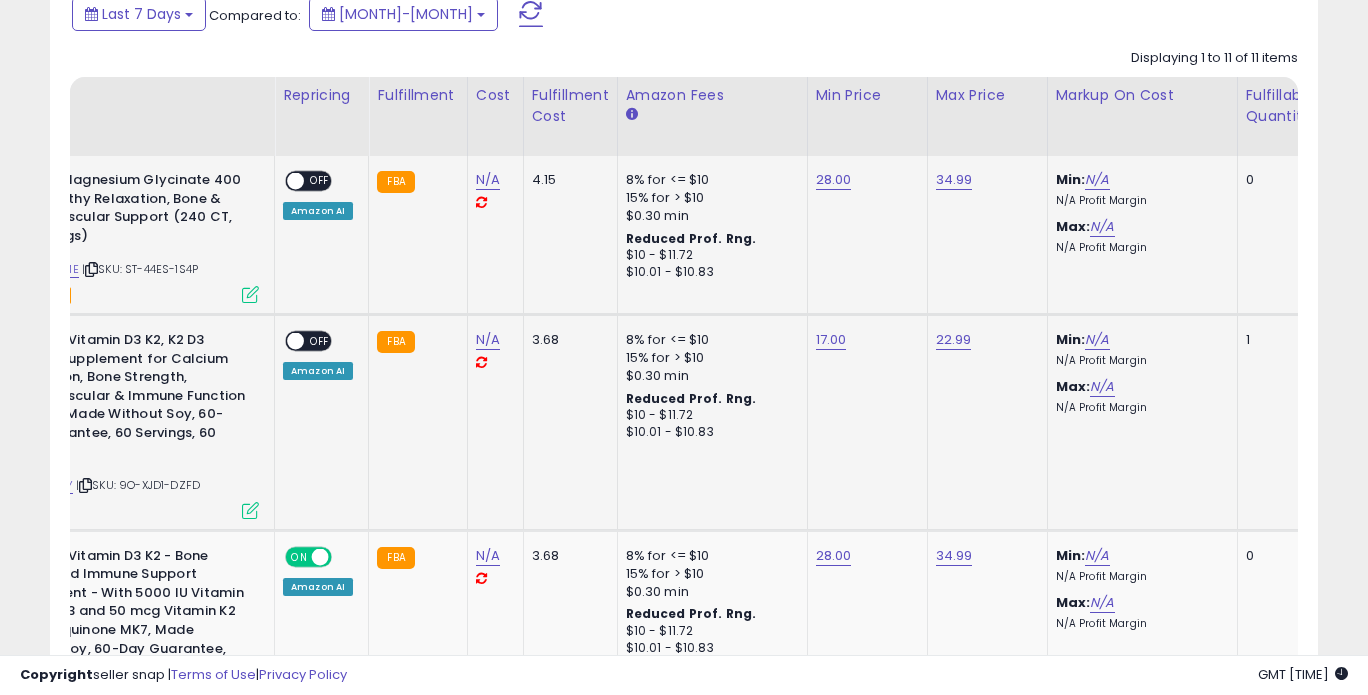 scroll, scrollTop: 890, scrollLeft: 0, axis: vertical 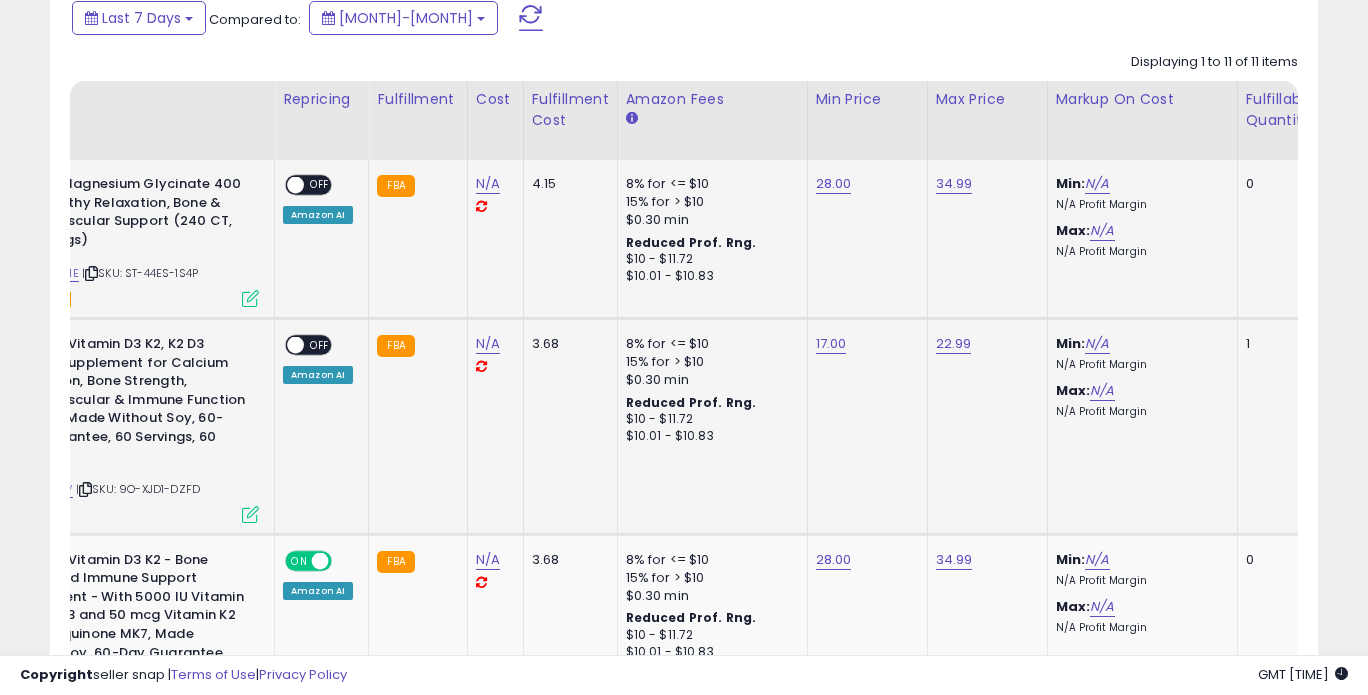 click on "OFF" at bounding box center [320, 345] 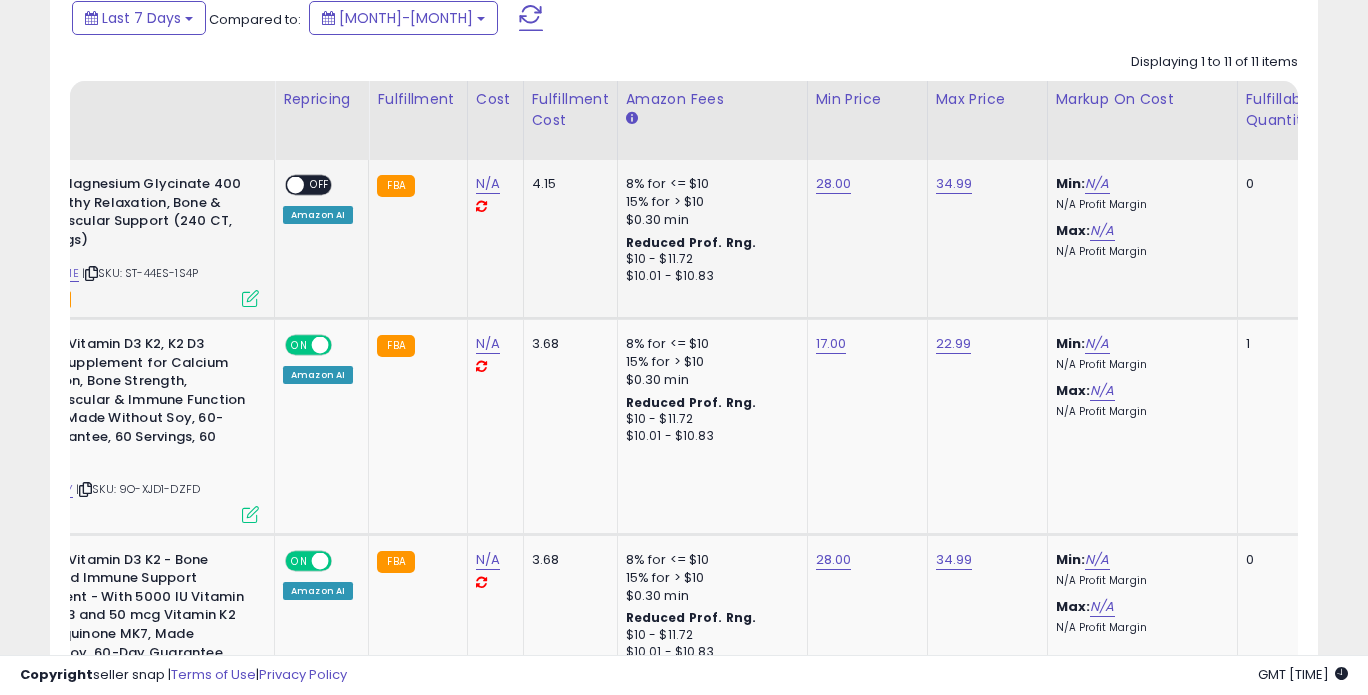 click on "OFF" at bounding box center (320, 185) 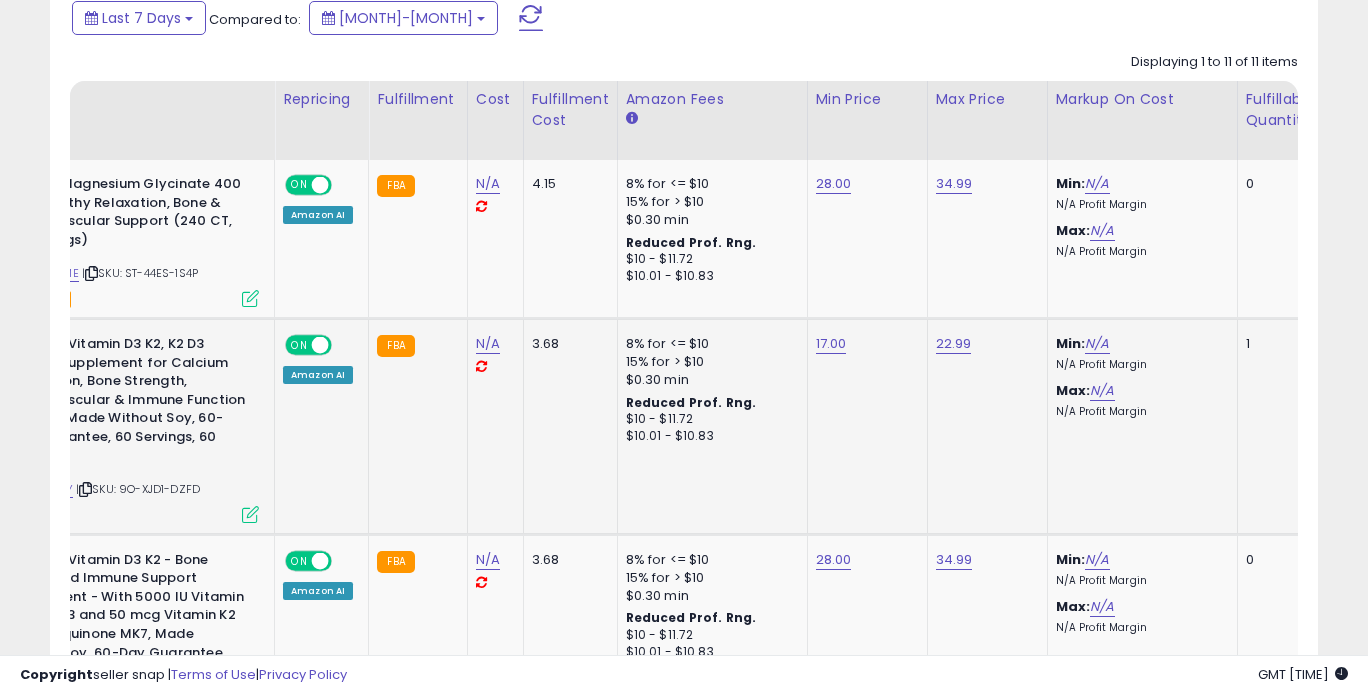 scroll, scrollTop: 0, scrollLeft: 783, axis: horizontal 